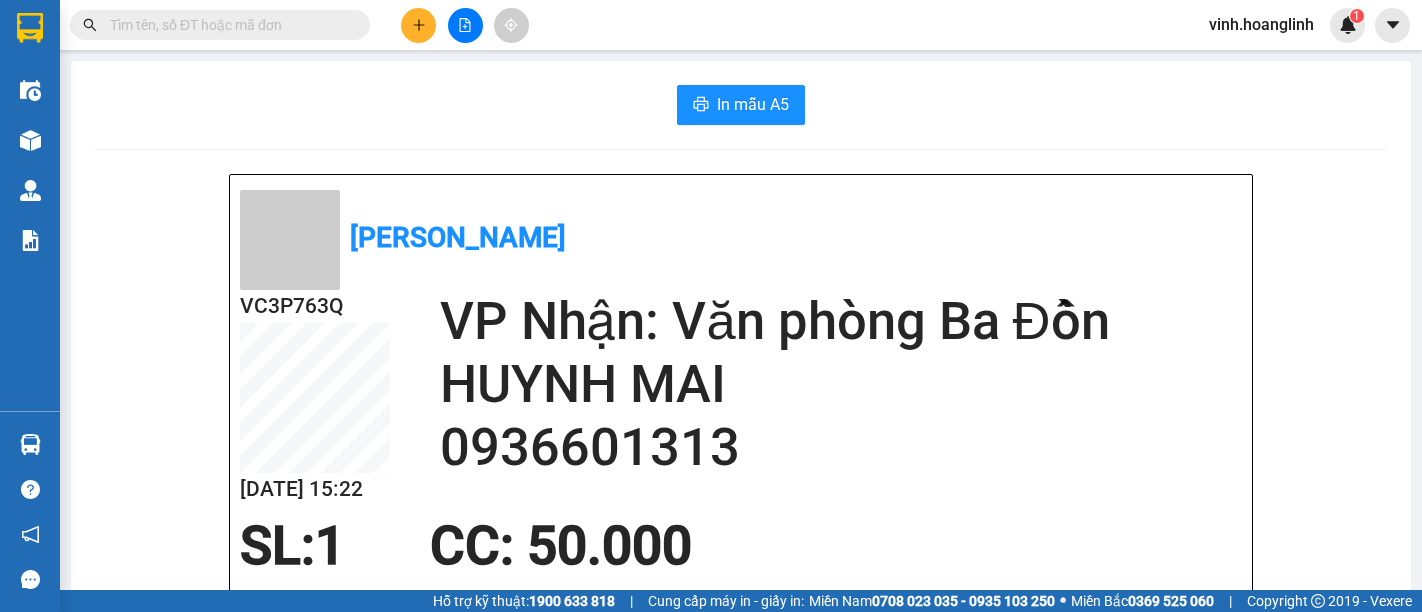 scroll, scrollTop: 0, scrollLeft: 0, axis: both 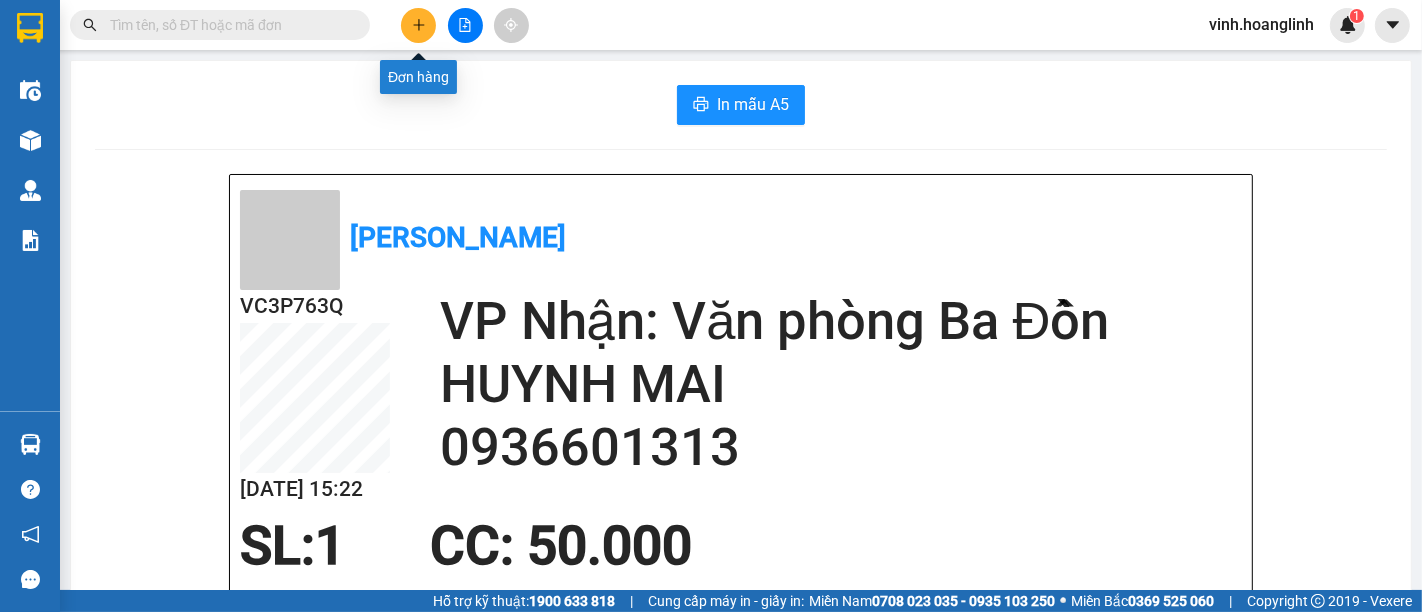 click at bounding box center [418, 25] 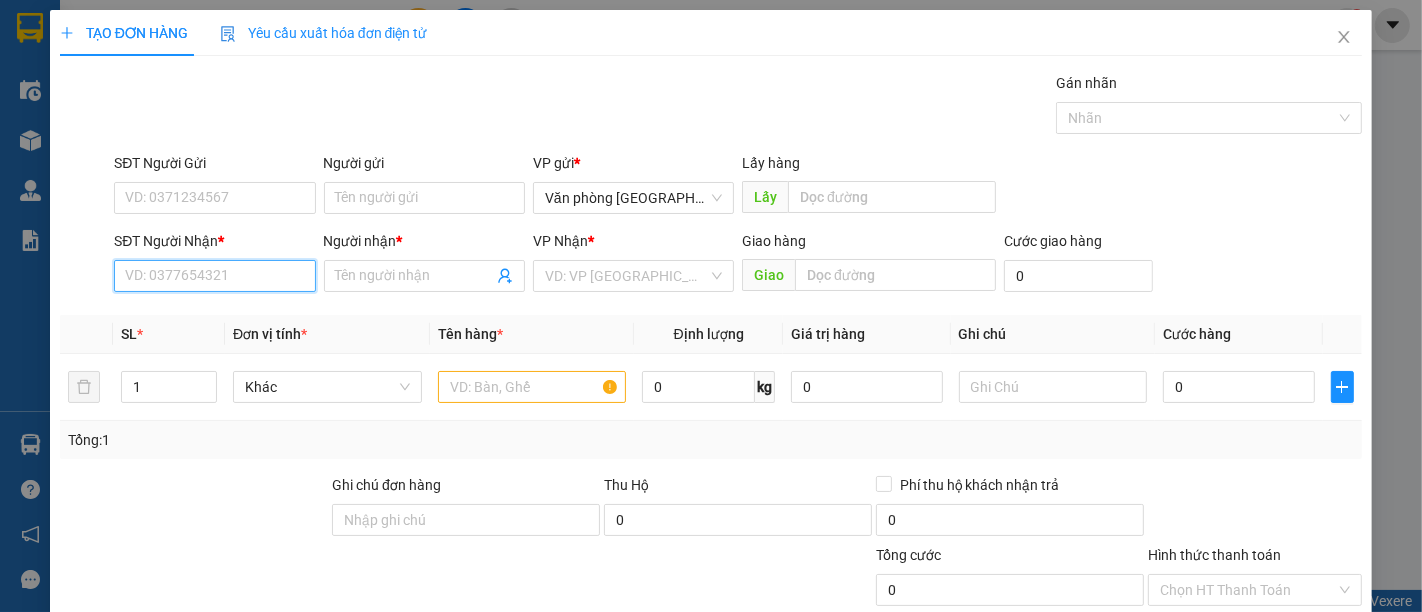 click on "SĐT Người Nhận  *" at bounding box center (214, 276) 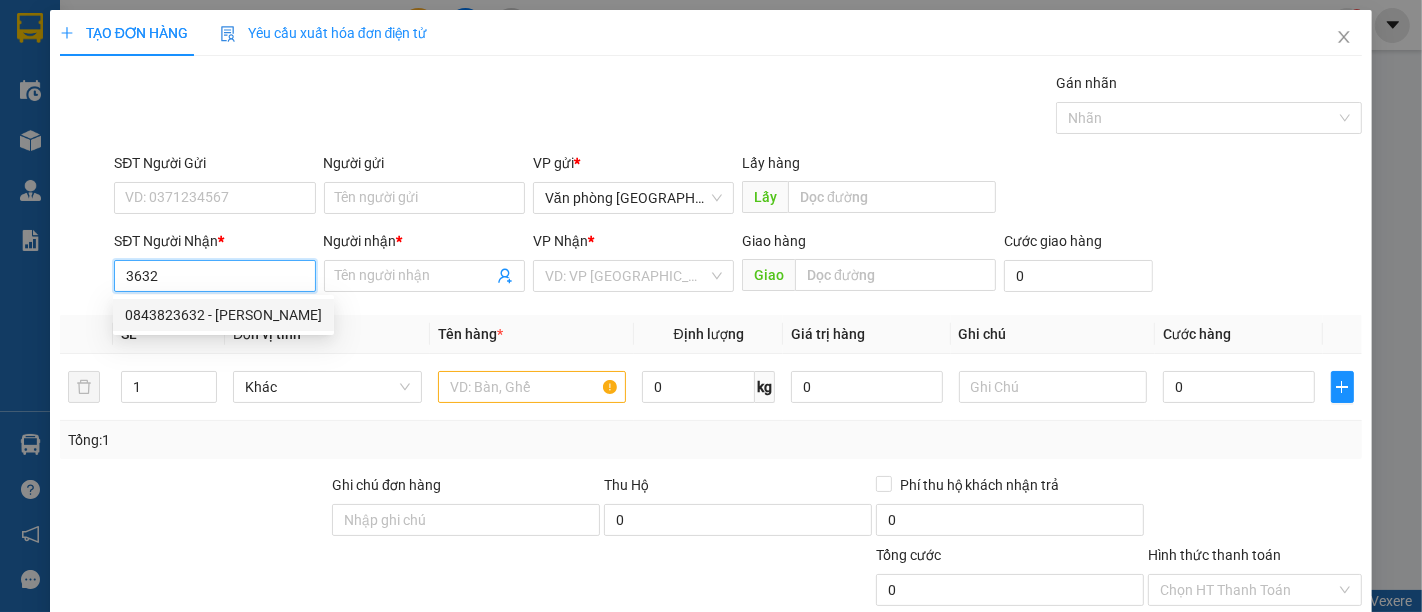 click on "0843823632 - [PERSON_NAME]" at bounding box center (223, 315) 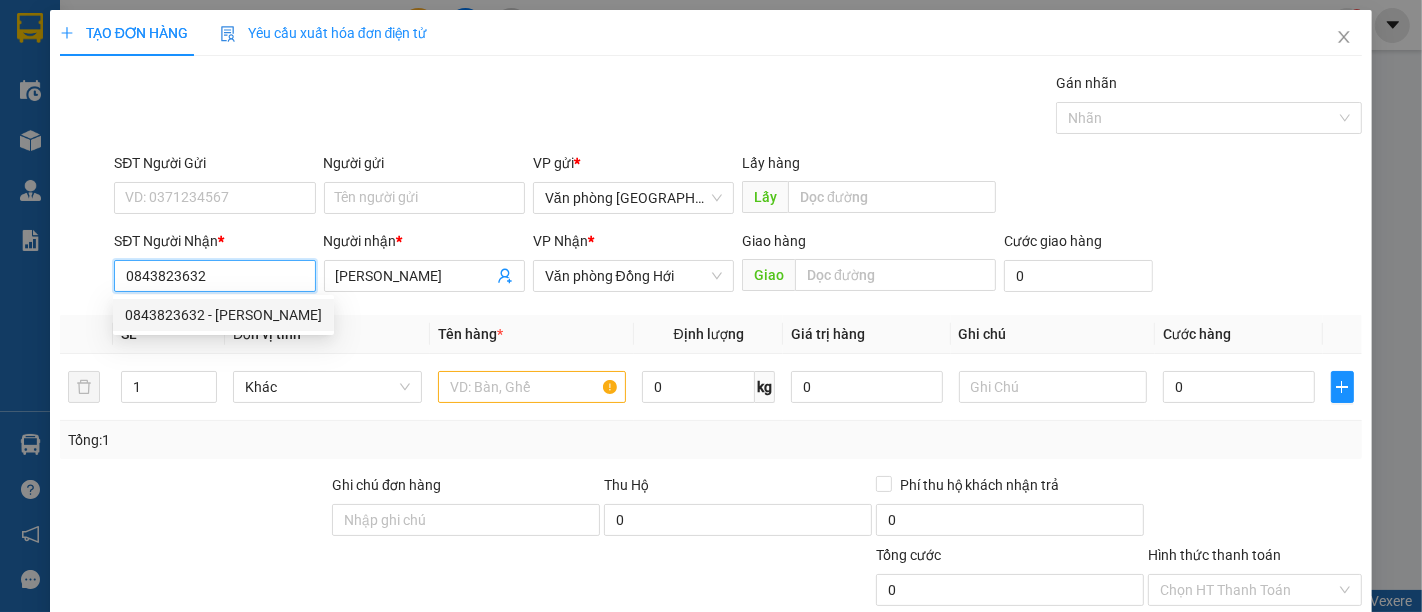 type on "170.000" 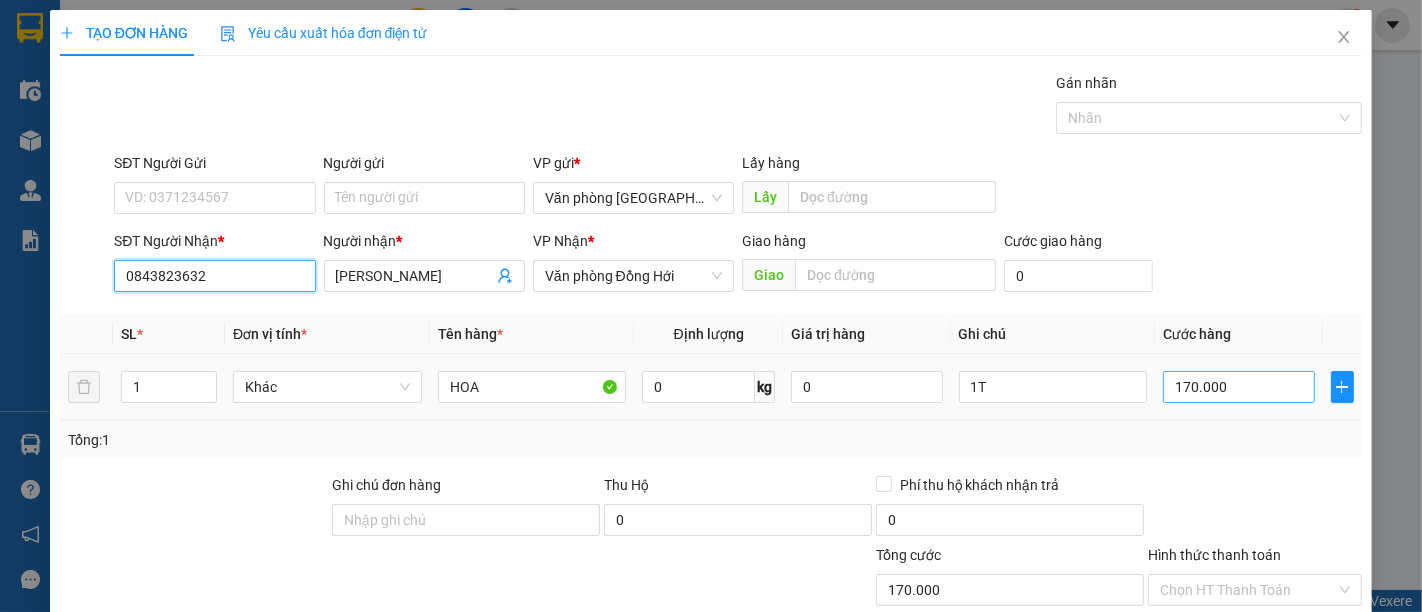 type on "0843823632" 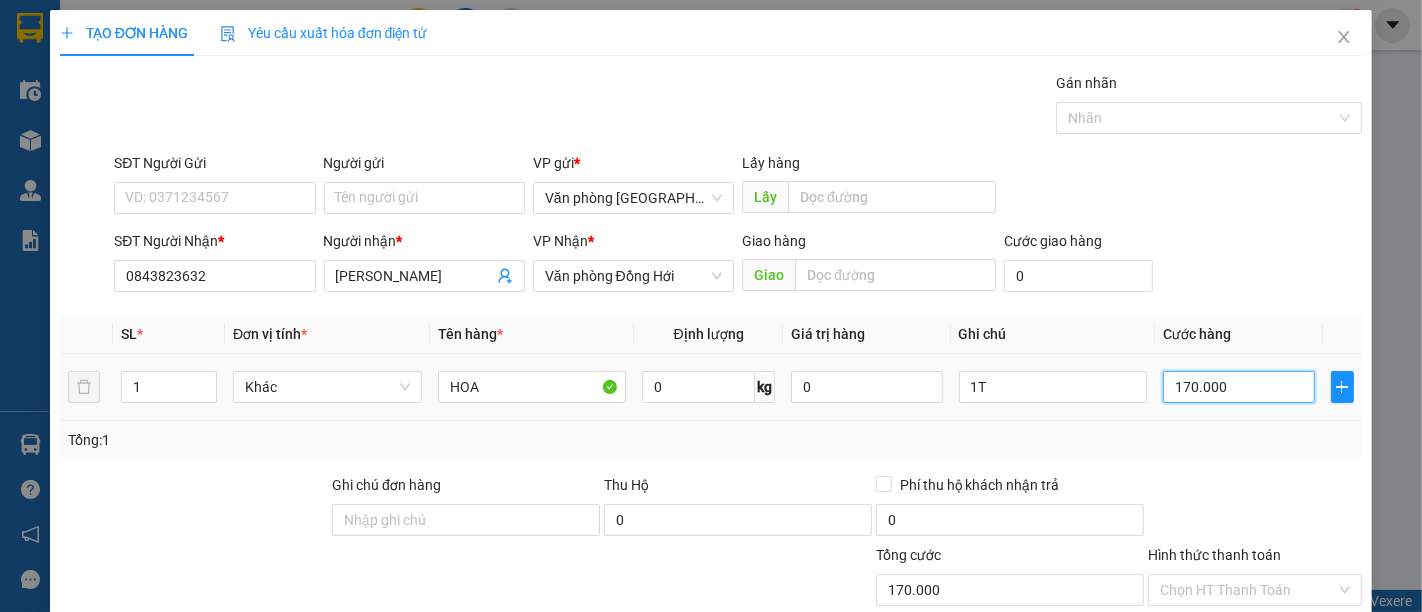 click on "170.000" at bounding box center (1238, 387) 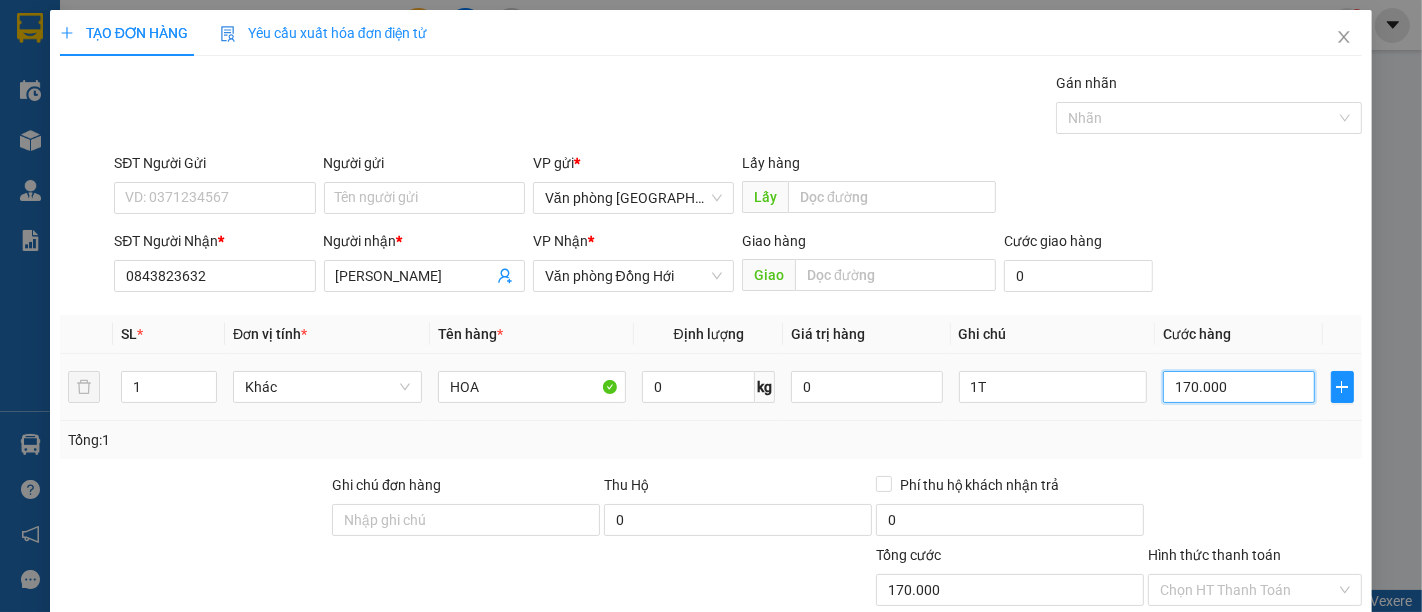 type on "1" 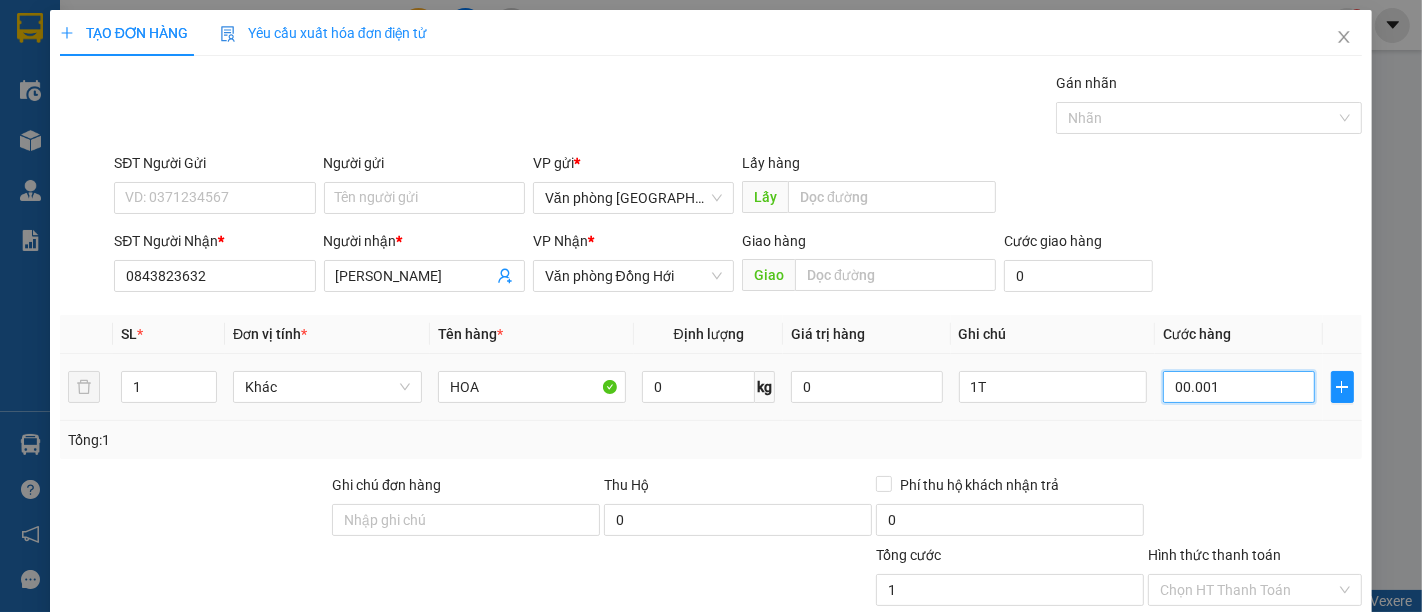 type on "0.000.010" 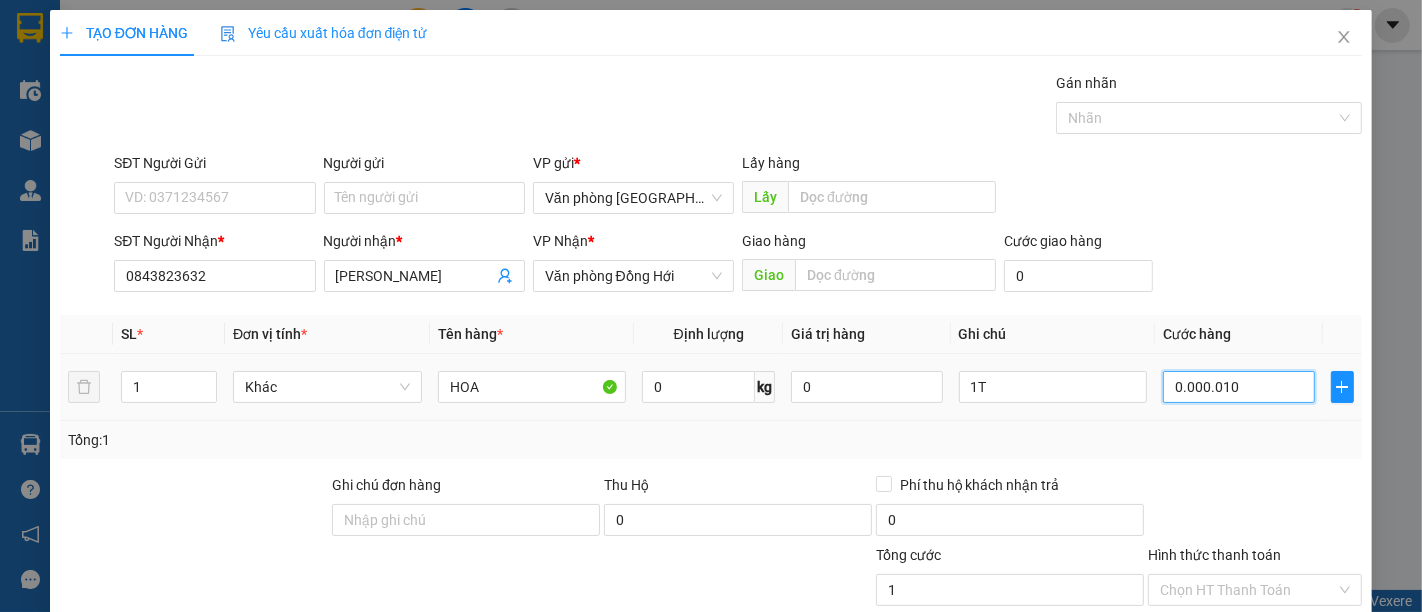 type on "10" 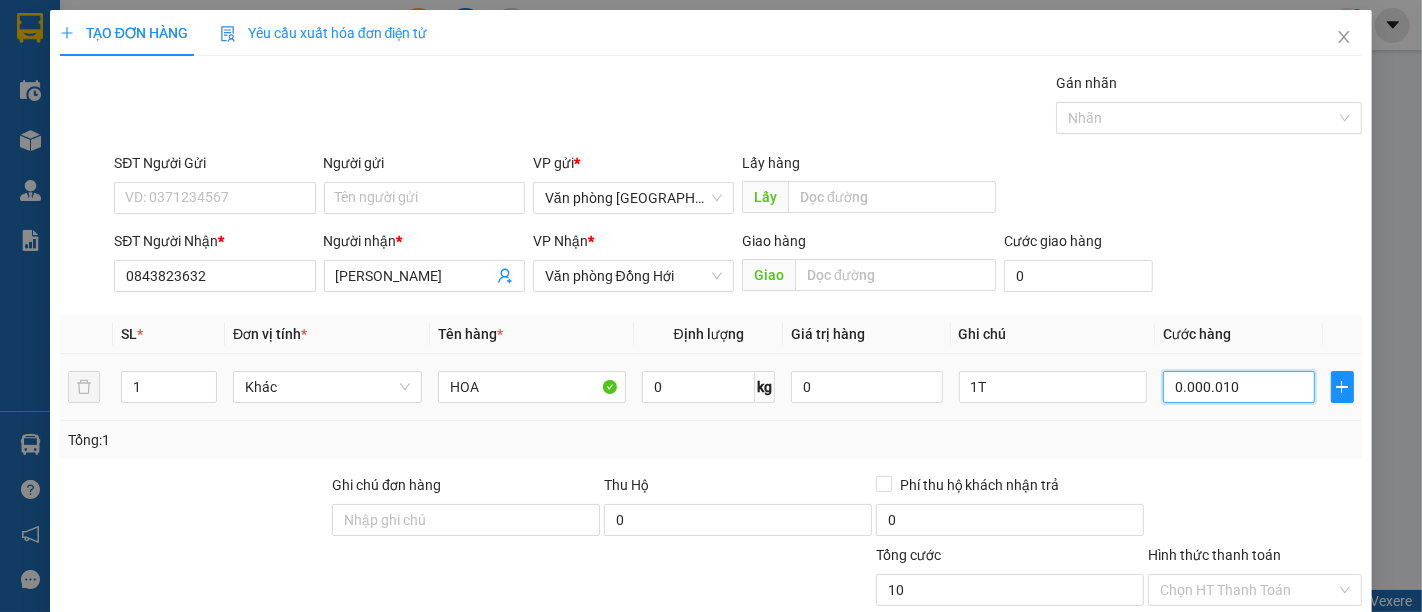 type on "100" 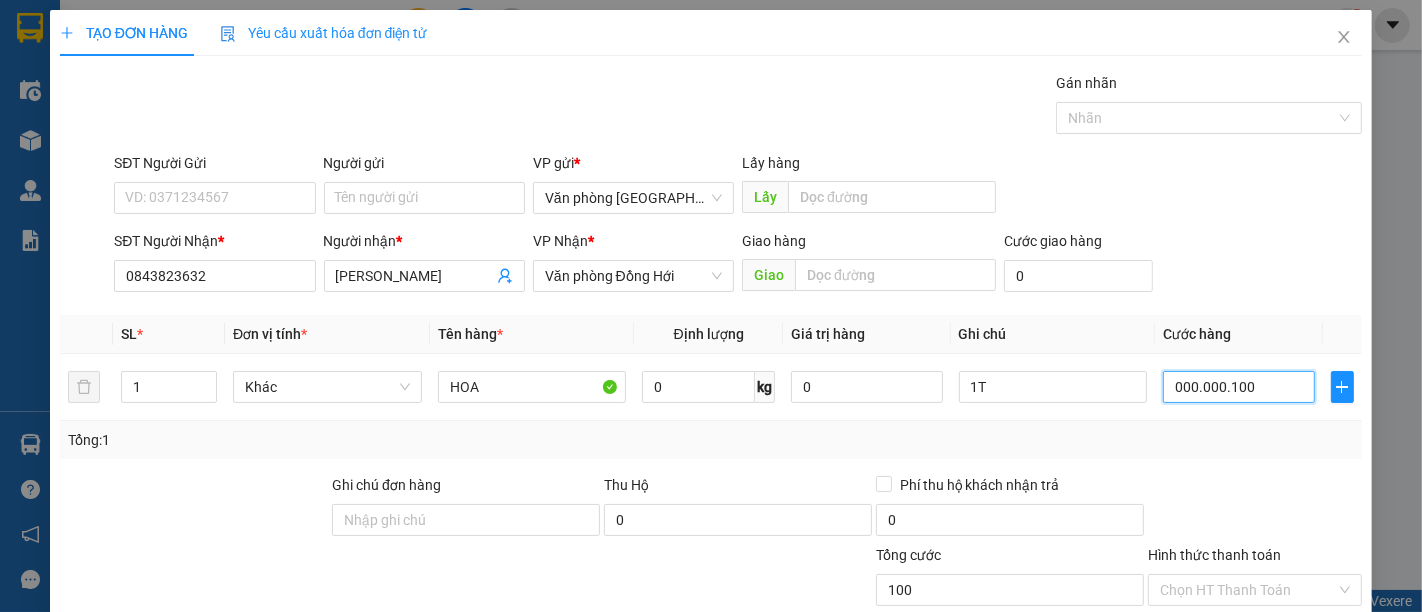 type on "000.000.100" 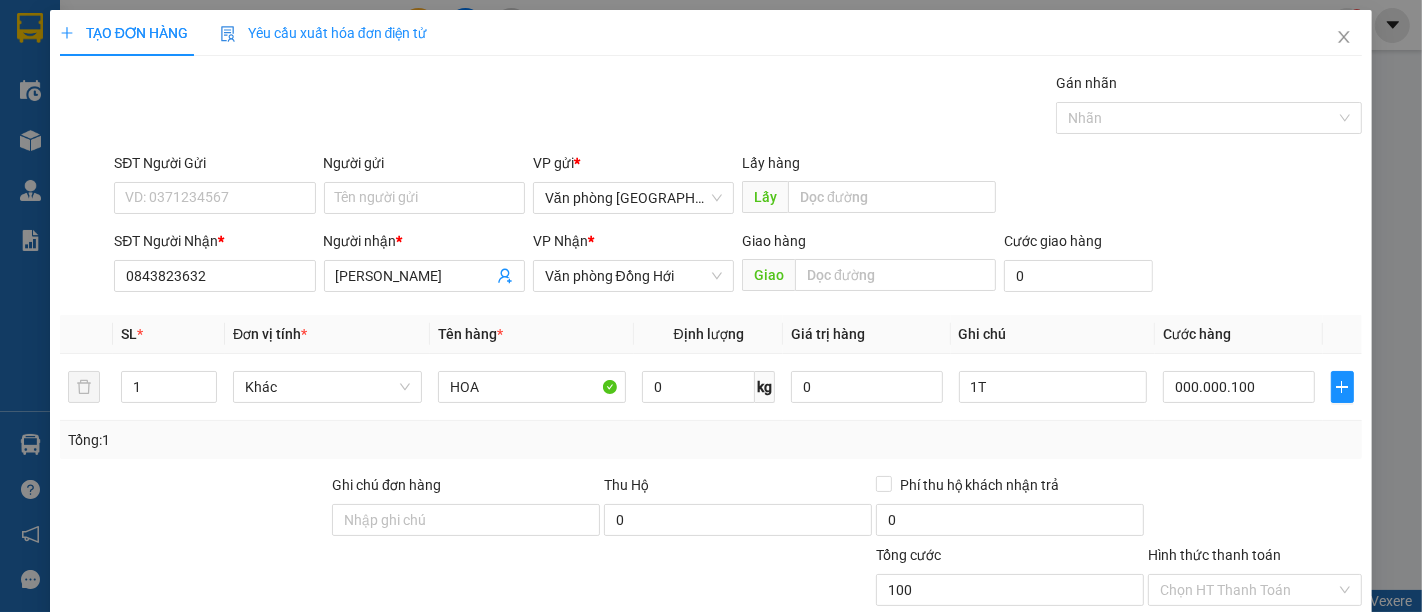 click on "SĐT Người Gửi VD: 0371234567 Người gửi Tên người gửi VP gửi  * Văn phòng [GEOGRAPHIC_DATA] Lấy hàng Lấy" at bounding box center (738, 187) 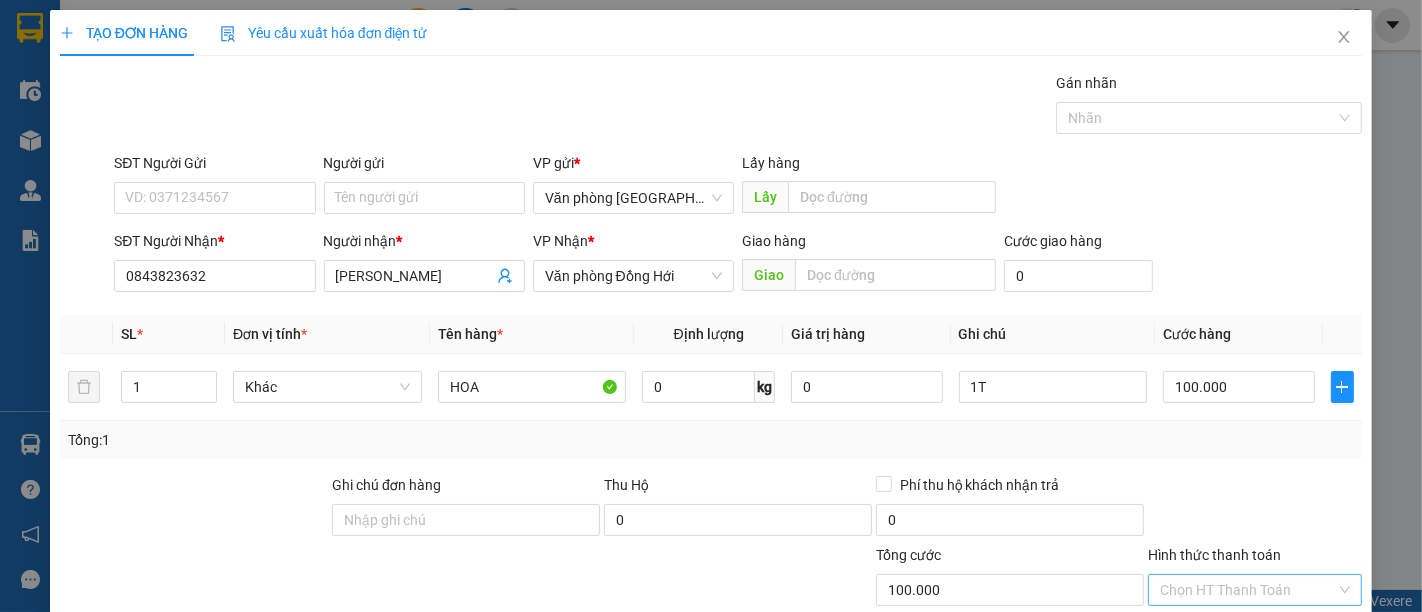 scroll, scrollTop: 186, scrollLeft: 0, axis: vertical 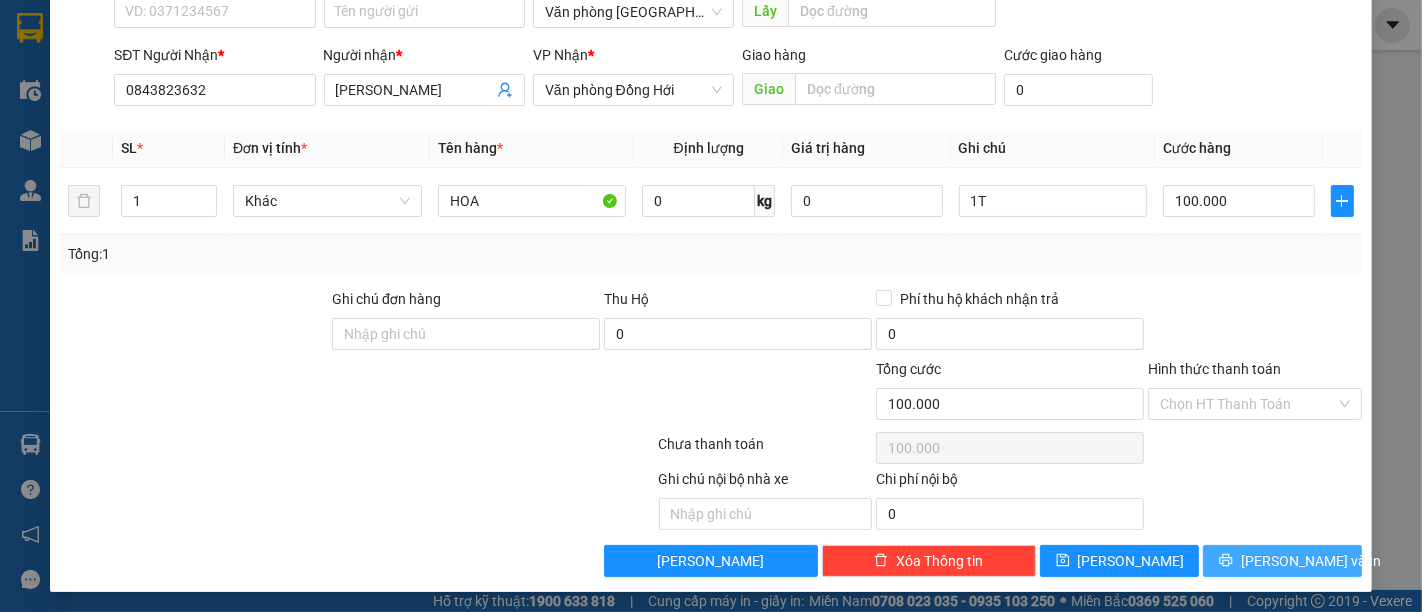 click on "[PERSON_NAME] và In" at bounding box center (1311, 561) 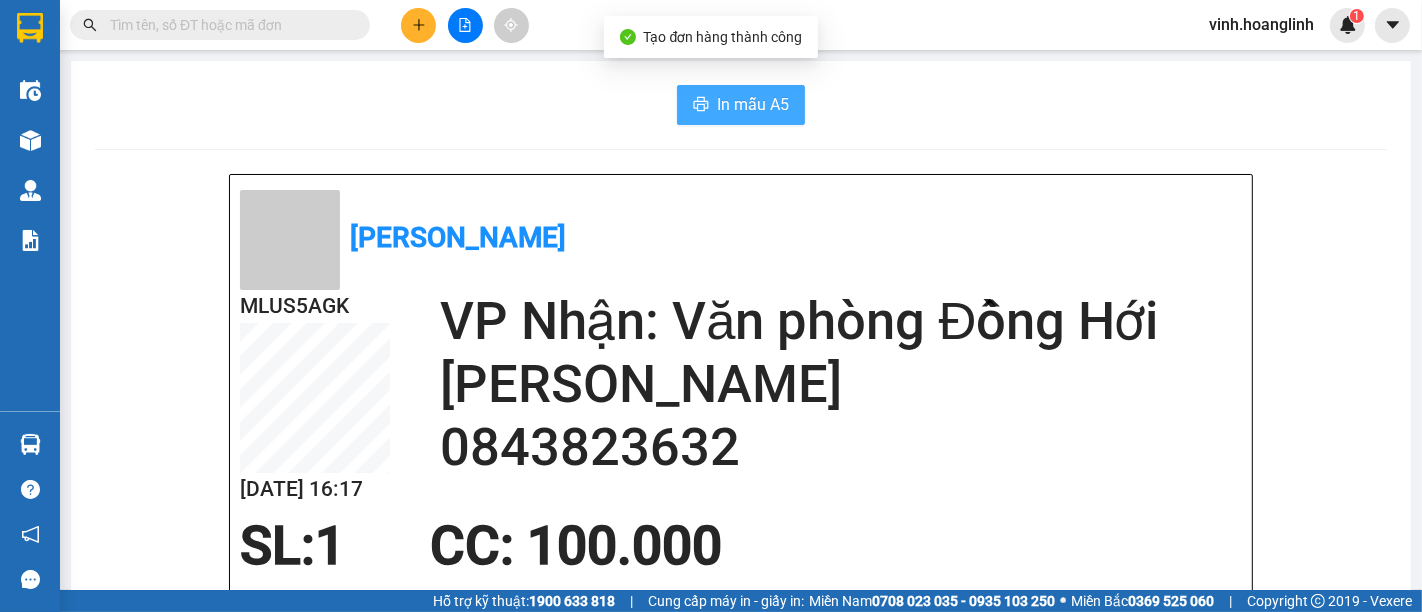 click on "In mẫu A5" at bounding box center [753, 104] 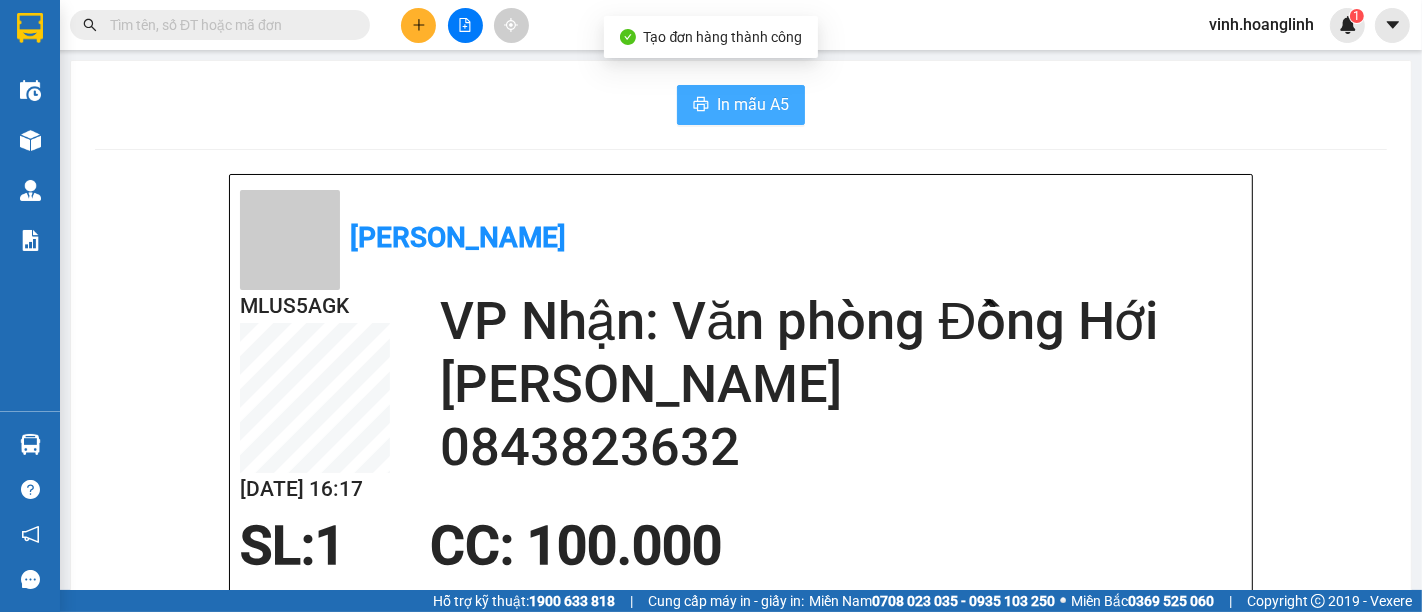 scroll, scrollTop: 0, scrollLeft: 0, axis: both 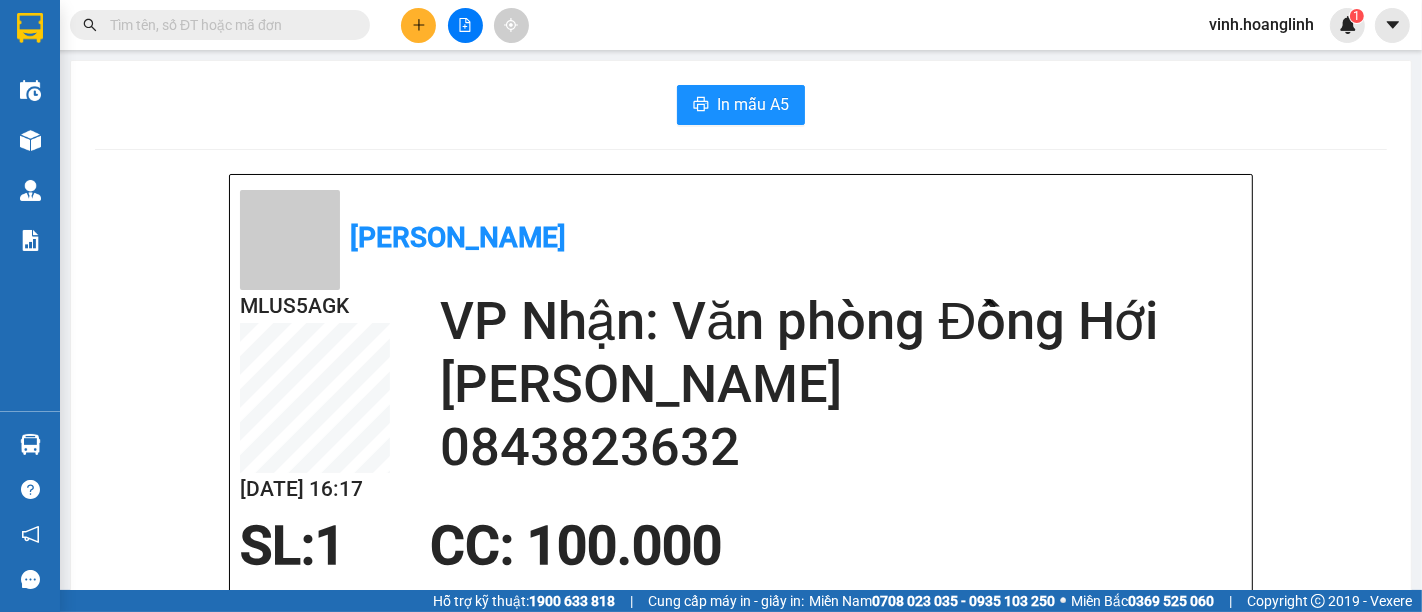 click at bounding box center (418, 25) 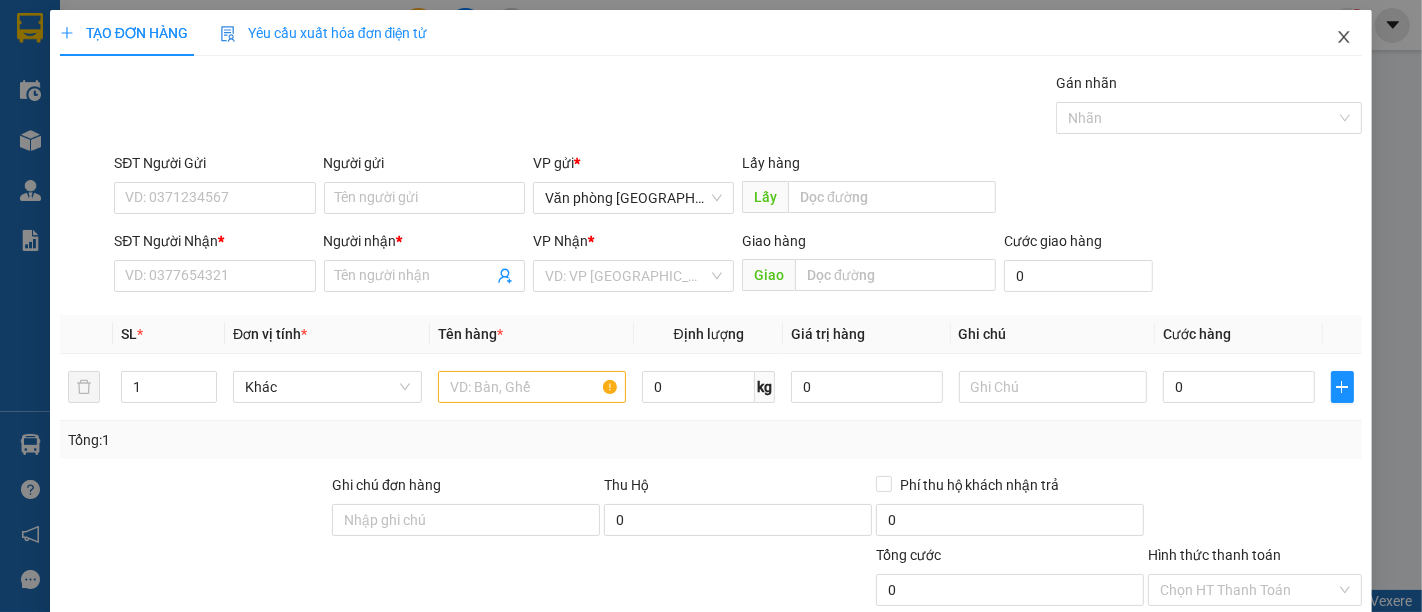 click 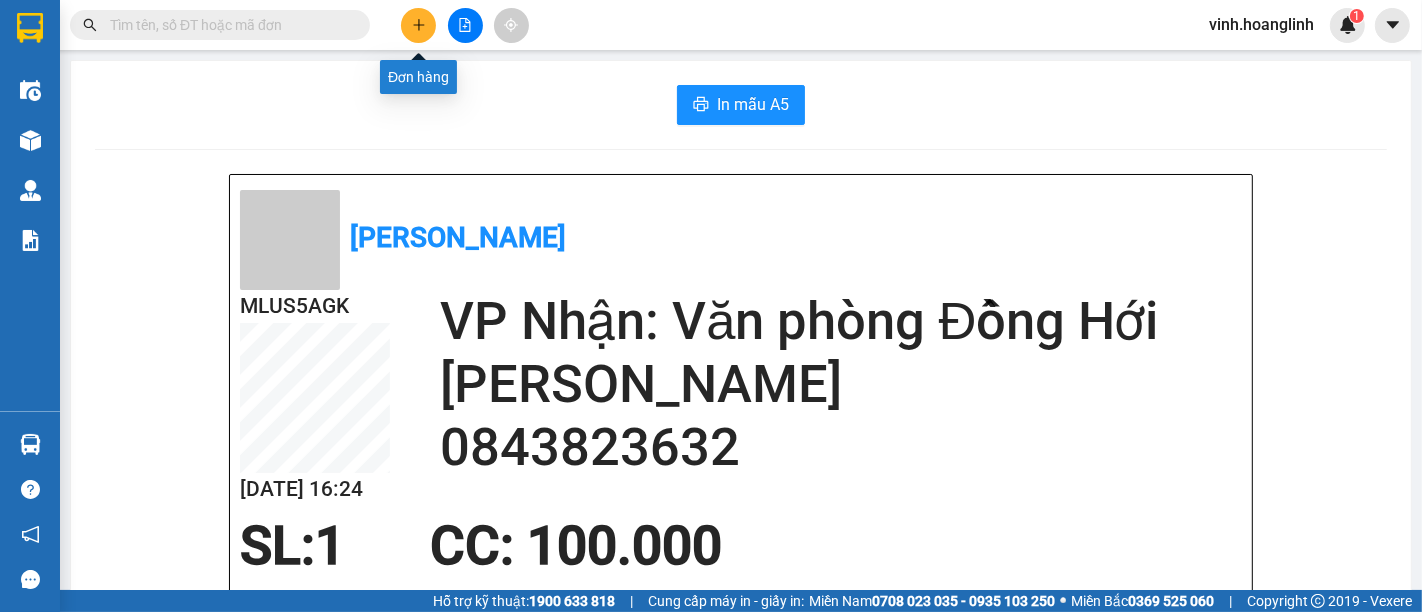 click 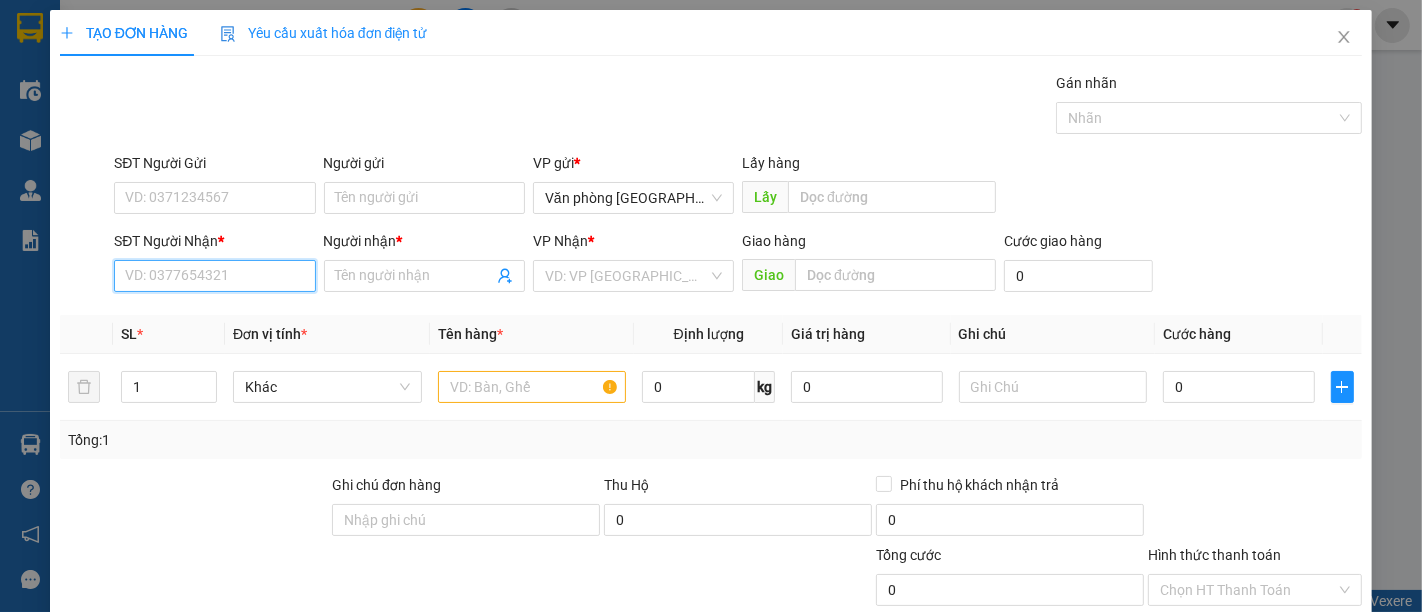 click on "SĐT Người Nhận  *" at bounding box center (214, 276) 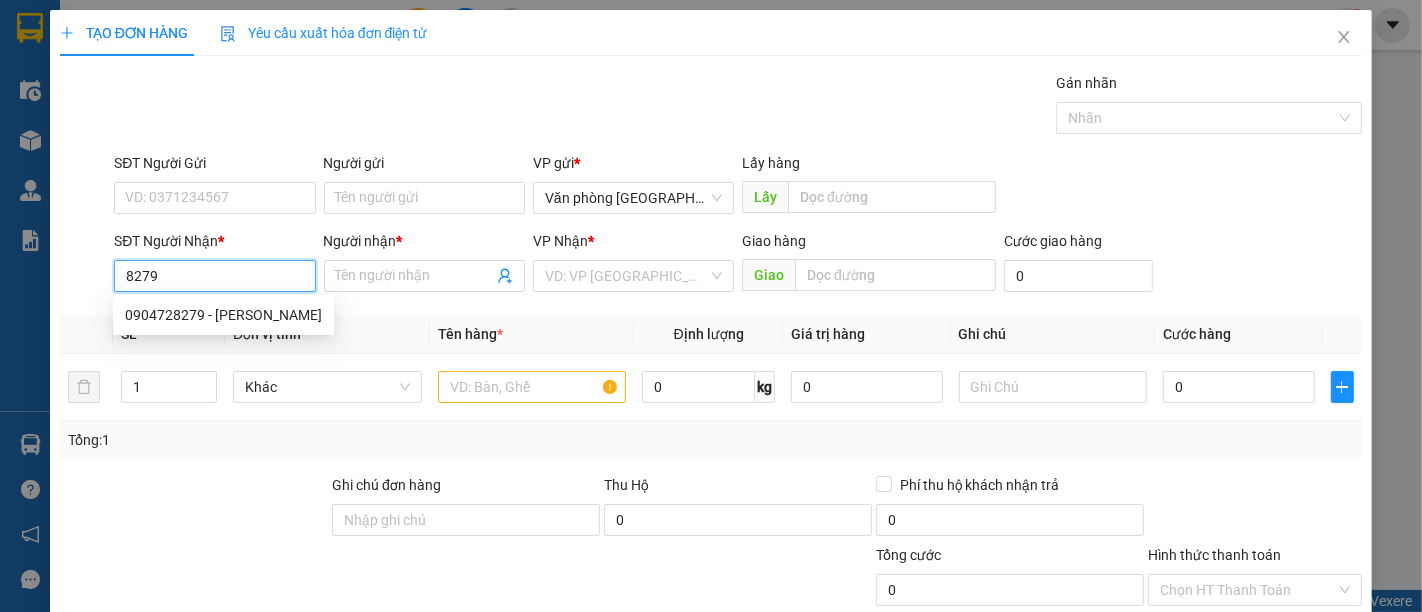 click on "0904728279 - [PERSON_NAME]" at bounding box center (223, 315) 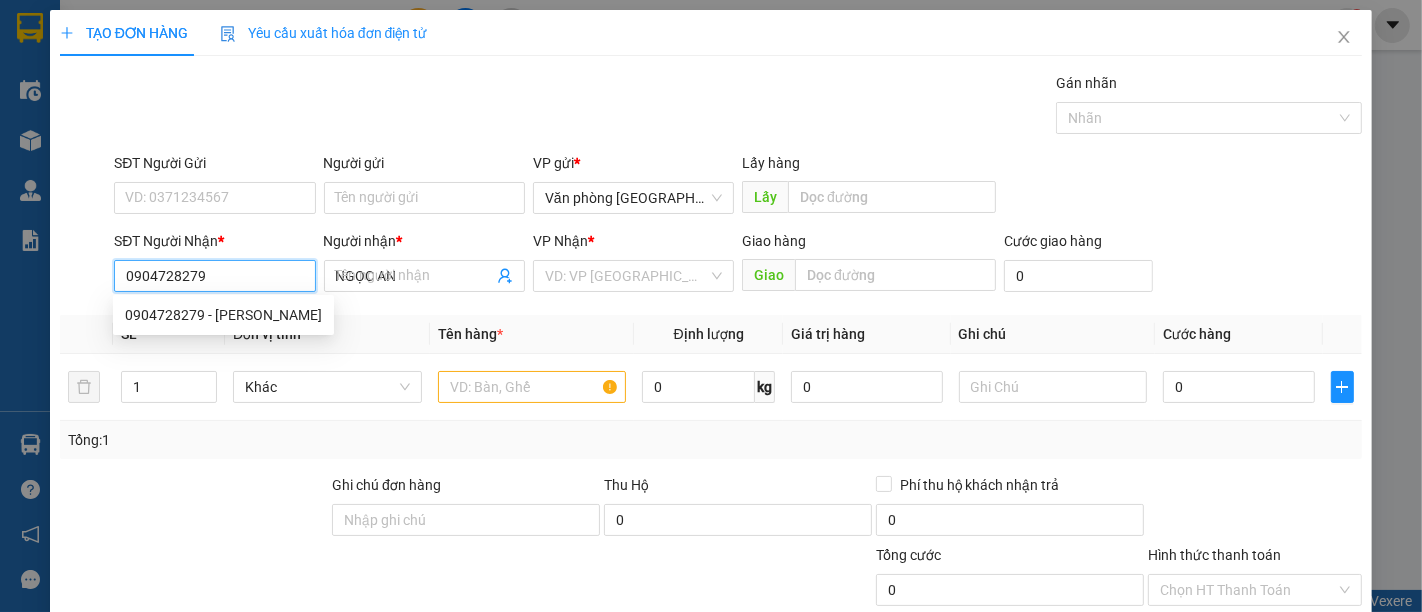 type on "100.000" 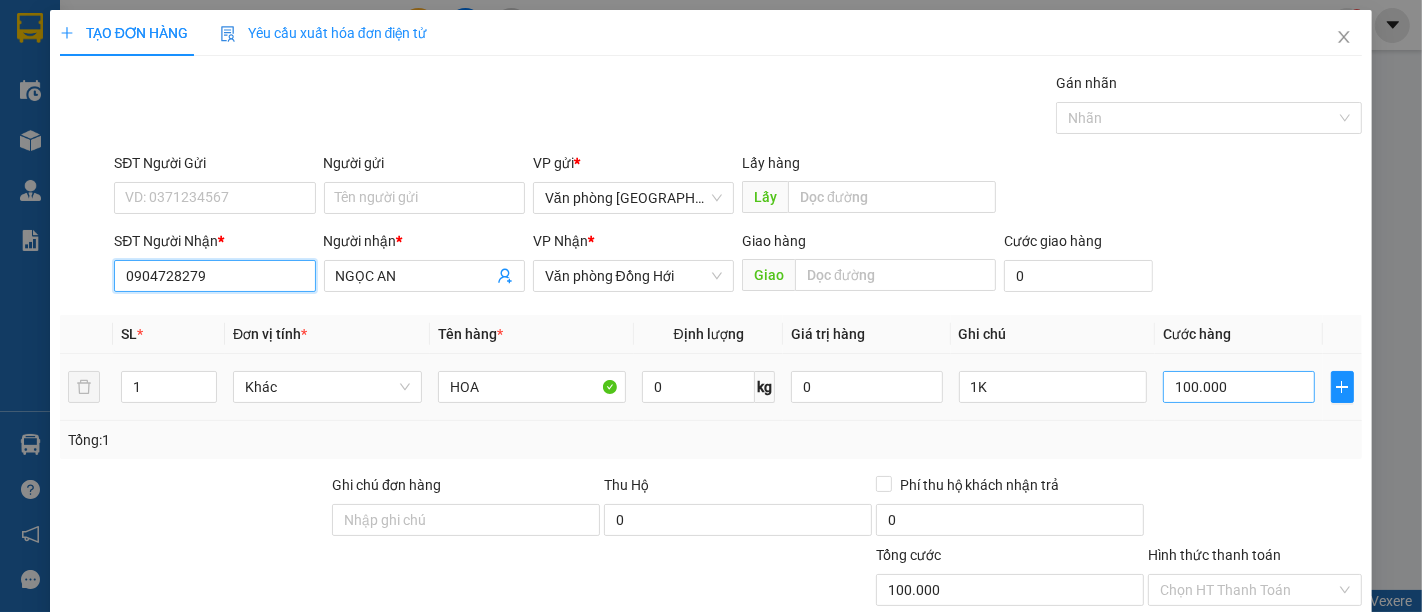 type on "0904728279" 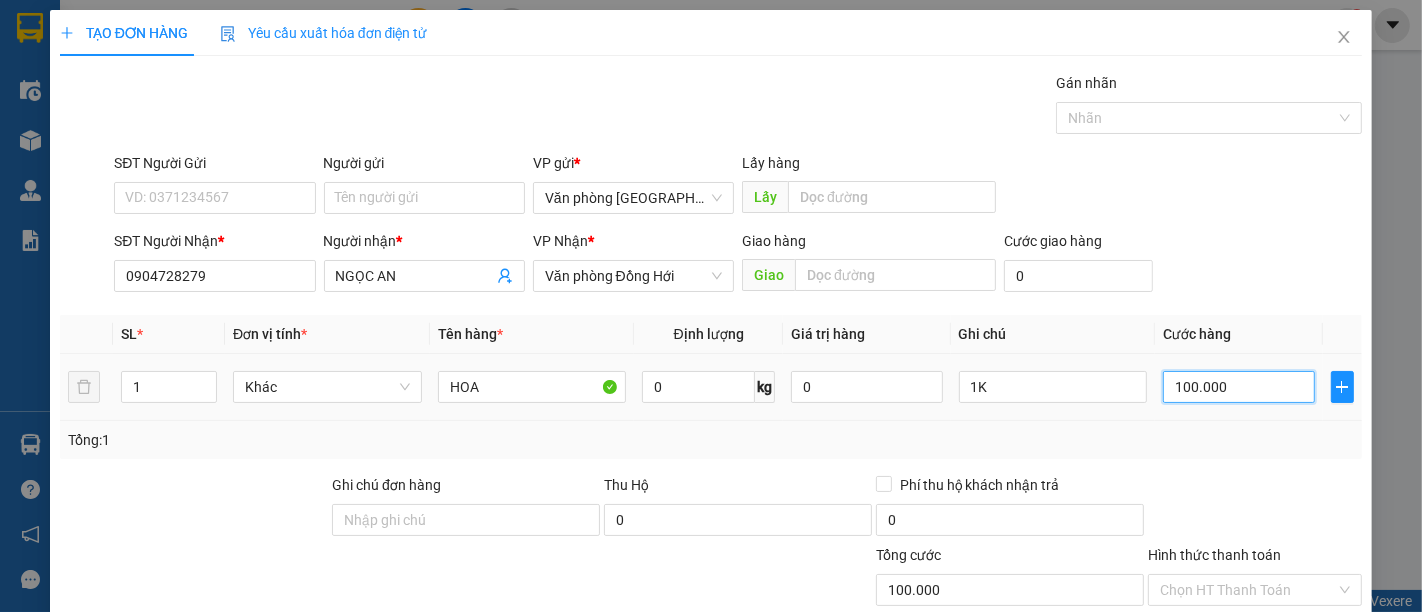 click on "100.000" at bounding box center [1238, 387] 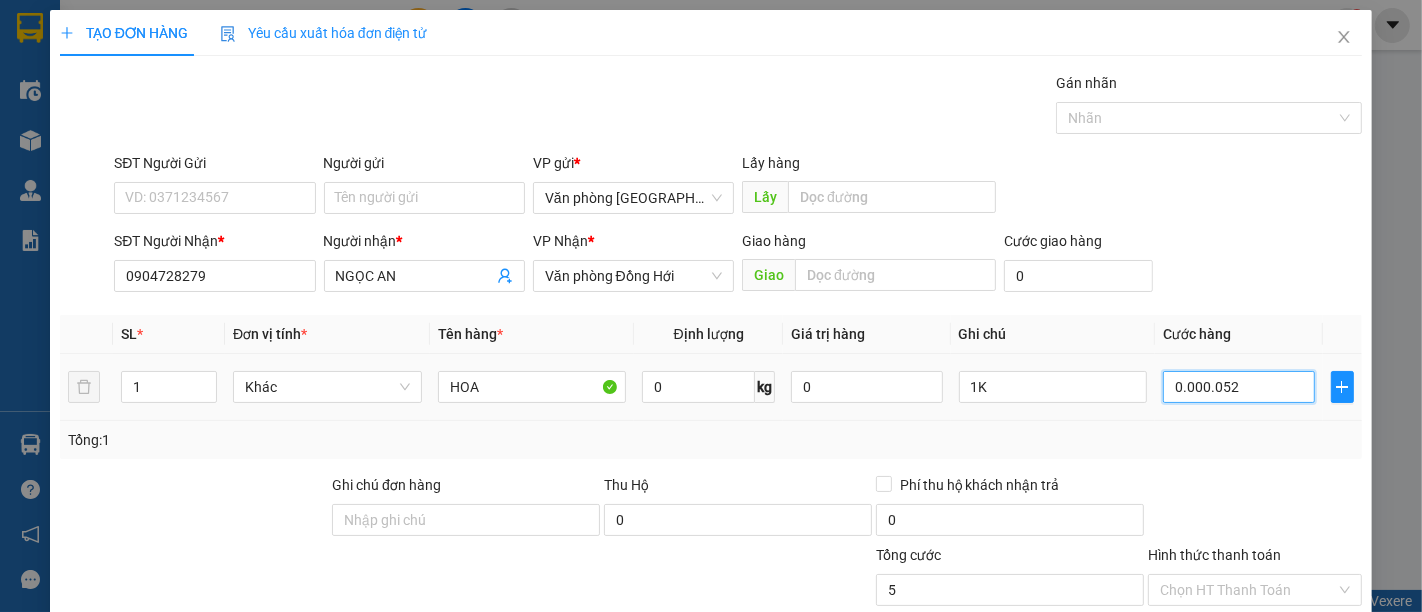 type on "0.000.052.000.520" 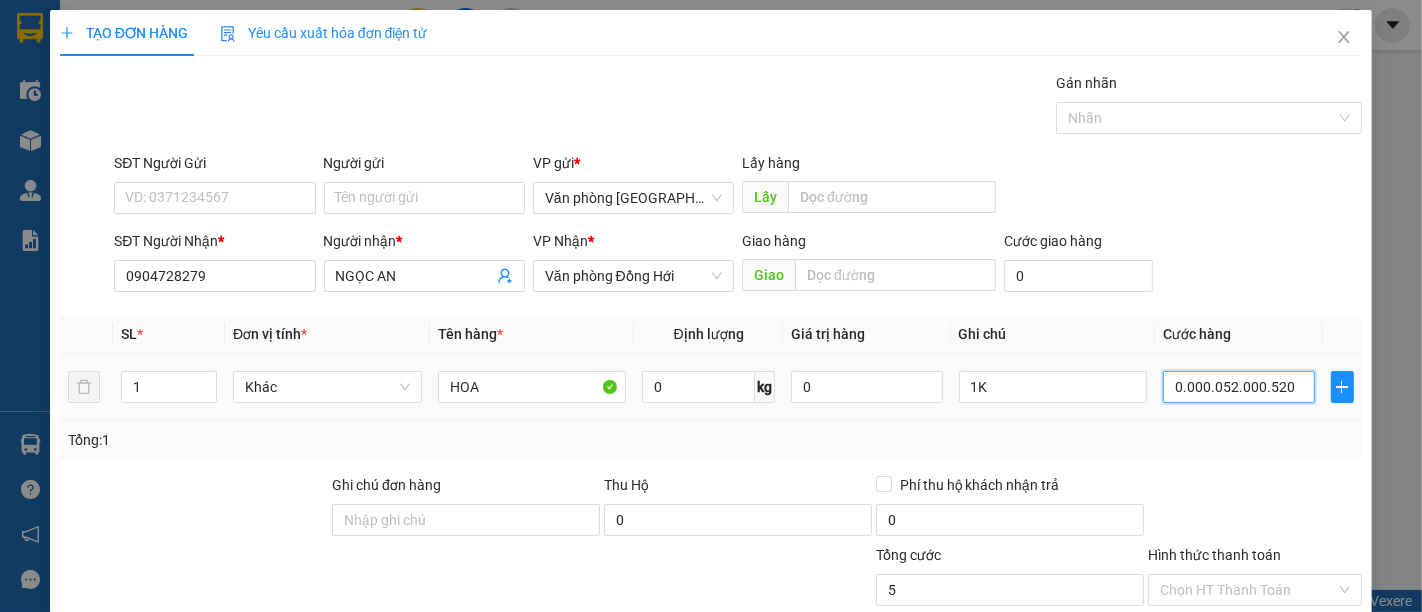 type on "520.005.000.520" 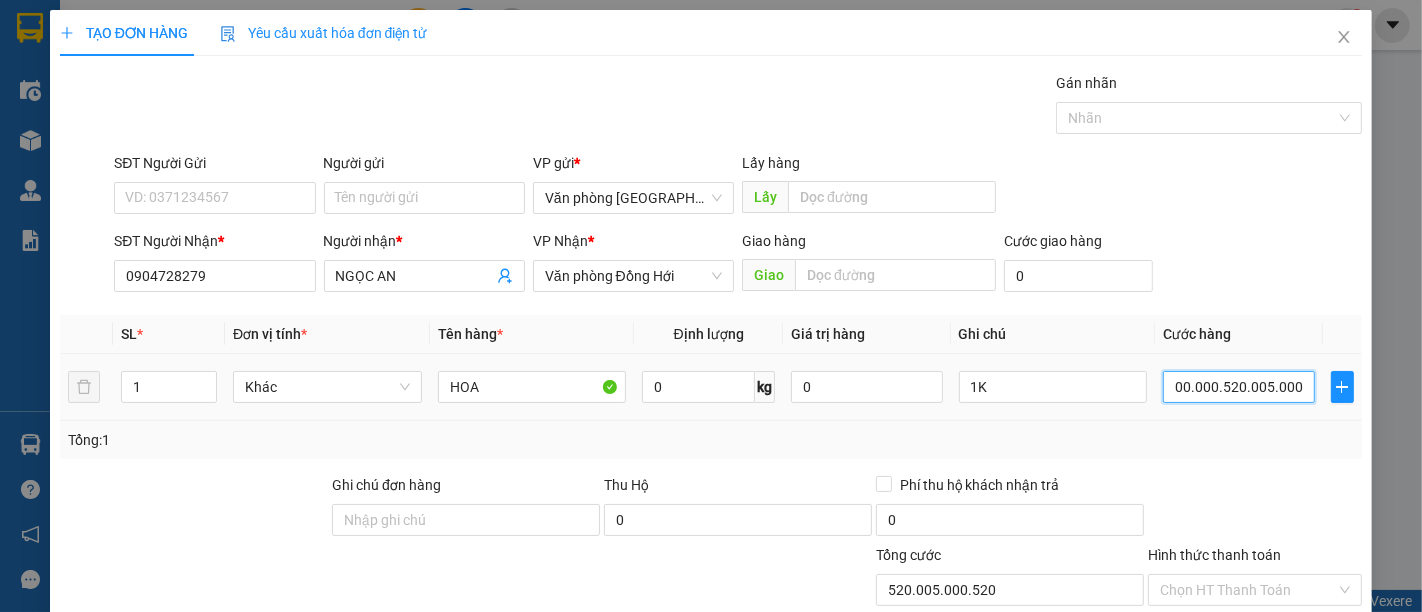 scroll, scrollTop: 0, scrollLeft: 11, axis: horizontal 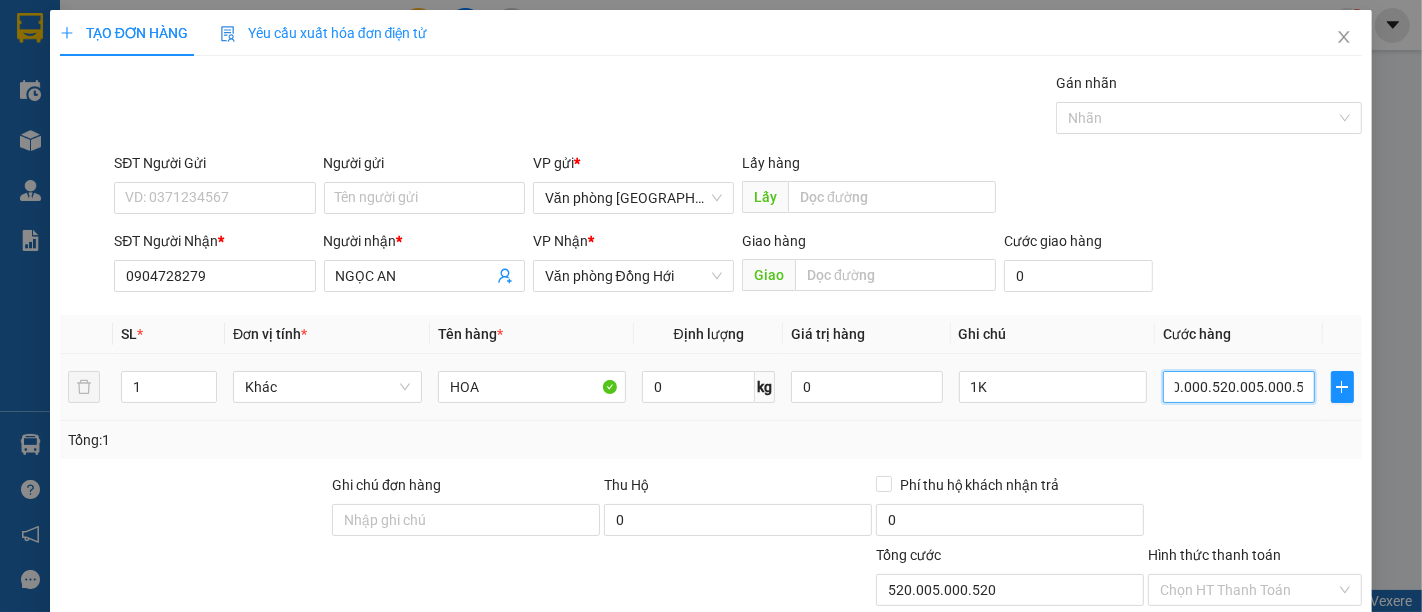 click on "00.000.520.005.000.520" at bounding box center (1238, 387) 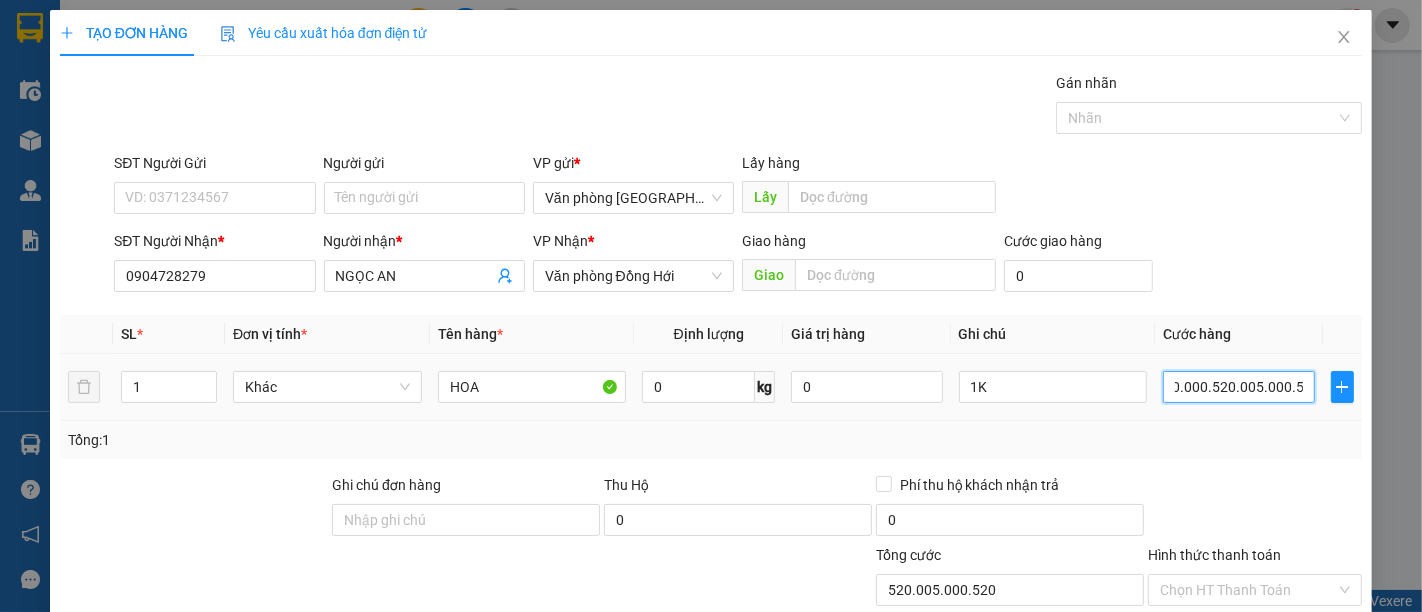 type on "[PHONE_NUMBER]" 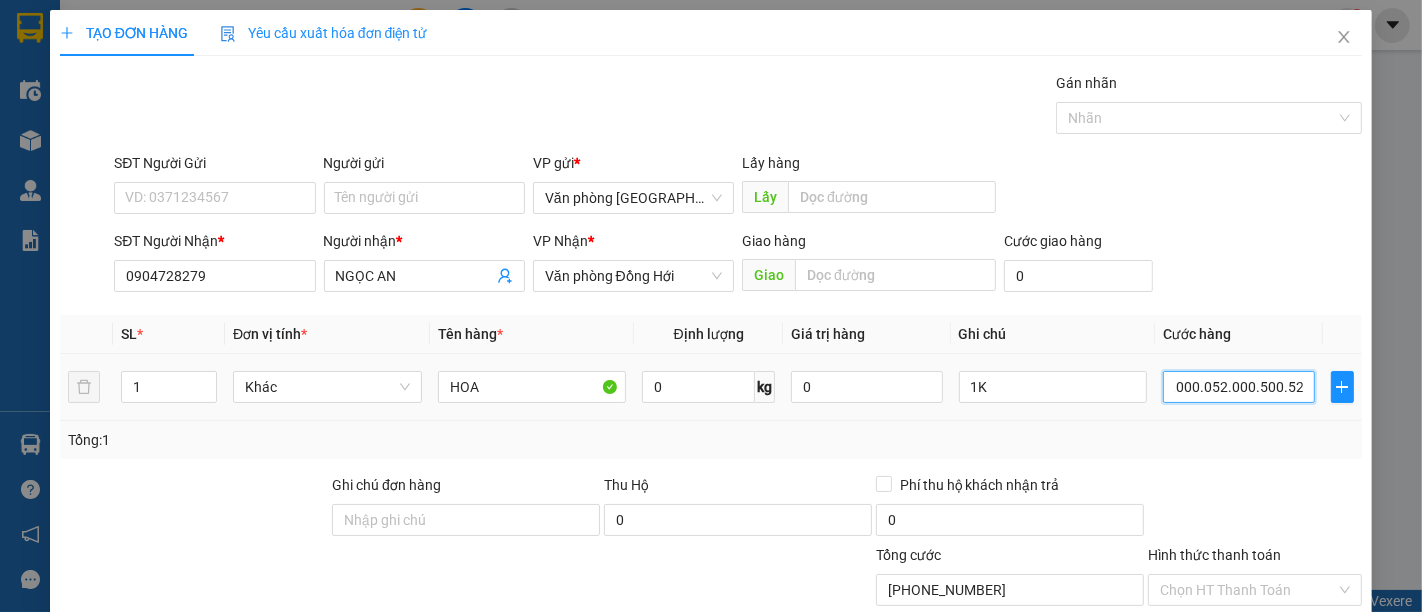 scroll, scrollTop: 0, scrollLeft: 9, axis: horizontal 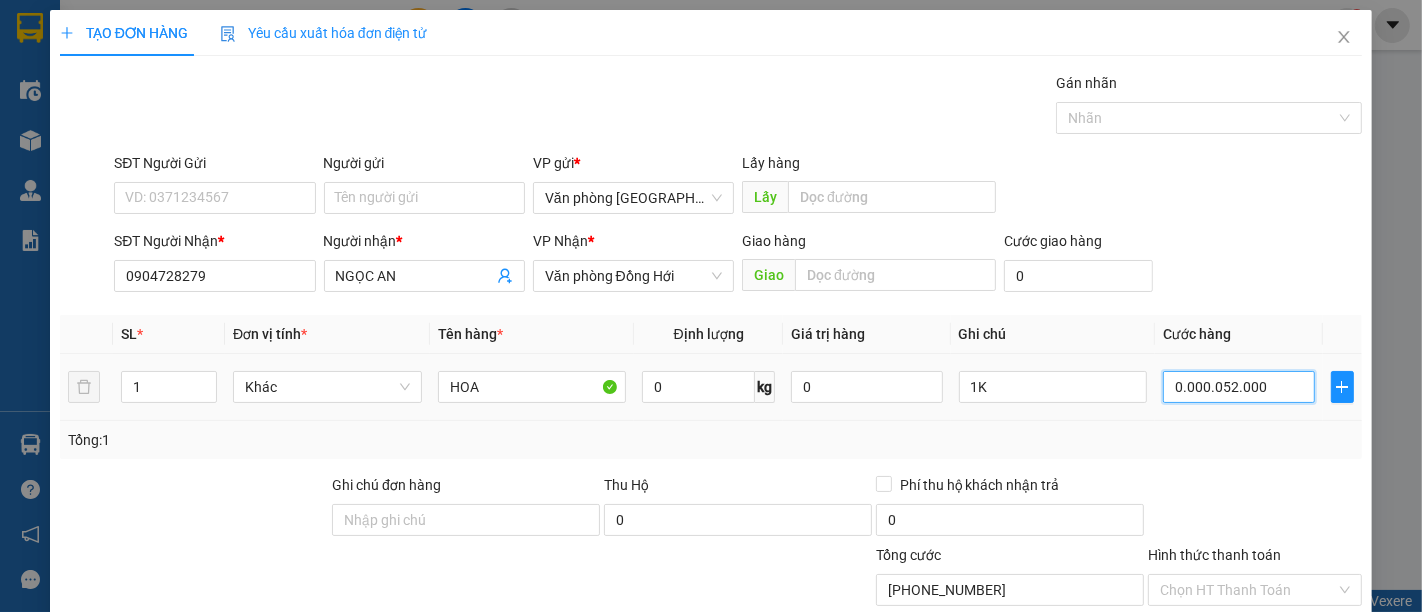 type on "000.005.200" 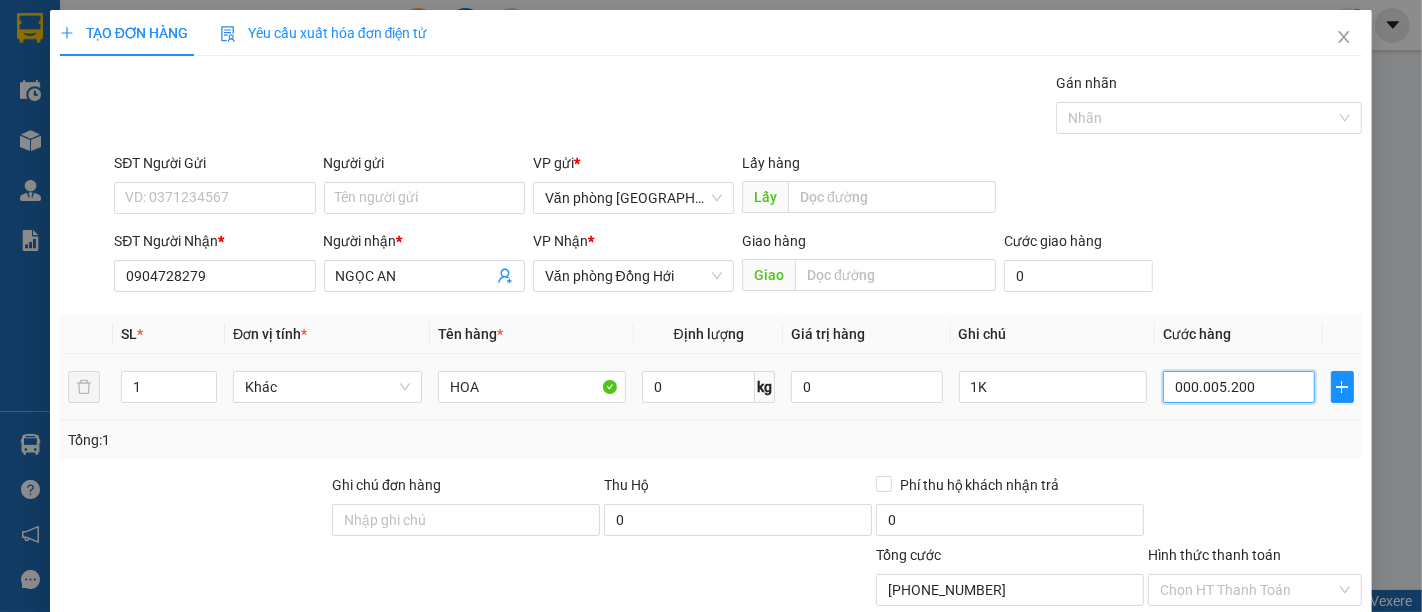 type on "520" 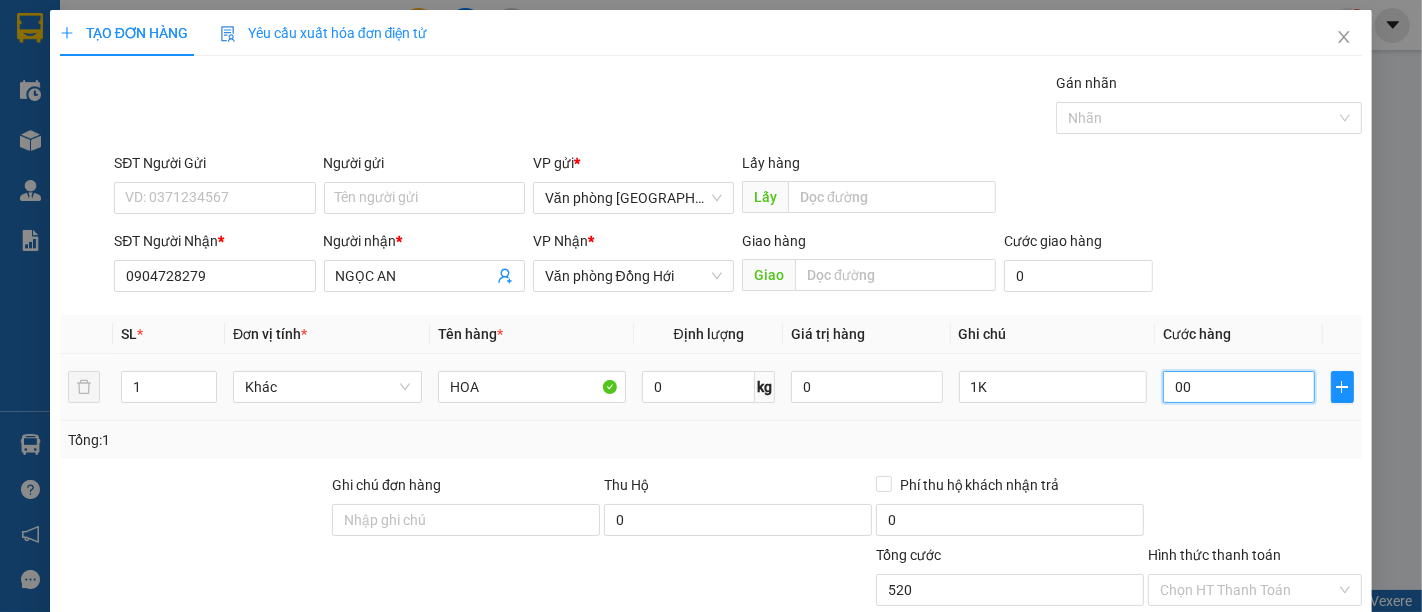 type on "0" 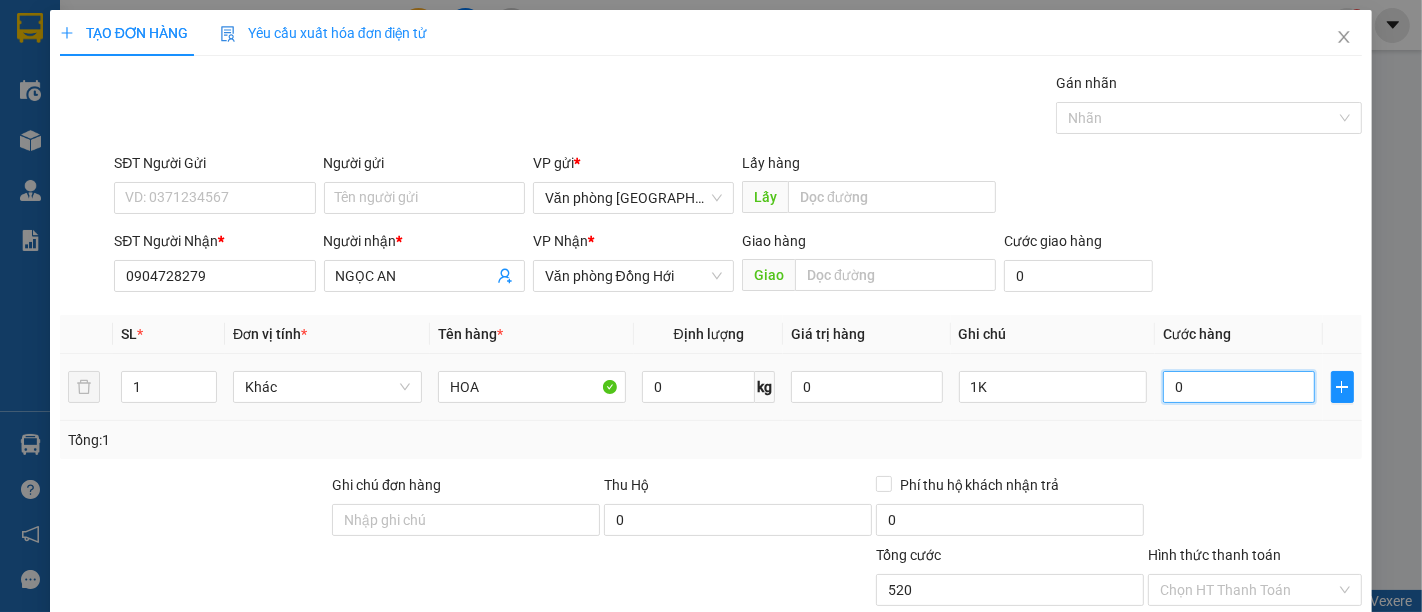 type on "0" 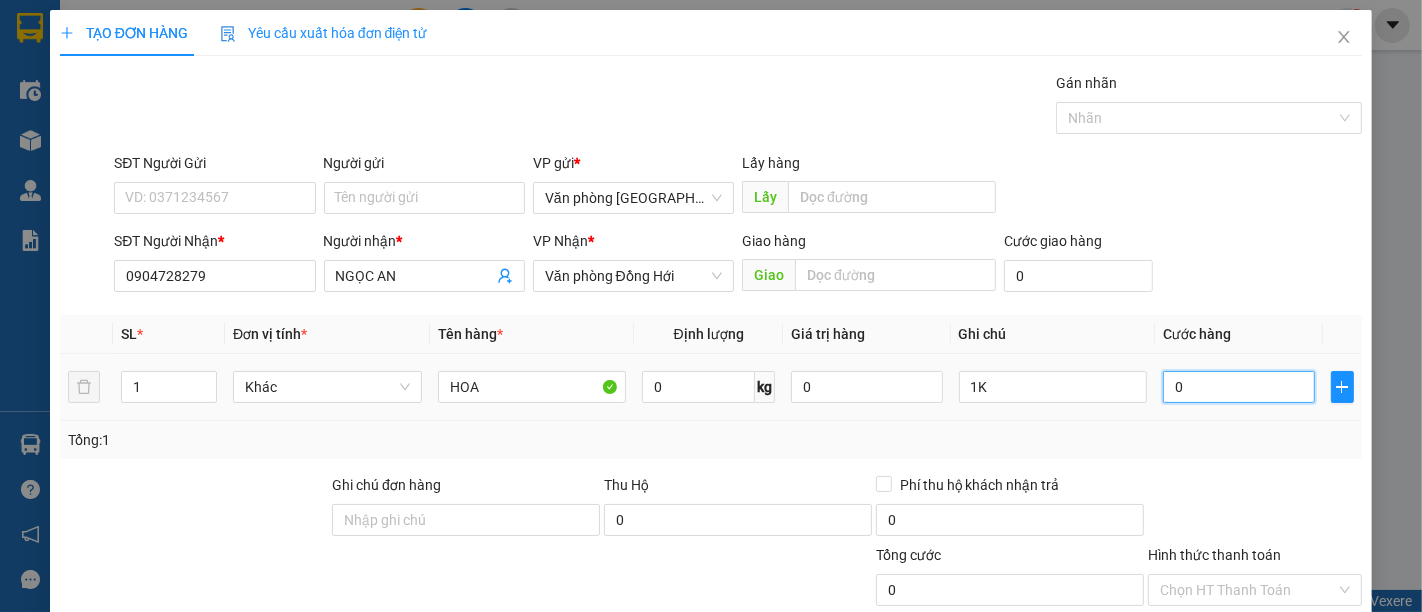 type on "0" 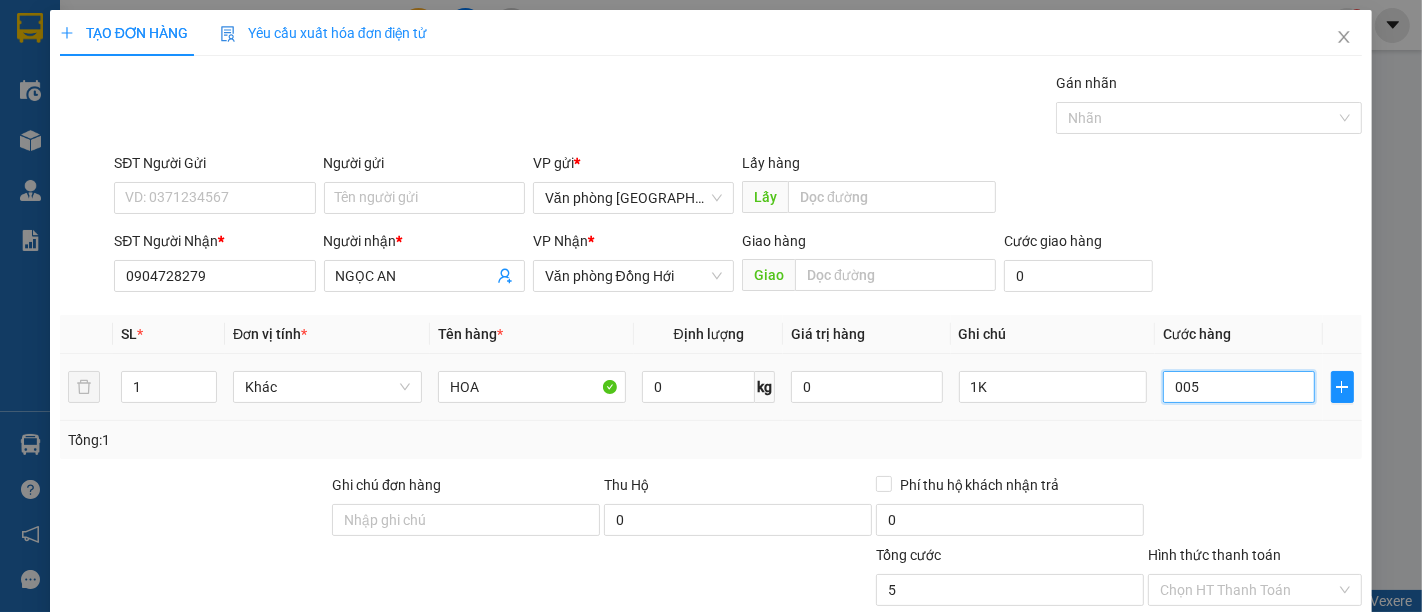 type on "50" 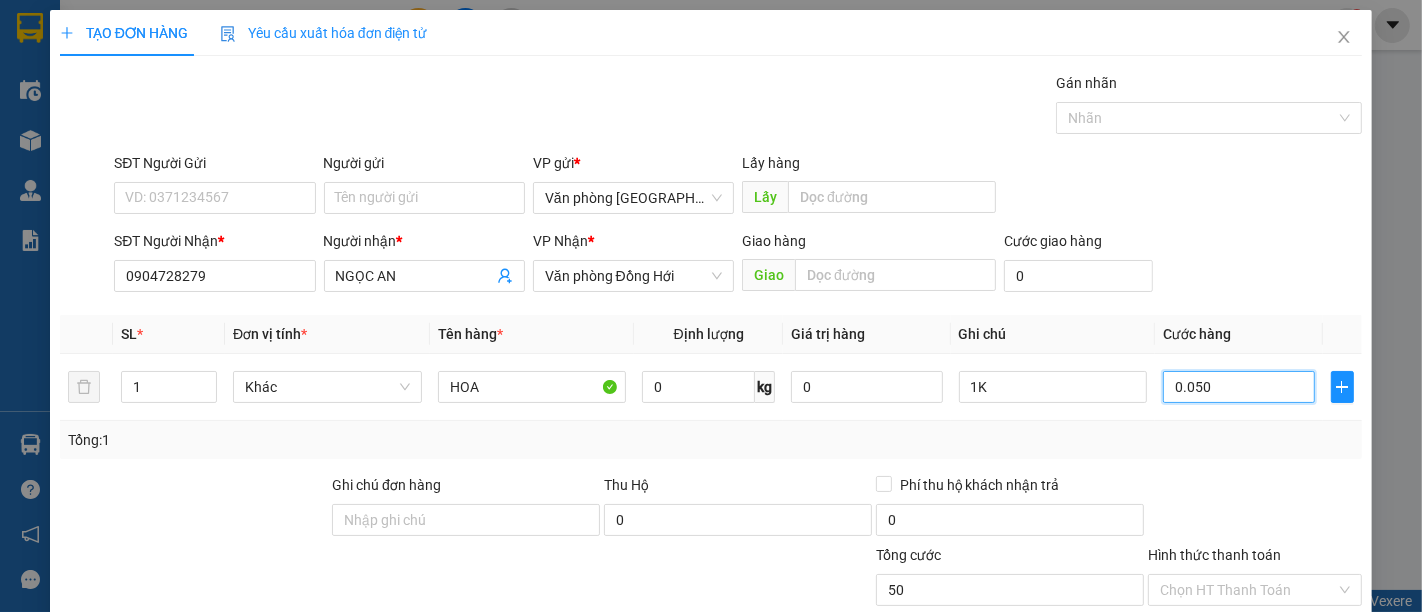 type on "0.050" 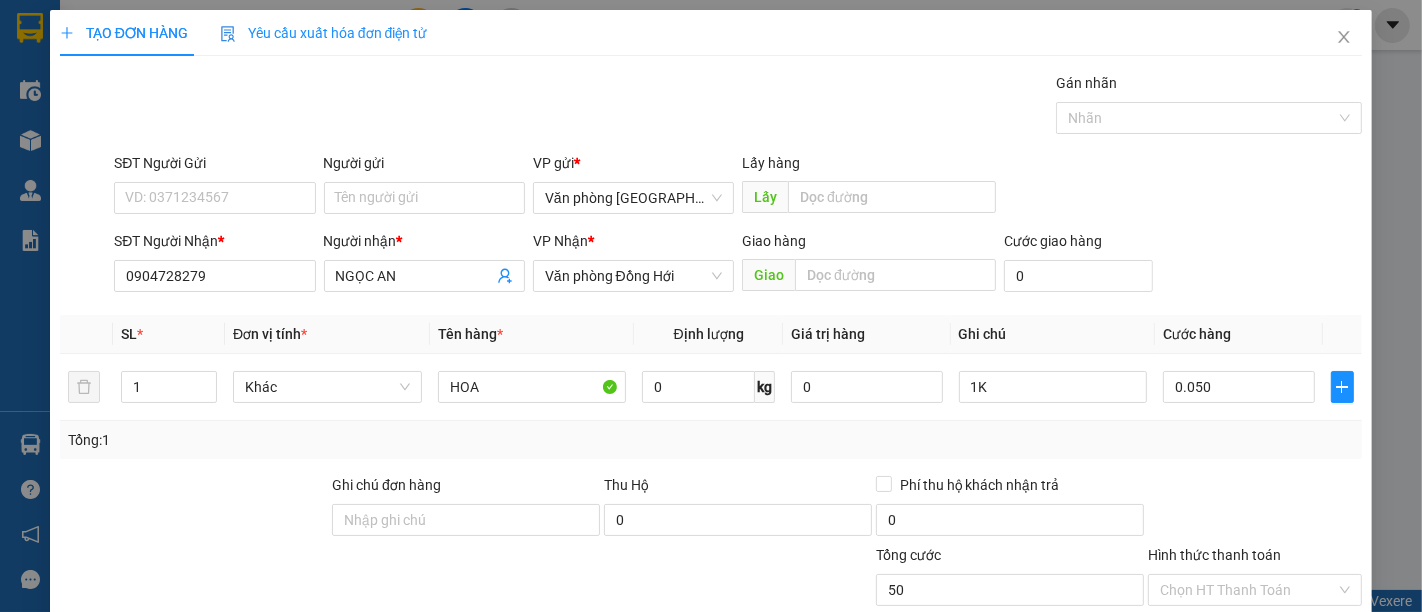 type on "50.000" 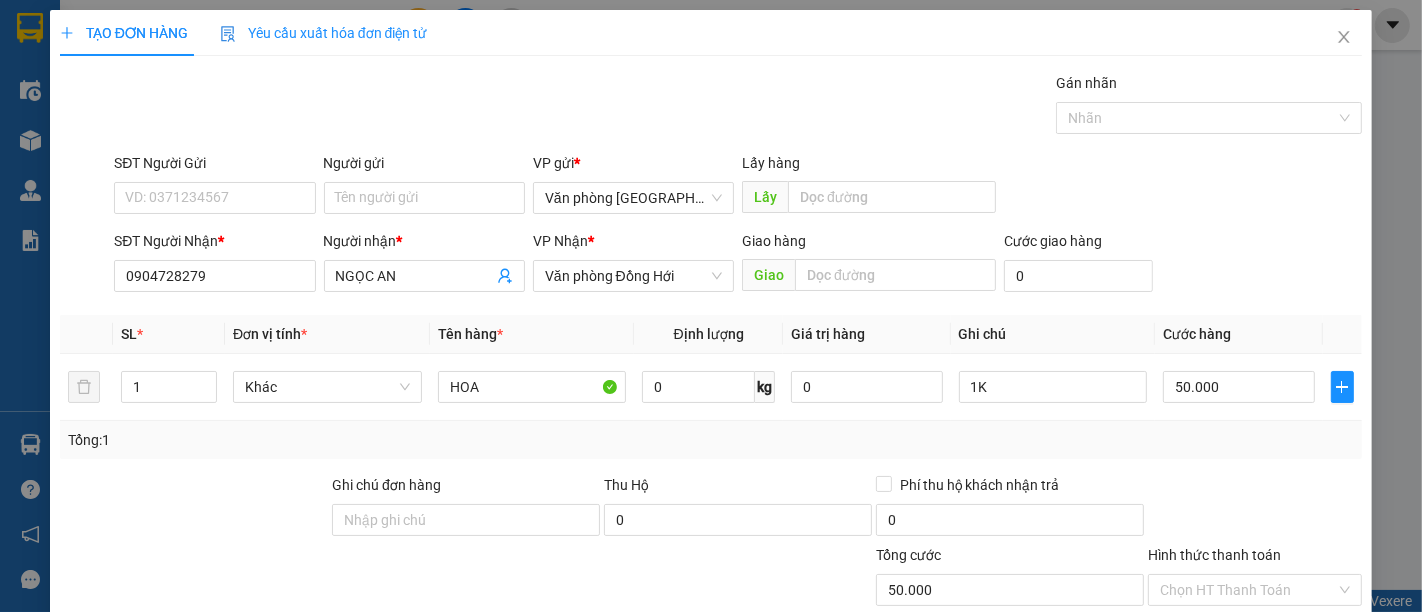 click on "SĐT Người Nhận  * 0904728279 Người nhận  * NGỌC AN VP Nhận  * Văn phòng Đồng Hới Giao hàng Giao Cước giao hàng 0" at bounding box center [738, 265] 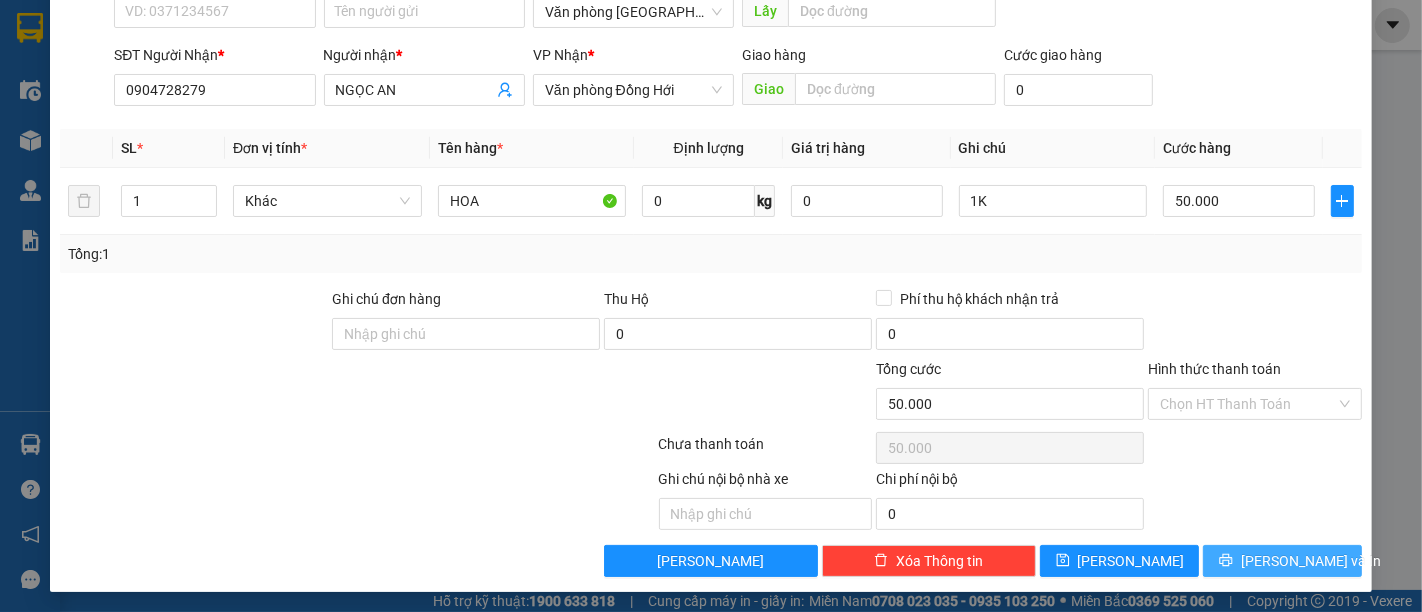 click on "[PERSON_NAME] và In" at bounding box center [1282, 561] 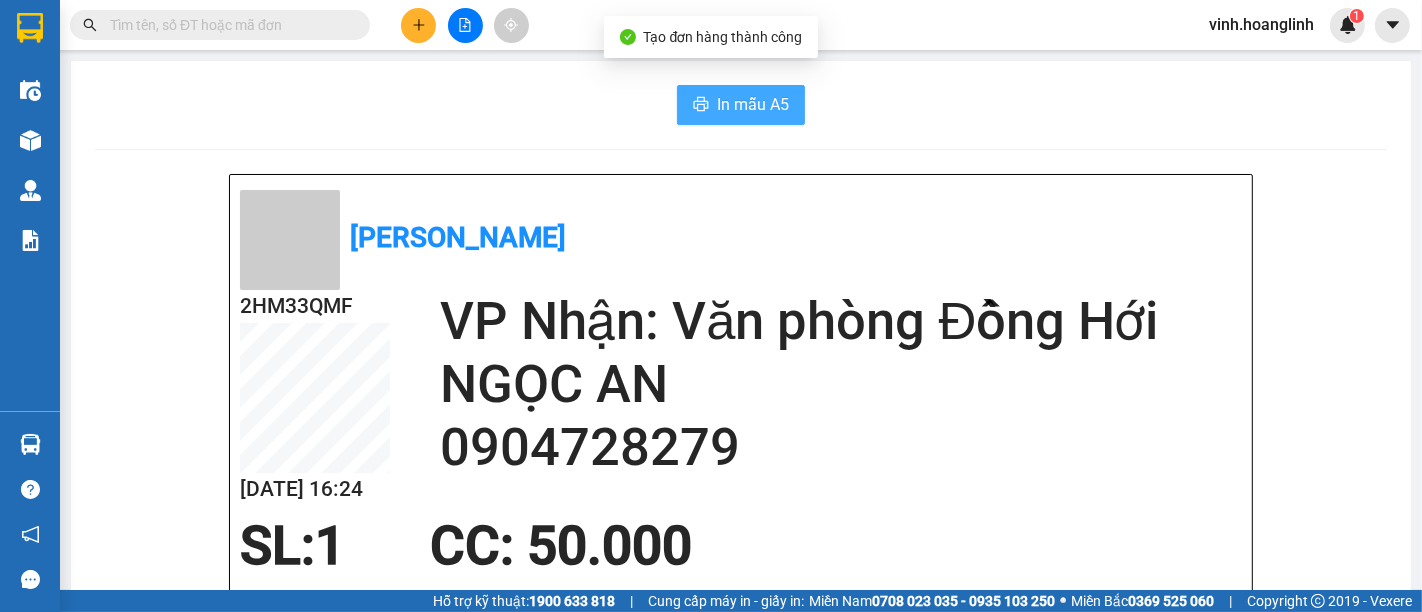 click on "In mẫu A5" at bounding box center [753, 104] 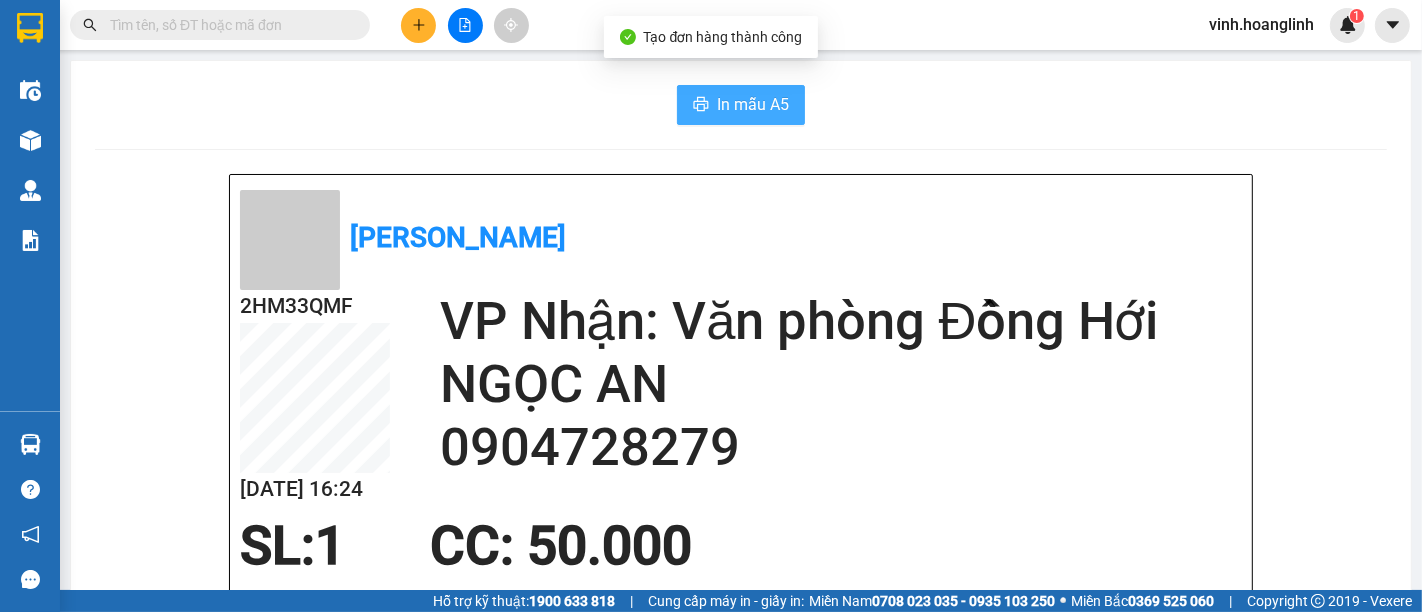 scroll, scrollTop: 0, scrollLeft: 0, axis: both 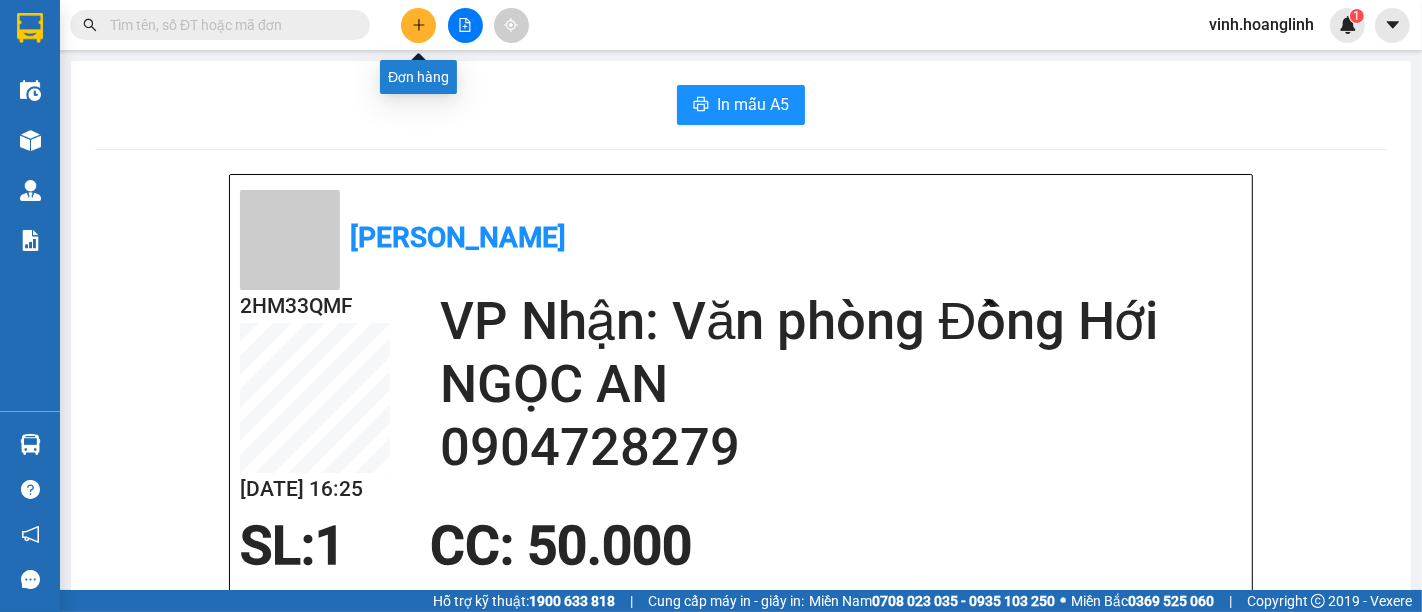 click 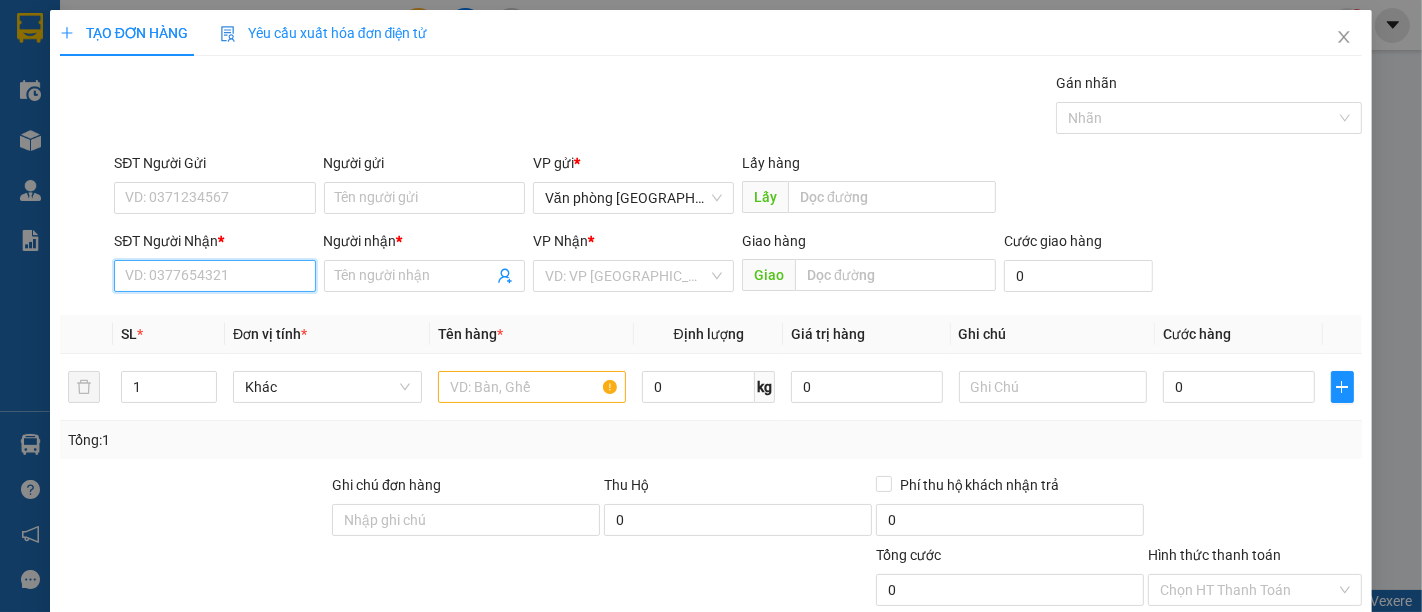 click on "SĐT Người Nhận  *" at bounding box center (214, 276) 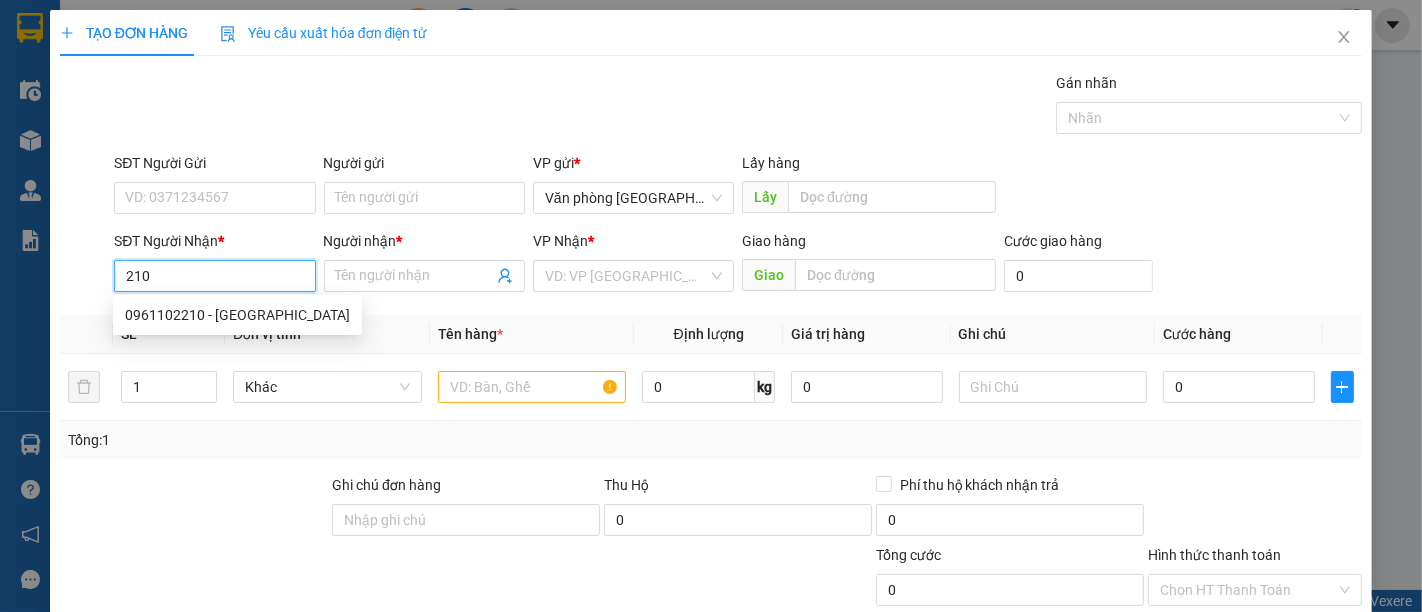 click on "0961102210 - [GEOGRAPHIC_DATA]" at bounding box center (237, 315) 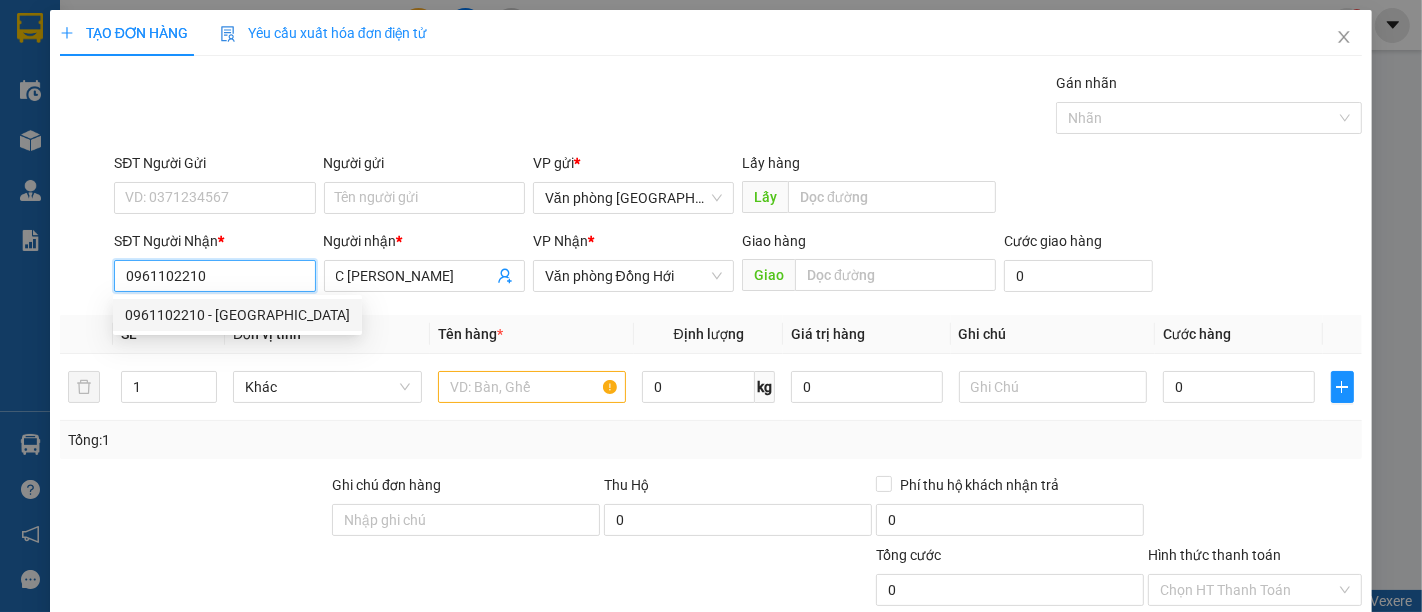 type on "60.000" 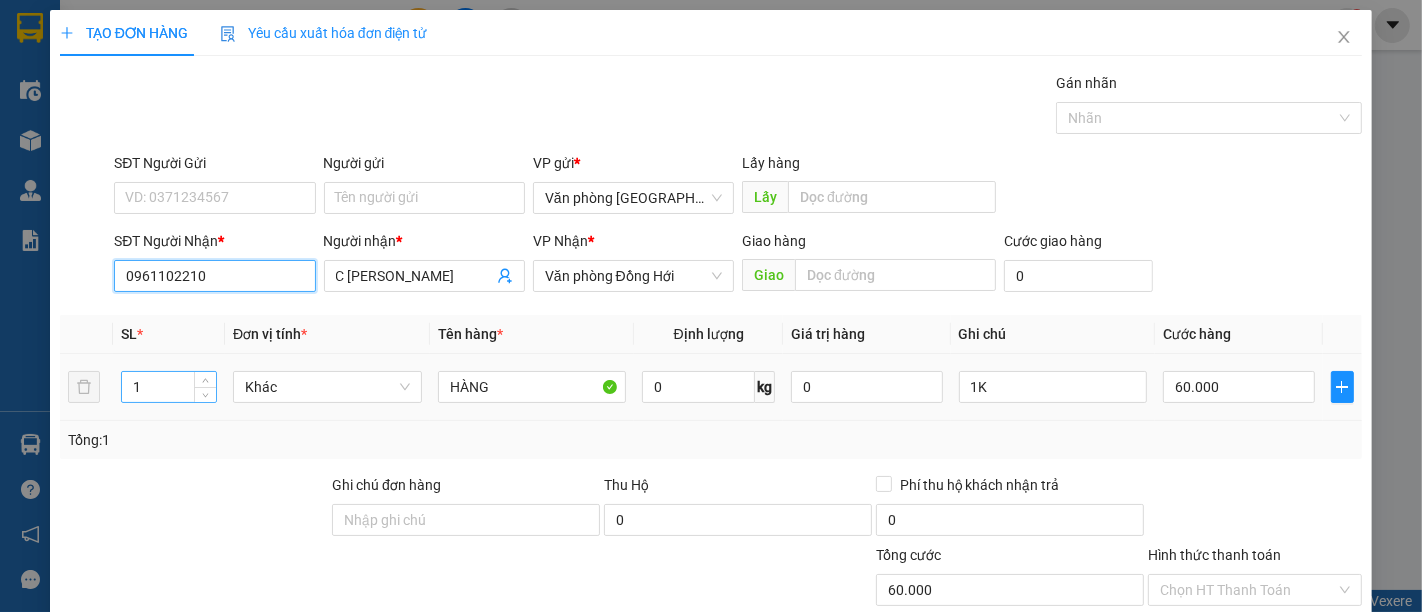 type on "0961102210" 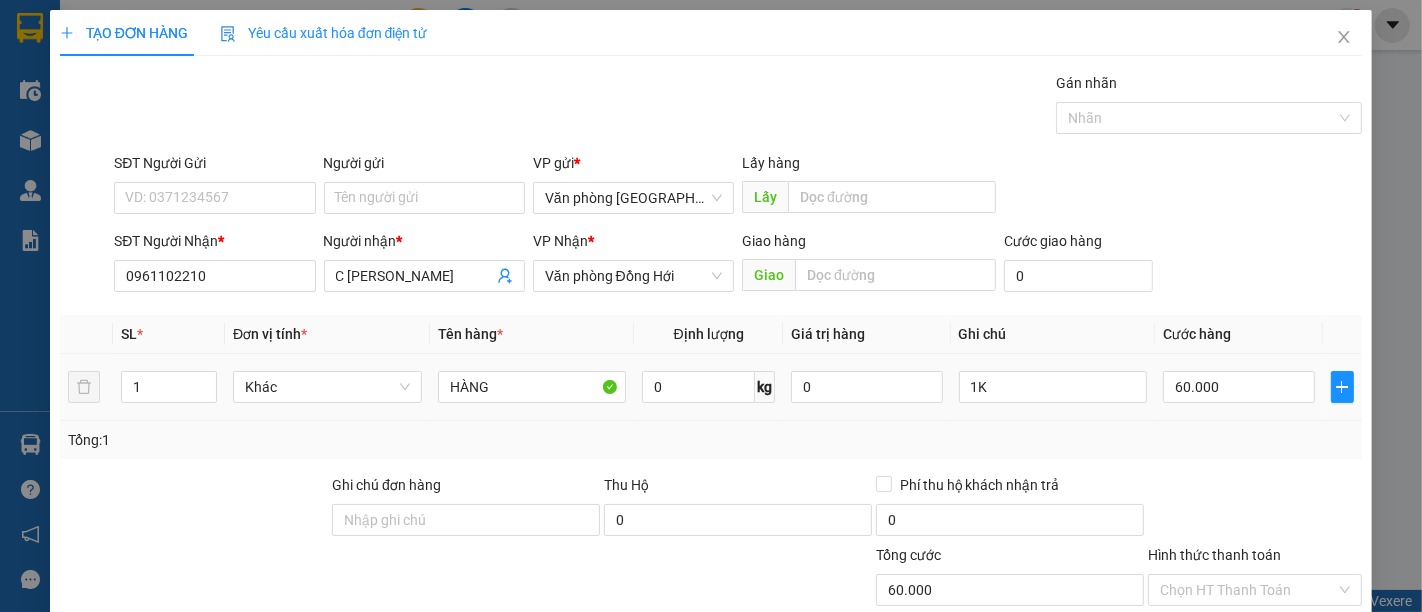 drag, startPoint x: 158, startPoint y: 387, endPoint x: 0, endPoint y: 398, distance: 158.38245 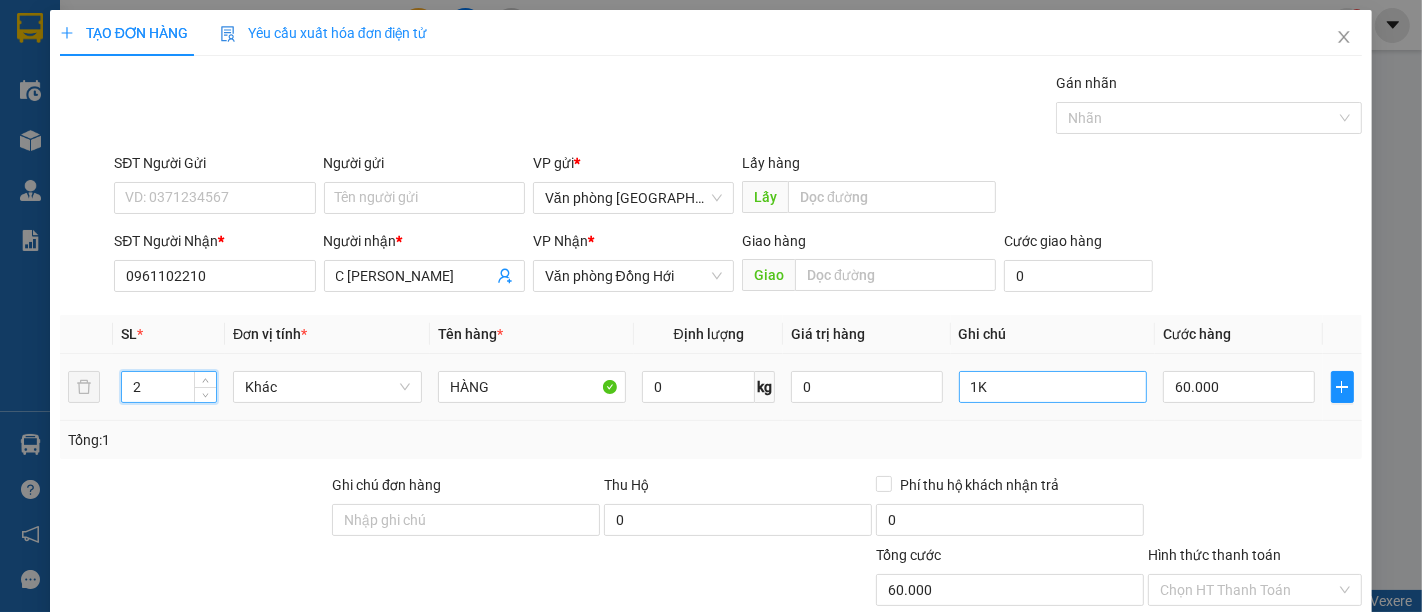 type on "2" 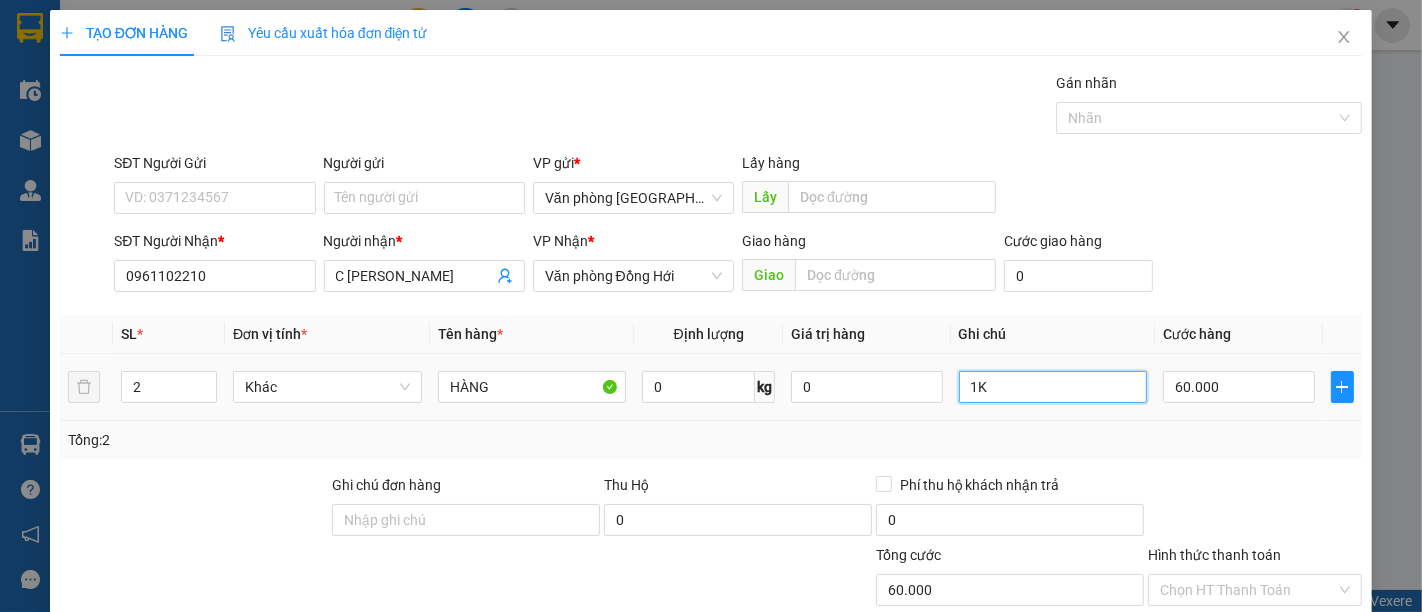 drag, startPoint x: 975, startPoint y: 392, endPoint x: 818, endPoint y: 401, distance: 157.25775 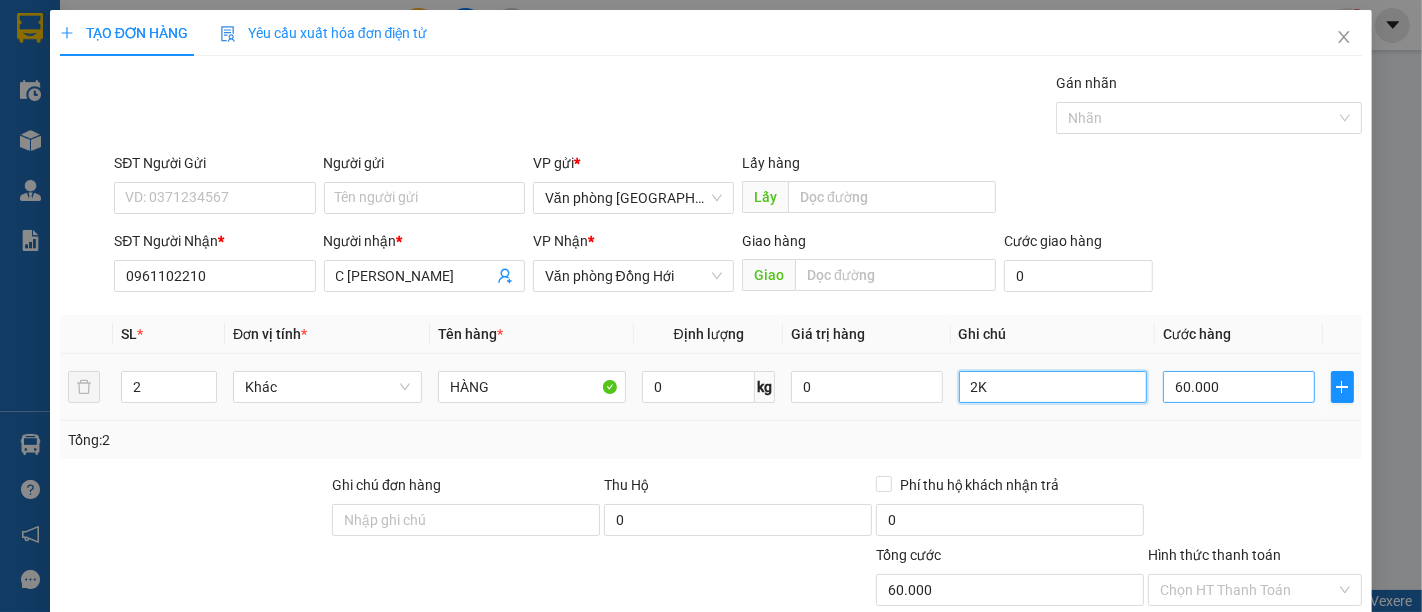 type on "2K" 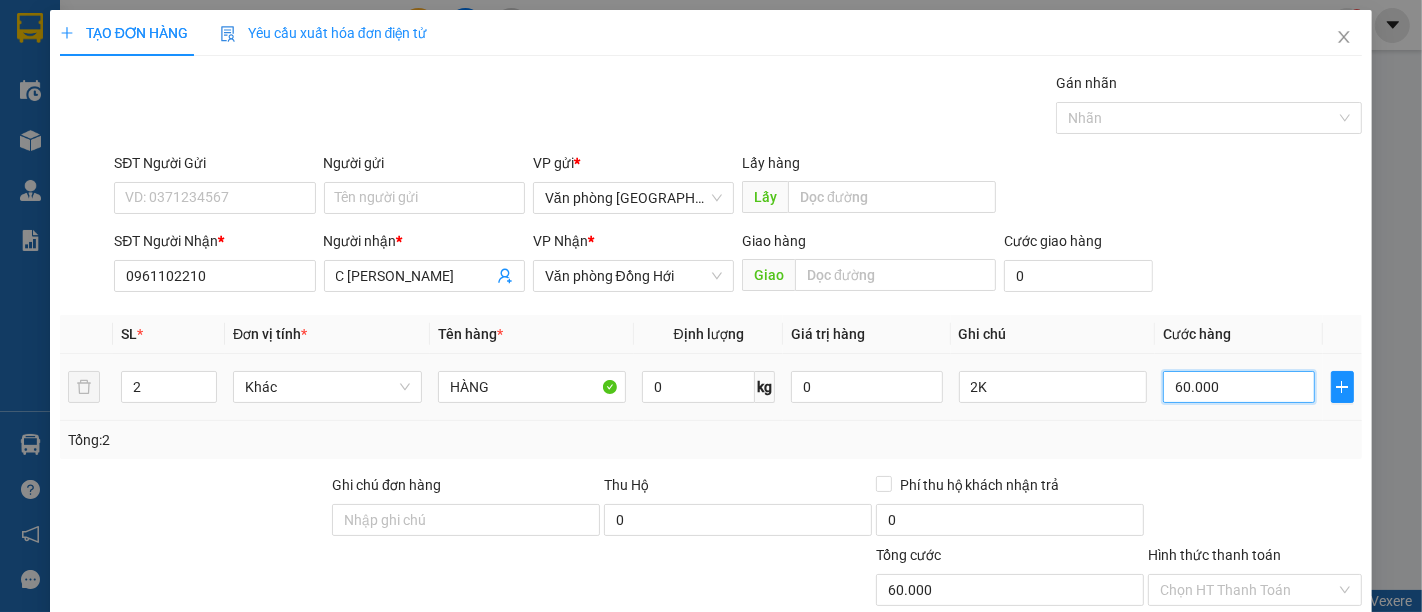 click on "60.000" at bounding box center (1238, 387) 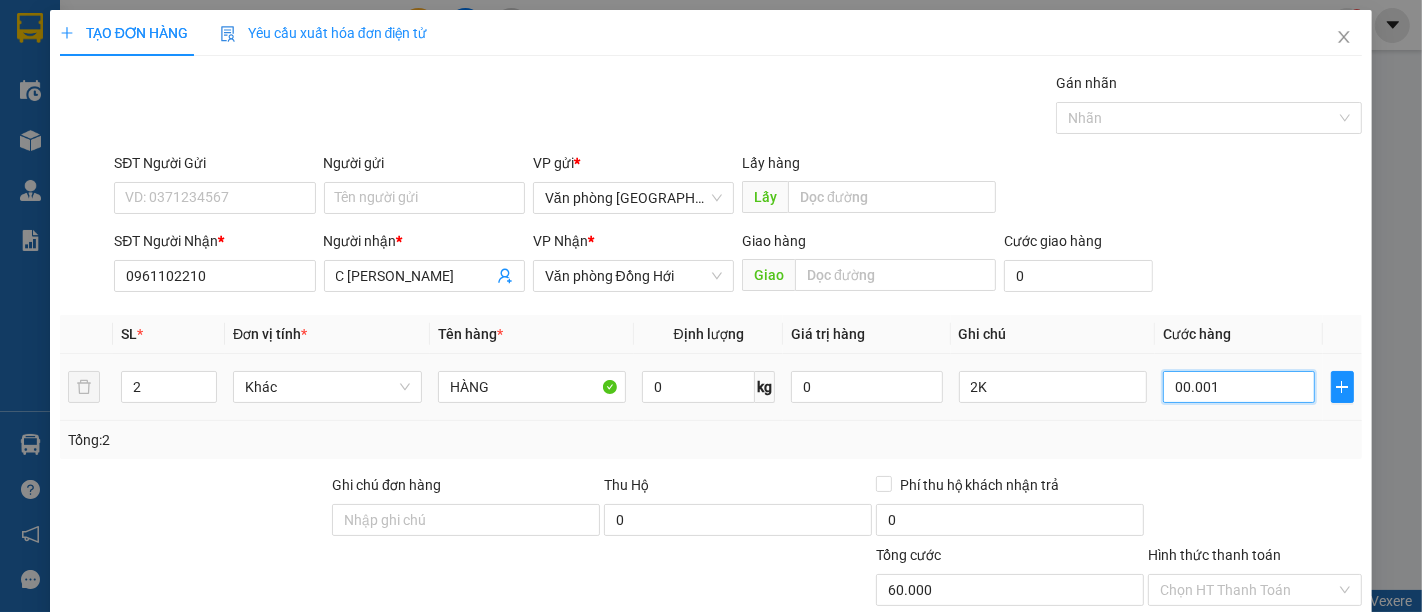 type on "1" 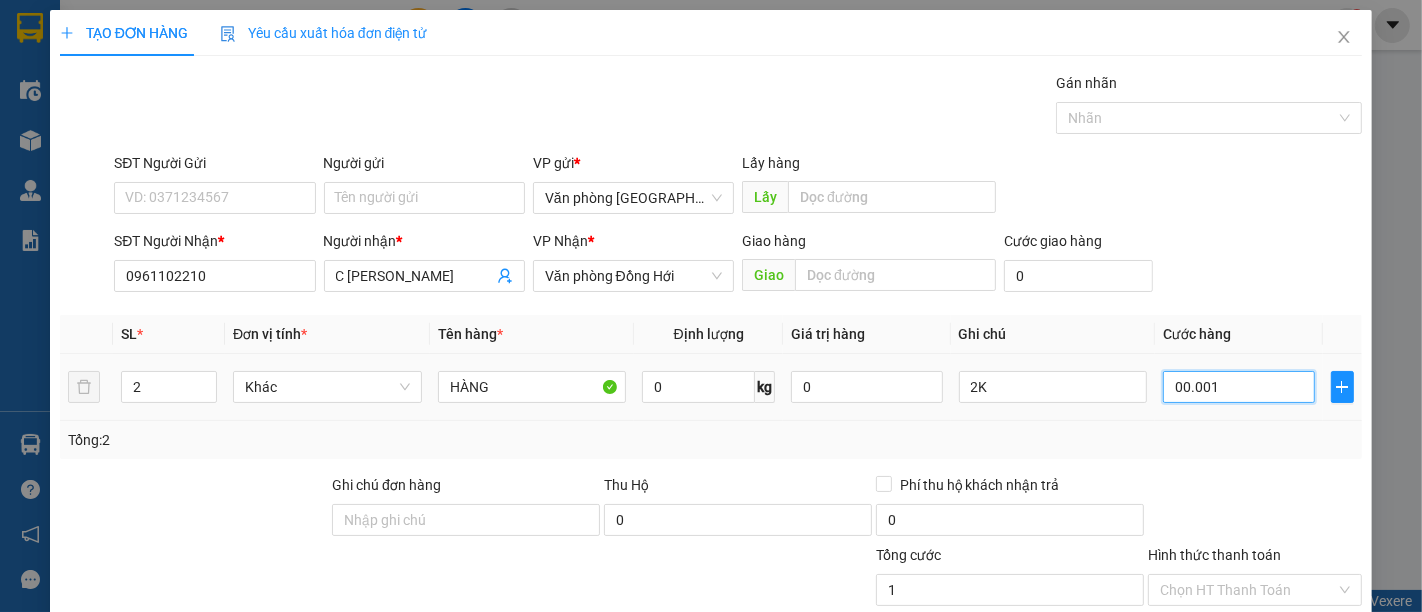 type on "10" 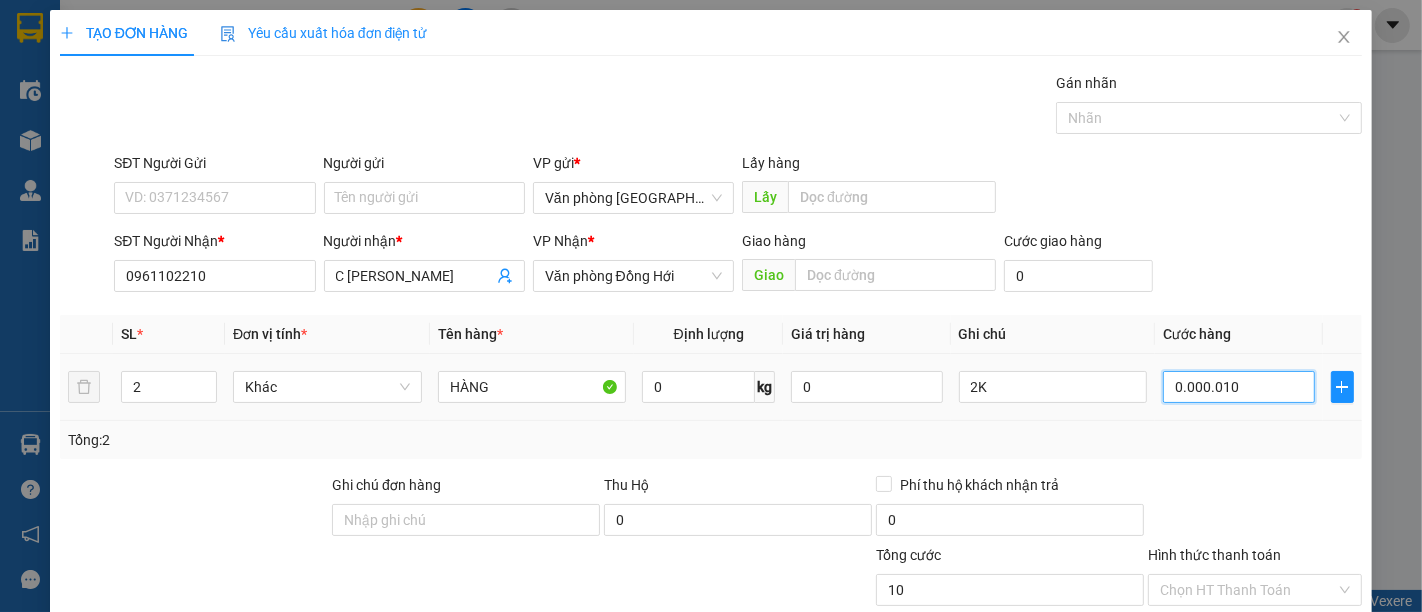 type on "100" 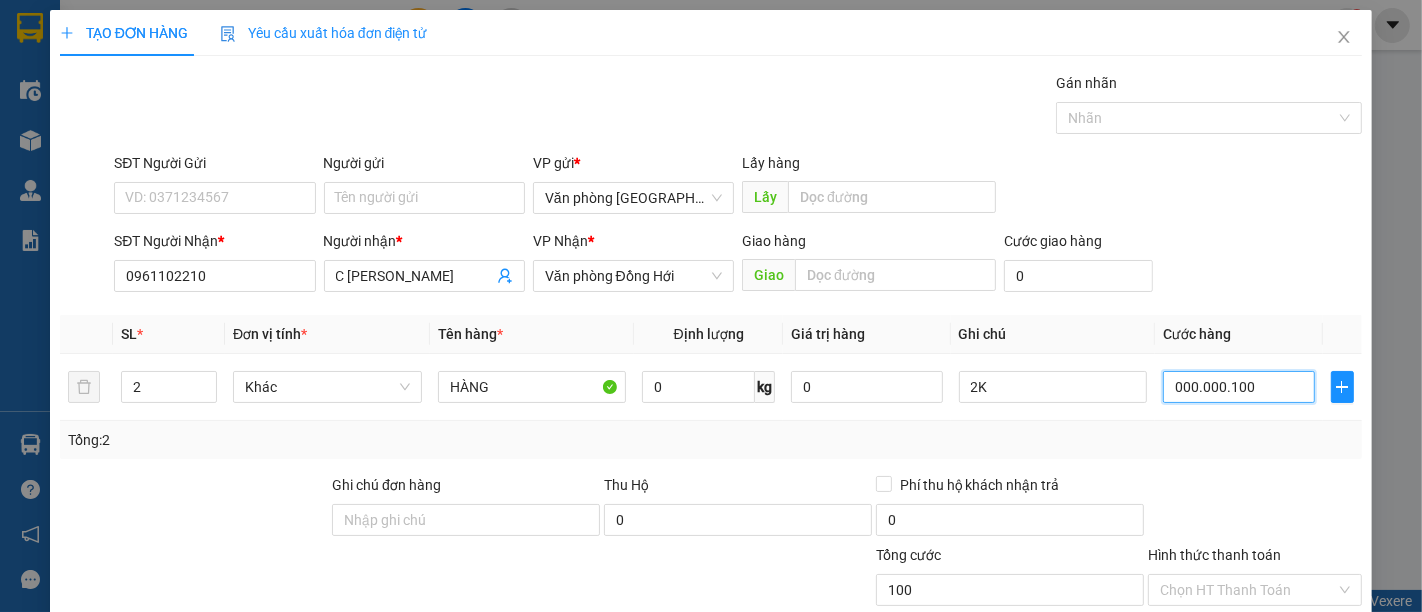 type on "000.000.100" 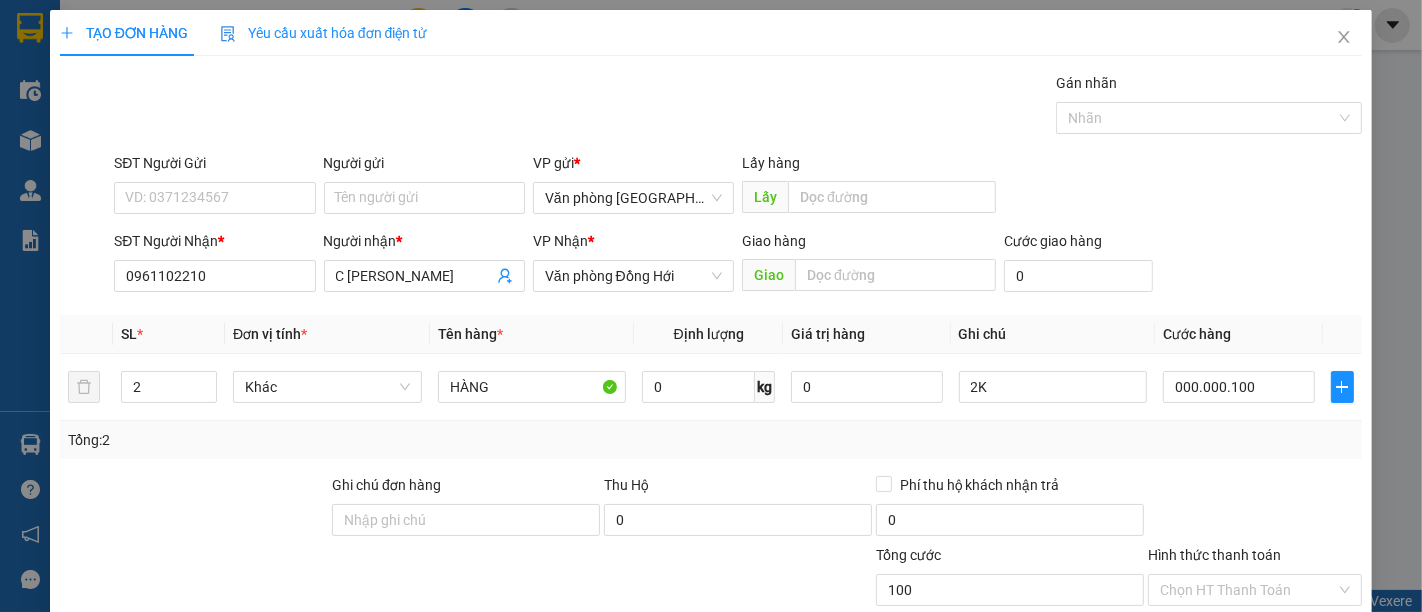 type on "100.000" 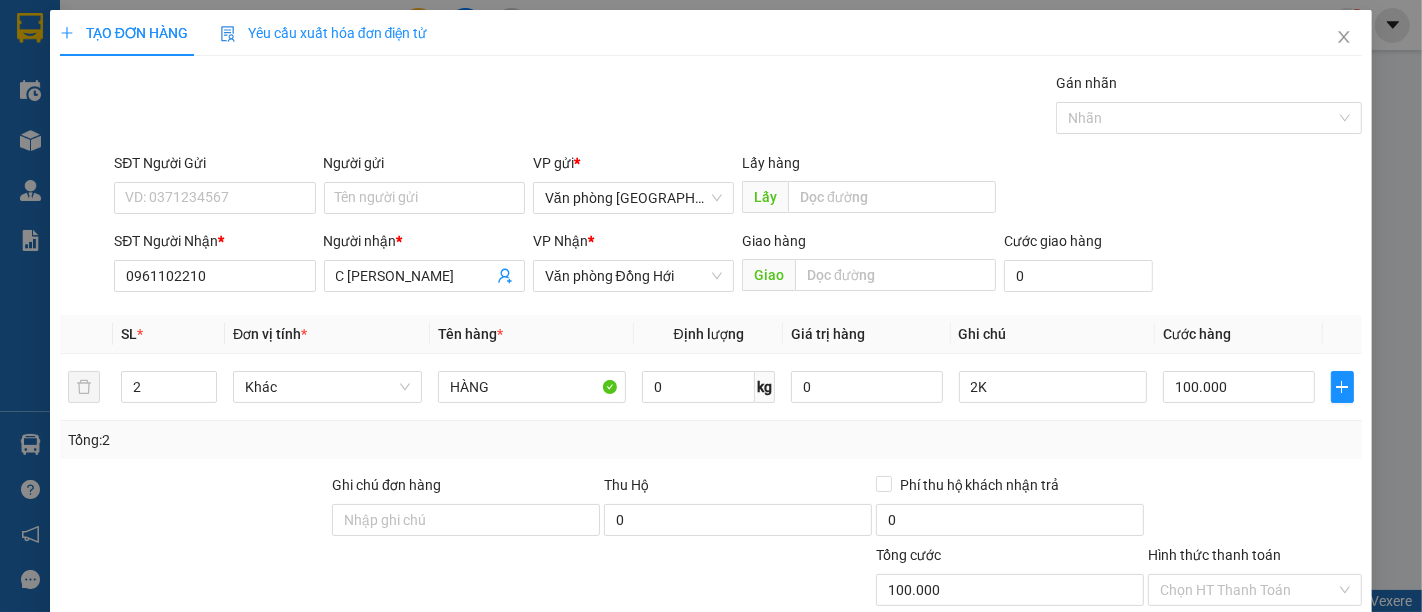 click on "SĐT Người Nhận  * 0961102210 Người nhận  * C GIANG ĐH VP Nhận  * Văn phòng Đồng Hới Giao hàng Giao Cước giao hàng 0" at bounding box center (738, 265) 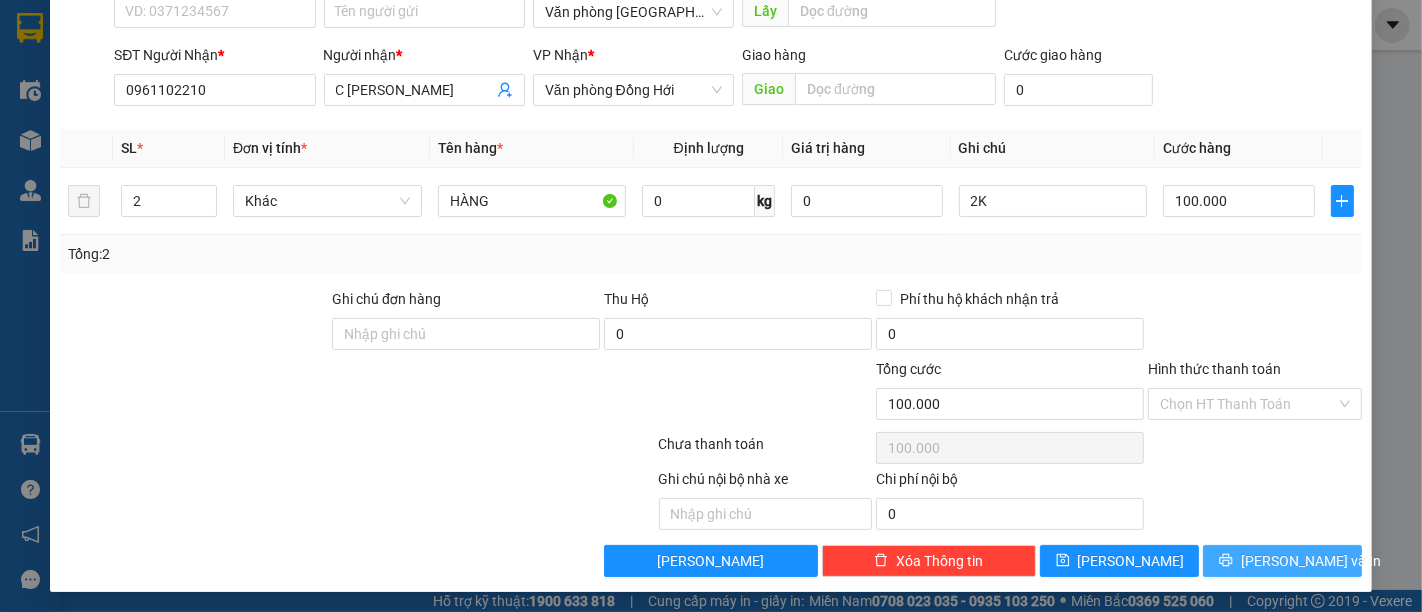 click on "[PERSON_NAME] và In" at bounding box center (1311, 561) 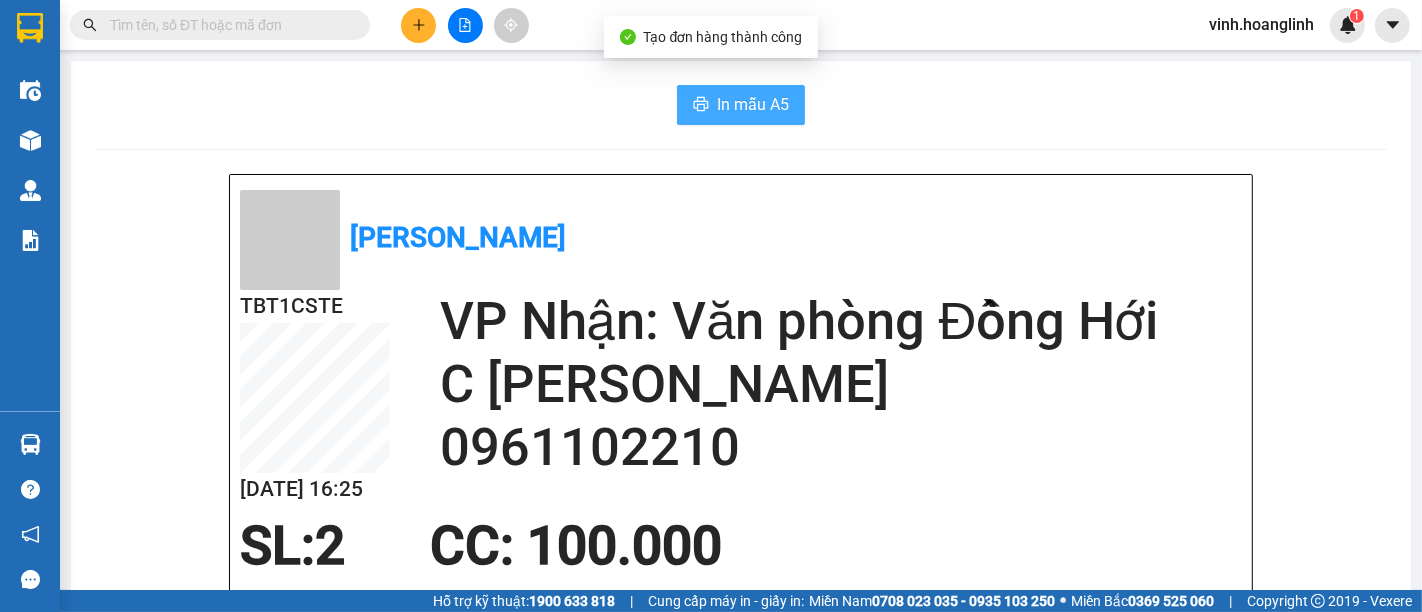click on "In mẫu A5" at bounding box center [753, 104] 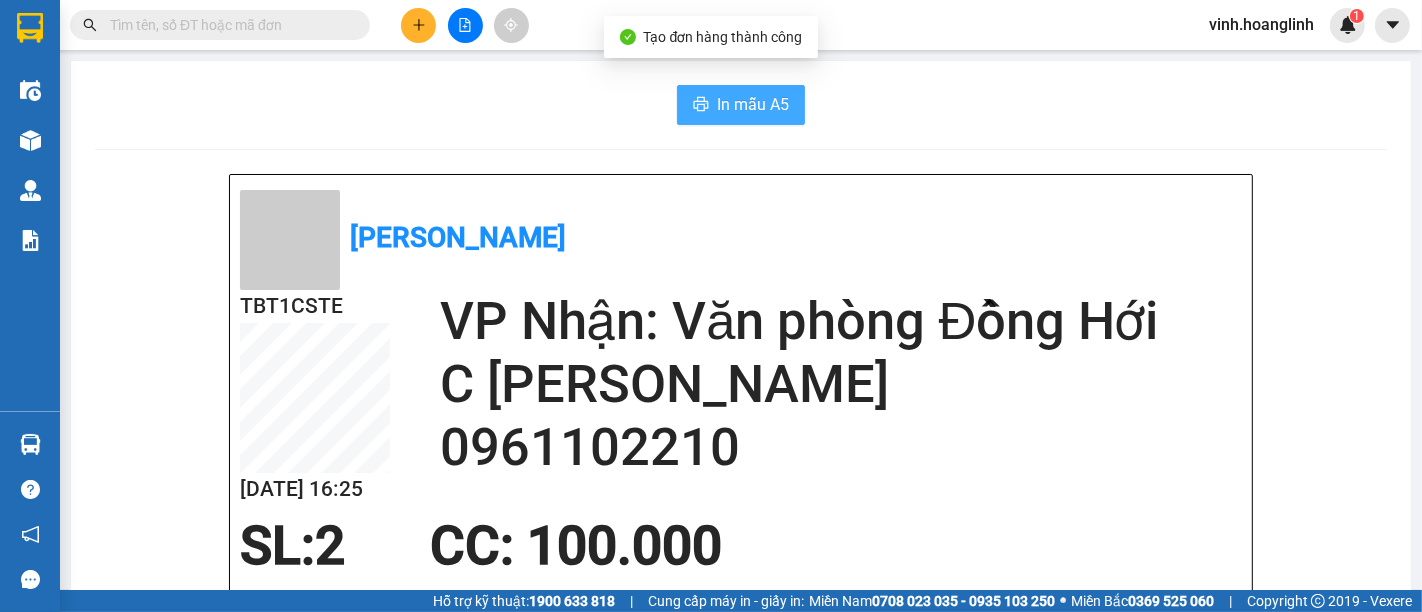 scroll, scrollTop: 0, scrollLeft: 0, axis: both 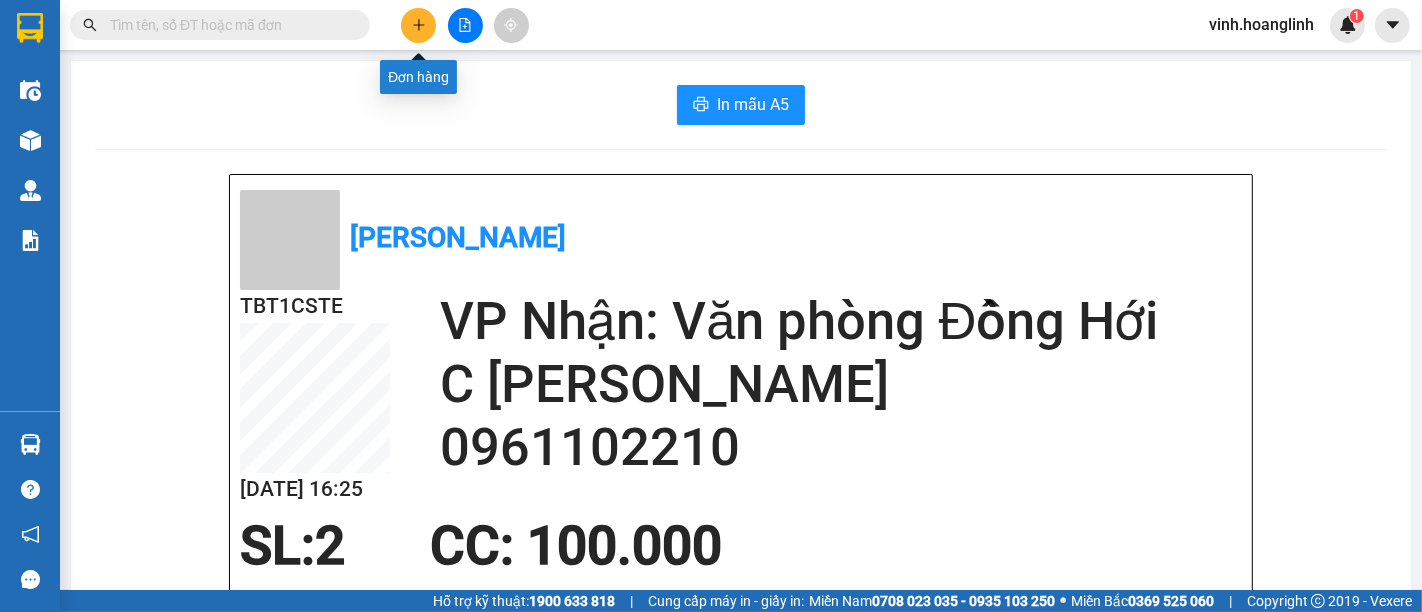 click at bounding box center [418, 25] 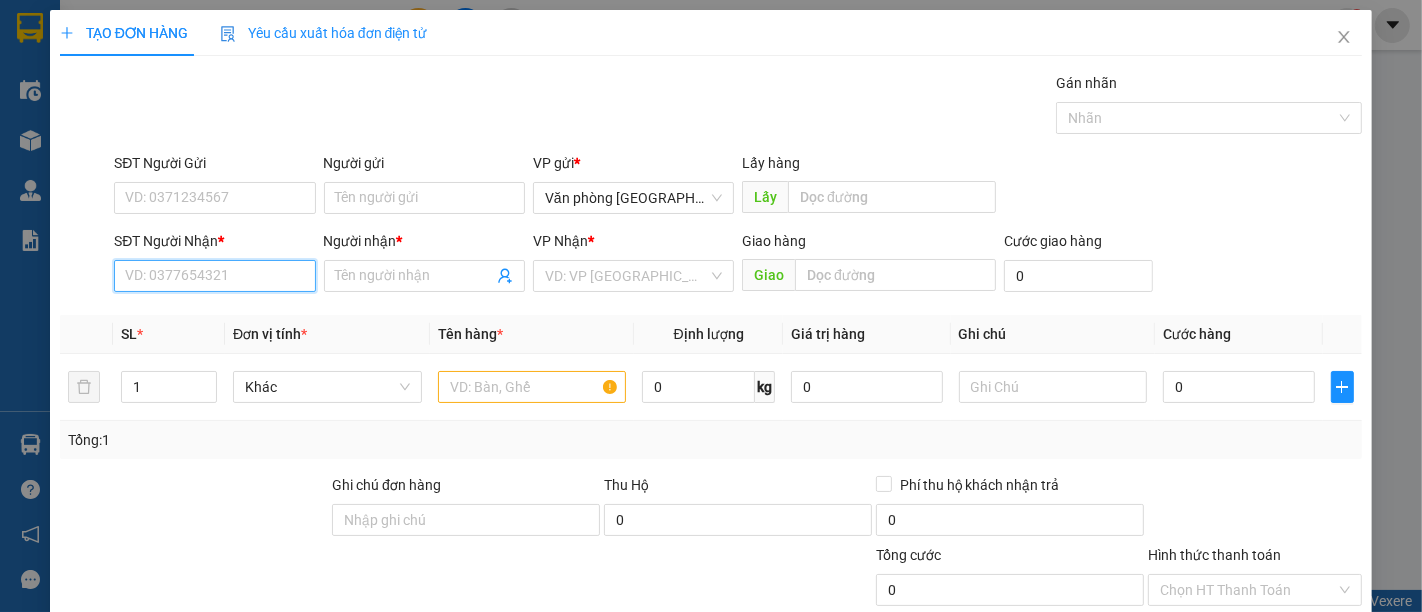 click on "SĐT Người Nhận  *" at bounding box center [214, 276] 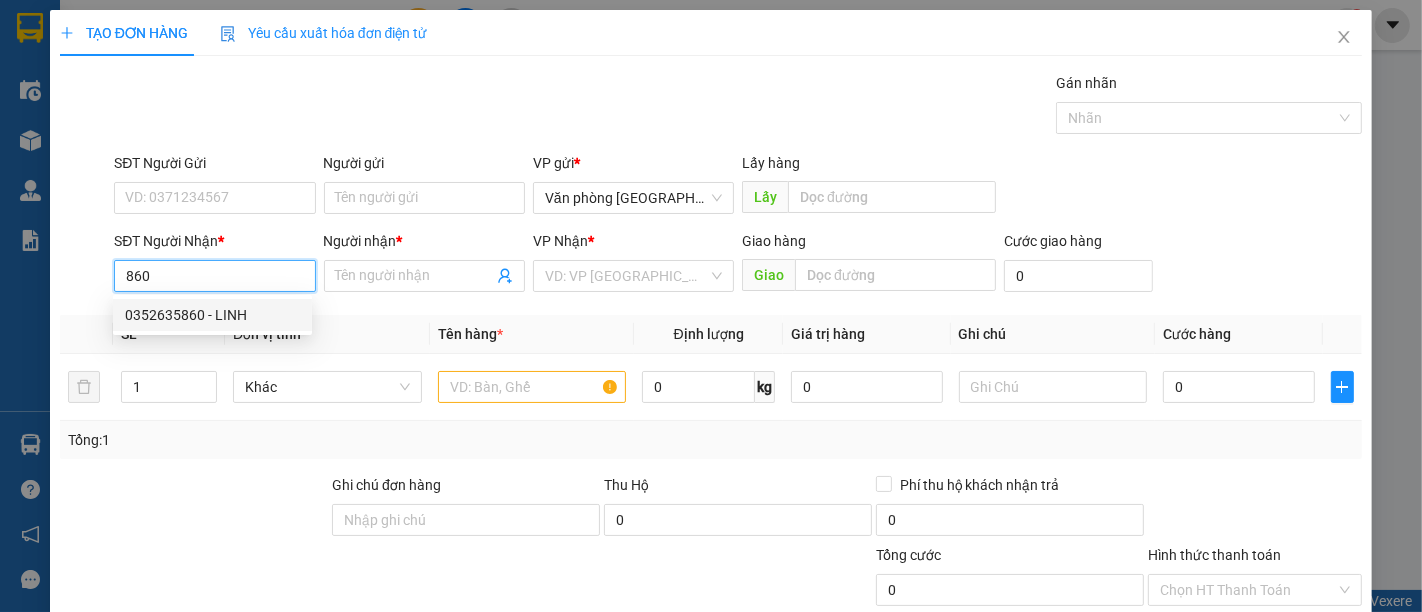 click on "0352635860 - LINH" at bounding box center (212, 315) 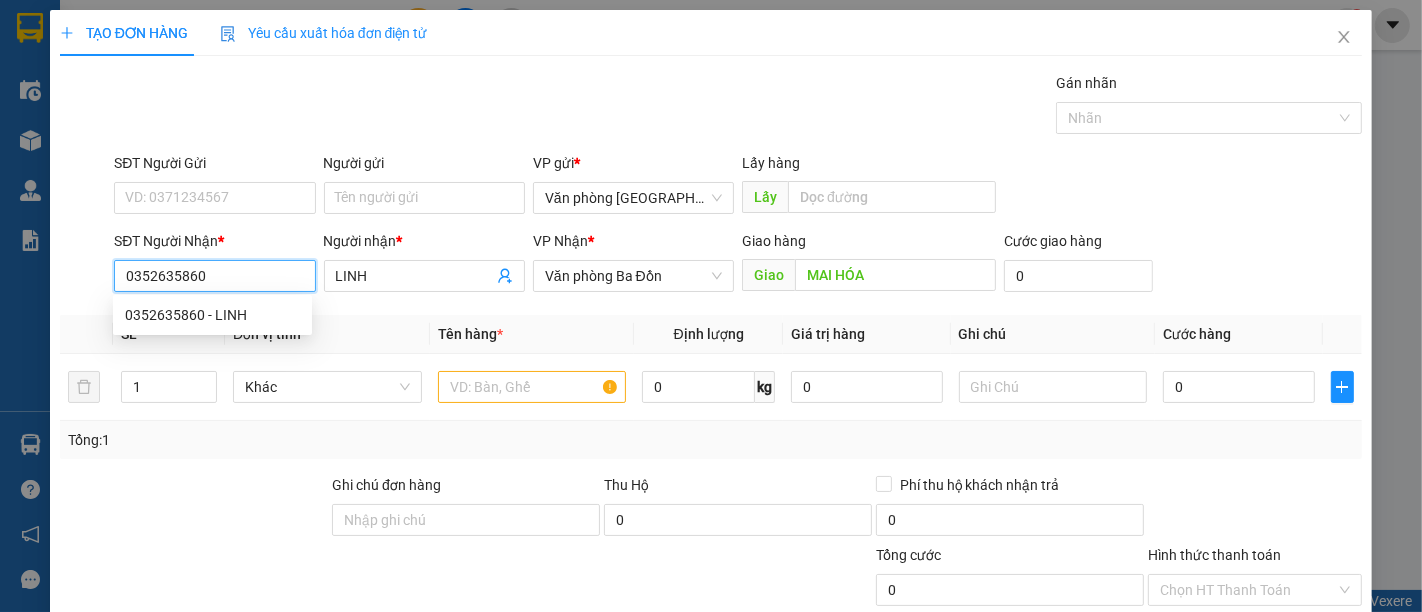 type on "100.000" 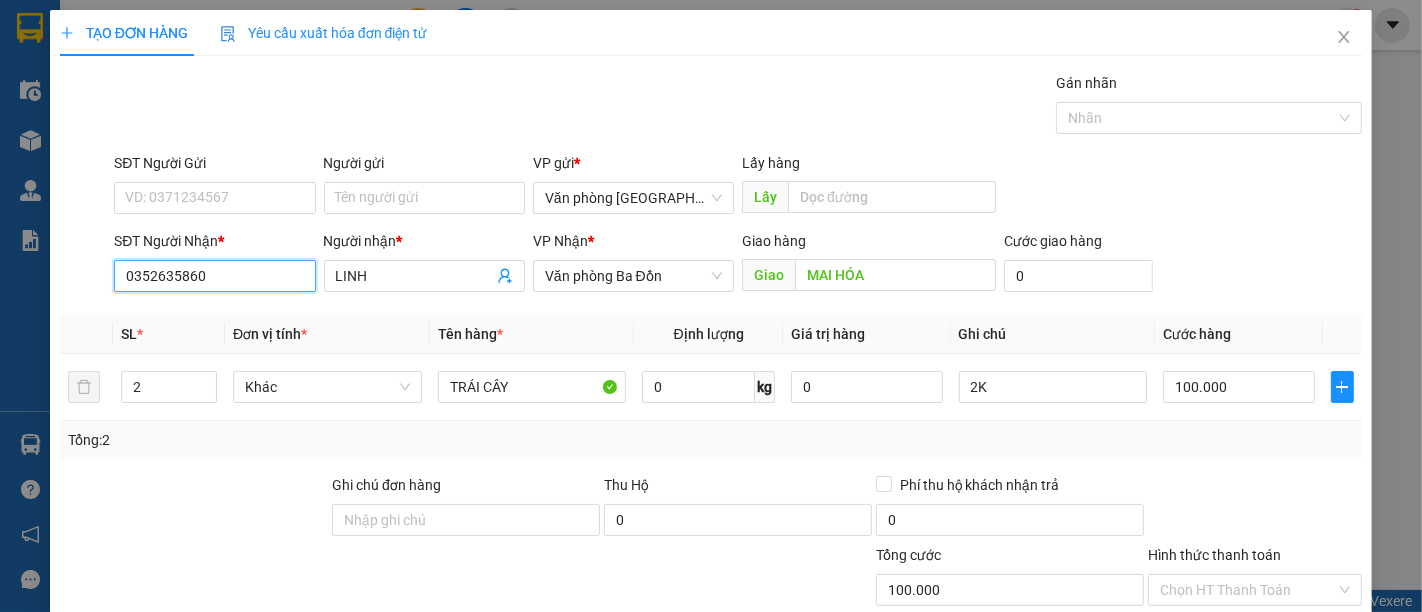 drag, startPoint x: 229, startPoint y: 273, endPoint x: 0, endPoint y: 301, distance: 230.70544 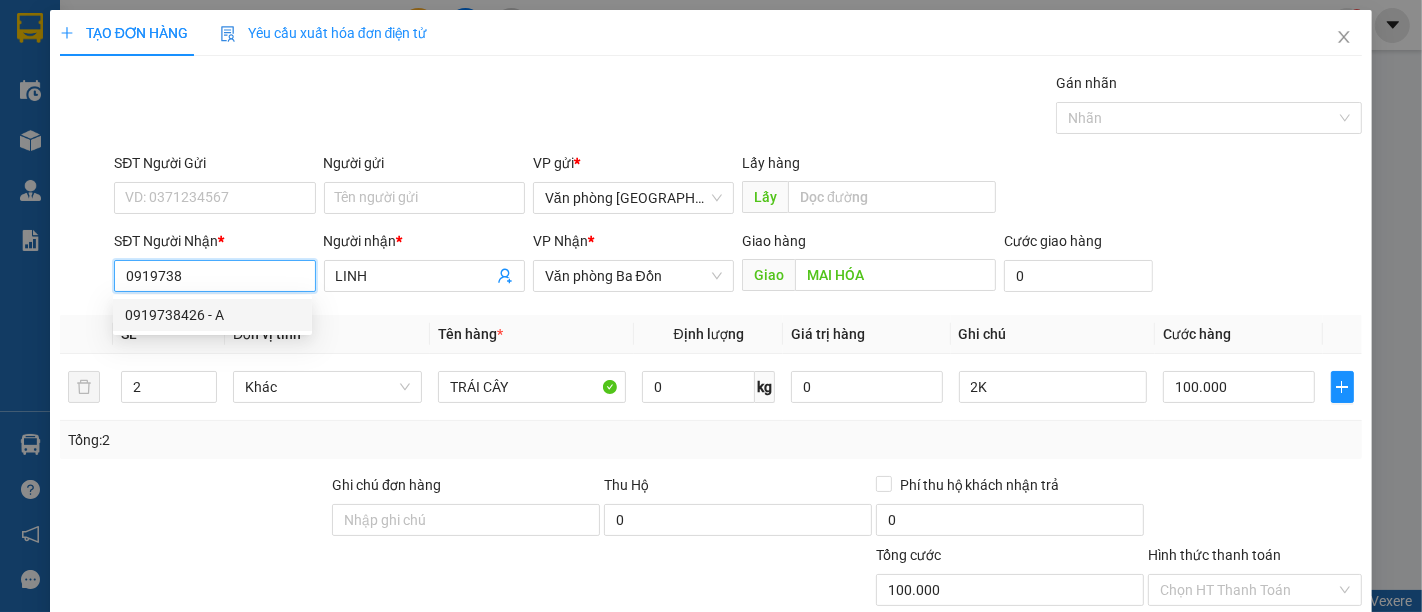 click on "0919738426 - A" at bounding box center (212, 315) 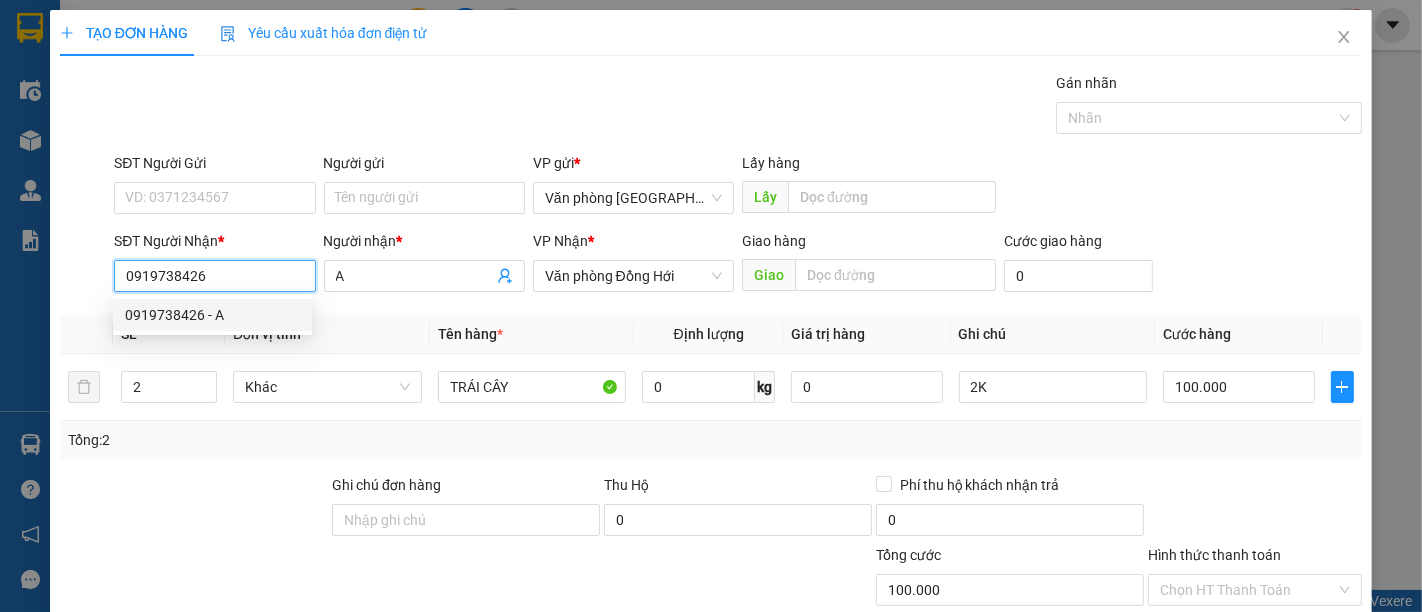 type on "1.200.000" 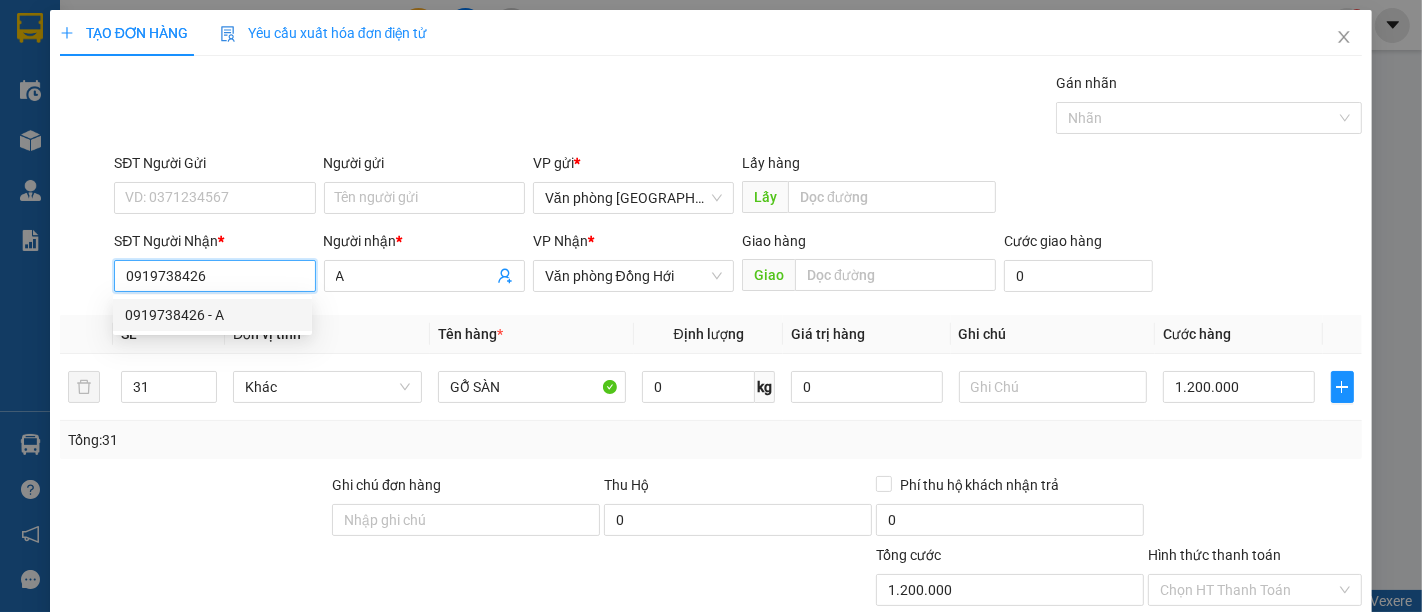 drag, startPoint x: 179, startPoint y: 278, endPoint x: 233, endPoint y: 279, distance: 54.00926 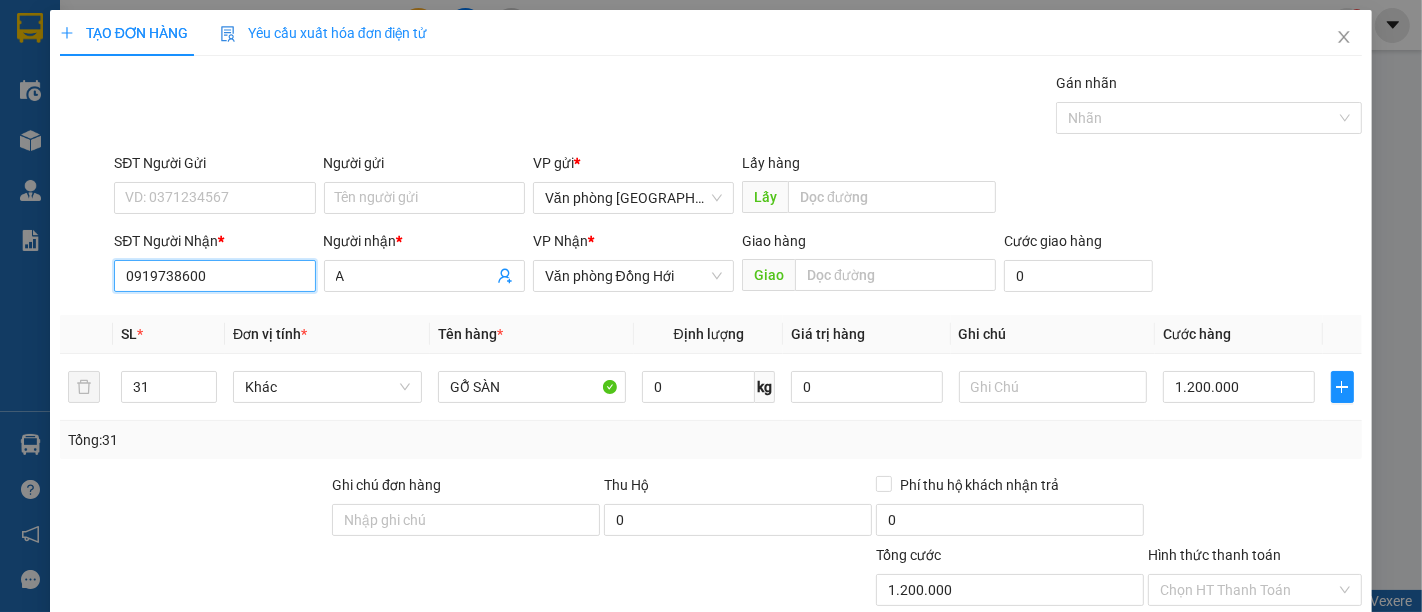 type on "0919738600" 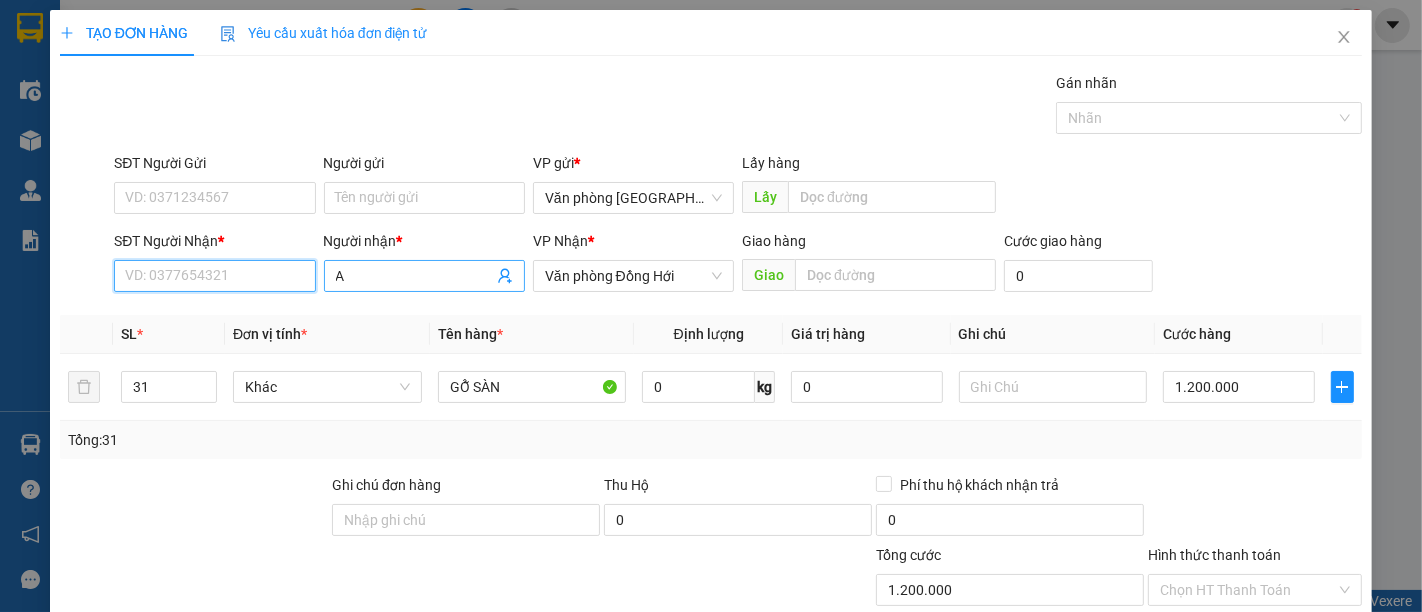 paste on "0356067473" 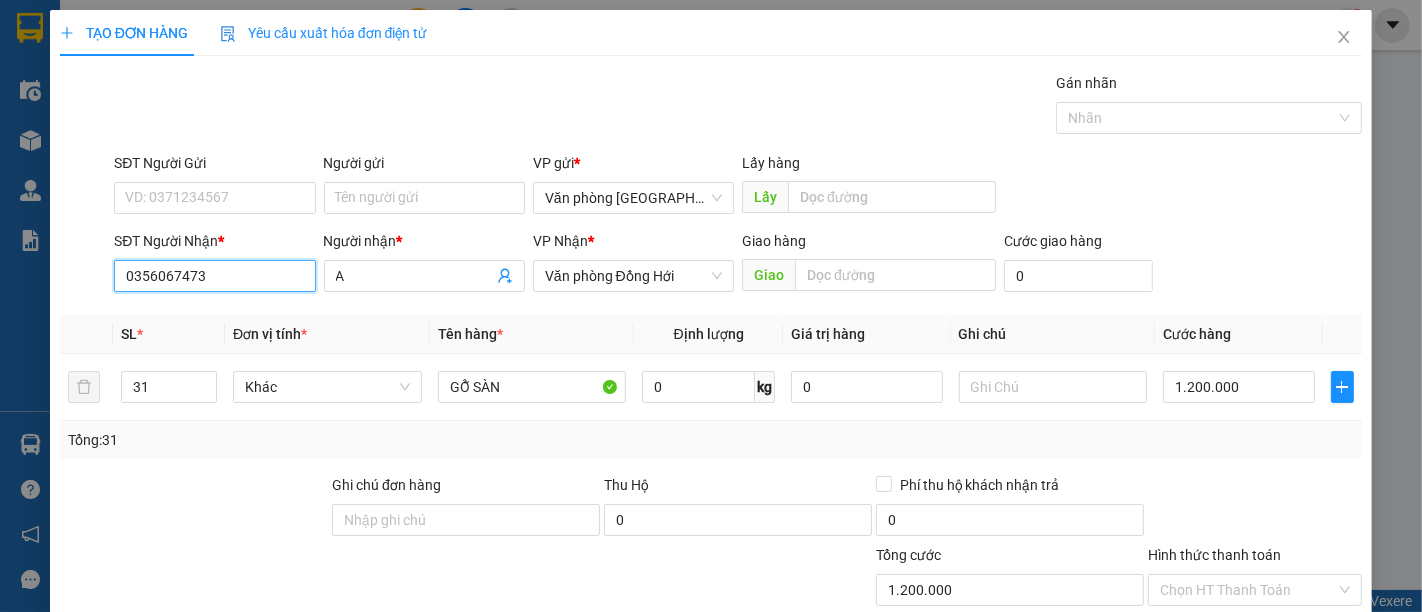 drag, startPoint x: 217, startPoint y: 281, endPoint x: 0, endPoint y: 255, distance: 218.55205 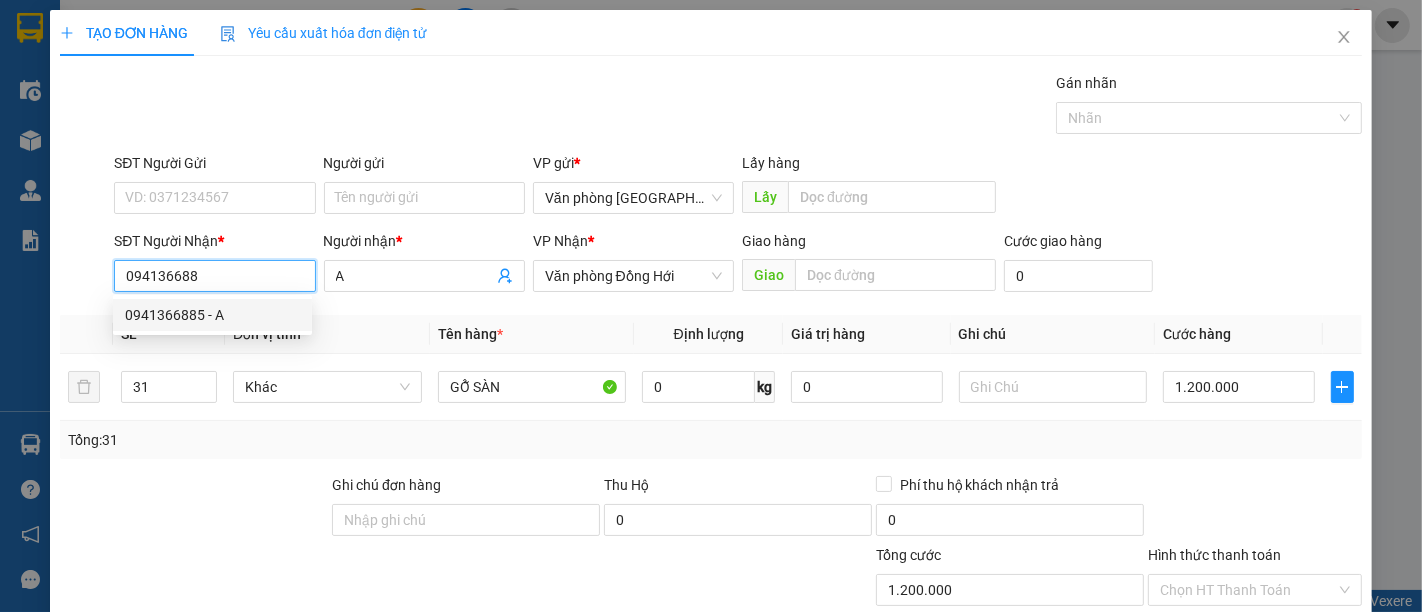 click on "0941366885 - A" at bounding box center [212, 315] 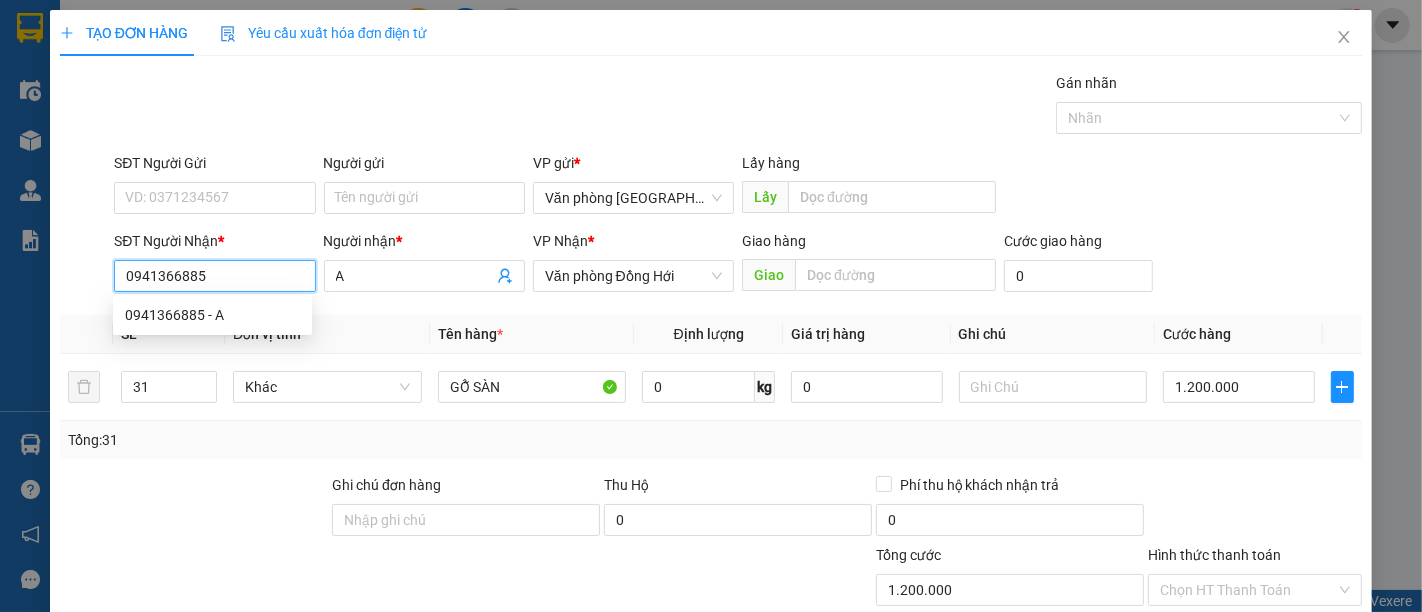 type on "80.000" 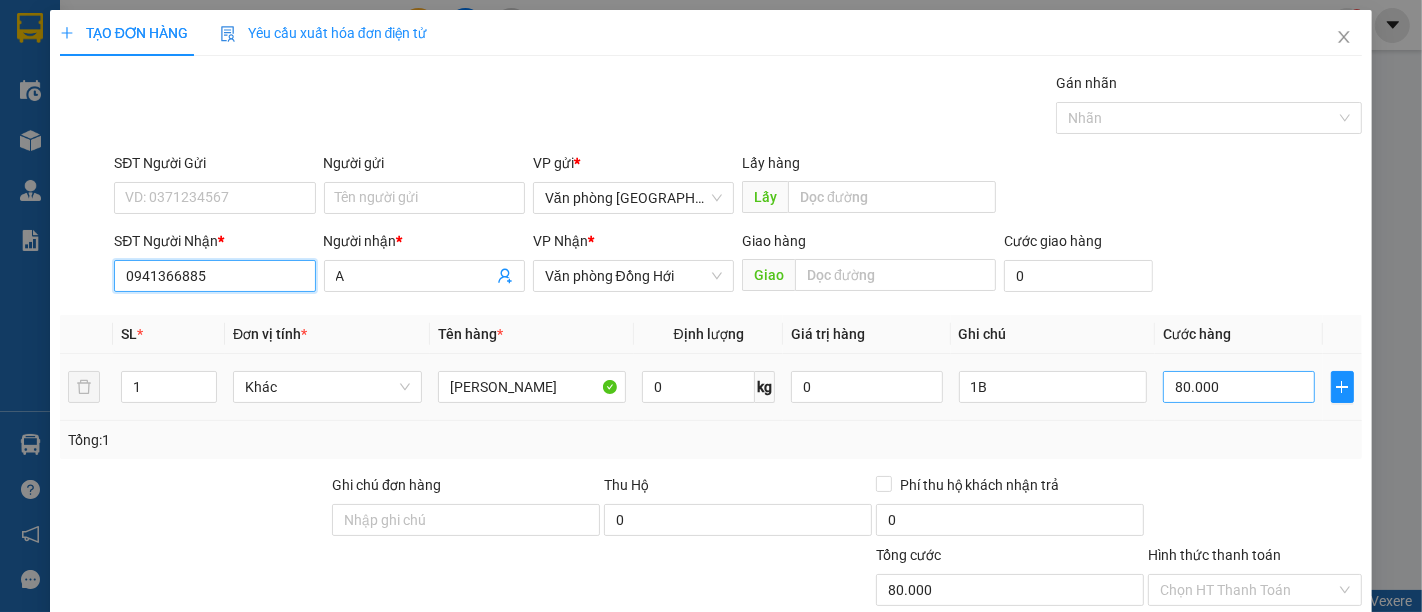 type on "0941366885" 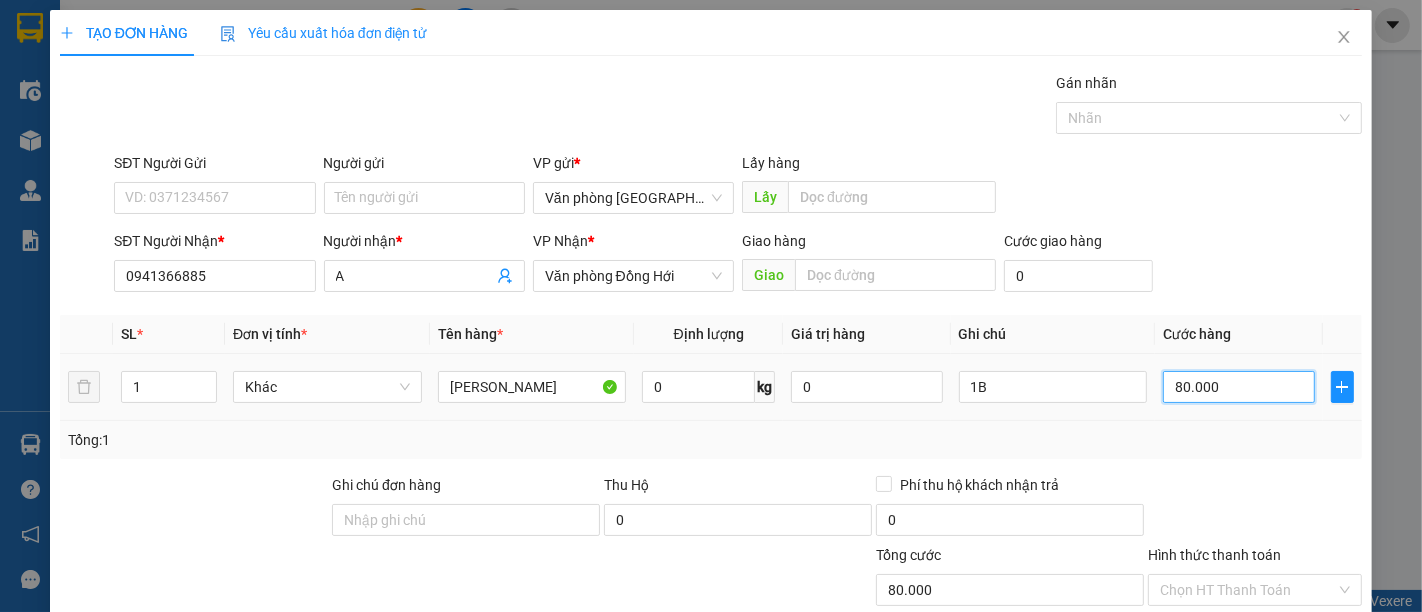 click on "80.000" at bounding box center [1238, 387] 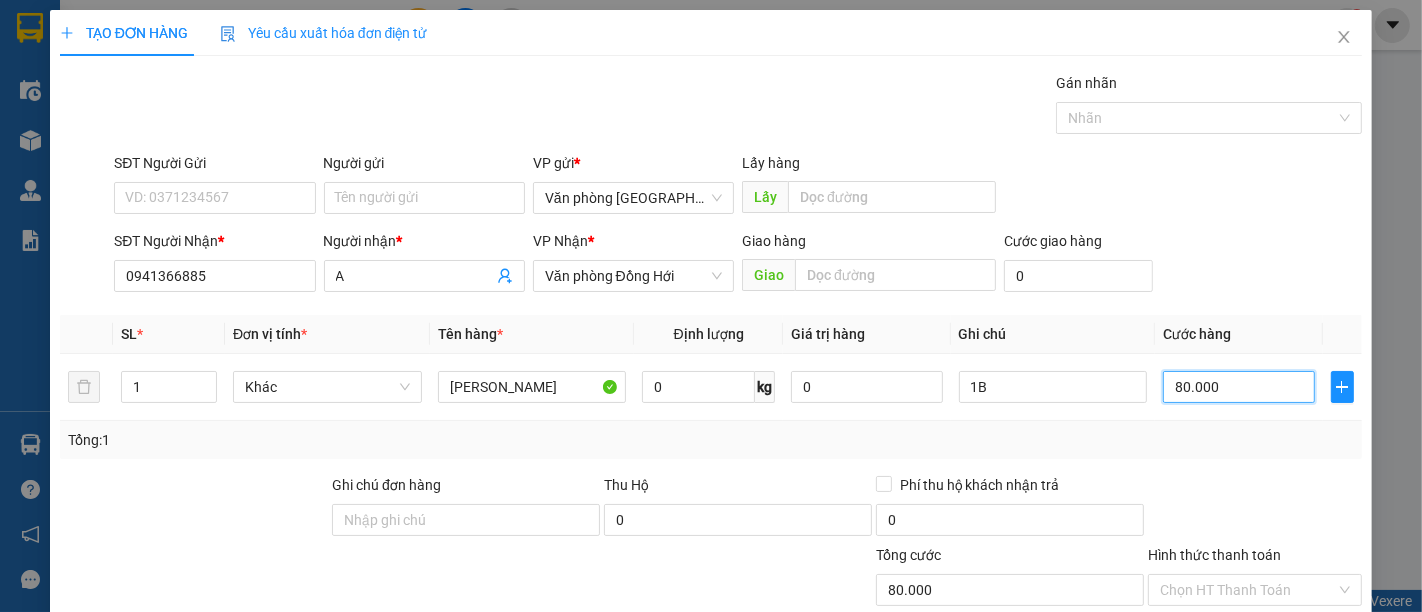 type on "0" 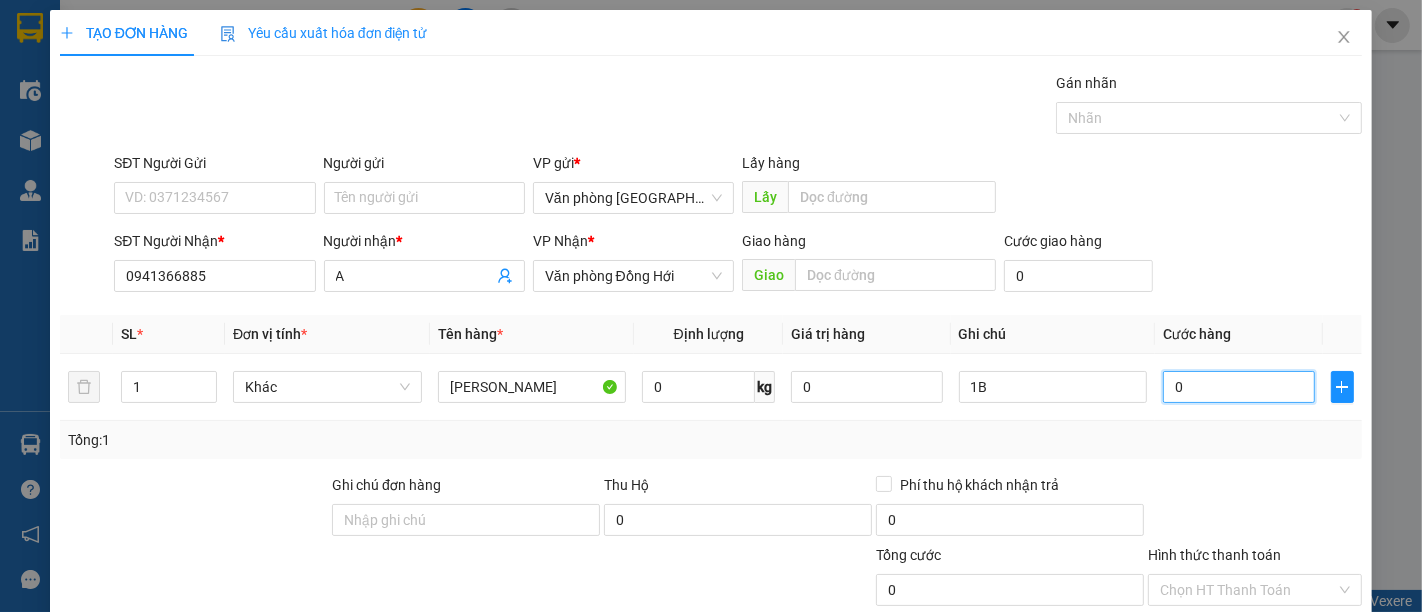 type on "7" 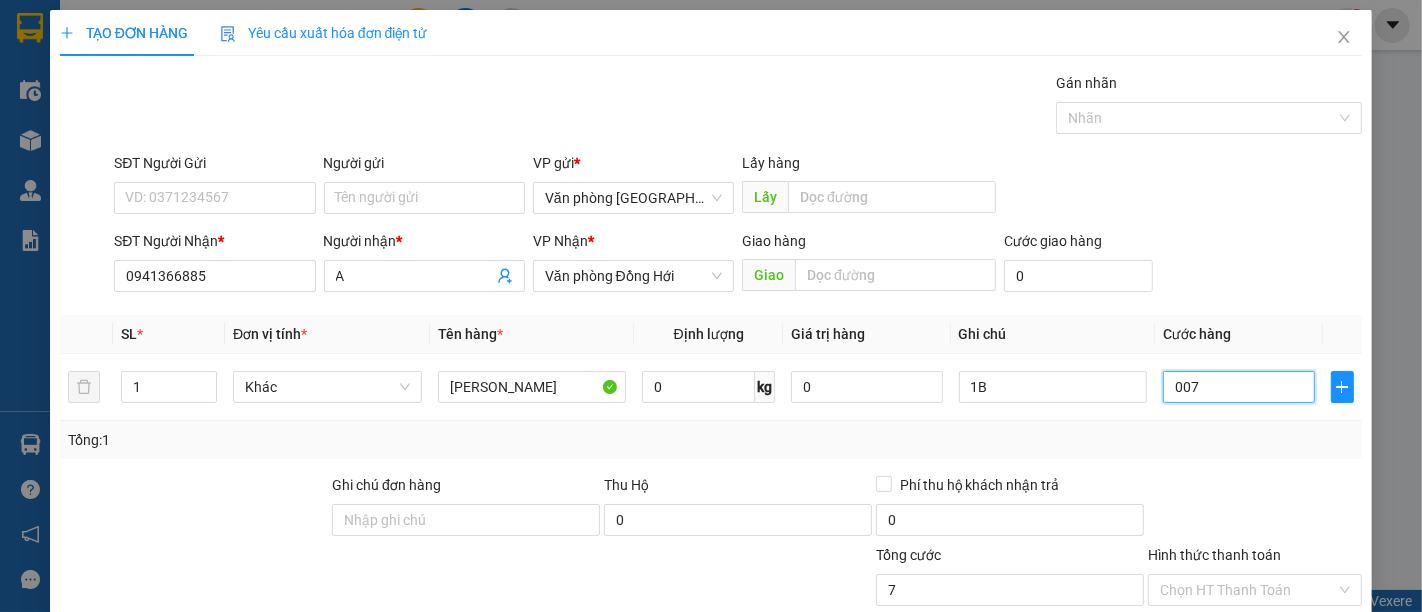 type on "70" 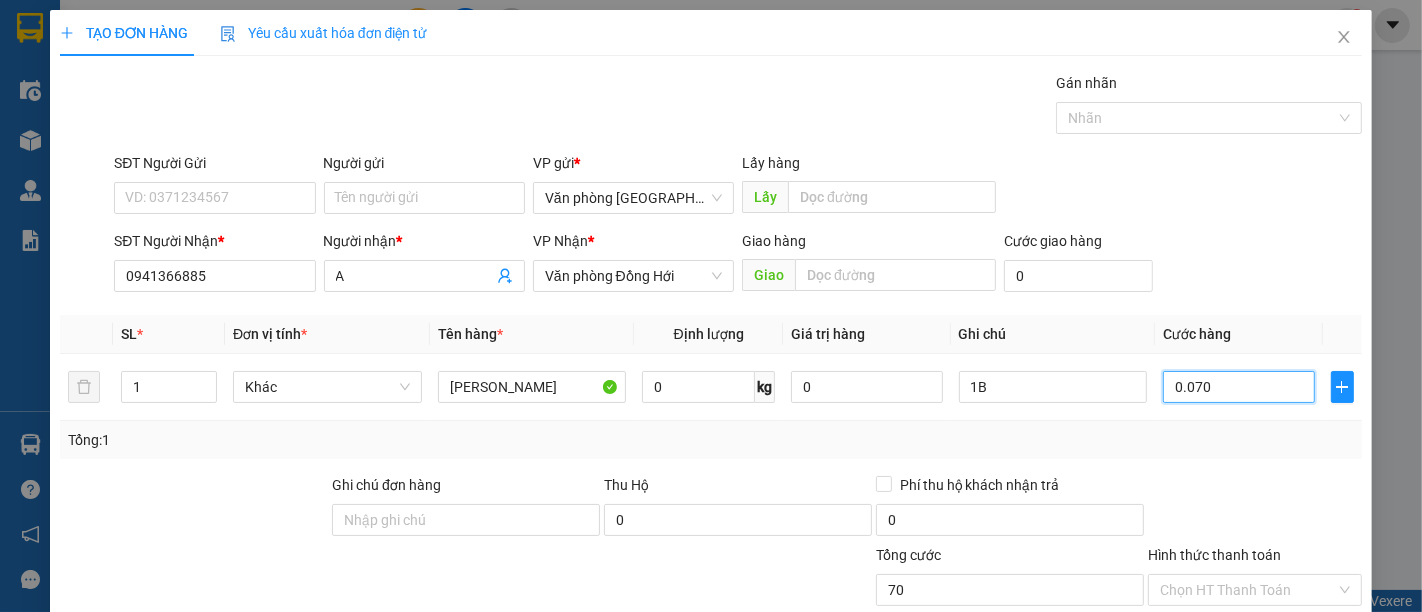 type on "0.070" 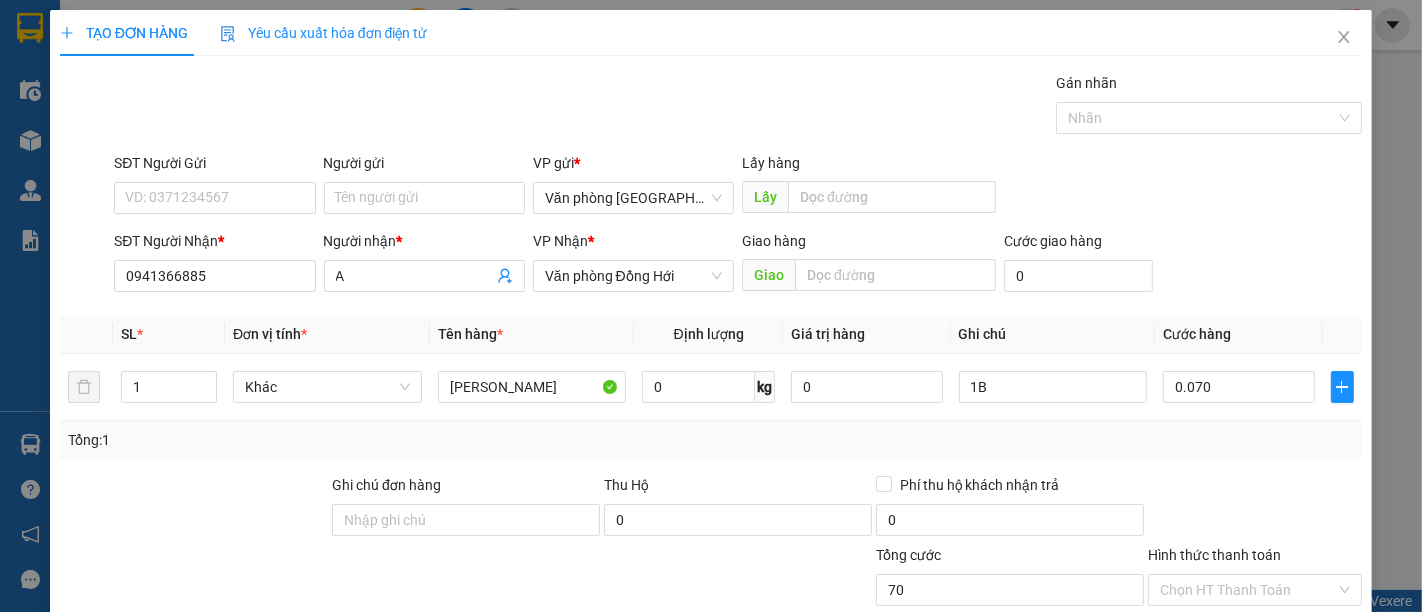 type on "70.000" 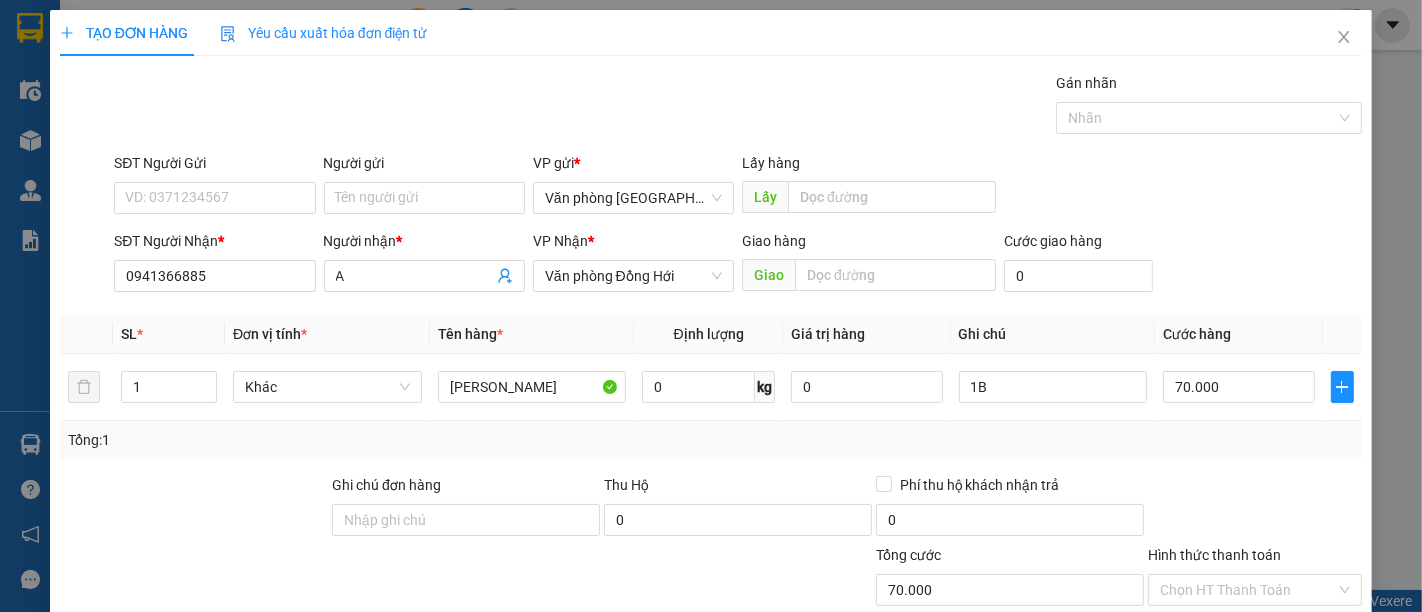 click on "SĐT Người Nhận  * 0941366885 Người nhận  * A VP Nhận  * Văn phòng Đồng Hới Giao hàng Giao Cước giao hàng 0" at bounding box center [738, 265] 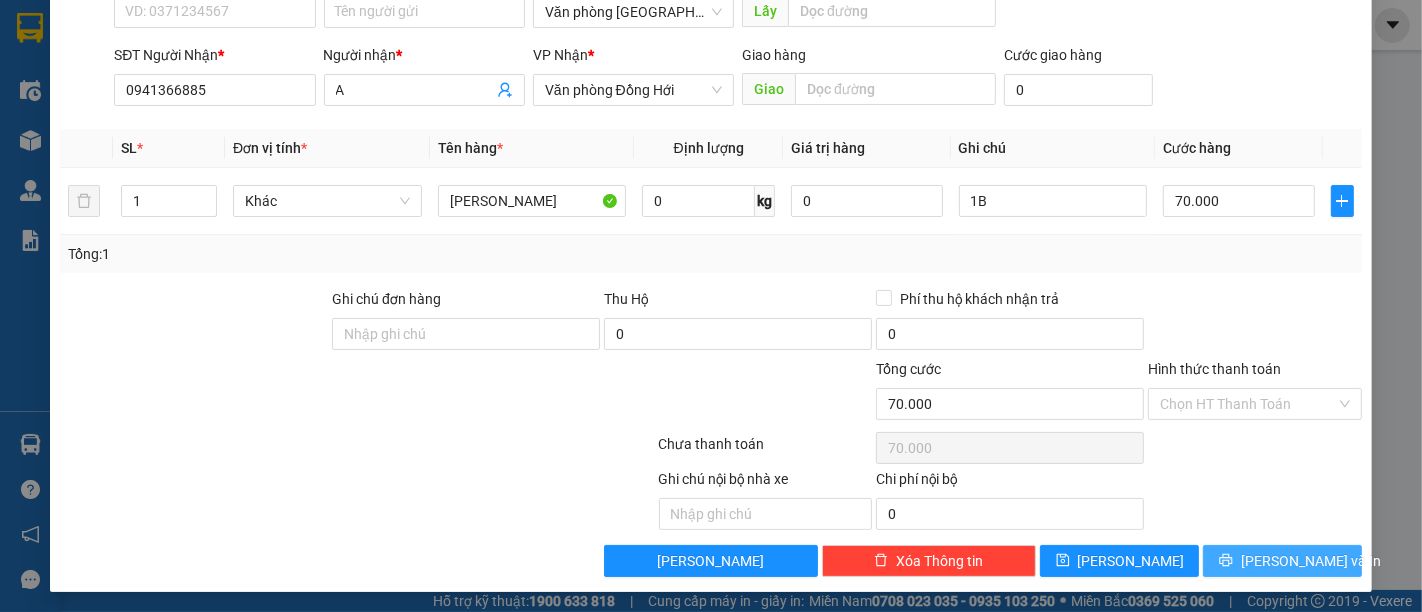 drag, startPoint x: 1294, startPoint y: 552, endPoint x: 1161, endPoint y: 530, distance: 134.80727 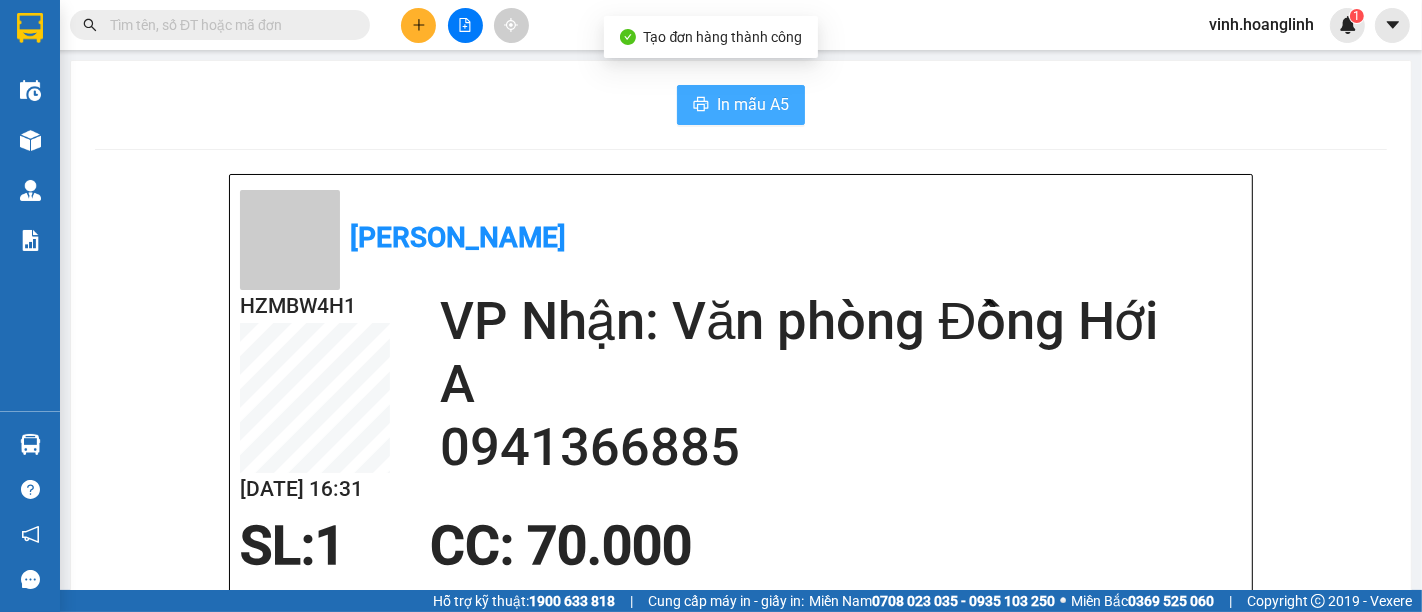 click on "In mẫu A5" at bounding box center [753, 104] 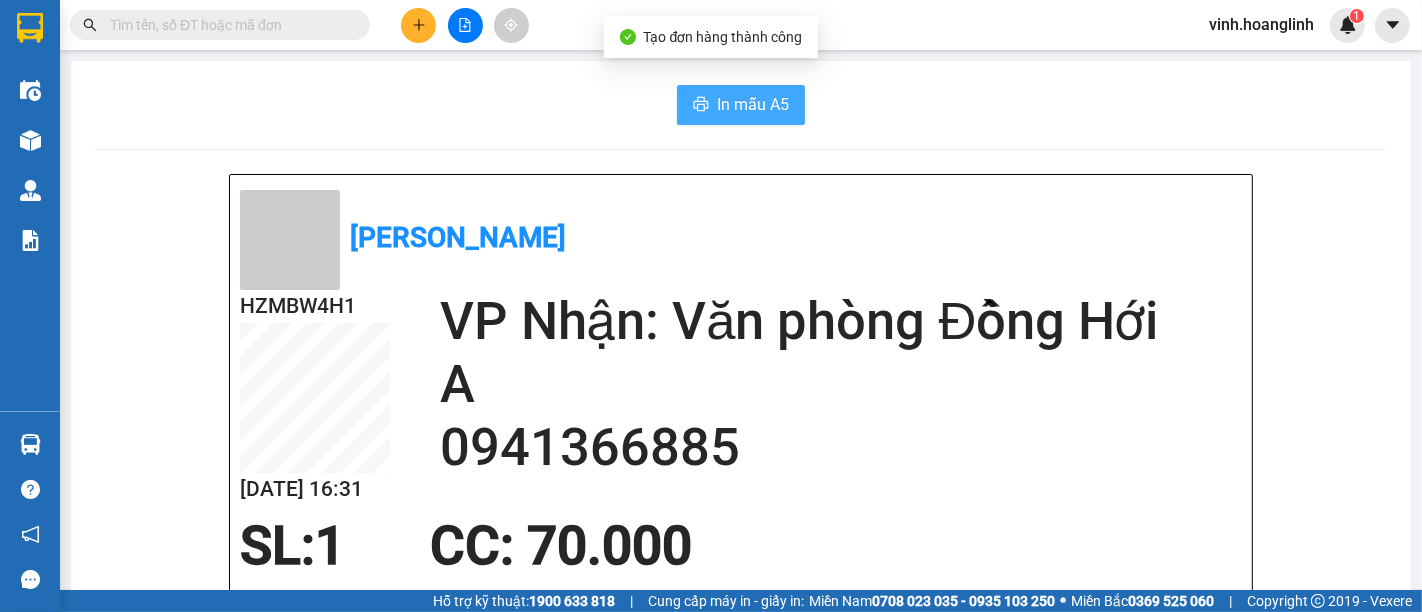 scroll, scrollTop: 0, scrollLeft: 0, axis: both 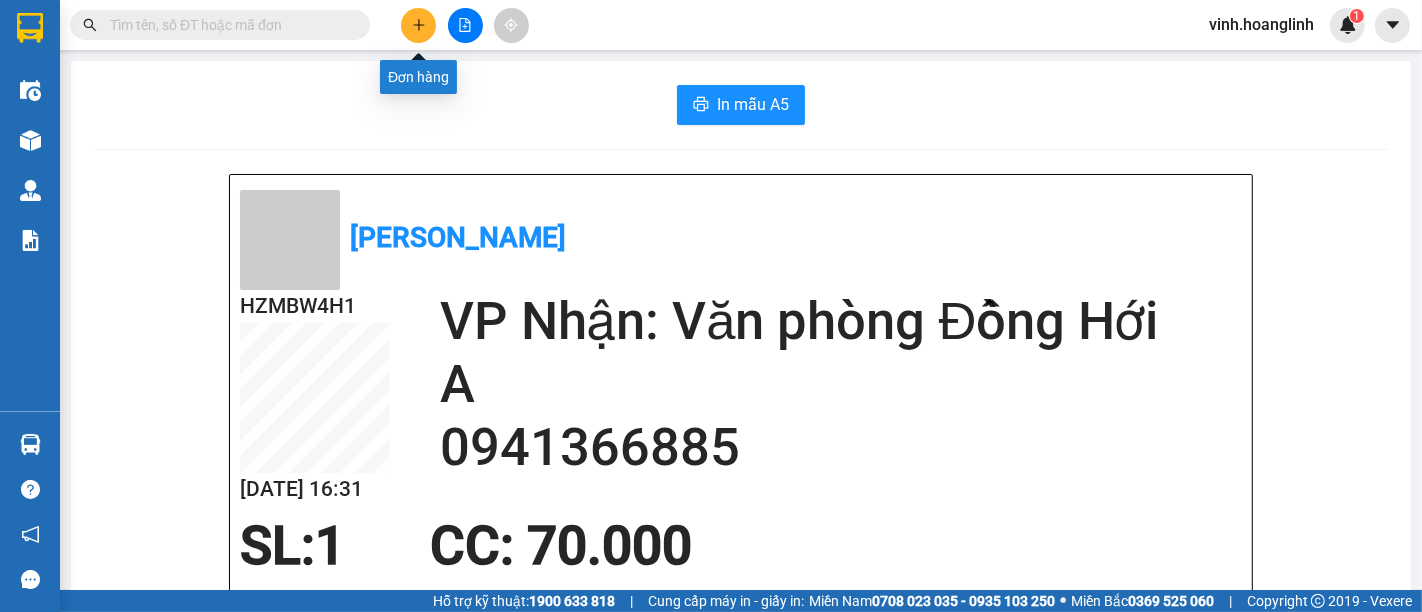 click 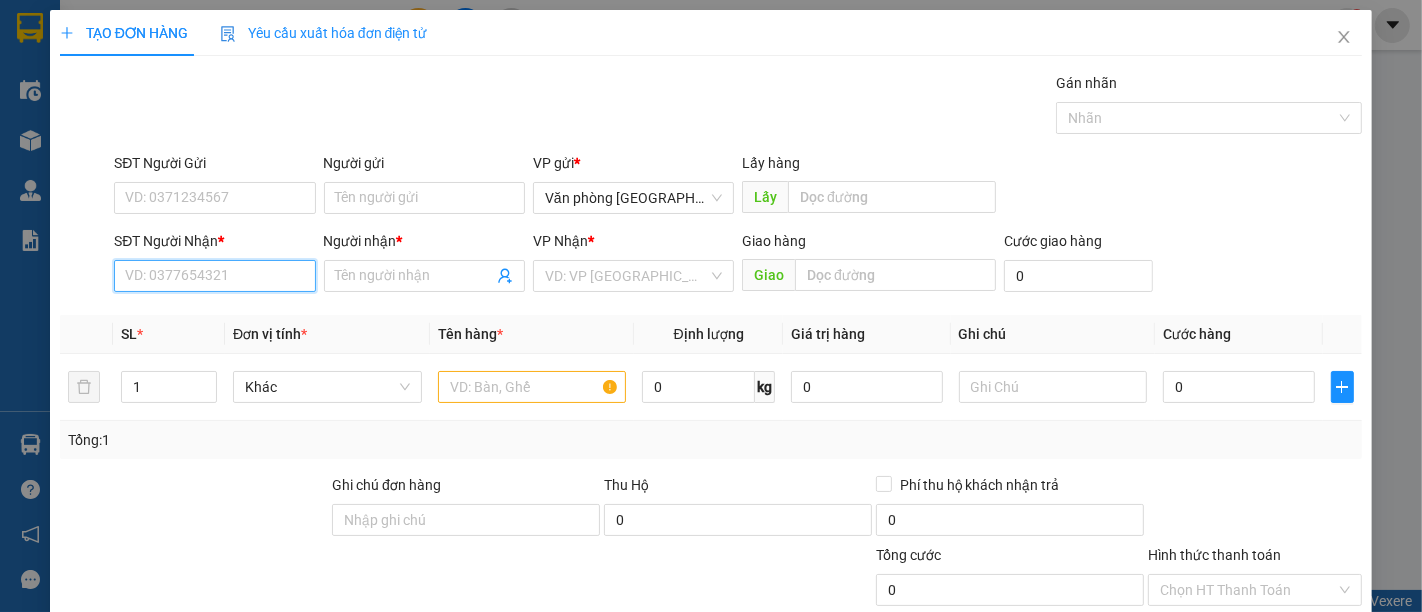 click on "SĐT Người Nhận  *" at bounding box center [214, 276] 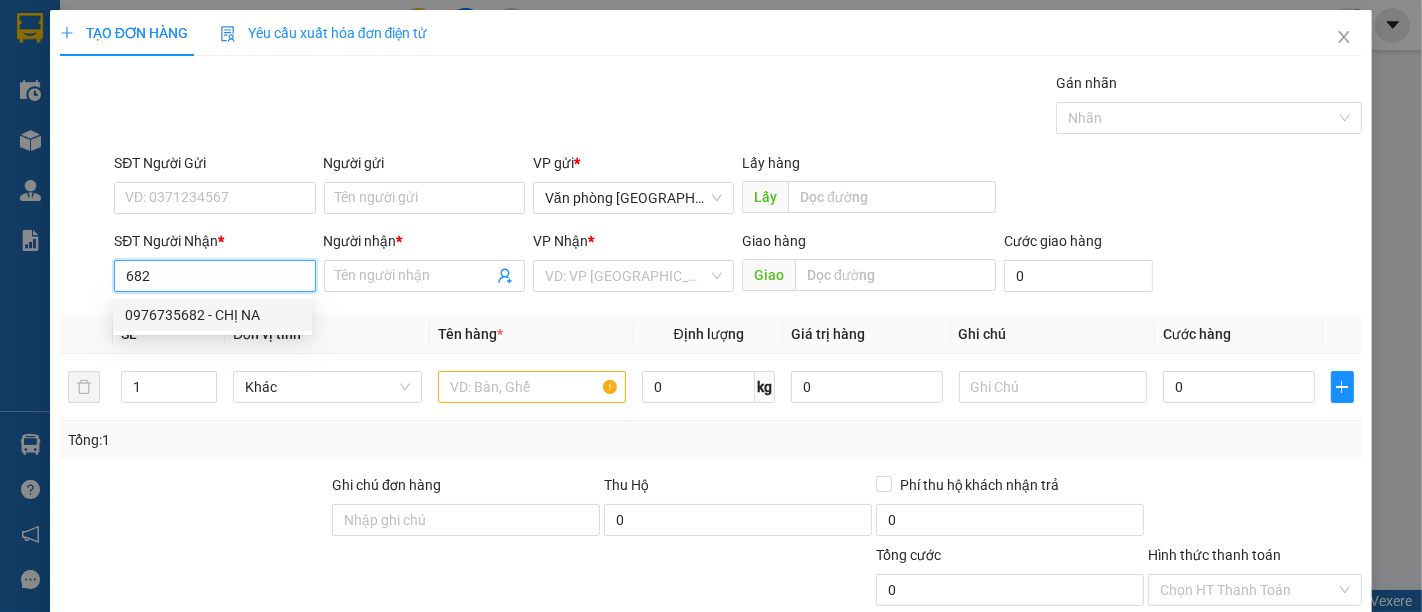 click on "0976735682 - CHỊ NA" at bounding box center (212, 315) 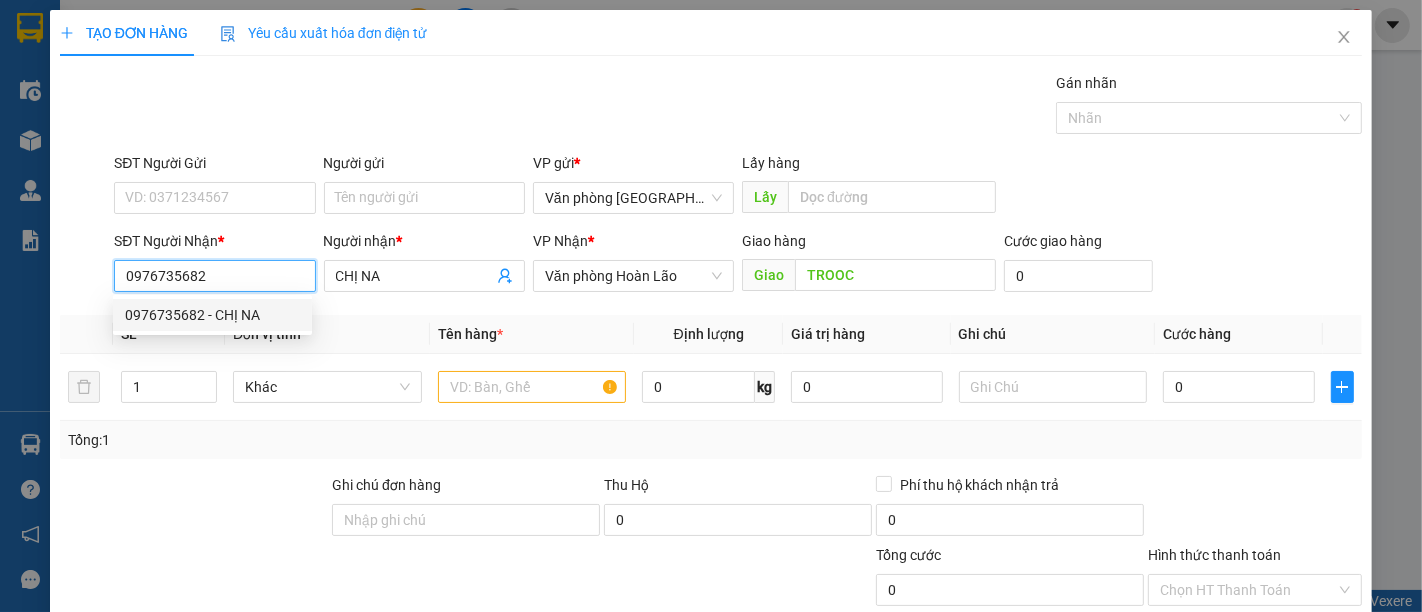 type on "50.000" 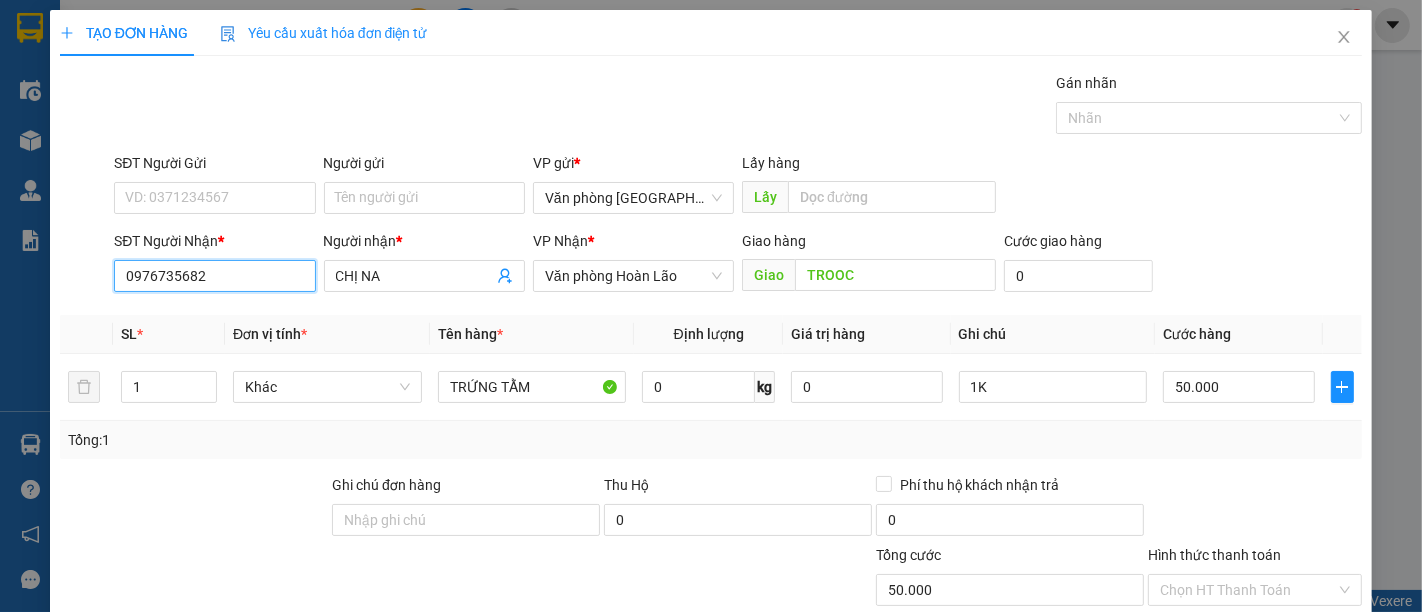 scroll, scrollTop: 186, scrollLeft: 0, axis: vertical 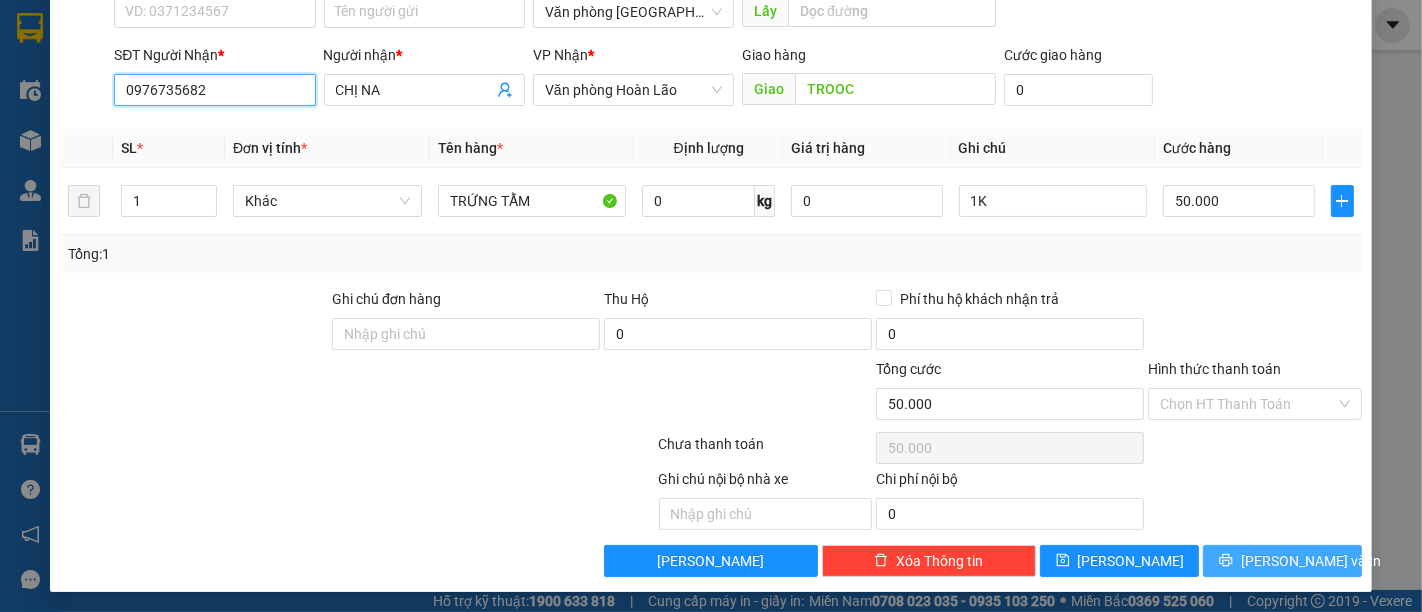 type on "0976735682" 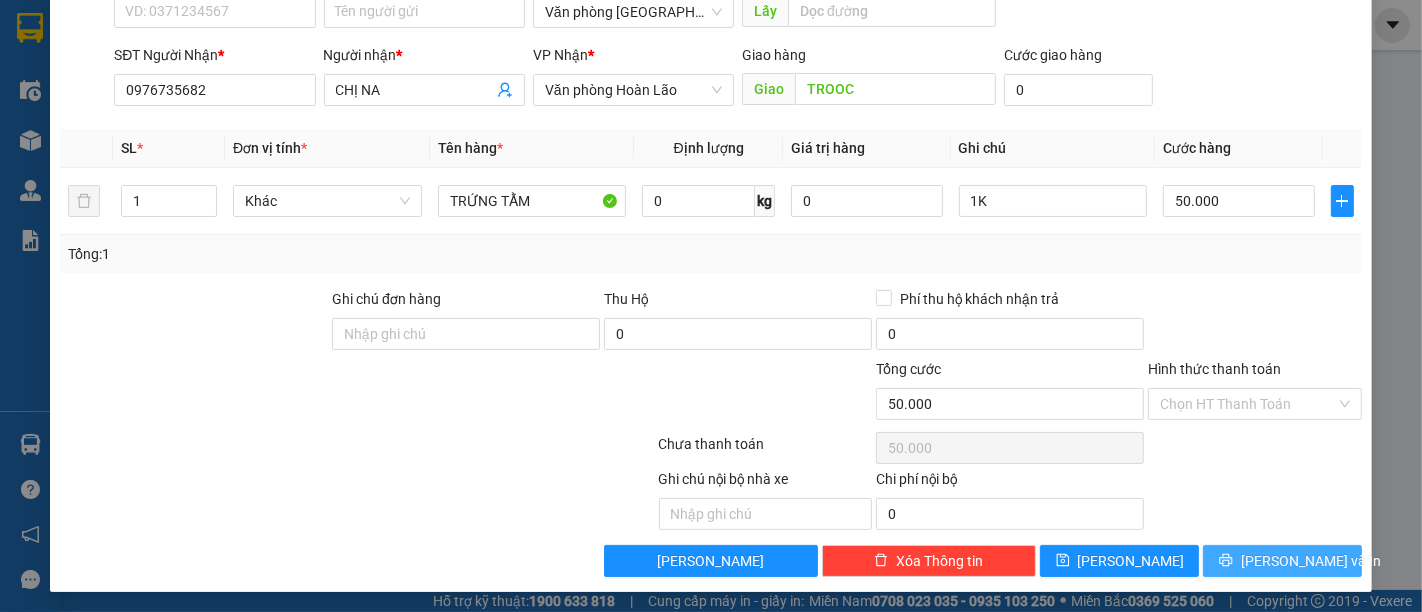 click on "[PERSON_NAME] và In" at bounding box center (1282, 561) 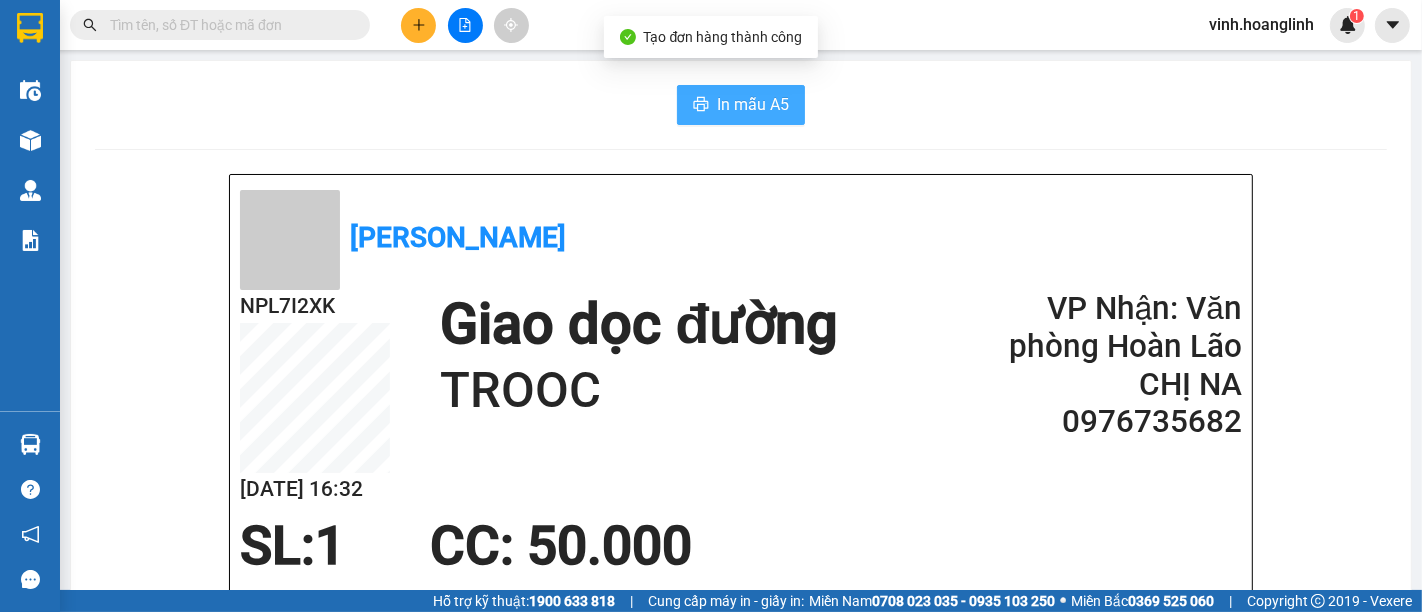 click at bounding box center [701, 105] 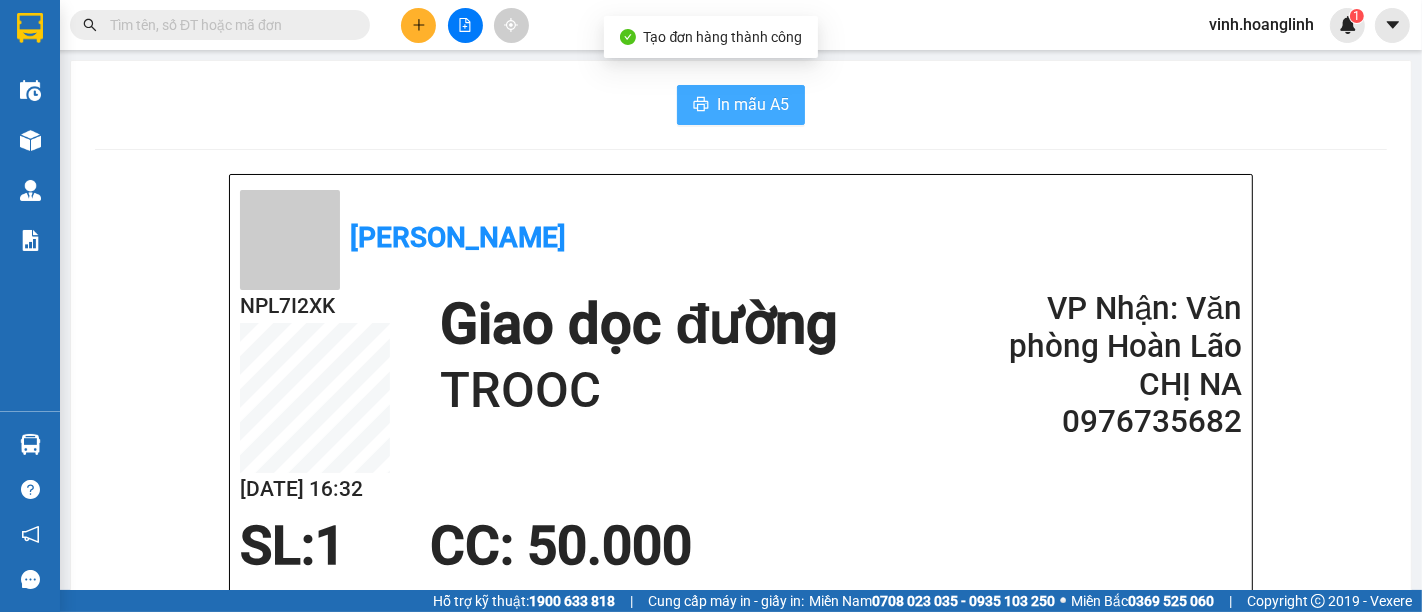 scroll, scrollTop: 0, scrollLeft: 0, axis: both 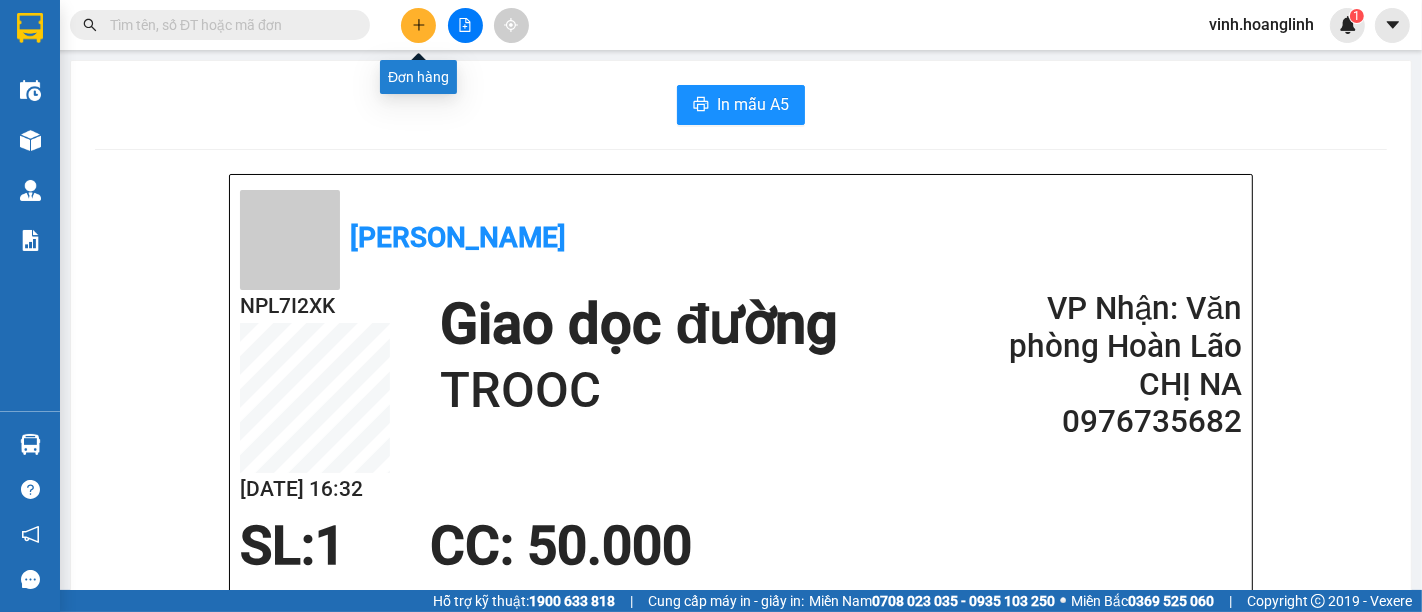 click at bounding box center [418, 25] 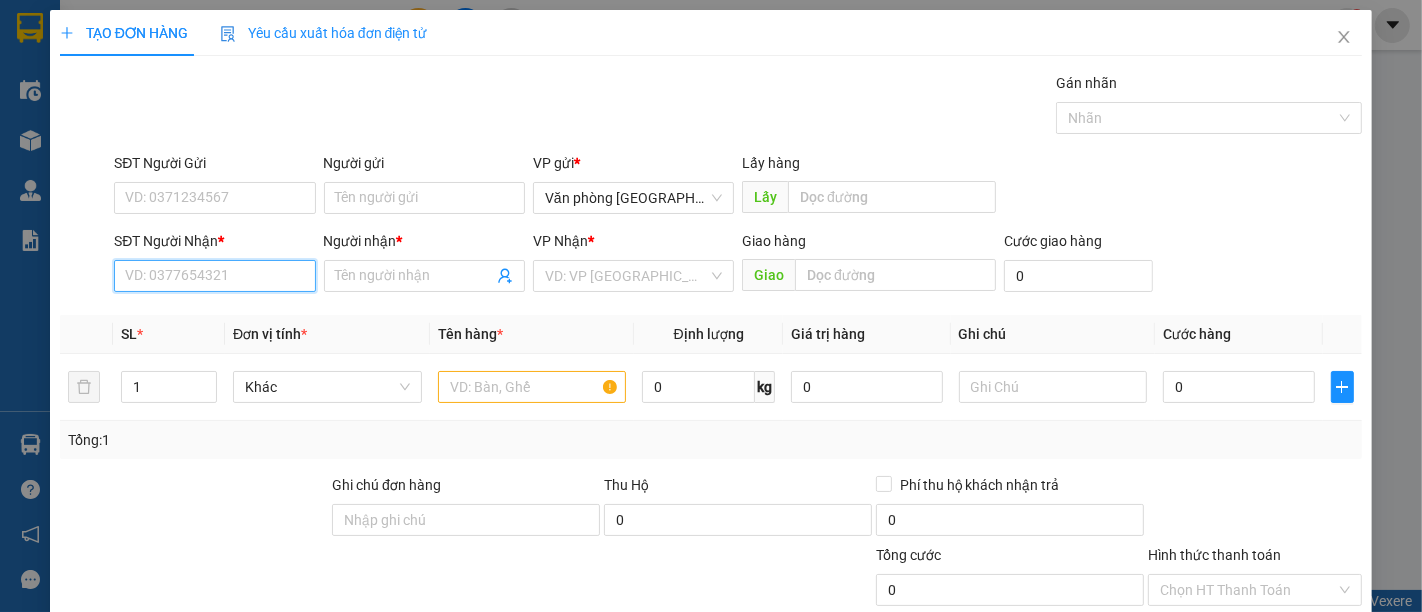 click on "SĐT Người Nhận  *" at bounding box center [214, 276] 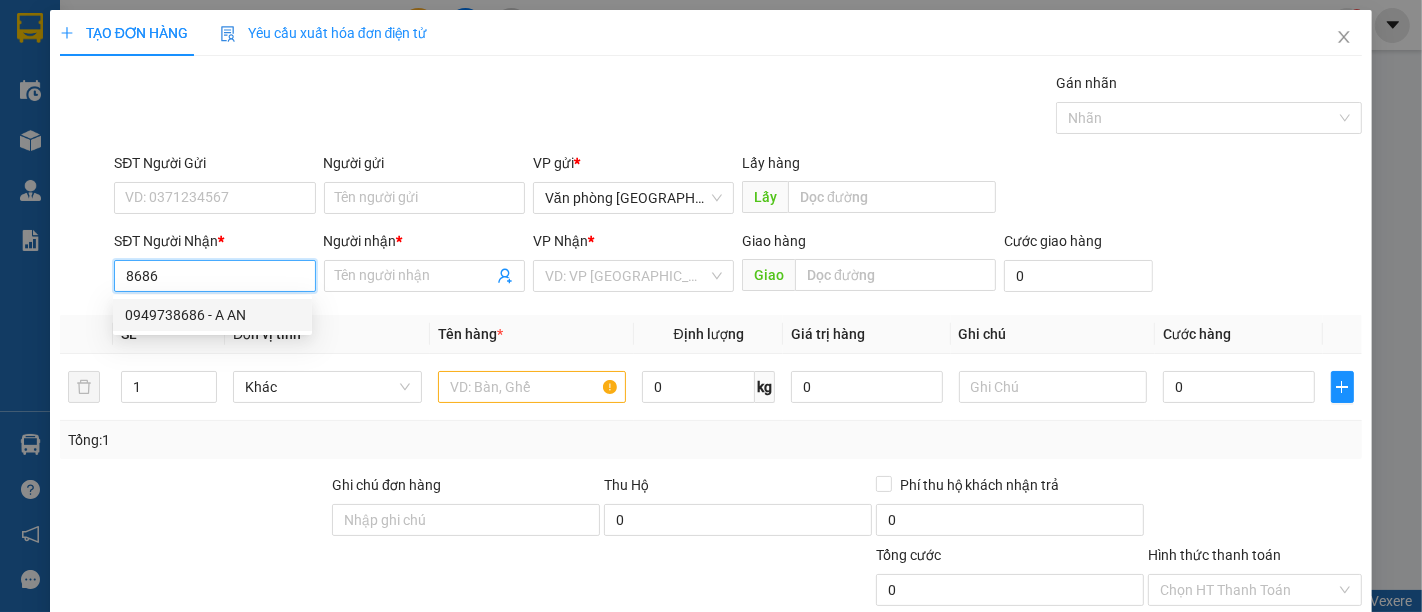 click on "0949738686 - A AN" at bounding box center (212, 315) 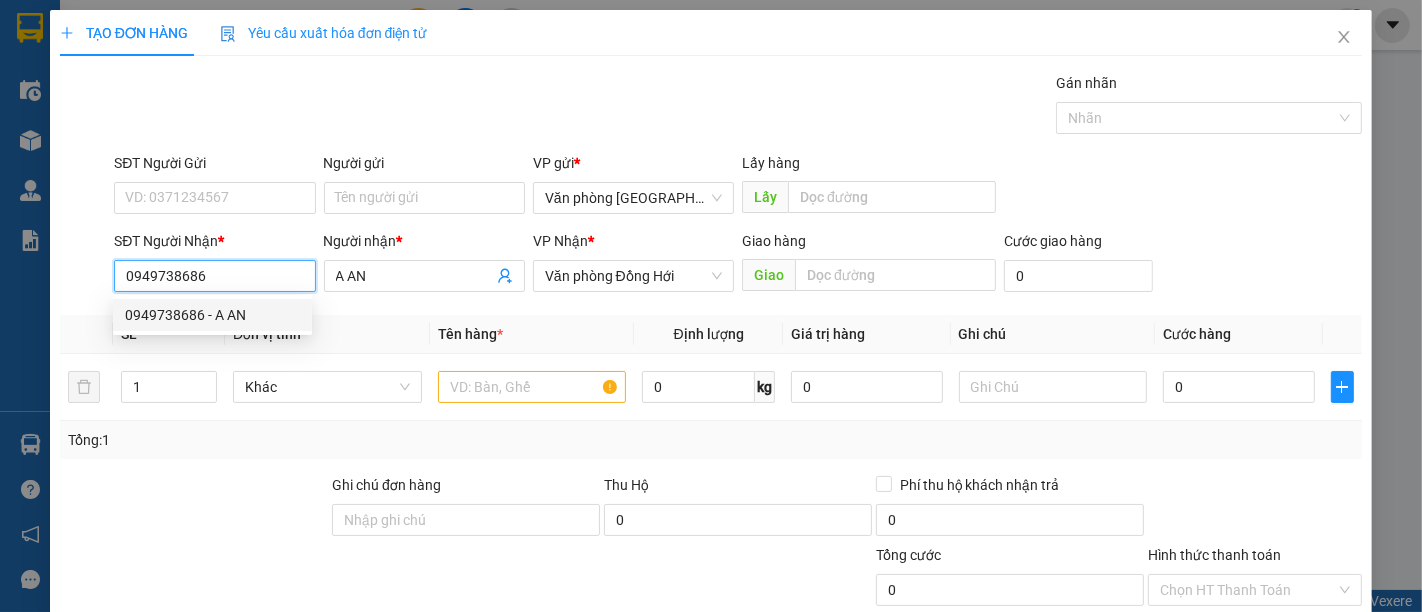 type on "50.000" 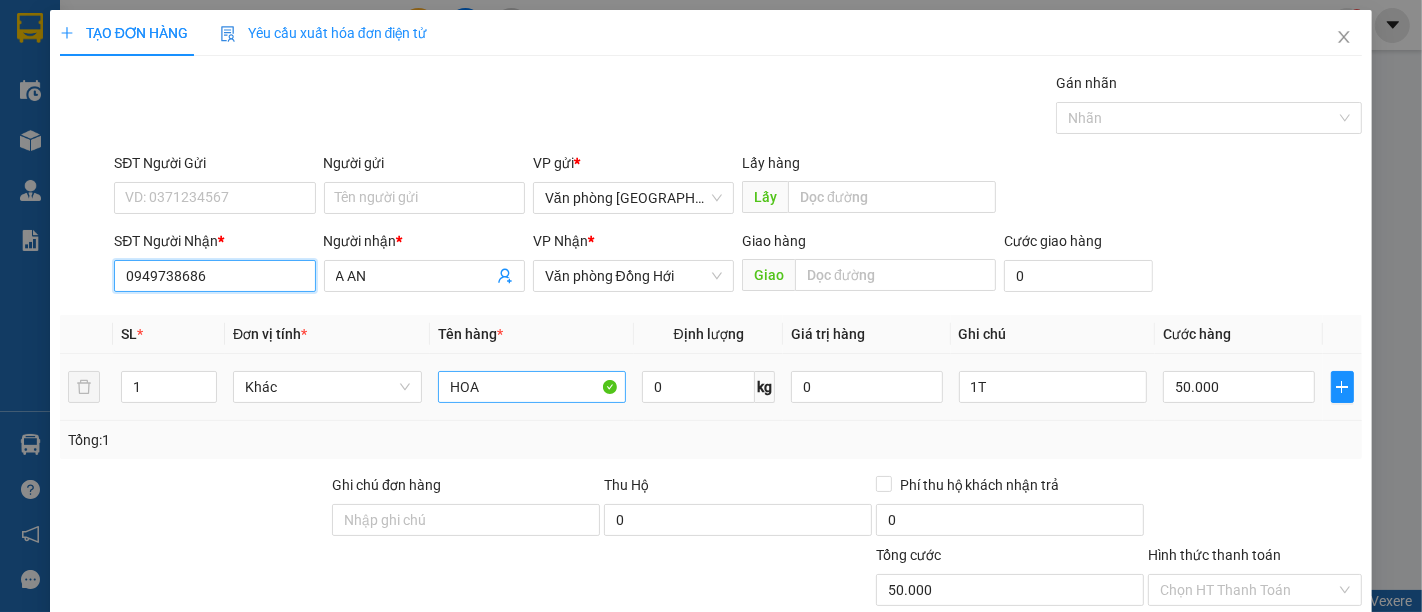 type on "0949738686" 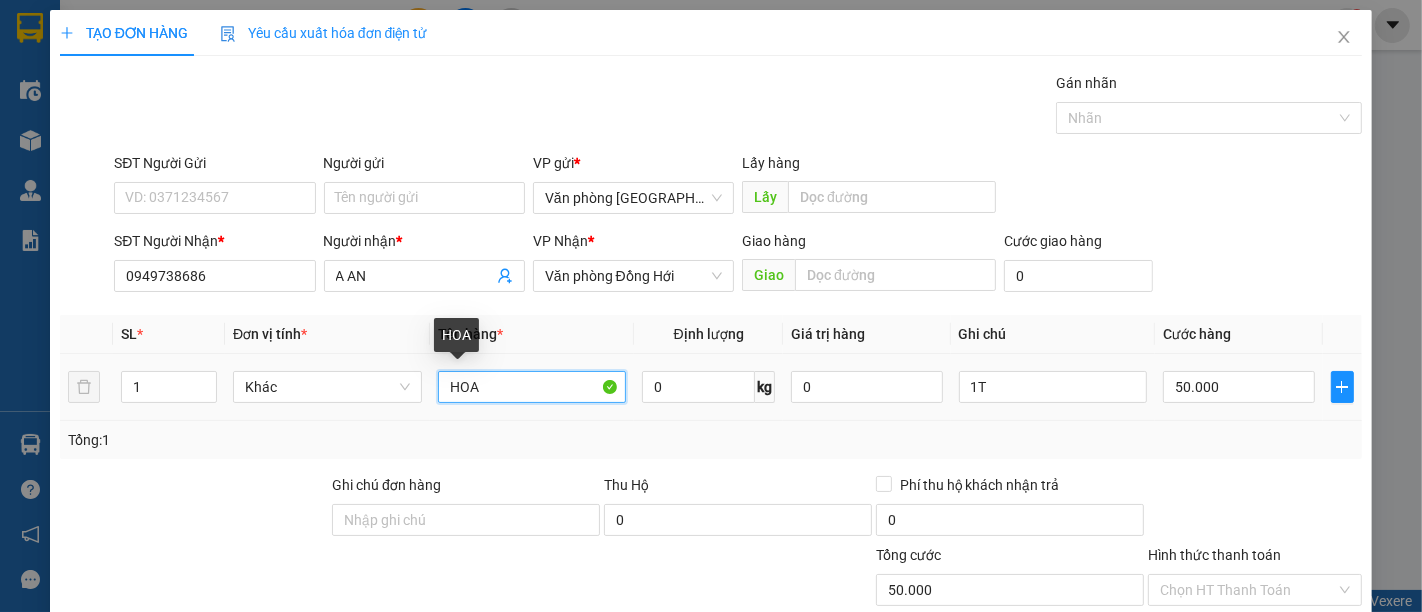 drag, startPoint x: 497, startPoint y: 392, endPoint x: 0, endPoint y: 582, distance: 532.0799 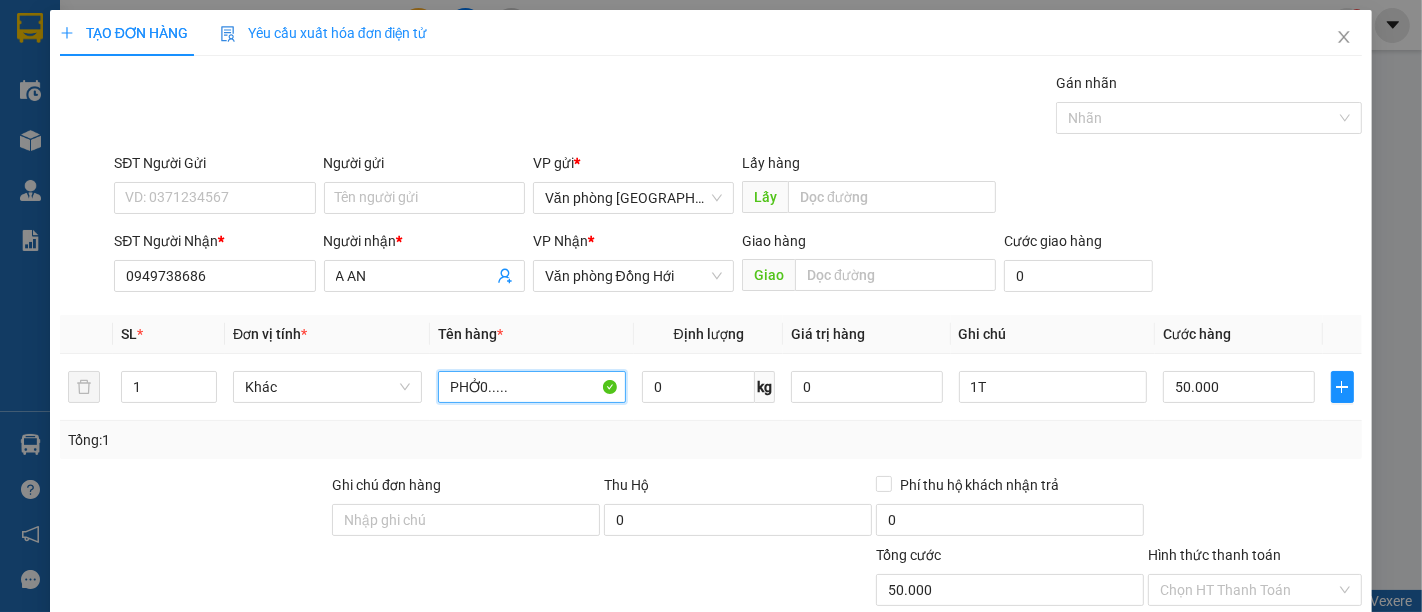 scroll, scrollTop: 186, scrollLeft: 0, axis: vertical 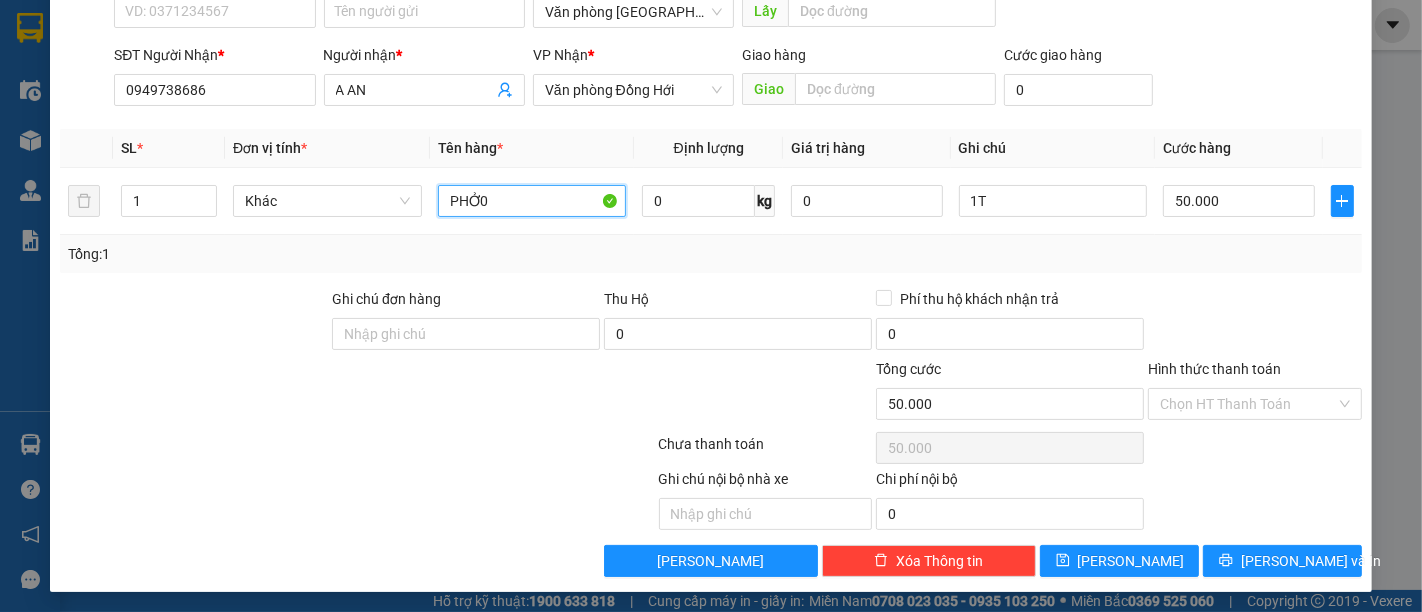 type on "PHỞ" 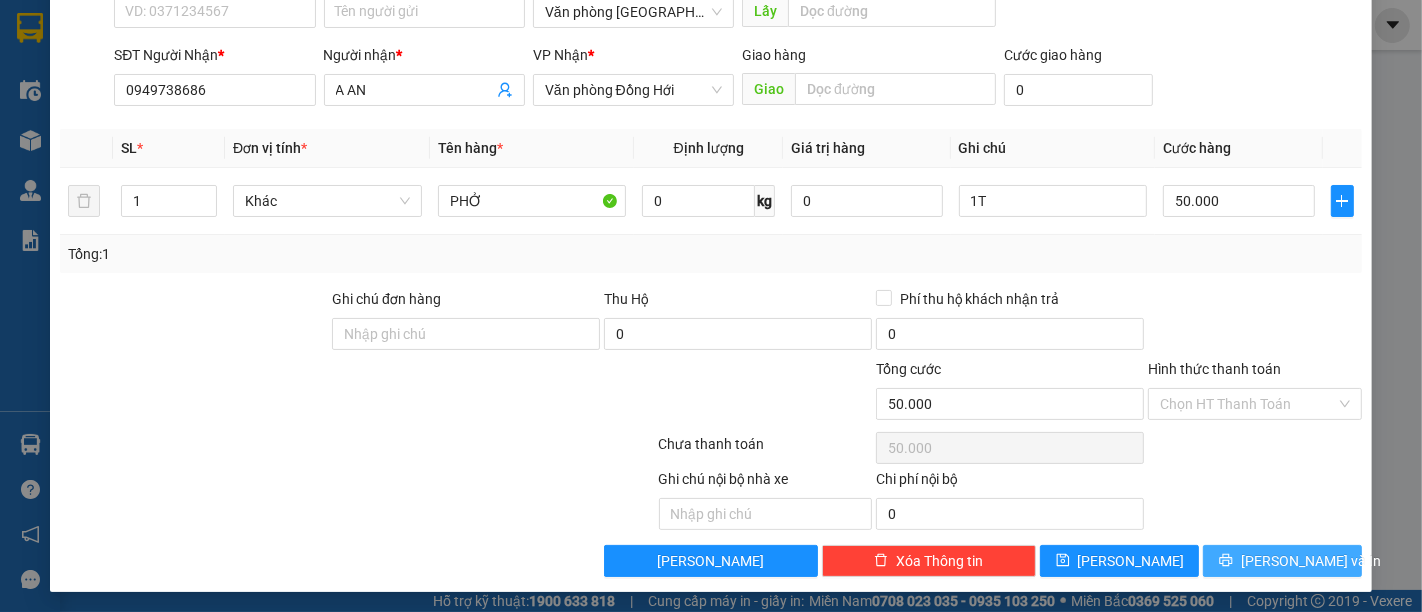 click on "[PERSON_NAME] và In" at bounding box center [1311, 561] 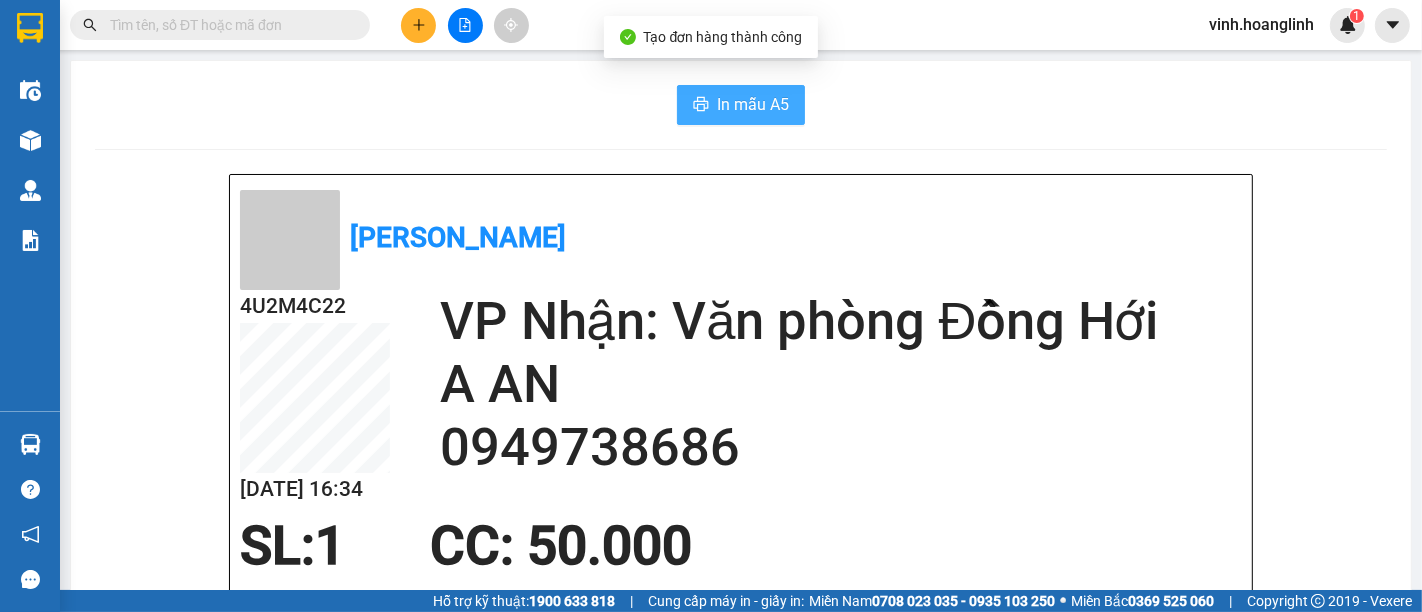 click on "In mẫu A5" at bounding box center [753, 104] 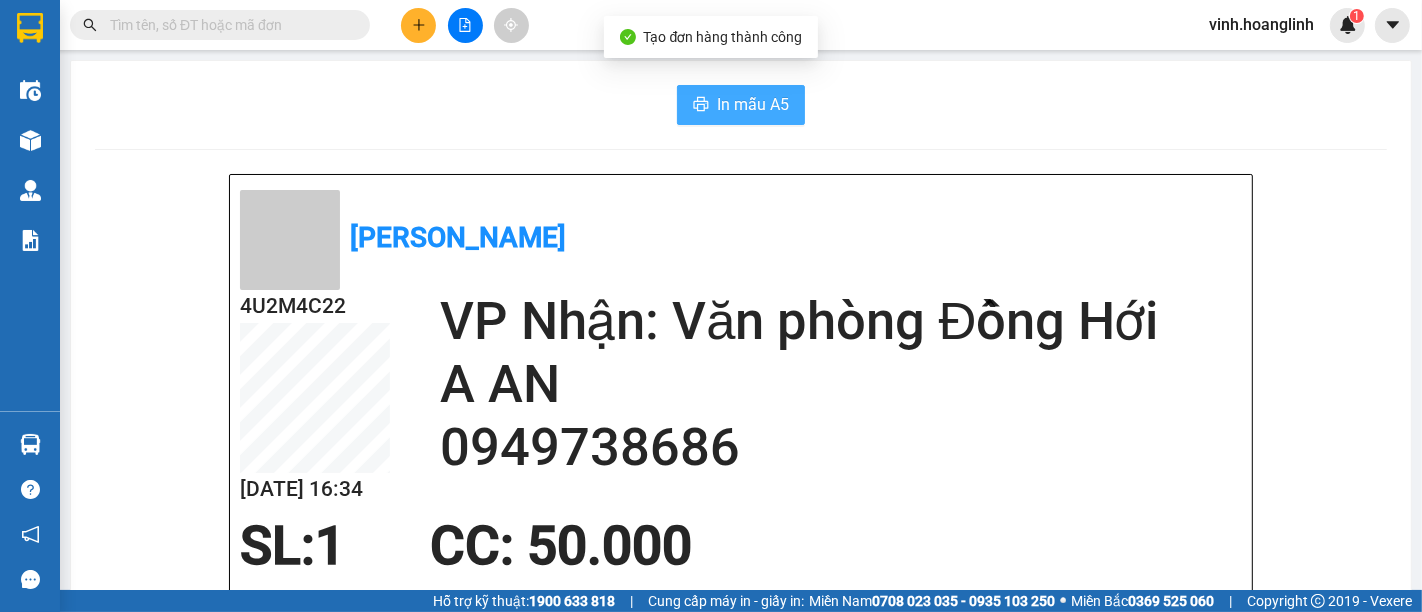 scroll, scrollTop: 0, scrollLeft: 0, axis: both 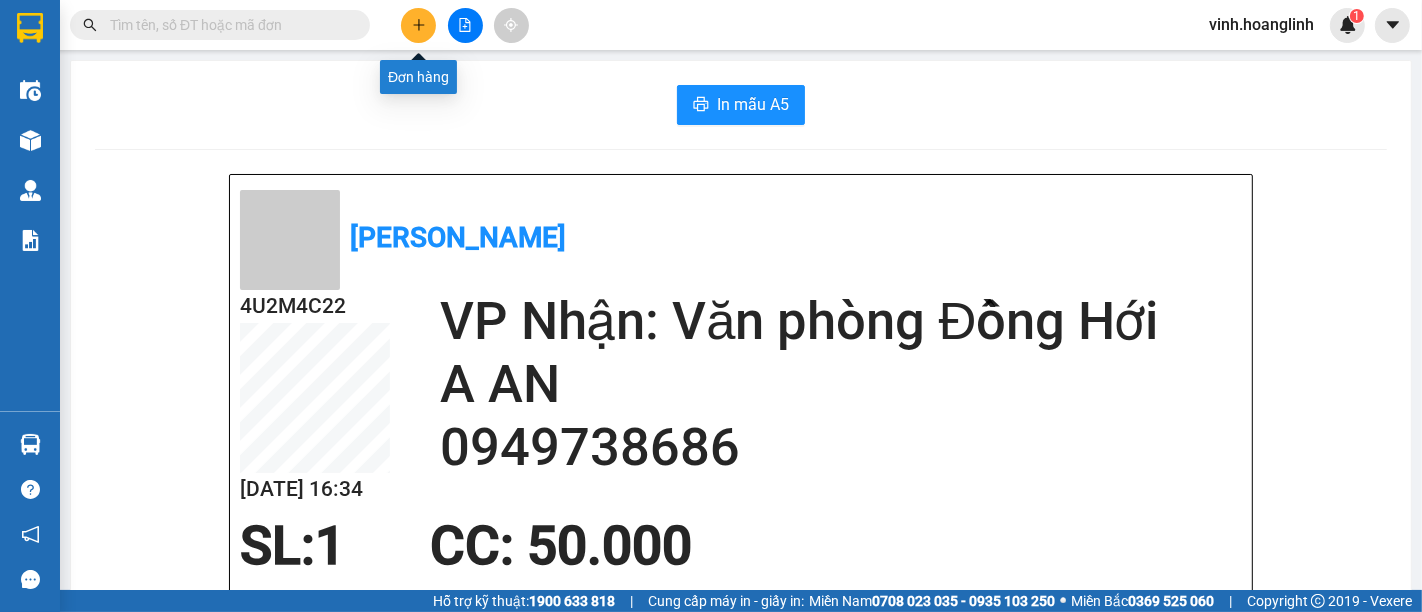 click at bounding box center [418, 25] 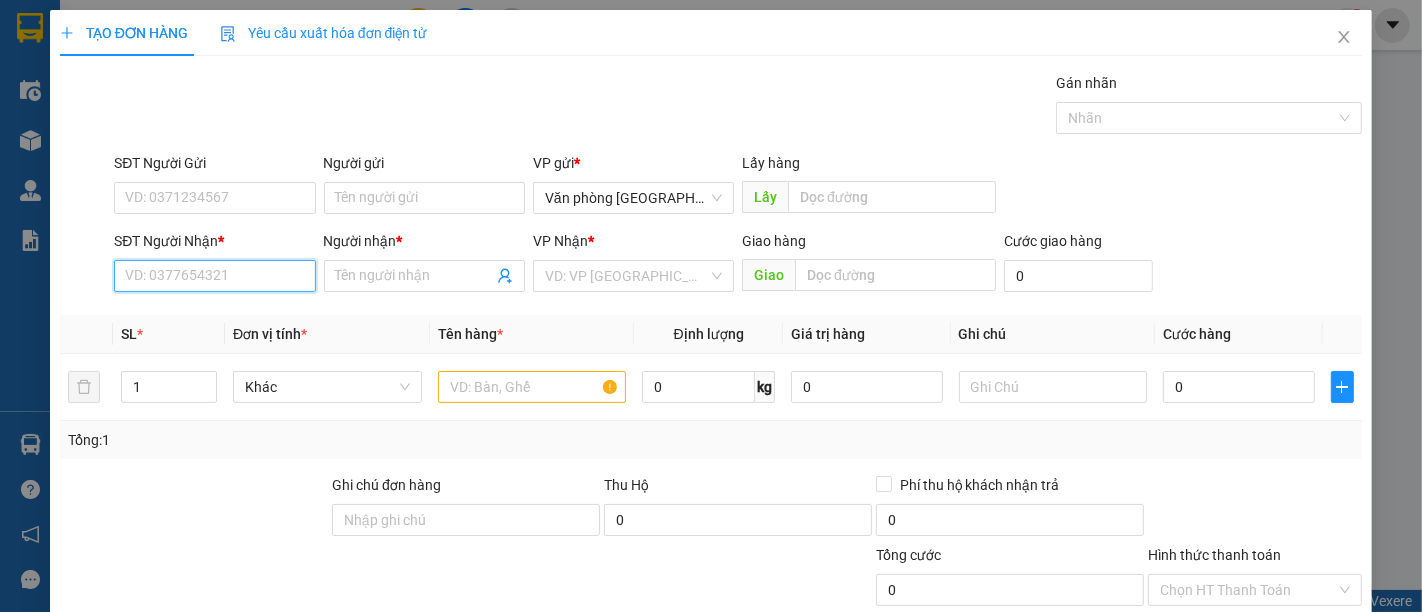 click on "SĐT Người Nhận  *" at bounding box center [214, 276] 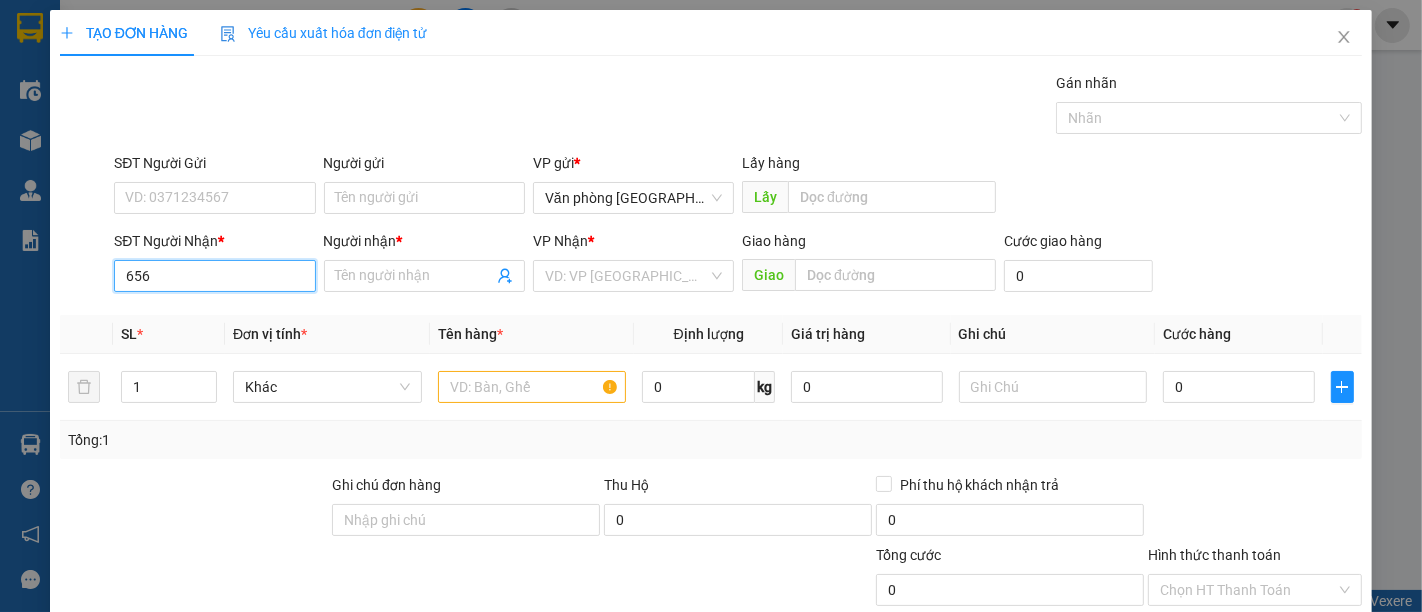 click on "656" at bounding box center (214, 276) 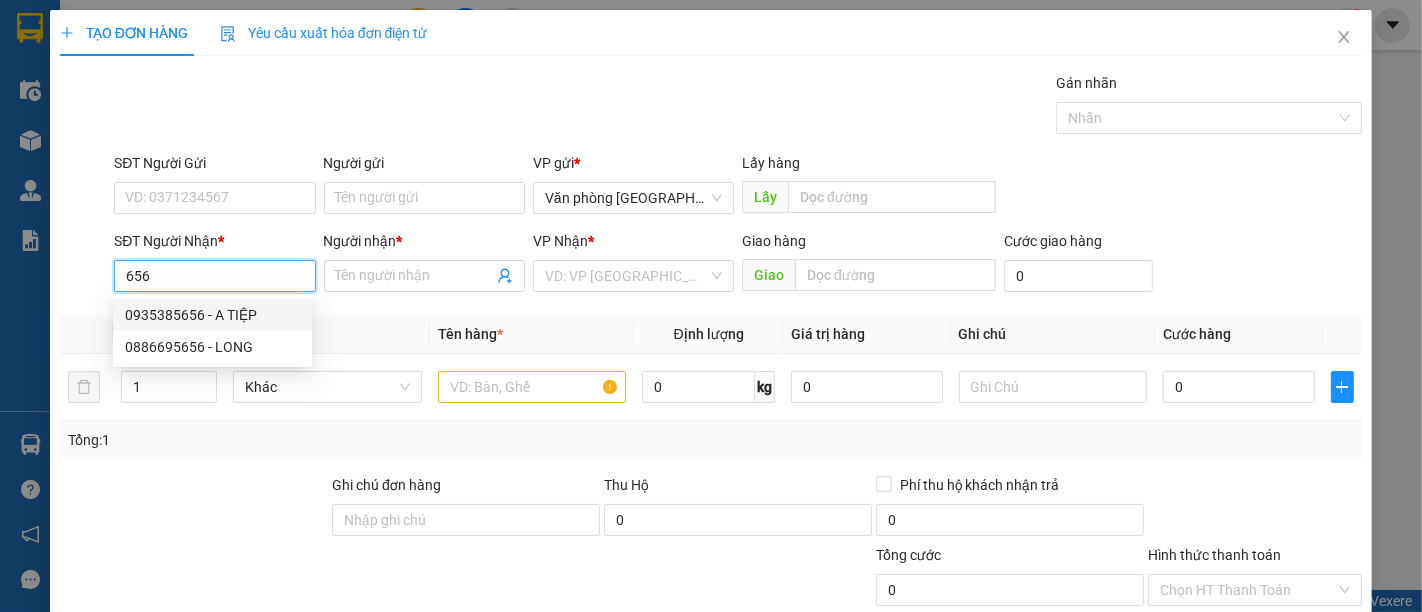 click on "0935385656 - A TIỆP" at bounding box center (212, 315) 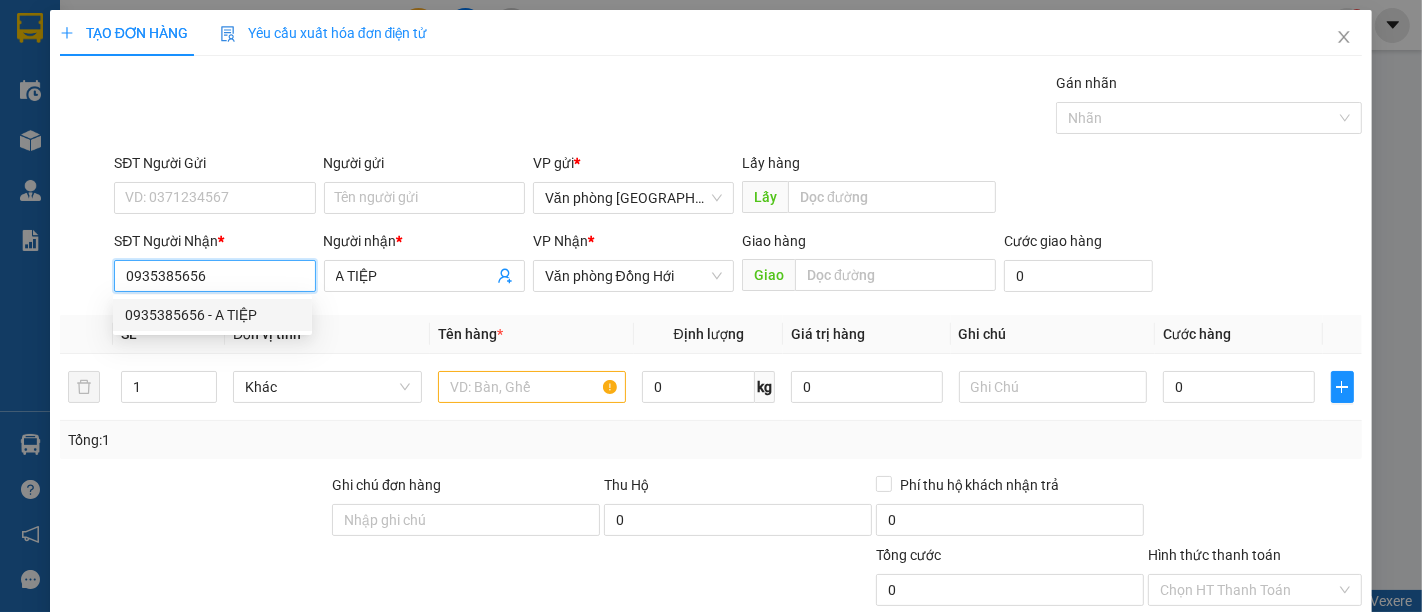 type on "30.000" 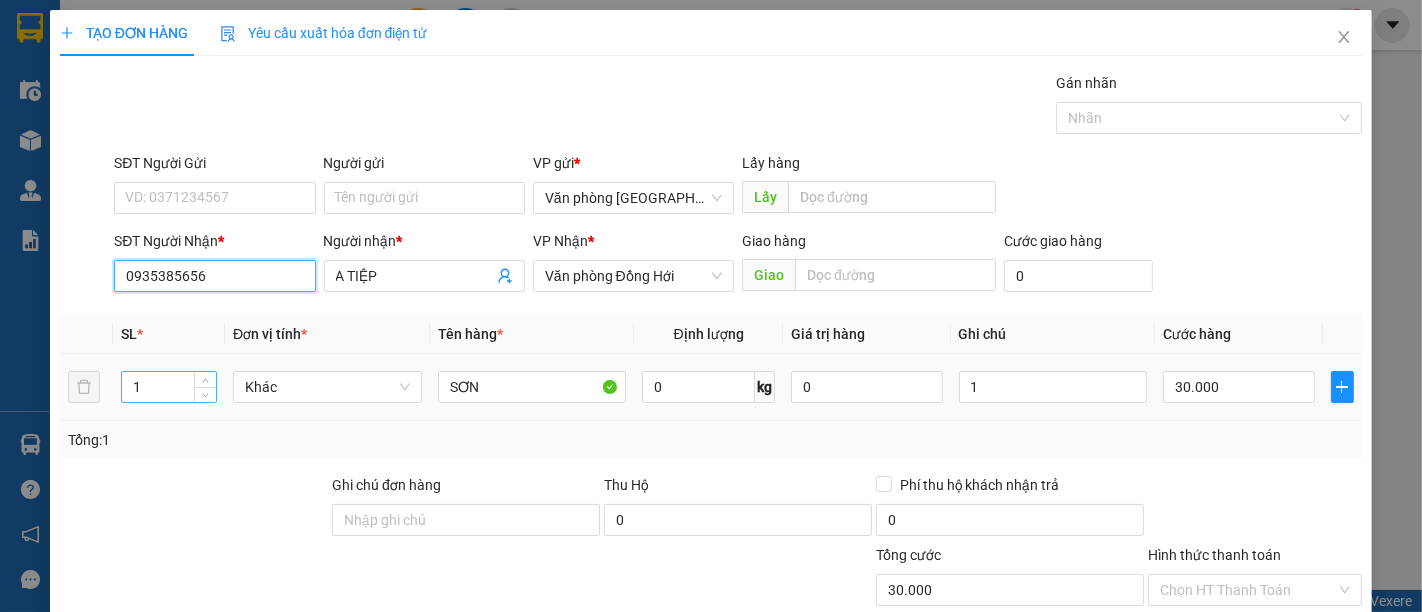type on "0935385656" 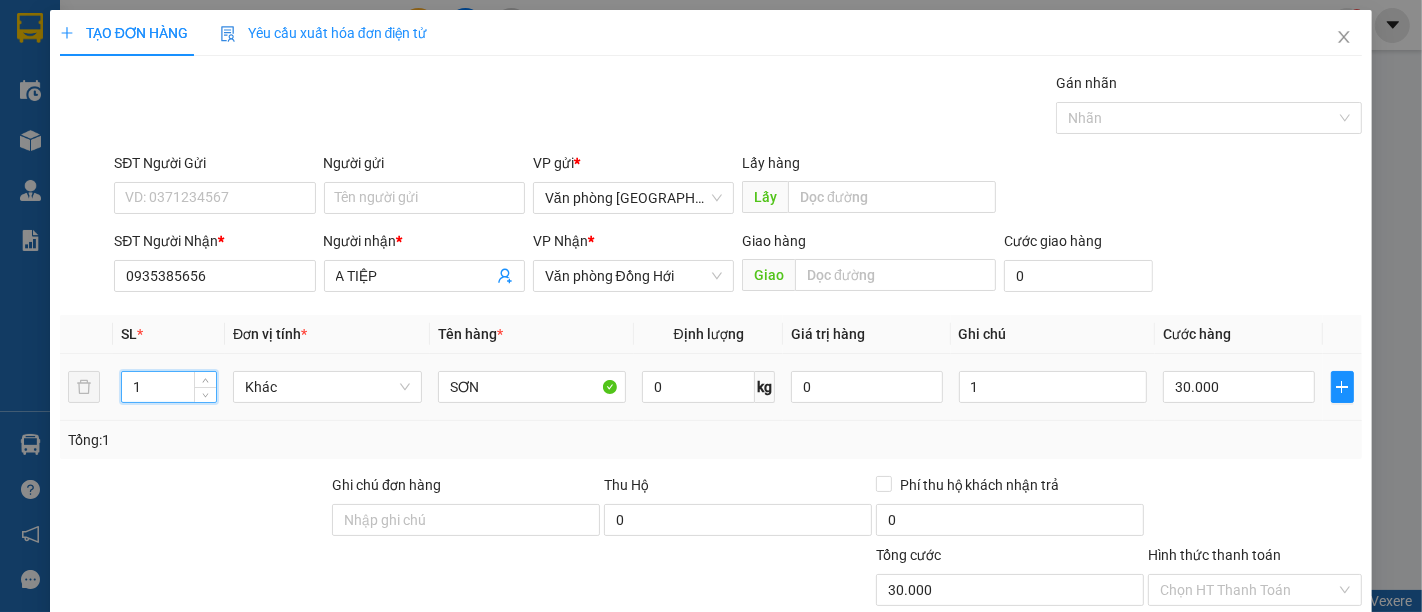 drag, startPoint x: 171, startPoint y: 381, endPoint x: 0, endPoint y: 381, distance: 171 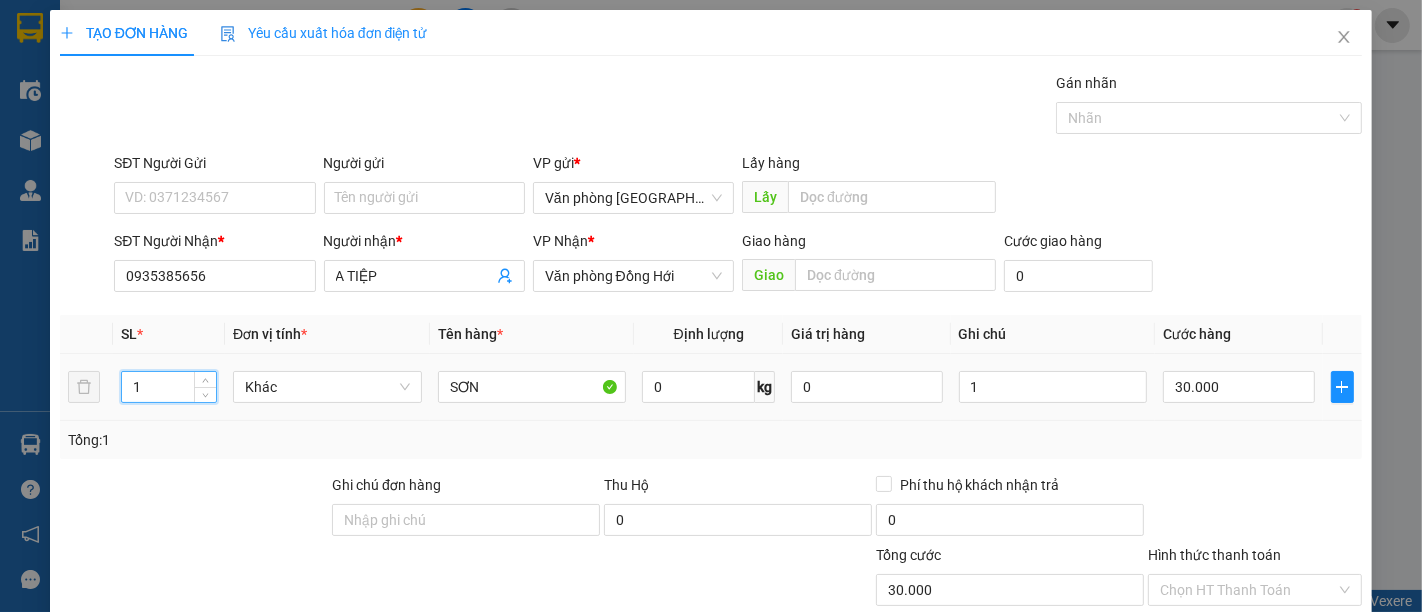 click on "TẠO ĐƠN HÀNG Yêu cầu xuất hóa đơn điện tử Transit Pickup Surcharge Ids Transit Deliver Surcharge Ids Transit Deliver Surcharge Transit Deliver Surcharge Gán nhãn   Nhãn SĐT Người Gửi VD: 0371234567 Người gửi Tên người gửi VP gửi  * Văn phòng [GEOGRAPHIC_DATA] Lấy hàng Lấy SĐT Người Nhận  * 0935385656 Người nhận  * A TIỆP VP Nhận  * Văn phòng Đồng Hới Giao hàng Giao Cước giao hàng 0 SL  * Đơn vị tính  * Tên hàng  * Định lượng Giá trị hàng Ghi chú Cước hàng                   1 Khác SƠN 0 kg 0 1 30.000 Tổng:  1 Ghi chú đơn hàng Thu Hộ 0 Phí thu hộ khách nhận trả 0 Tổng cước 30.000 Hình thức thanh toán Chọn HT Thanh Toán Số tiền thu trước 0 Chưa thanh toán 30.000 Chọn HT Thanh Toán Ghi chú nội bộ nhà xe Chi phí nội bộ 0 Lưu nháp Xóa Thông tin [PERSON_NAME] và In" at bounding box center (711, 306) 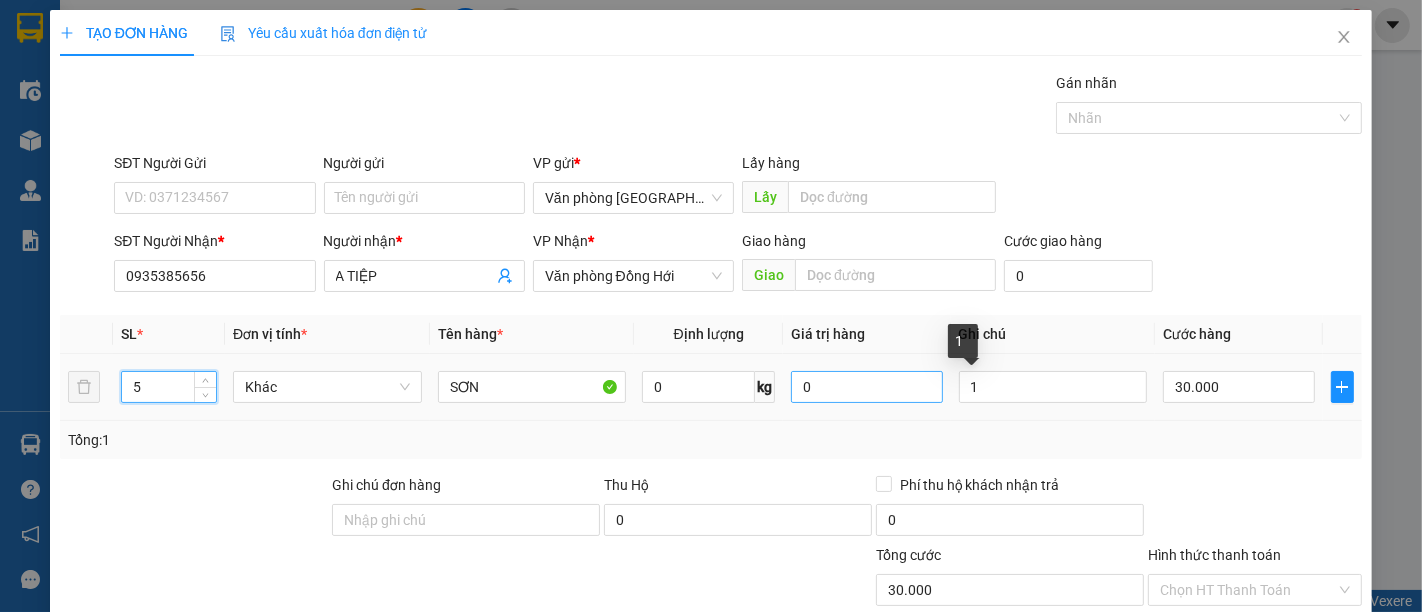 type on "5" 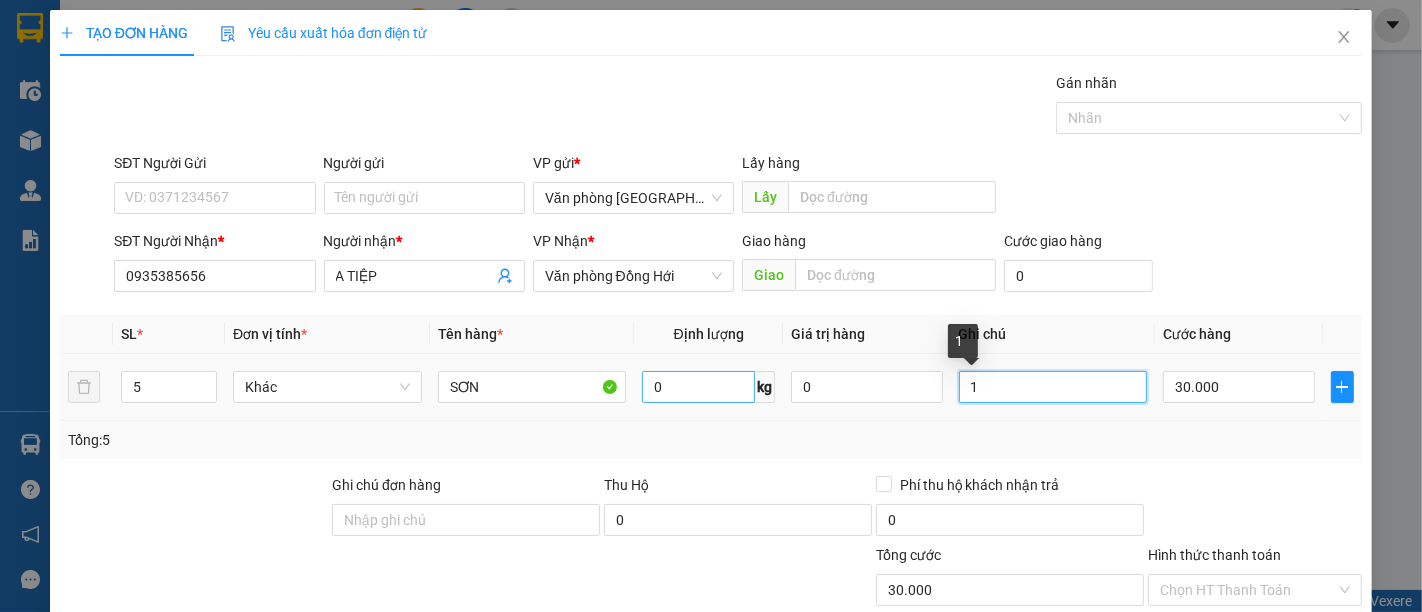 drag, startPoint x: 785, startPoint y: 381, endPoint x: 682, endPoint y: 371, distance: 103.4843 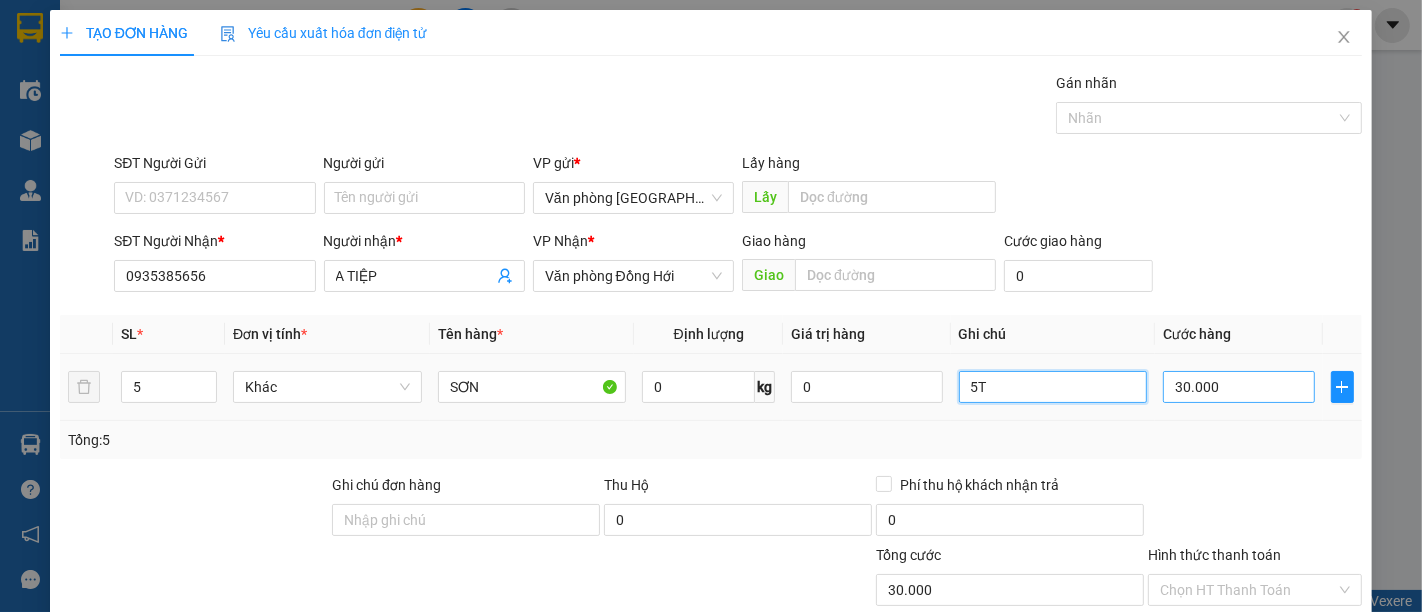 type on "5T" 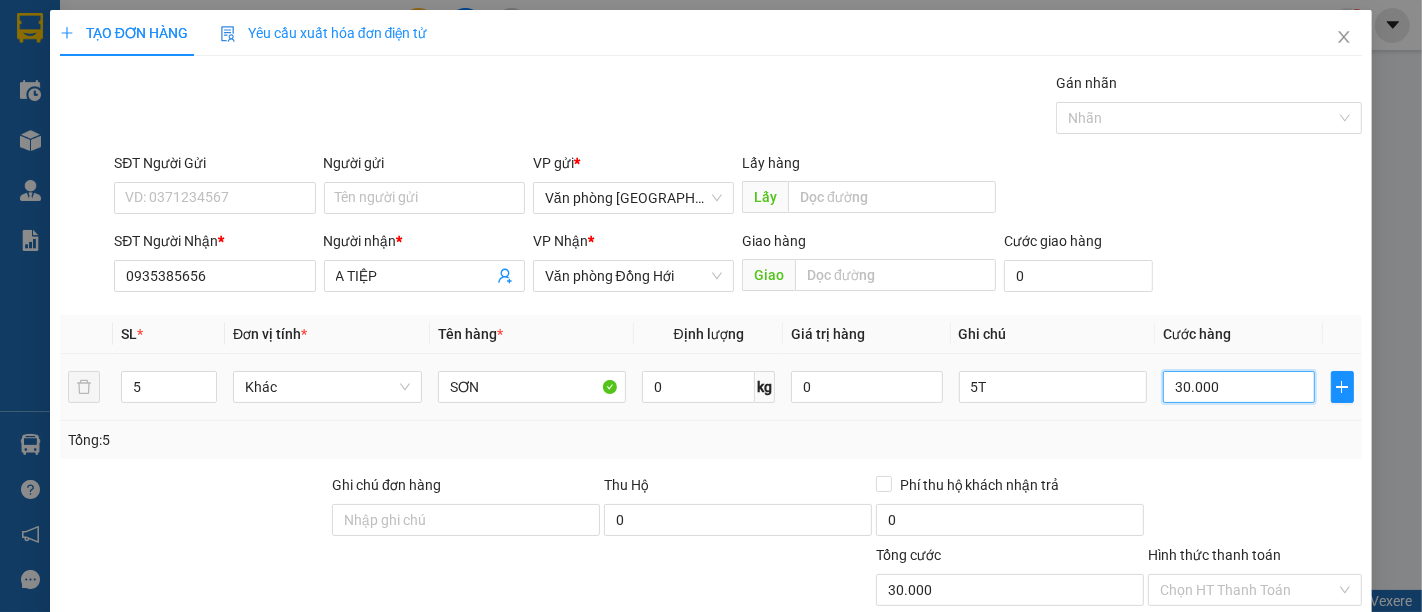 type on "1" 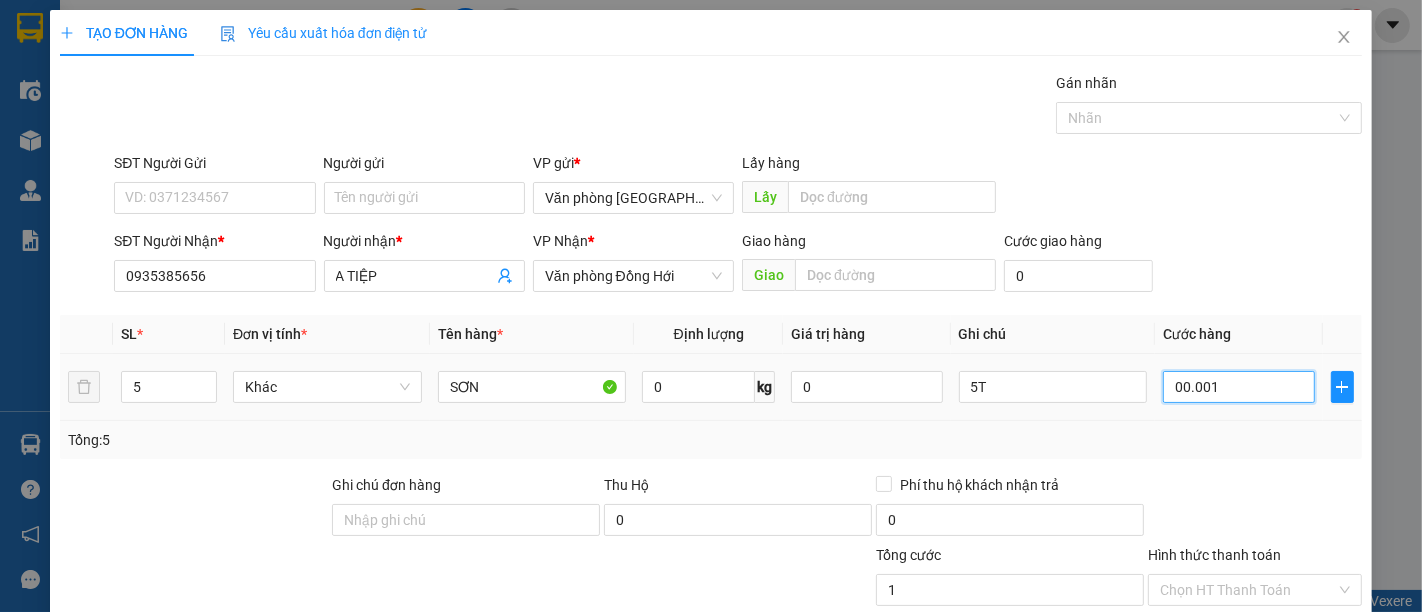 type on "15" 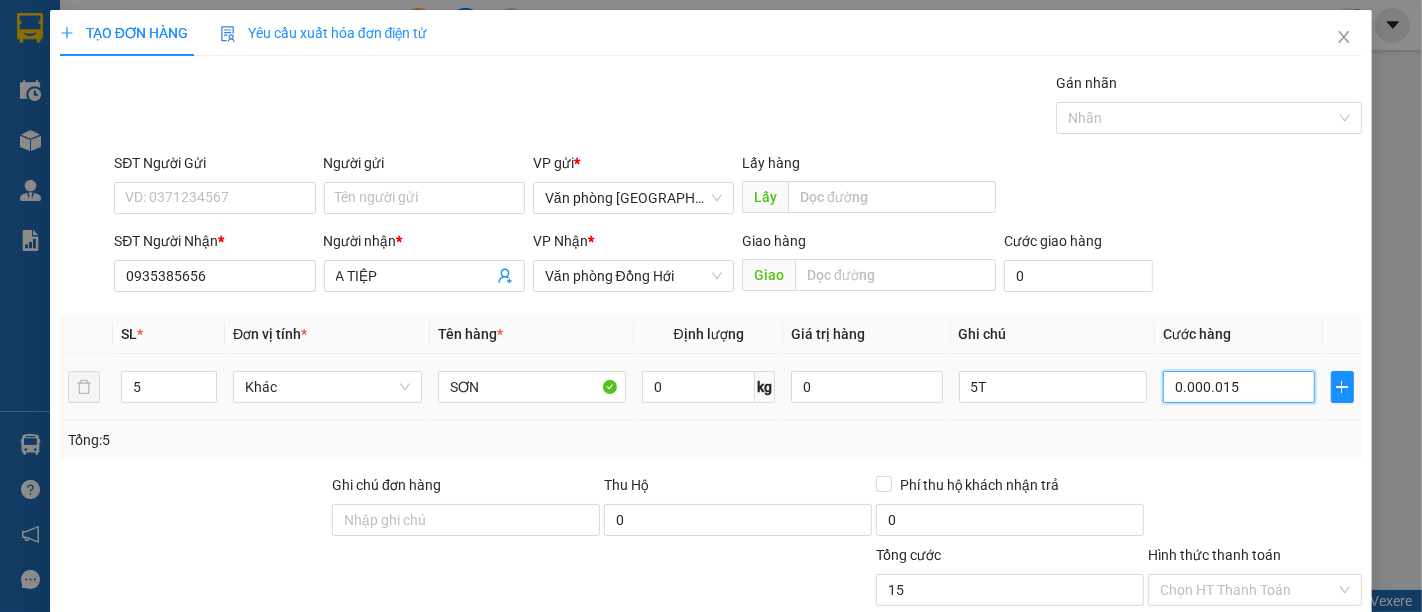 type on "150" 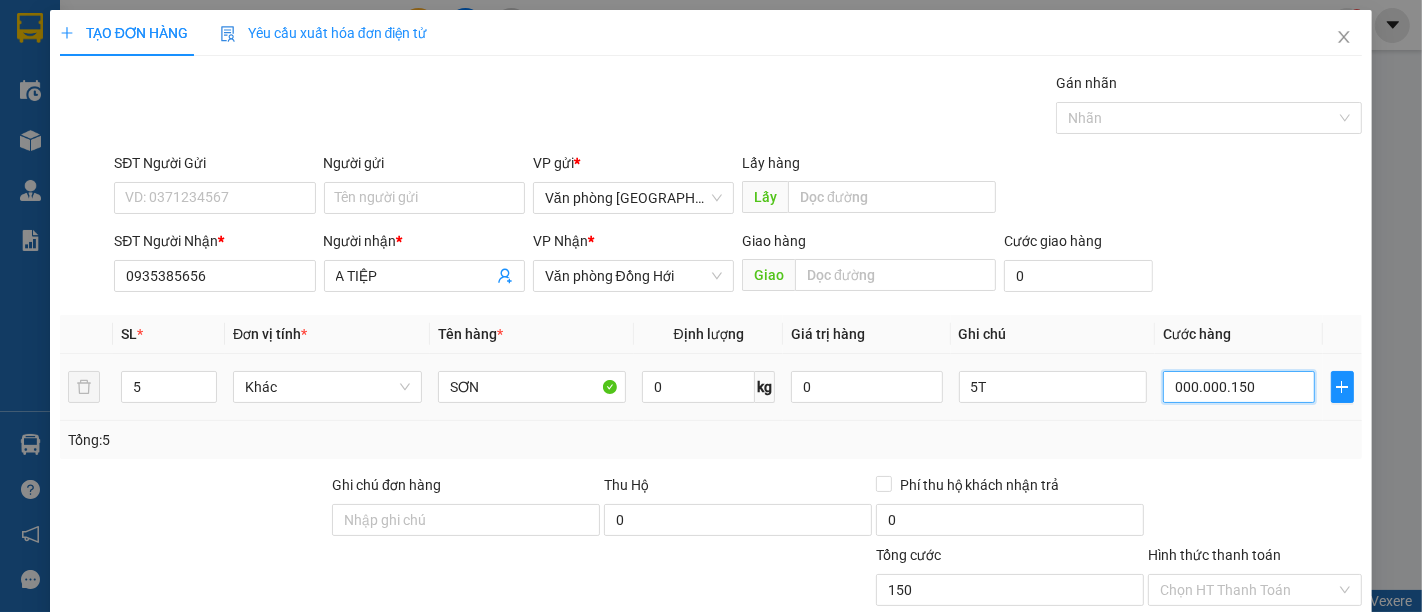 type on "000.000.150" 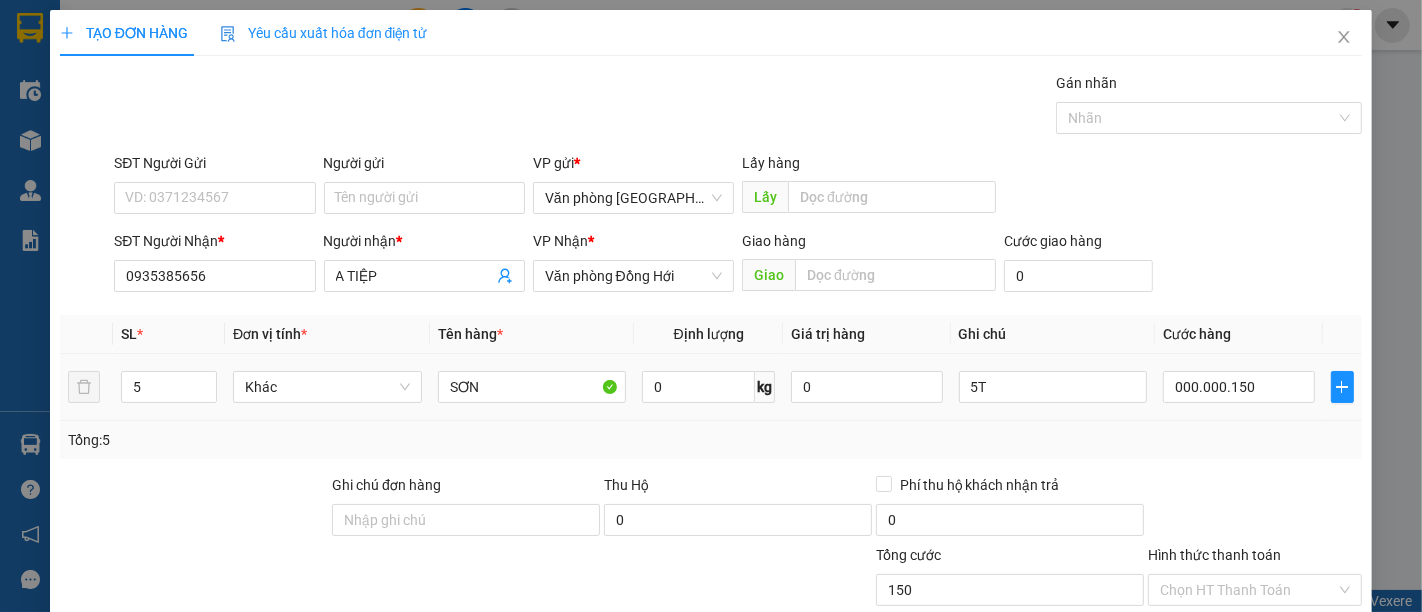 type on "150.000" 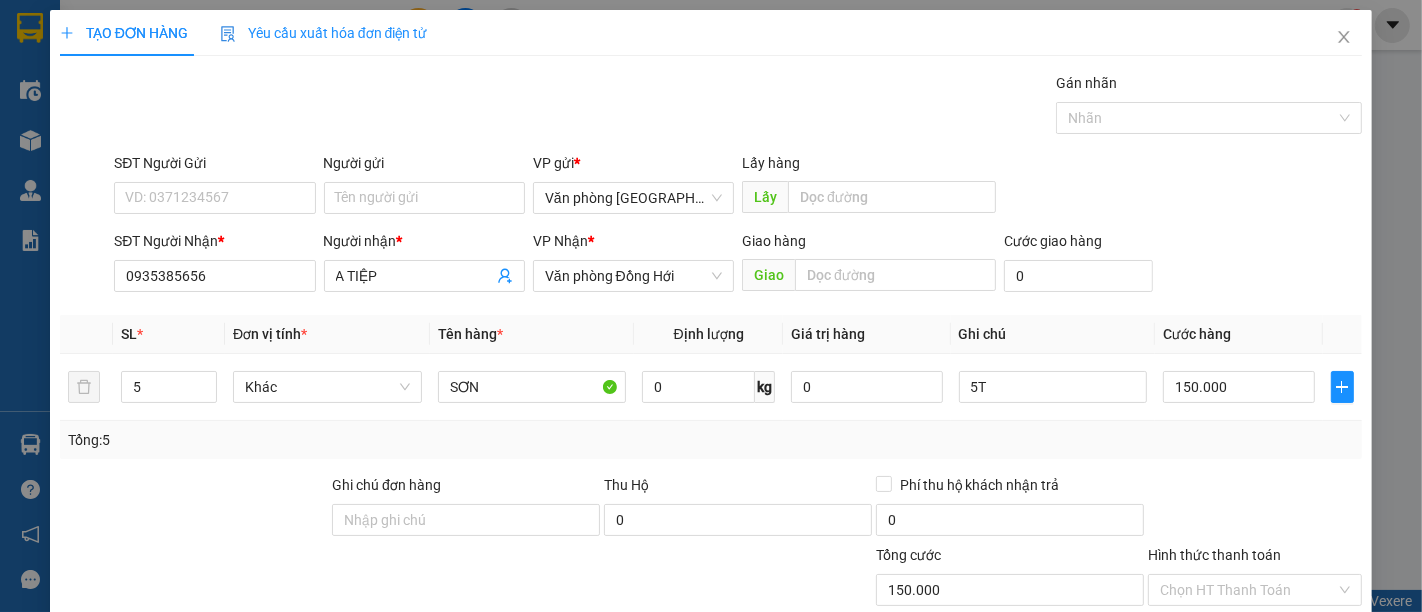 drag, startPoint x: 1260, startPoint y: 306, endPoint x: 1277, endPoint y: 298, distance: 18.788294 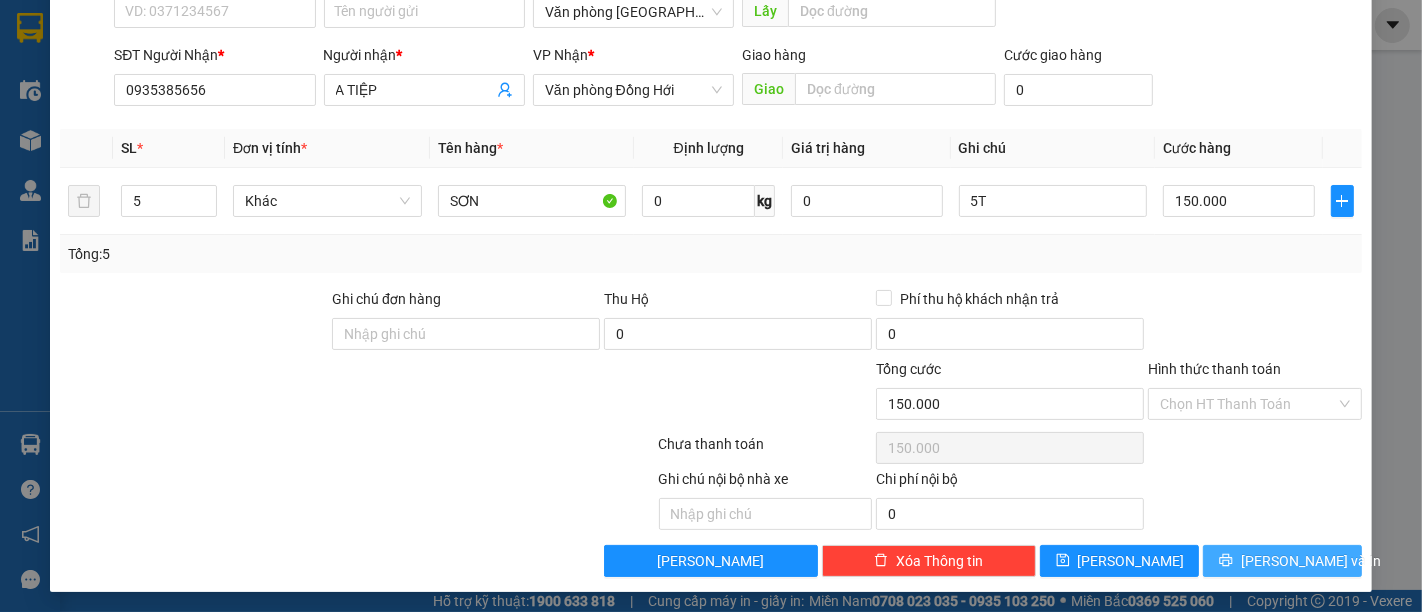 drag, startPoint x: 1280, startPoint y: 549, endPoint x: 849, endPoint y: 313, distance: 491.38275 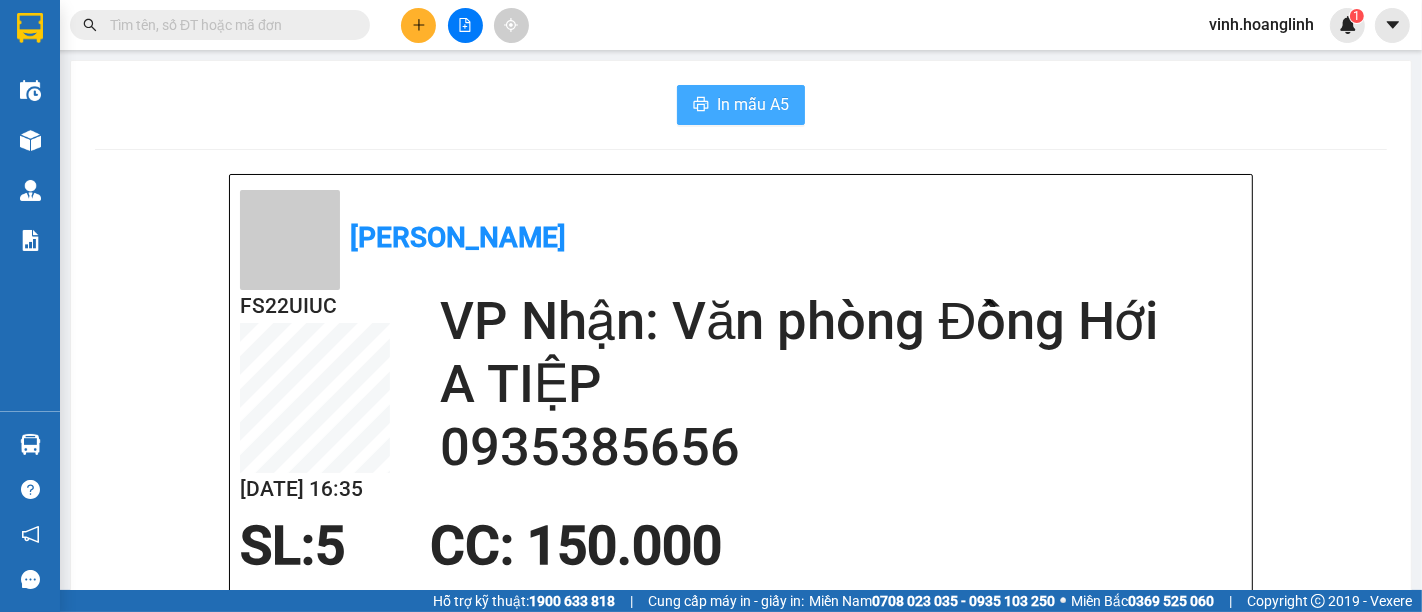 click on "In mẫu A5" at bounding box center [753, 104] 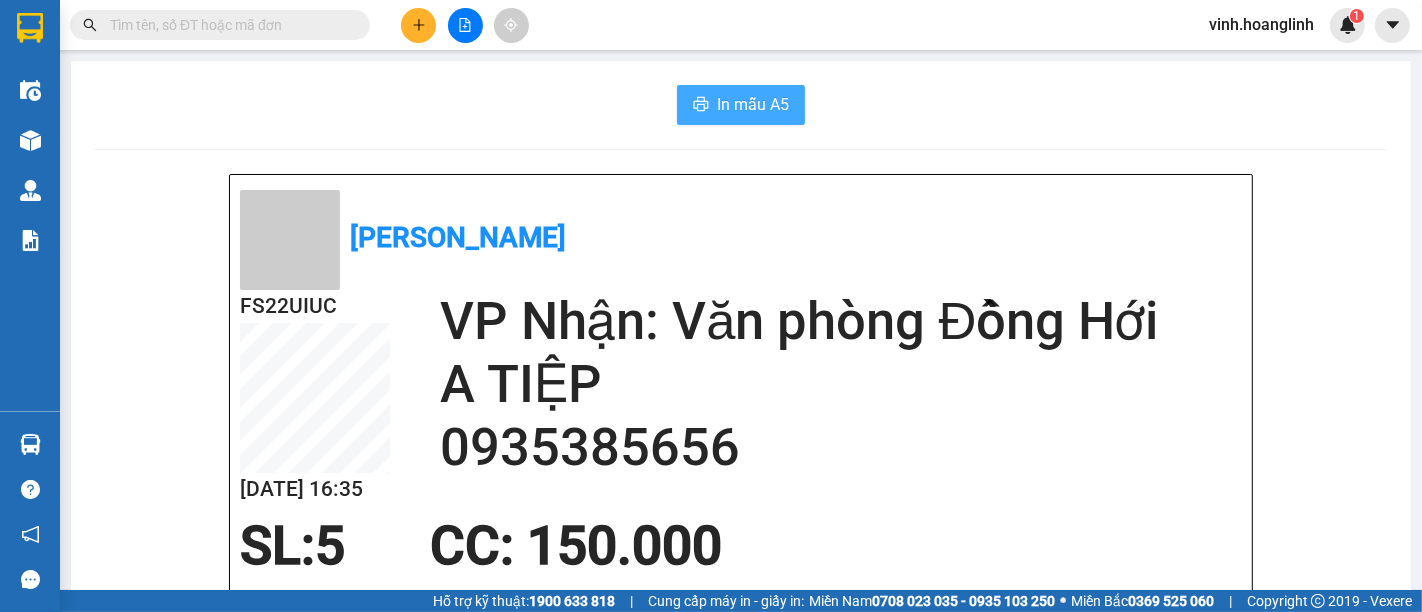 scroll, scrollTop: 0, scrollLeft: 0, axis: both 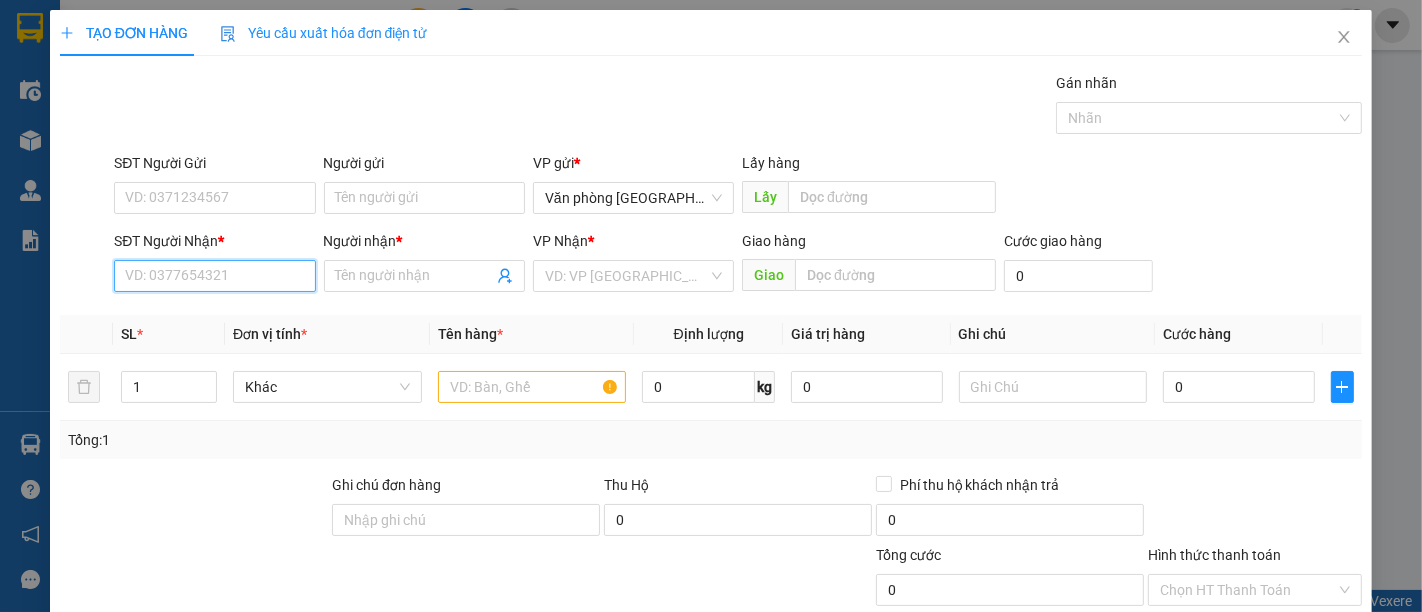 click on "SĐT Người Nhận  *" at bounding box center (214, 276) 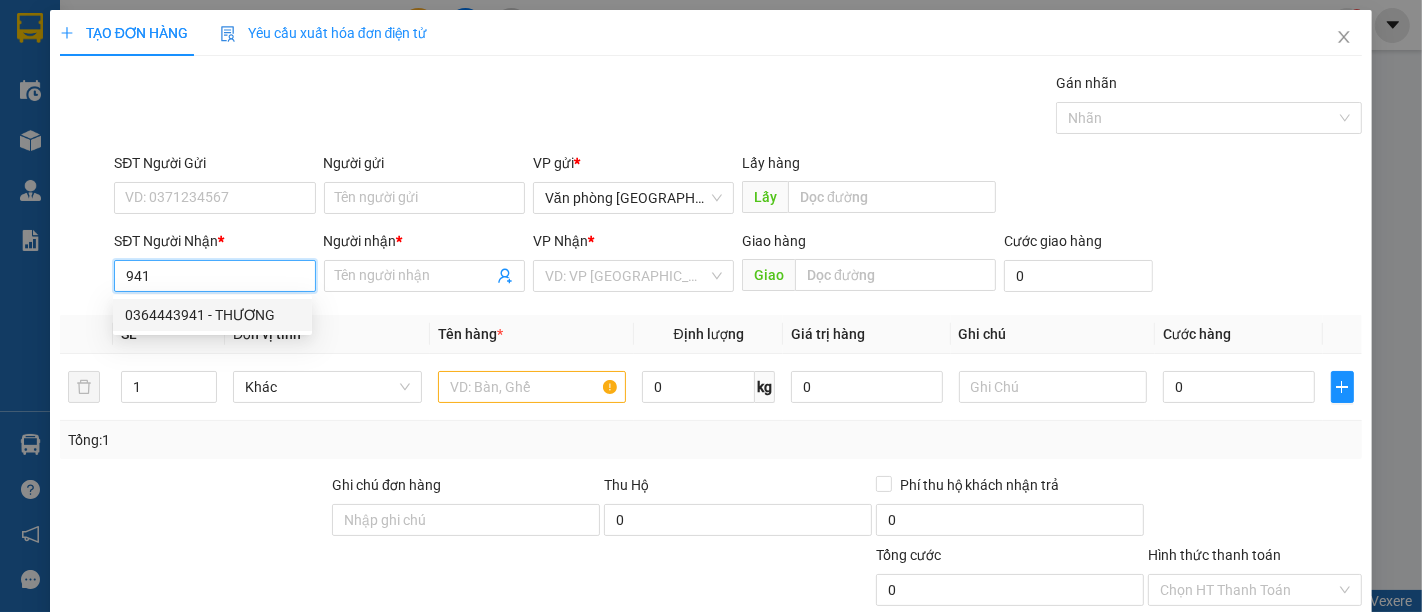 click on "0364443941 - THƯƠNG" at bounding box center [212, 315] 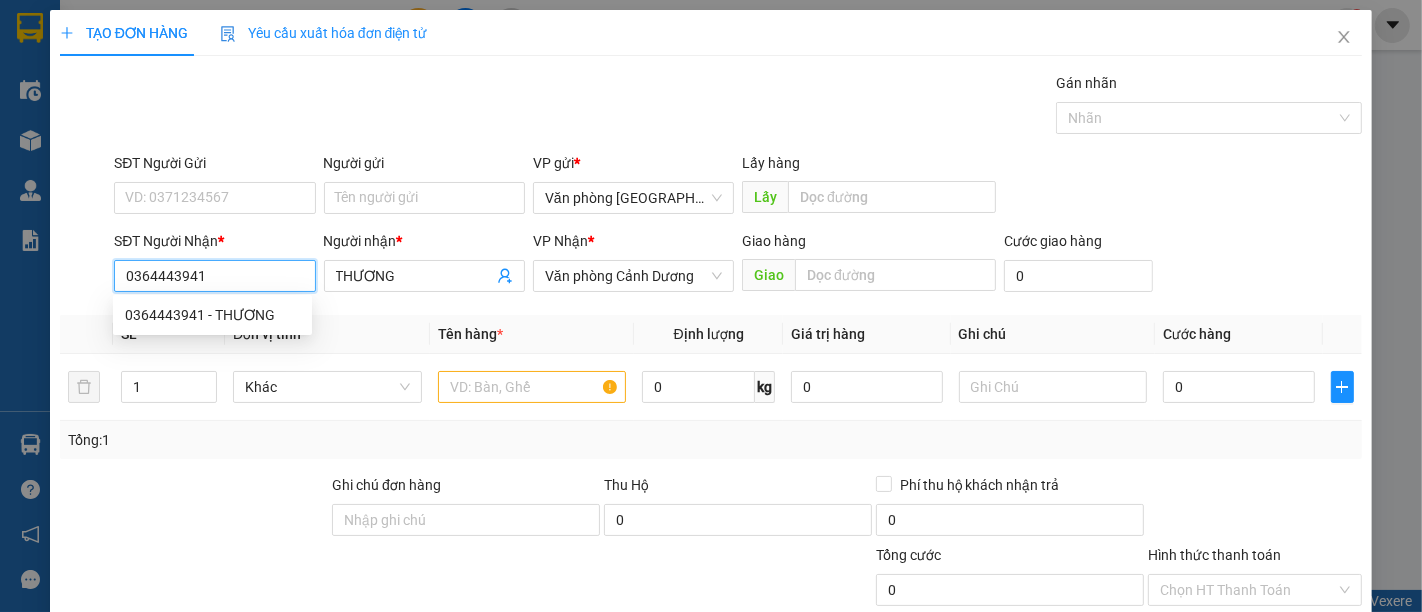 type on "150.000" 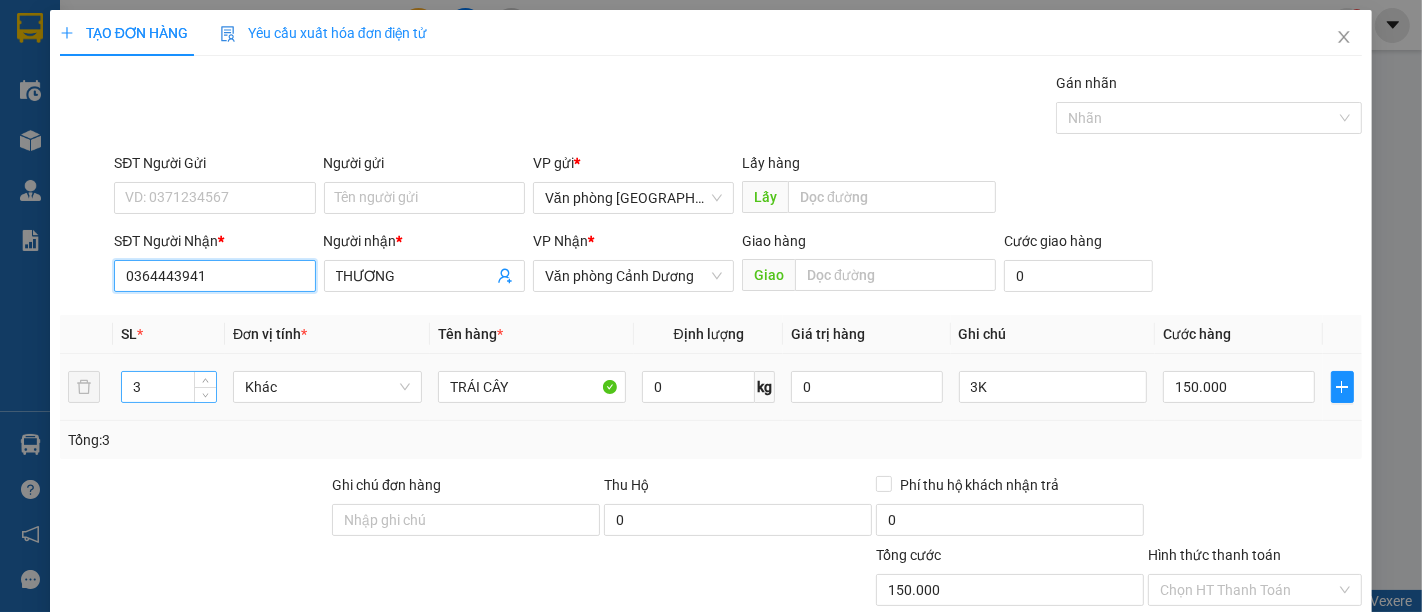 type on "0364443941" 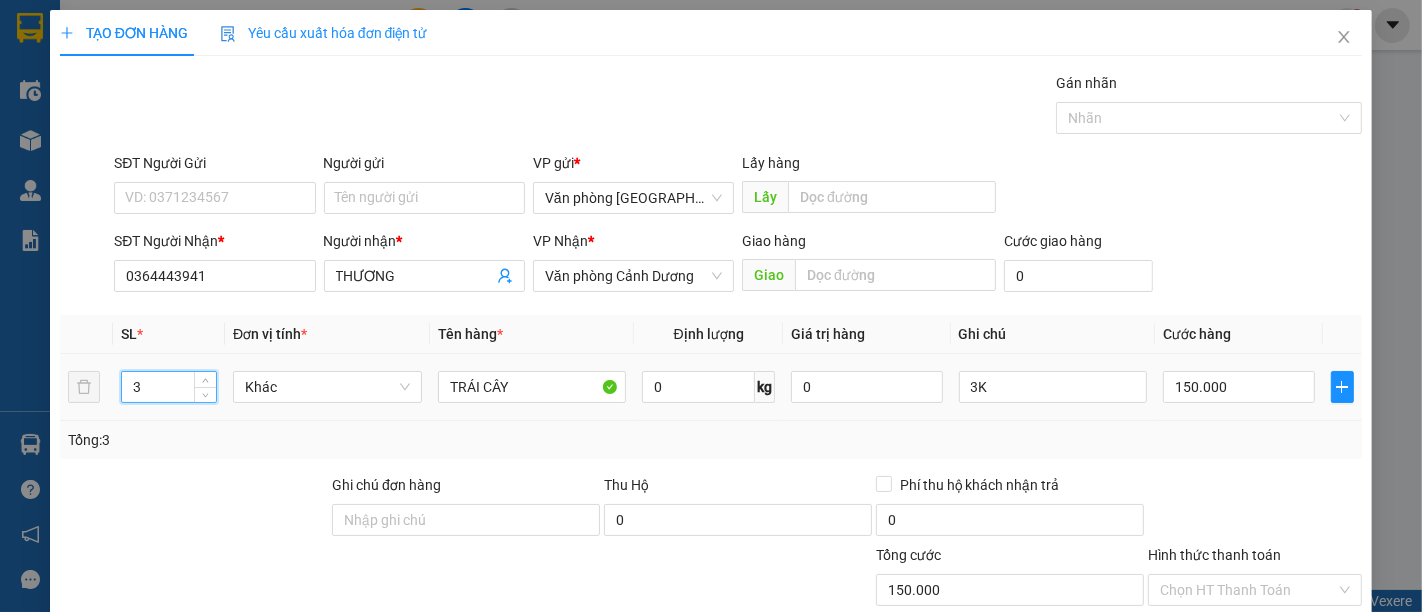 drag, startPoint x: 171, startPoint y: 390, endPoint x: 67, endPoint y: 367, distance: 106.51291 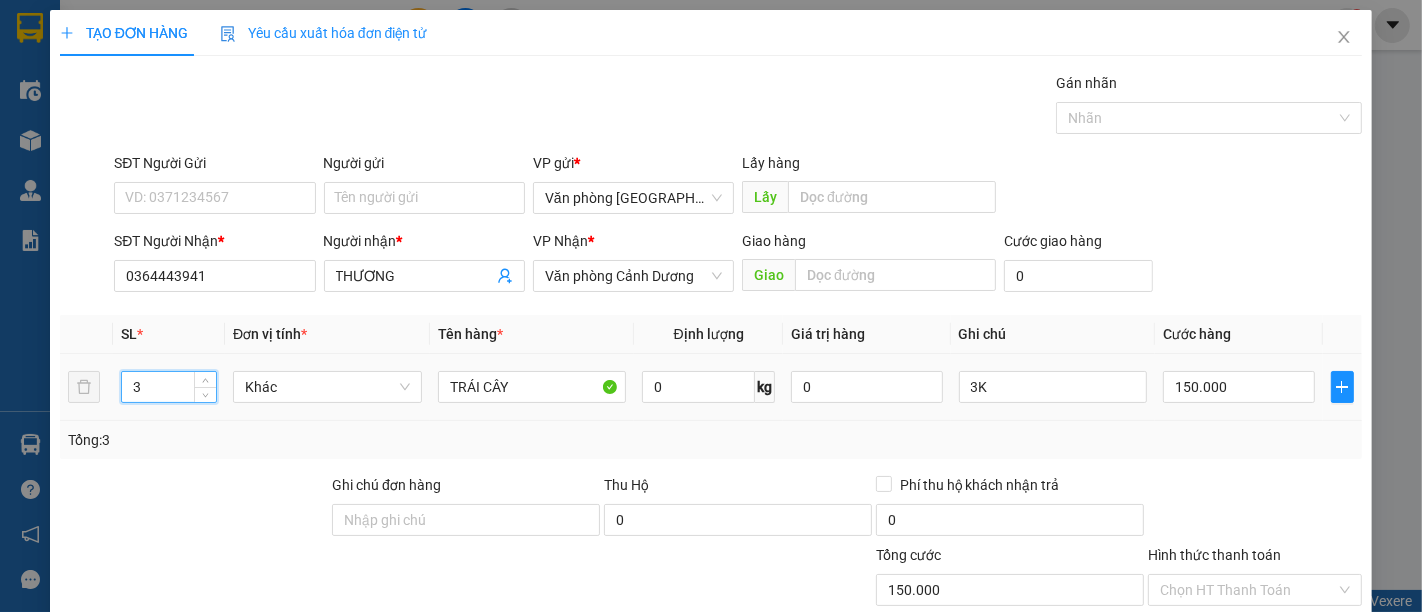 click on "3 Khác TRÁI CÂY 0 kg 0 3K 150.000" at bounding box center [711, 387] 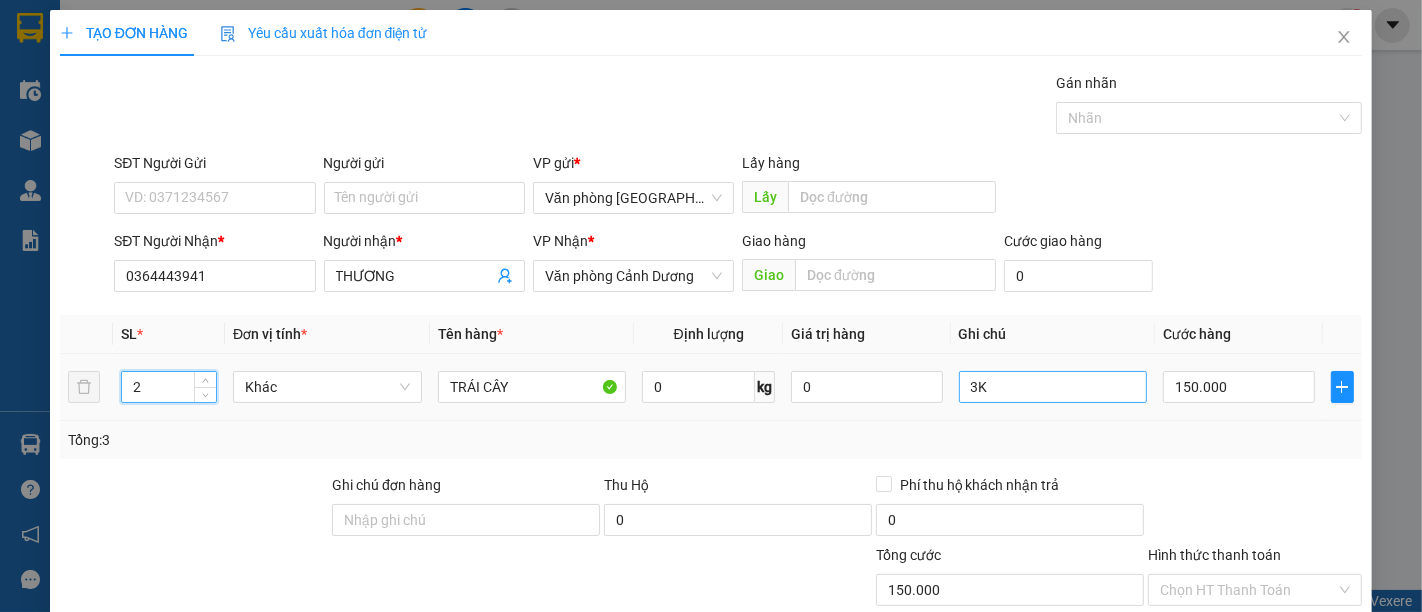 type on "2" 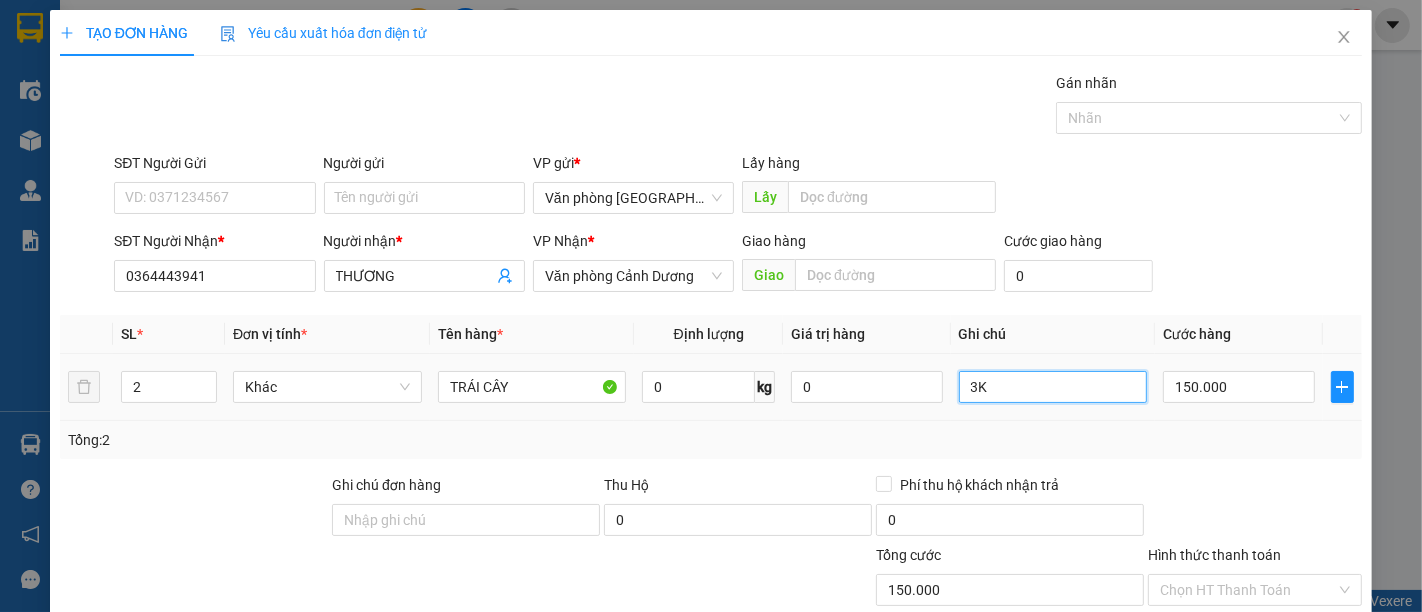 drag, startPoint x: 984, startPoint y: 384, endPoint x: 880, endPoint y: 363, distance: 106.09901 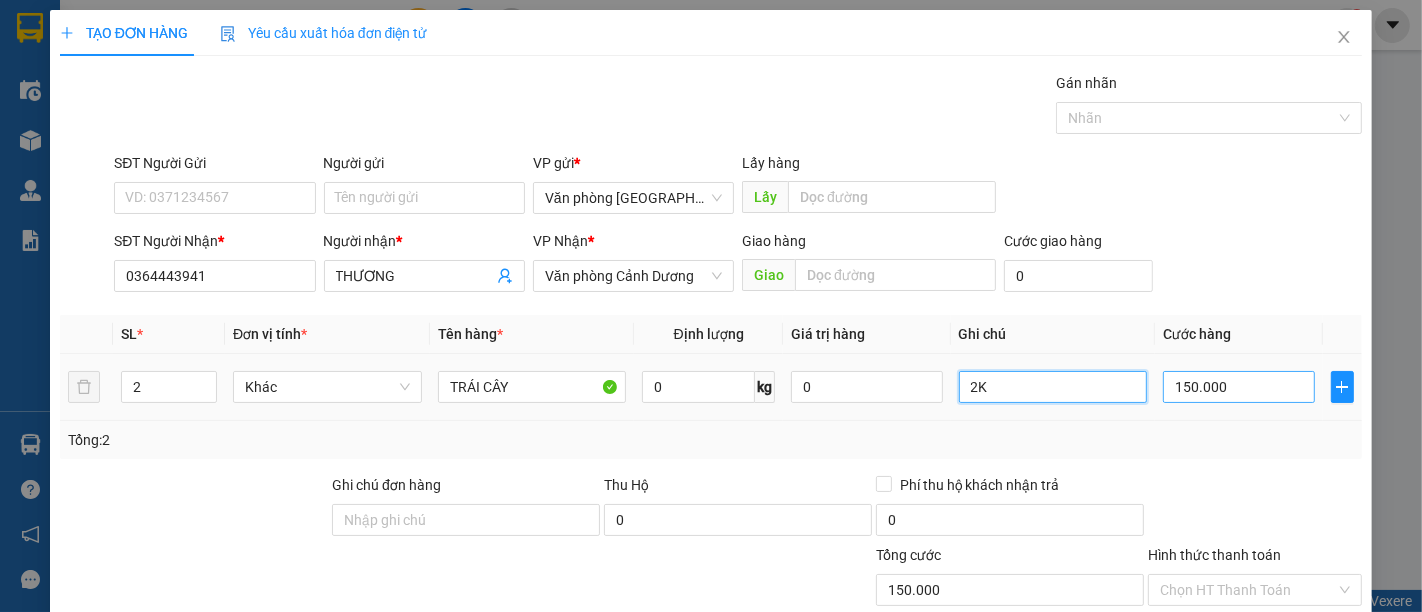 type on "2K" 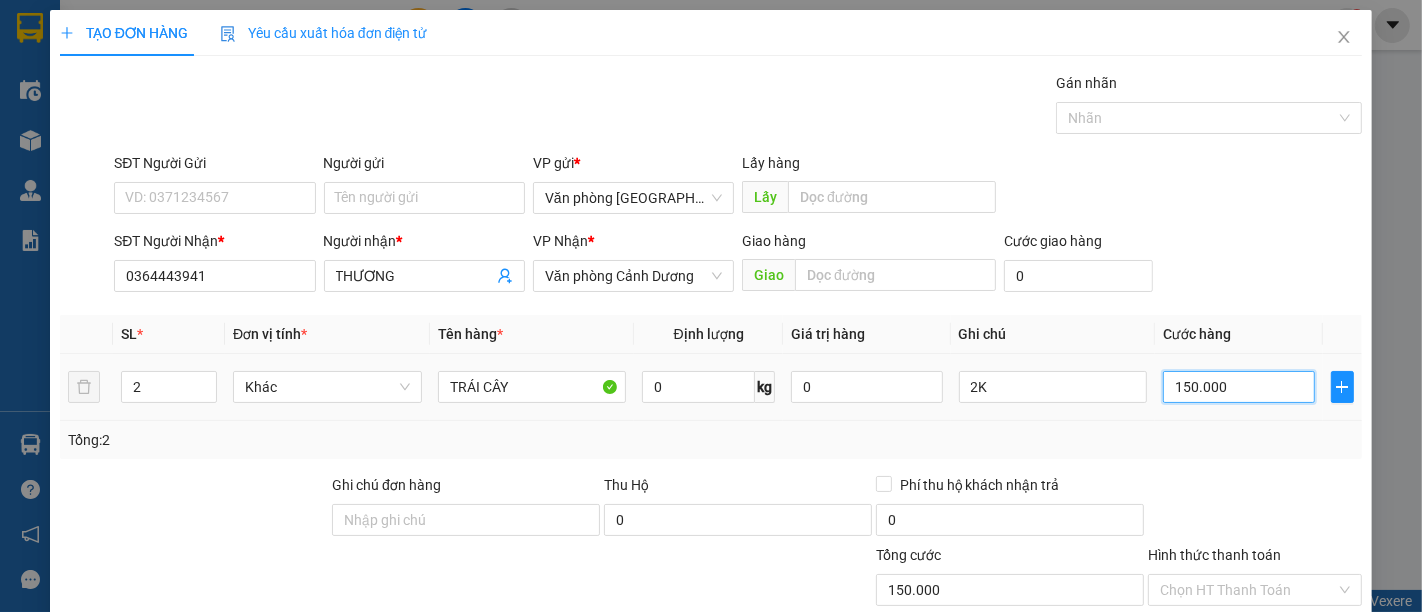 click on "150.000" at bounding box center (1238, 387) 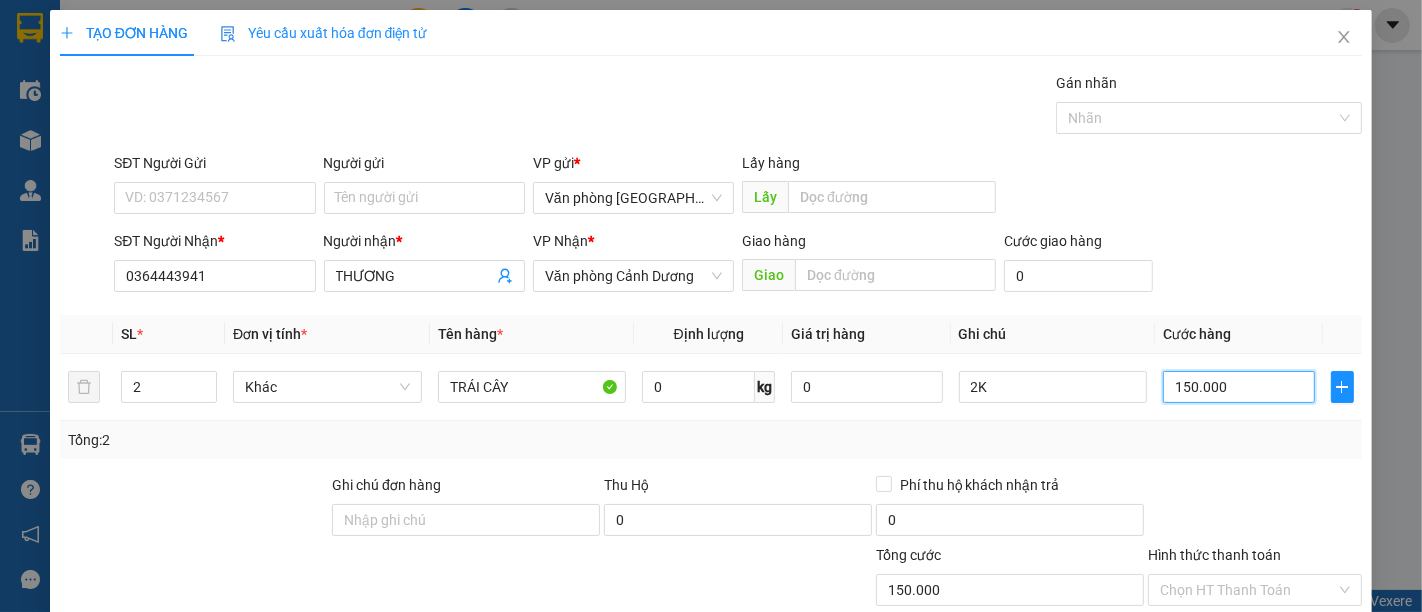 type on "1" 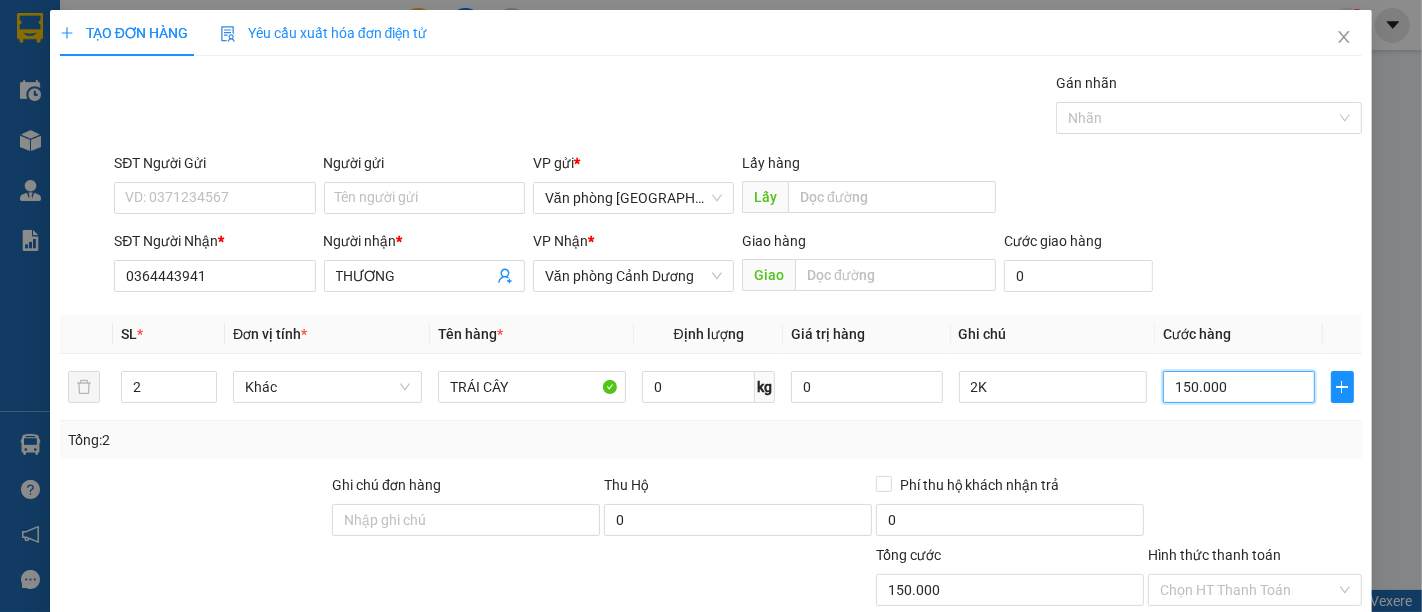 type on "1" 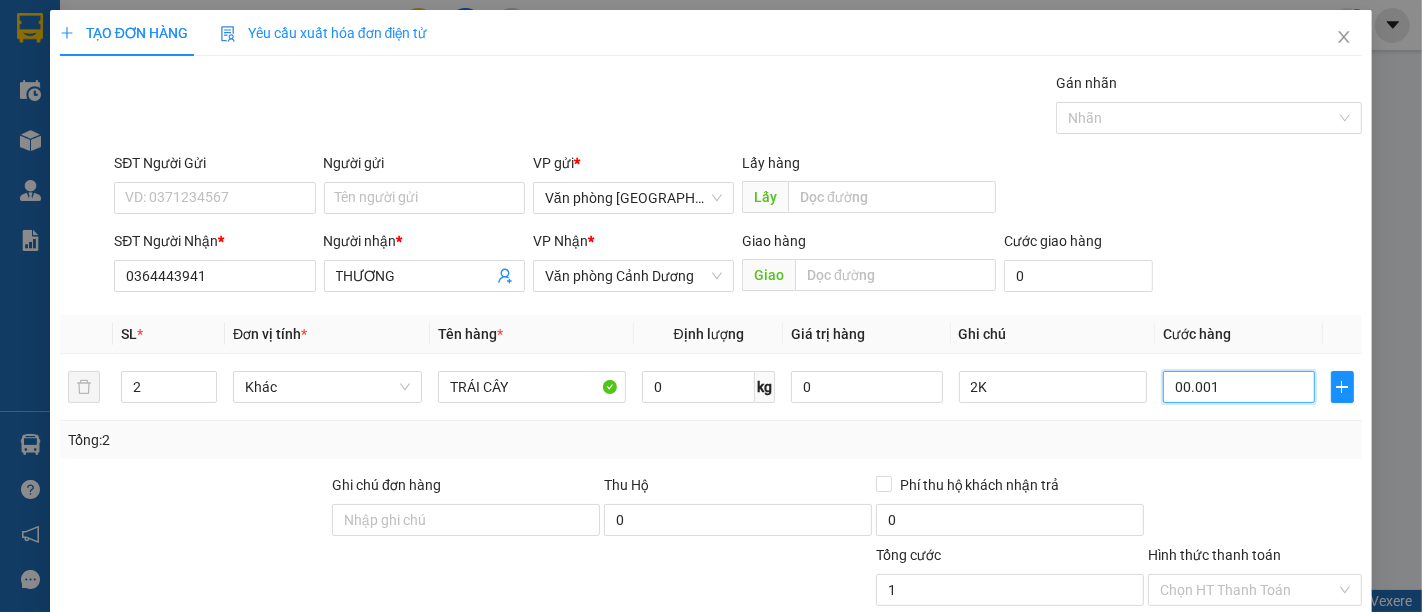 type on "10" 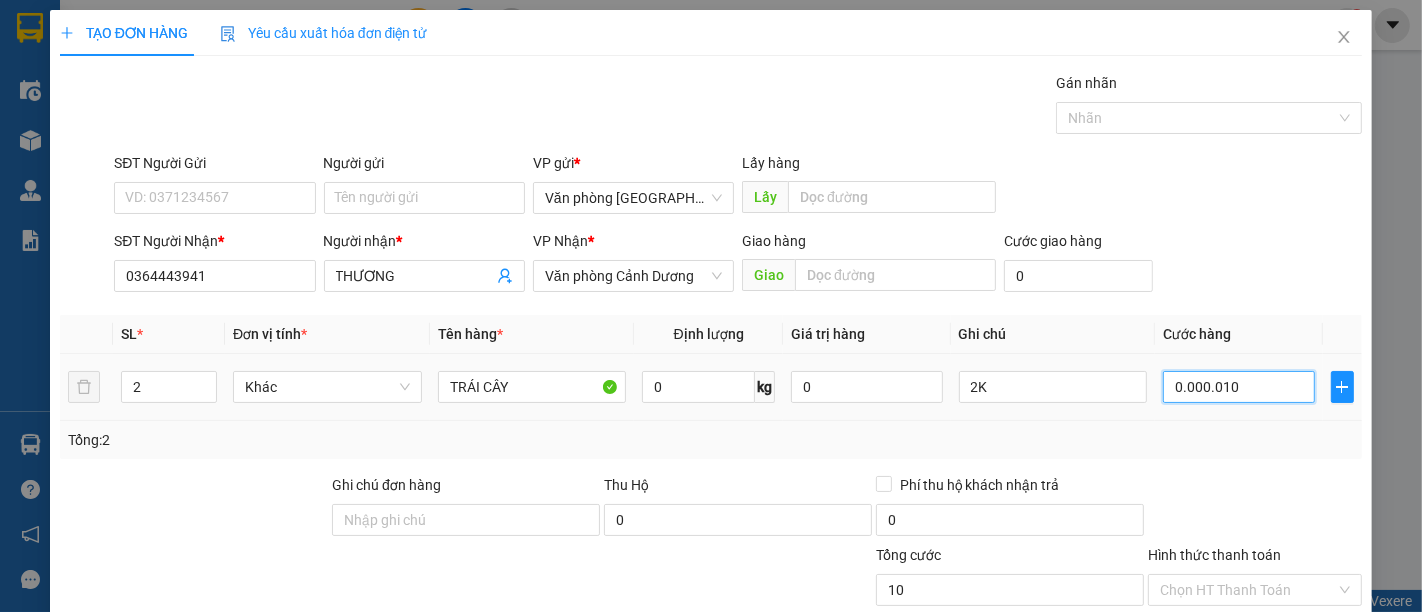 type on "100" 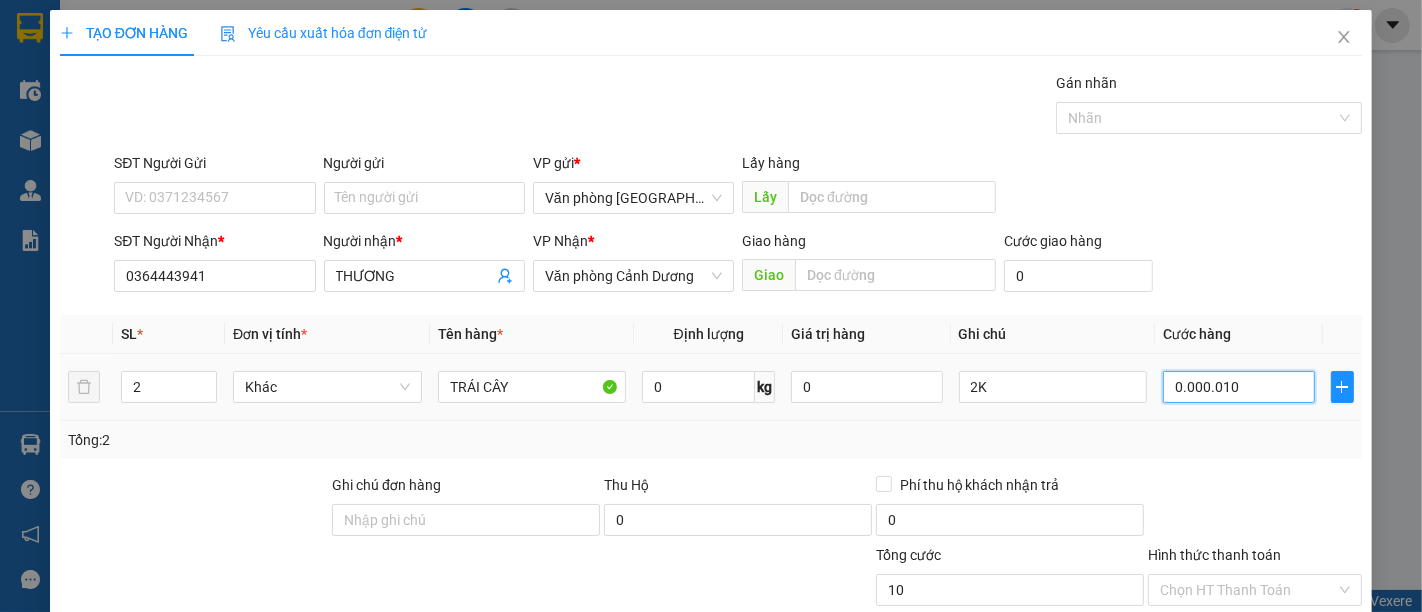 type on "100" 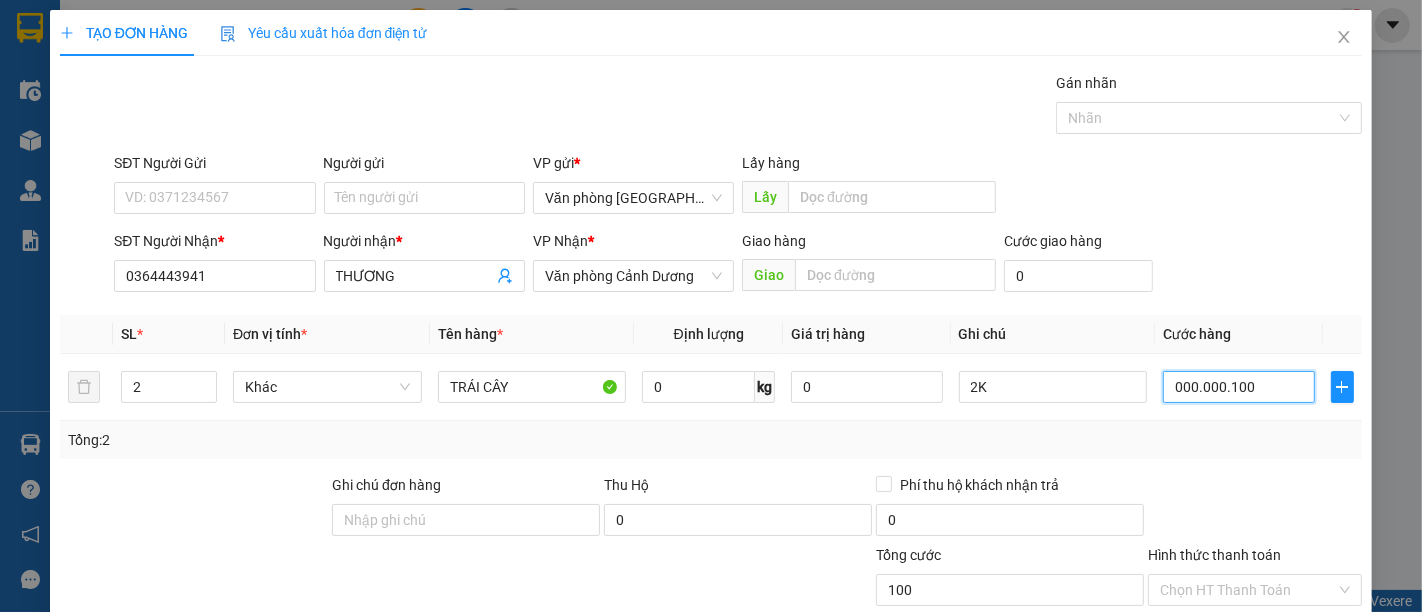 type on "000.000.100" 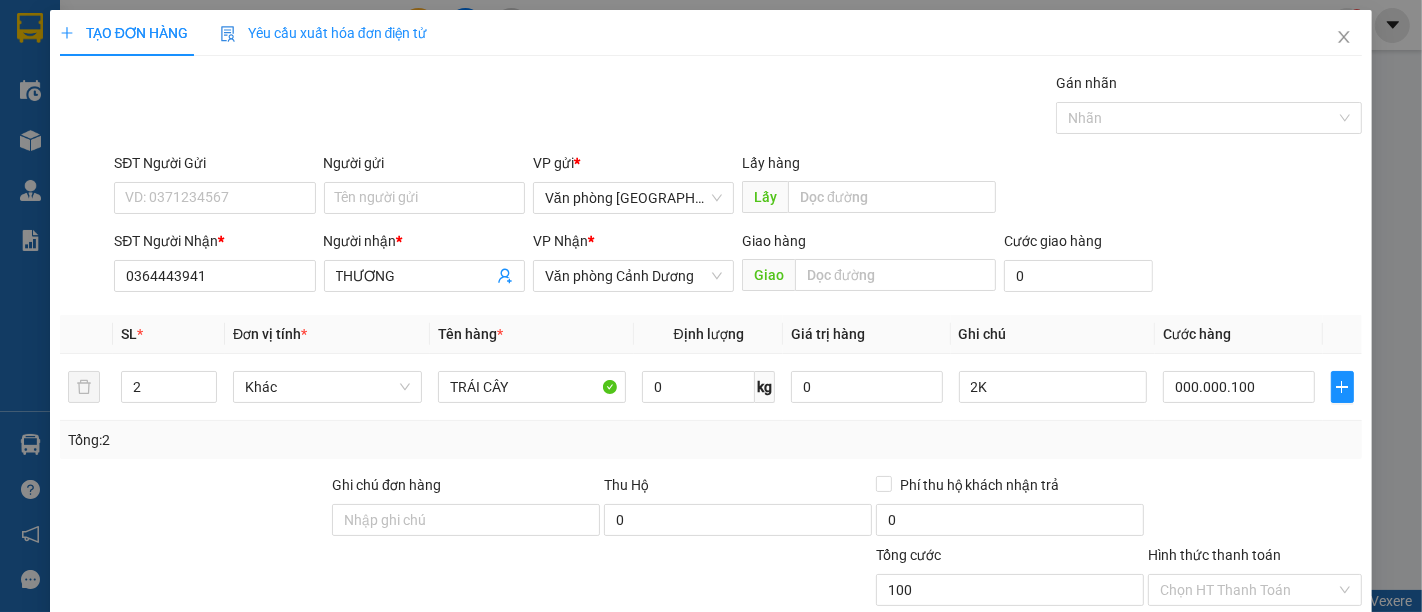 type on "100.000" 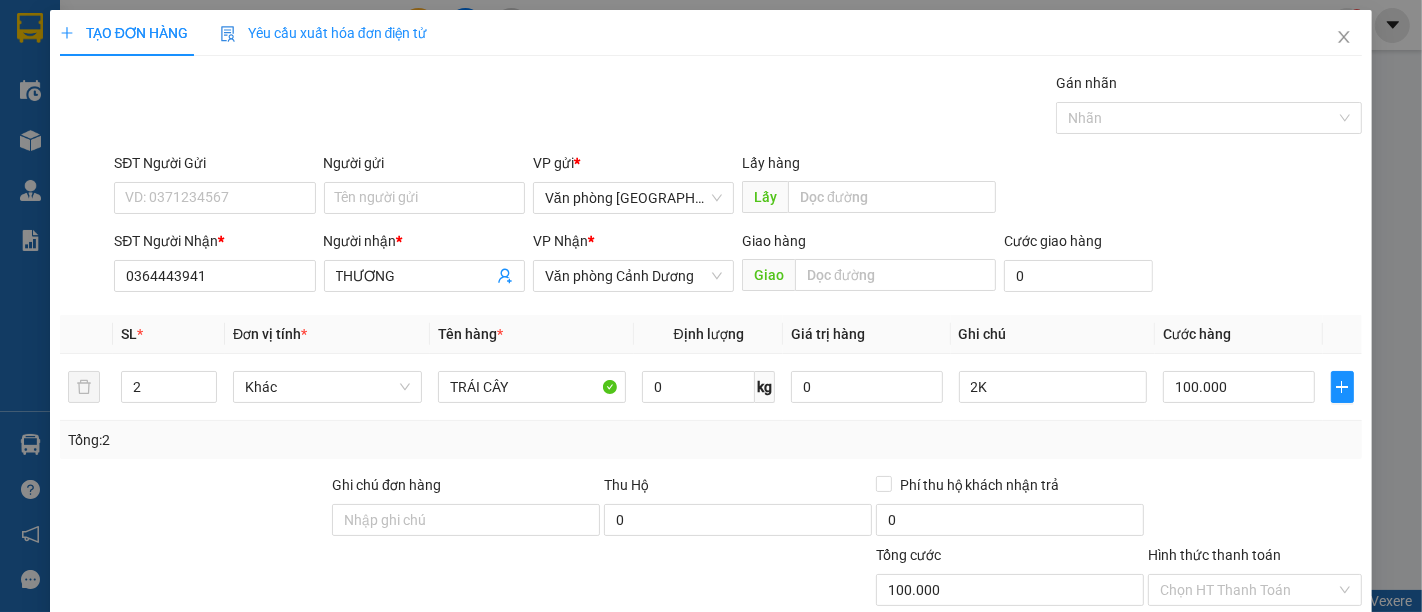 click on "Transit Pickup Surcharge Ids Transit Deliver Surcharge Ids Transit Deliver Surcharge Transit Deliver Surcharge Gán nhãn   Nhãn SĐT Người Gửi VD: 0371234567 Người gửi Tên người gửi VP gửi  * Văn phòng Mỹ Đình Lấy hàng Lấy SĐT Người Nhận  * 0364443941 Người nhận  * THƯƠNG VP Nhận  * Văn phòng Cảnh [PERSON_NAME] hàng Giao Cước giao hàng 0 SL  * Đơn vị tính  * Tên hàng  * Định lượng Giá trị hàng Ghi chú Cước hàng                   2 Khác TRÁI CÂY 0 kg 0 2K 100.000 Tổng:  2 Ghi chú đơn hàng Thu Hộ 0 Phí thu hộ khách nhận trả 0 Tổng cước 100.000 Hình thức thanh toán Chọn HT Thanh Toán Số tiền thu trước 0 Chưa thanh toán 100.000 Chọn HT Thanh Toán Ghi chú nội bộ nhà xe Chi phí nội bộ 0 Lưu nháp Xóa Thông tin [PERSON_NAME] và In 2K" at bounding box center [711, 417] 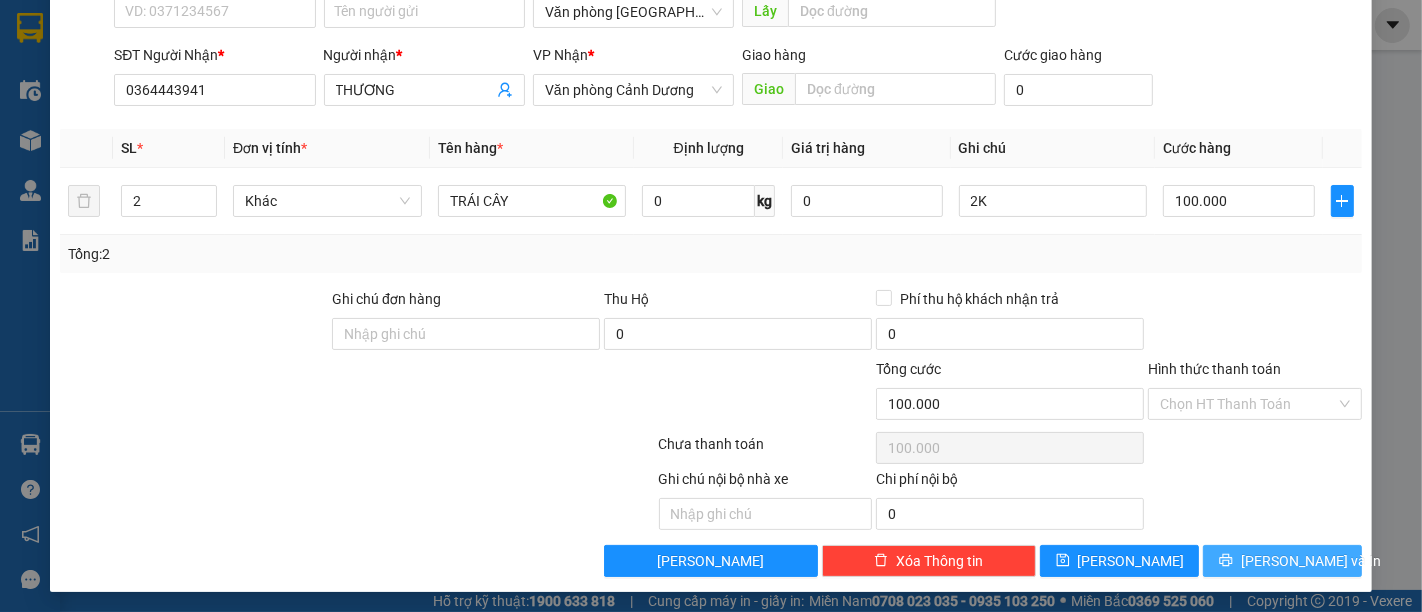 click on "[PERSON_NAME] và In" at bounding box center (1282, 561) 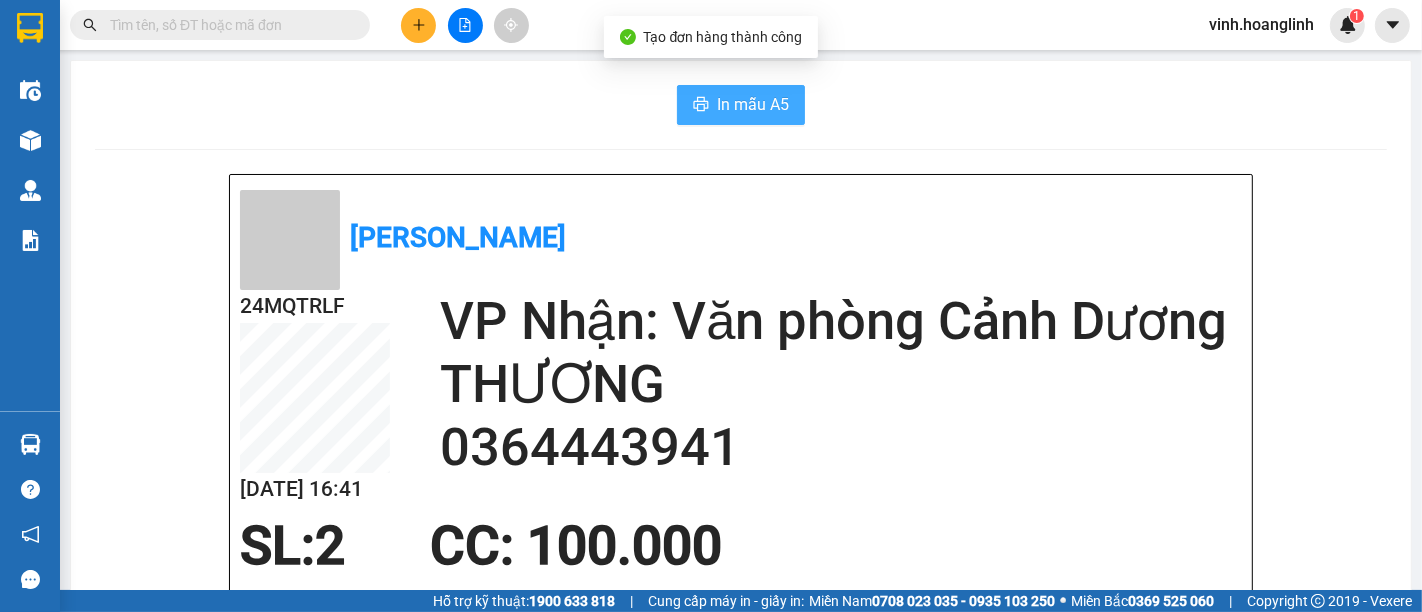 click on "In mẫu A5" at bounding box center [741, 105] 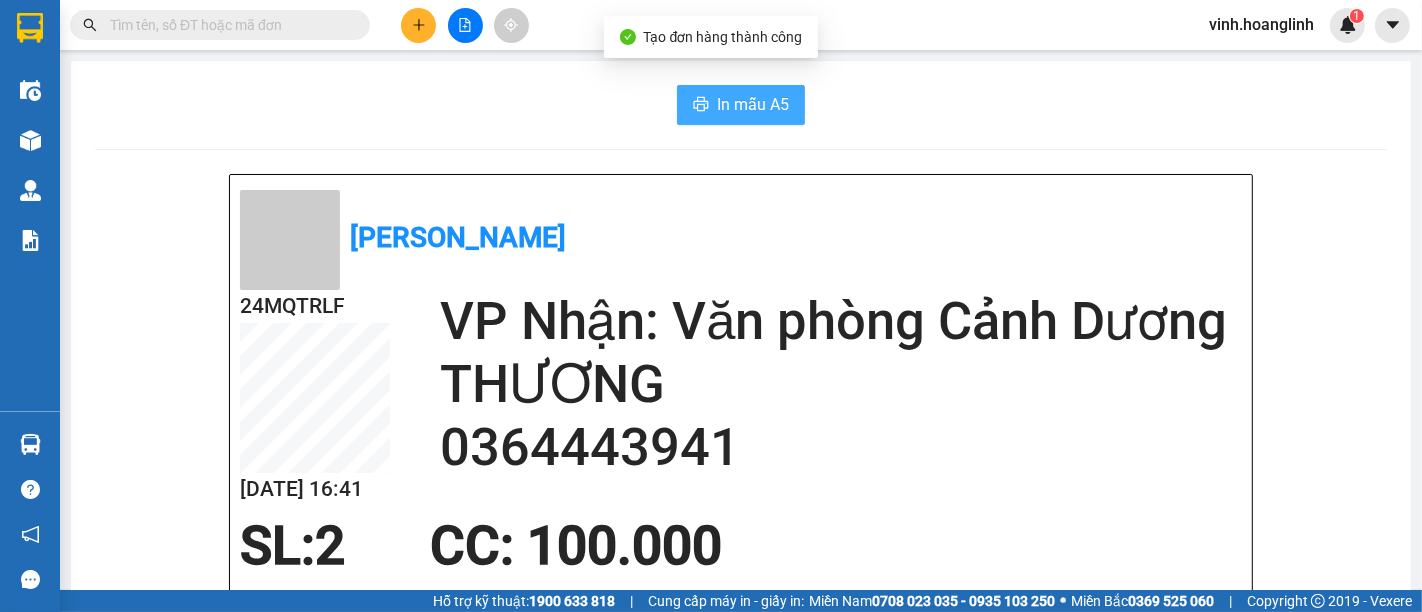 scroll, scrollTop: 0, scrollLeft: 0, axis: both 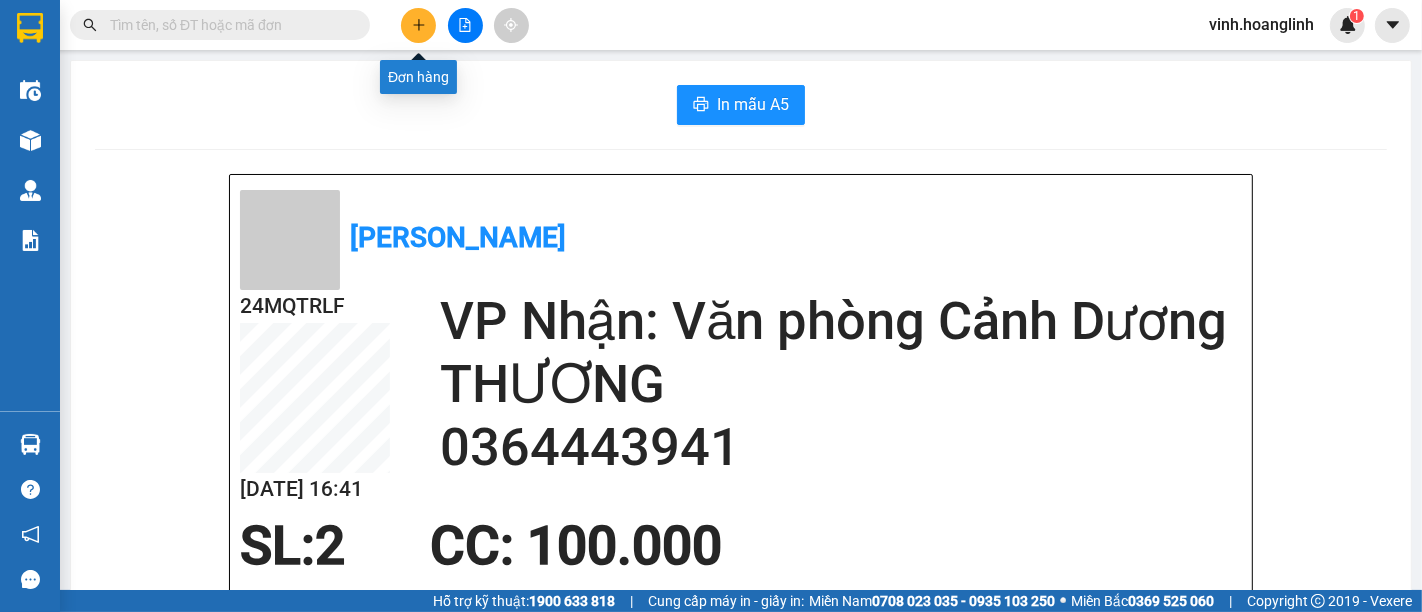 click 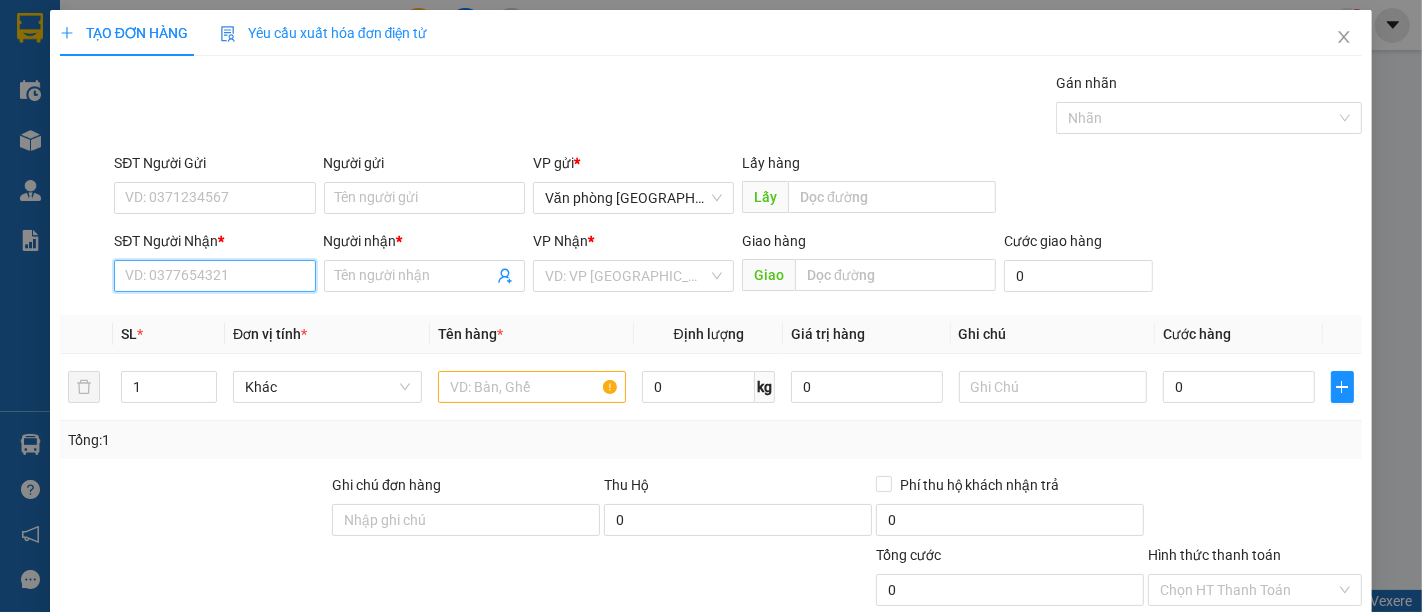 click on "SĐT Người Nhận  *" at bounding box center [214, 276] 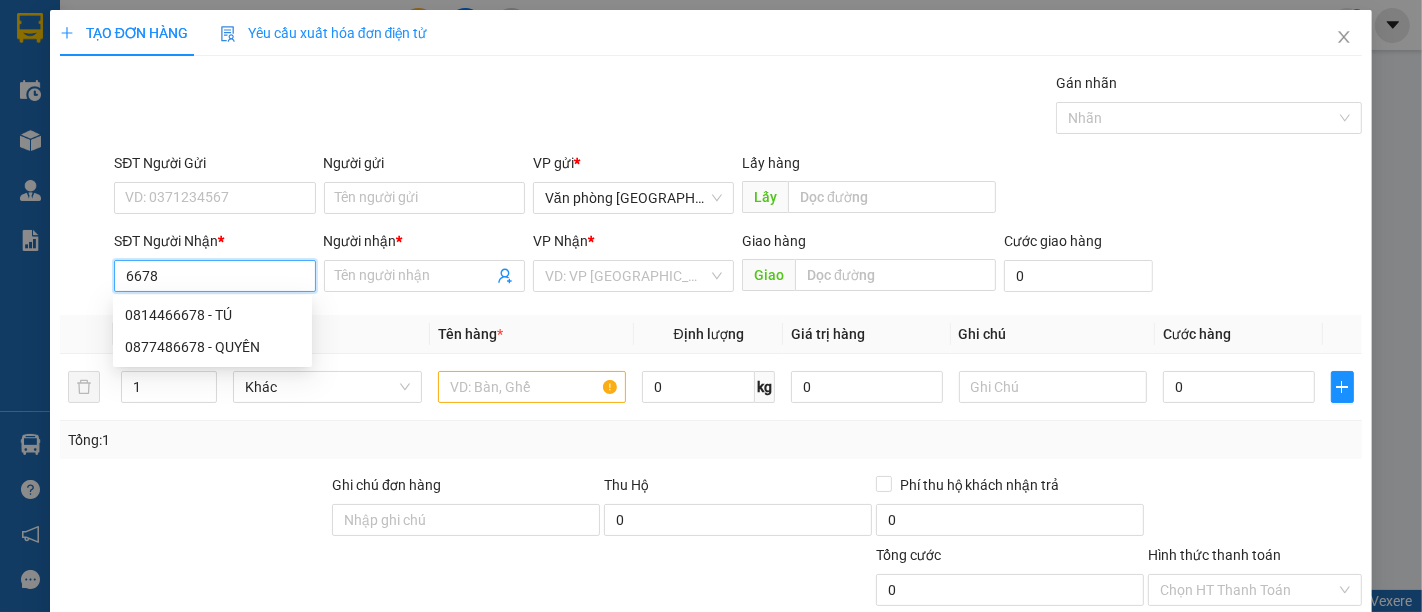 click on "0814466678 - TÚ" at bounding box center (212, 315) 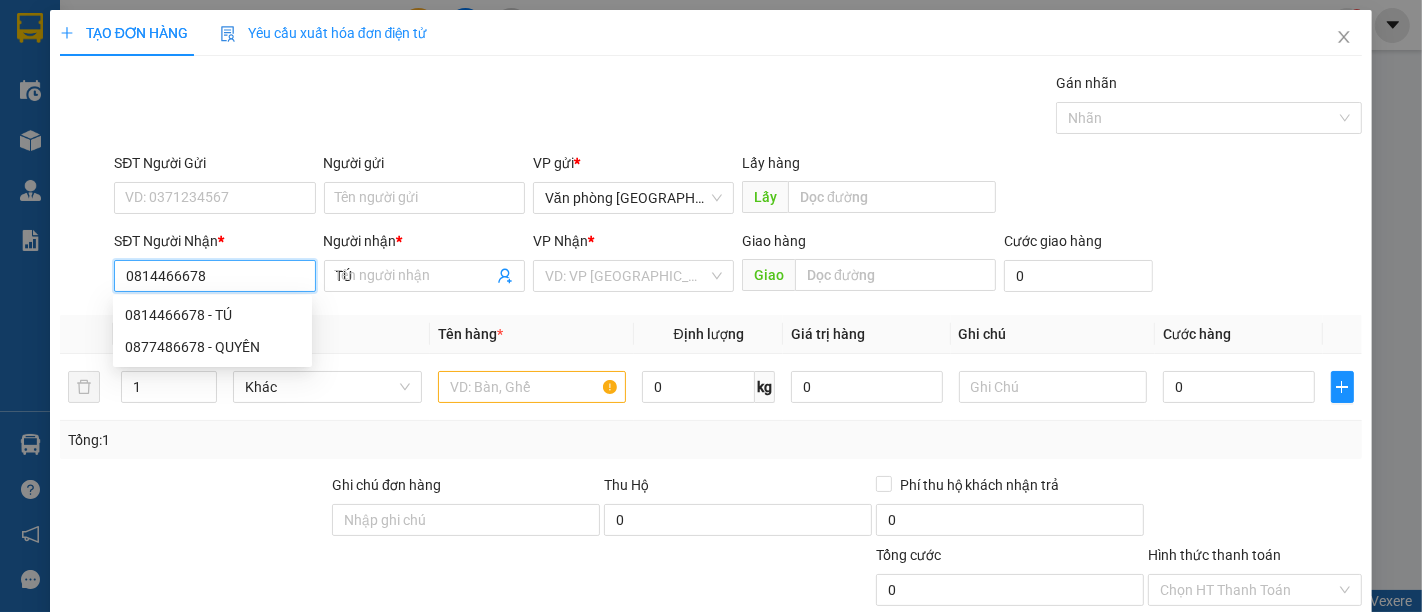 type on "100.000" 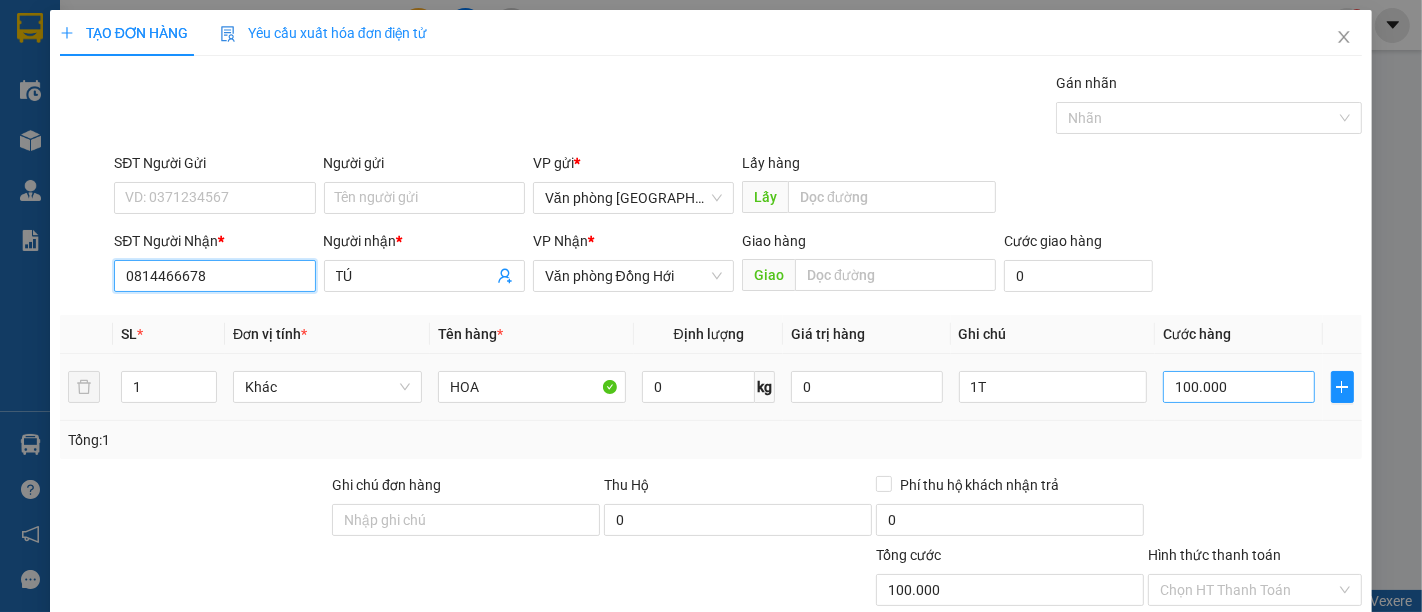 type on "0814466678" 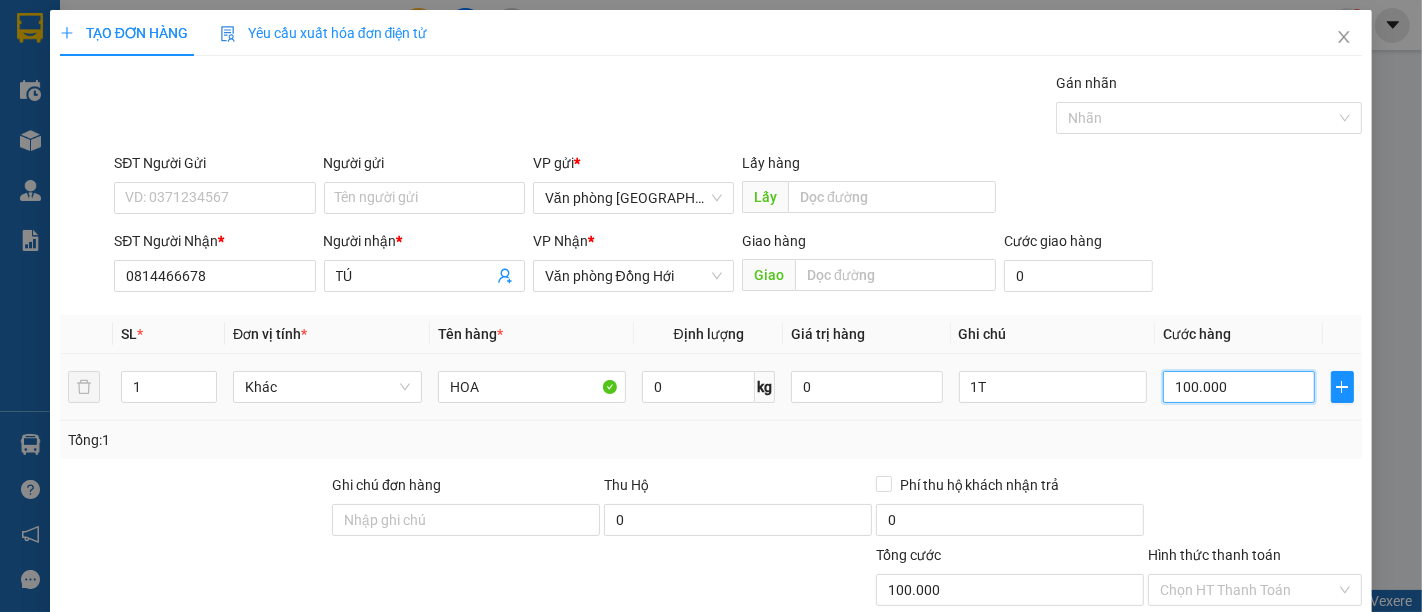 click on "100.000" at bounding box center [1238, 387] 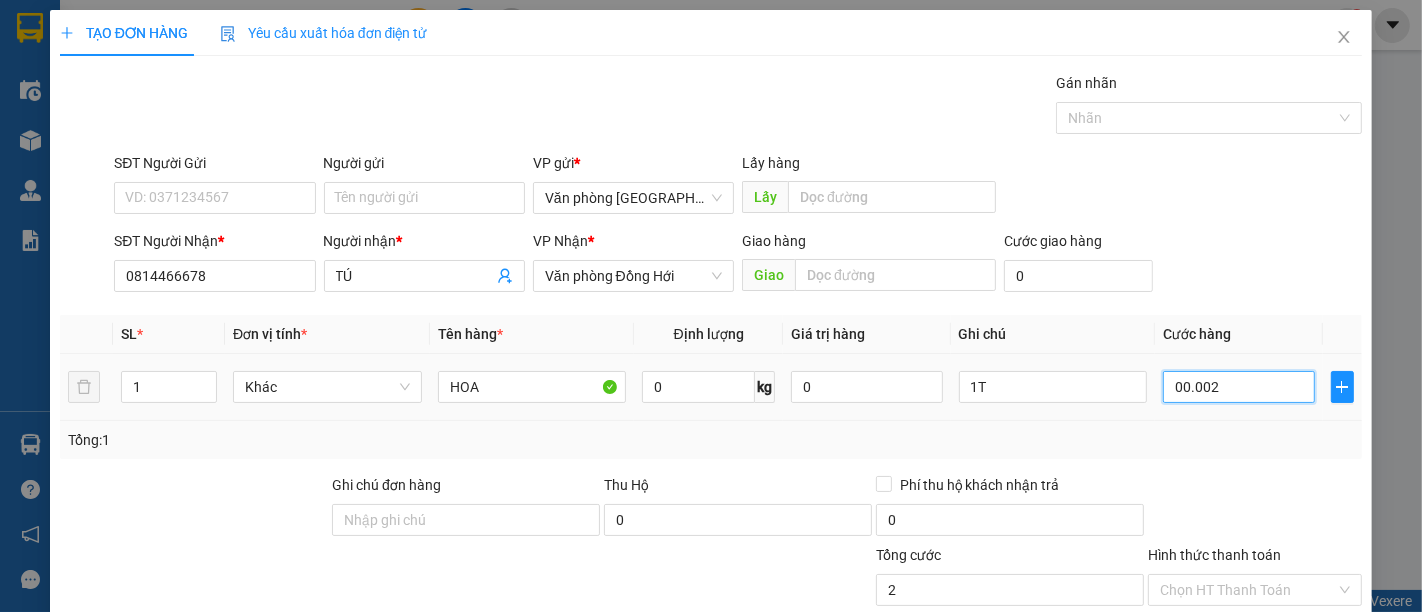 type on "25" 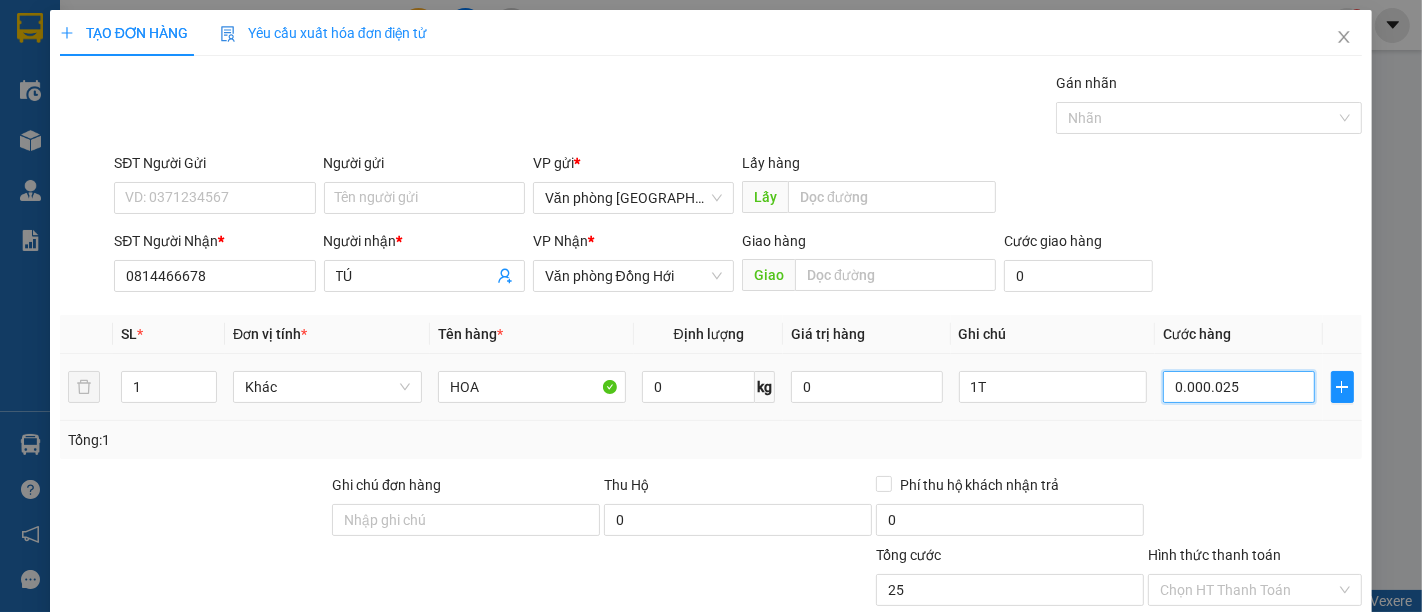type on "250" 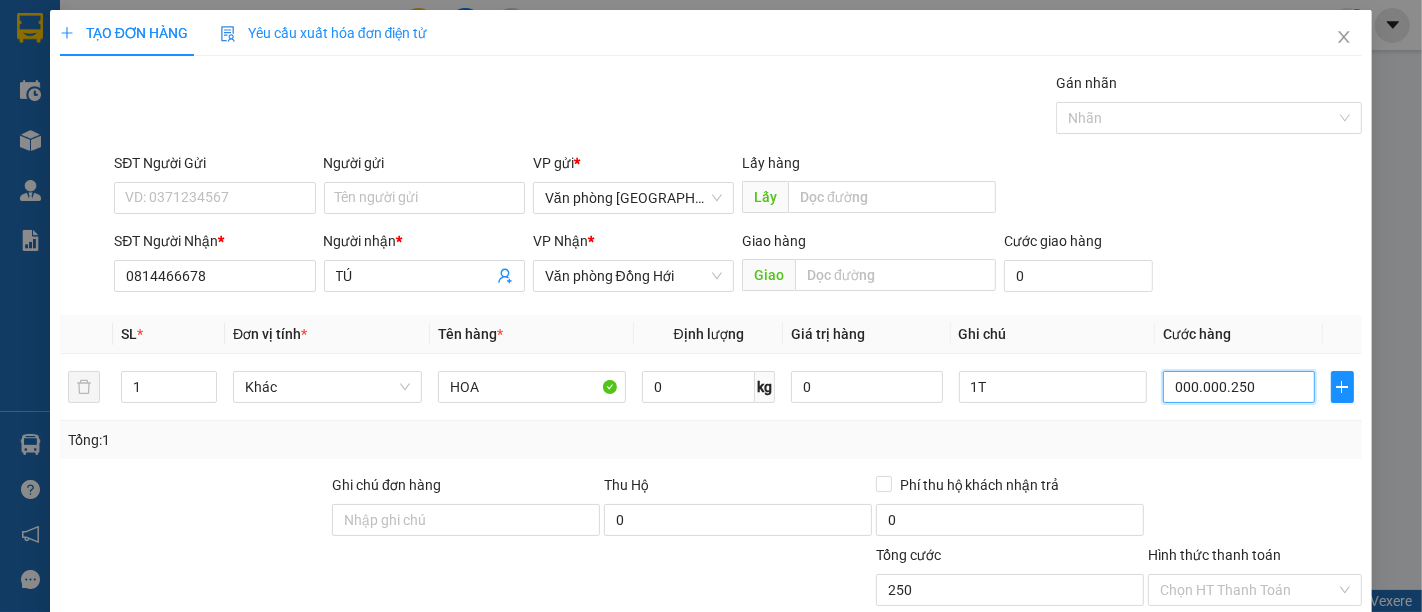 type on "000.000.250" 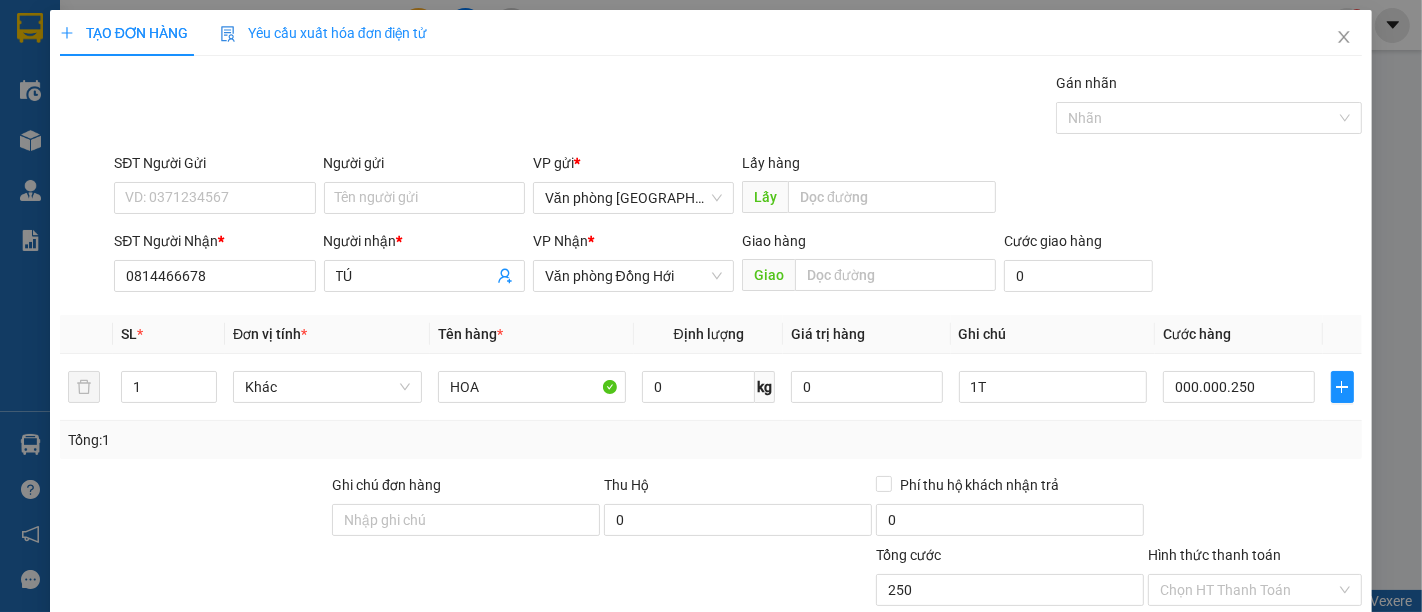 click on "SĐT Người Nhận  * 0814466678 Người nhận  * TÚ VP Nhận  * Văn phòng Đồng Hới Giao hàng Giao Cước giao hàng 0" at bounding box center [738, 265] 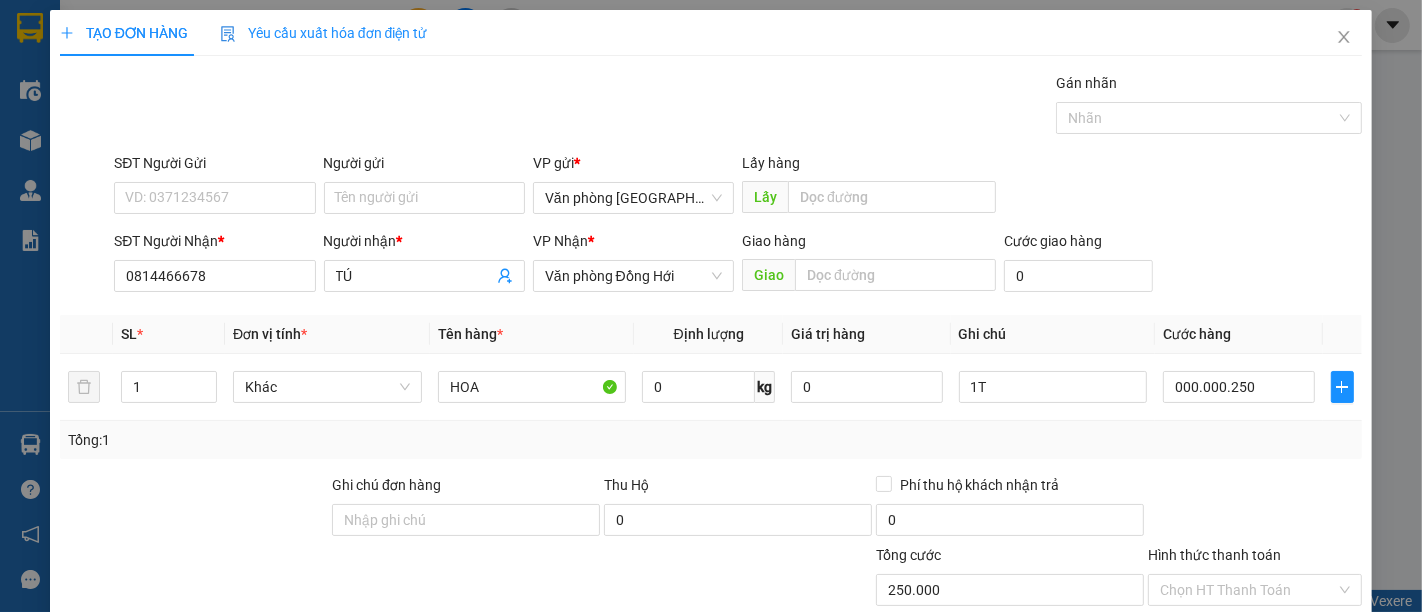 type on "250.000" 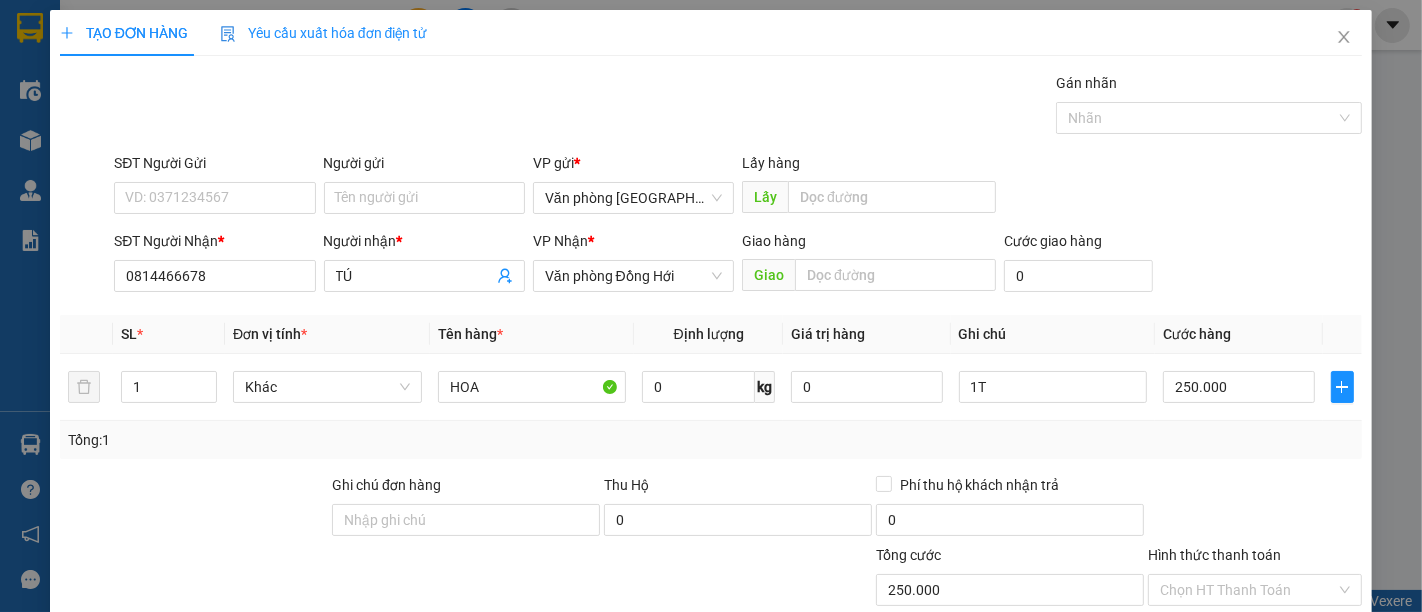 scroll, scrollTop: 186, scrollLeft: 0, axis: vertical 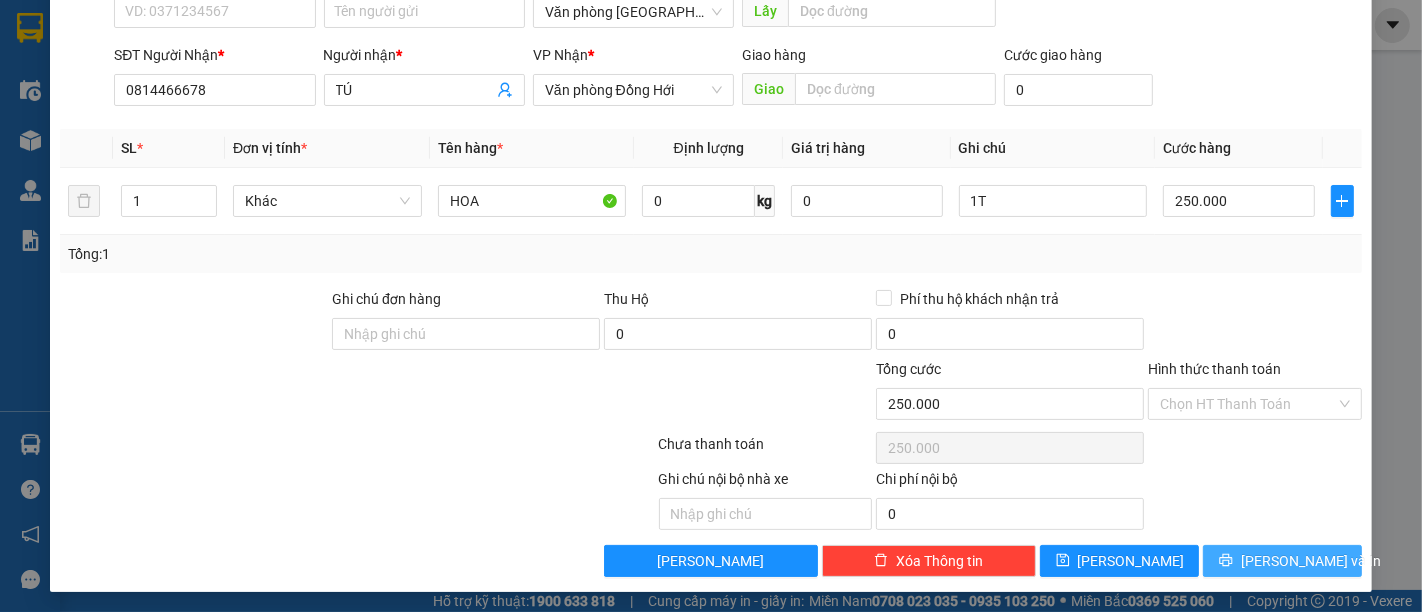 click on "[PERSON_NAME] và In" at bounding box center [1311, 561] 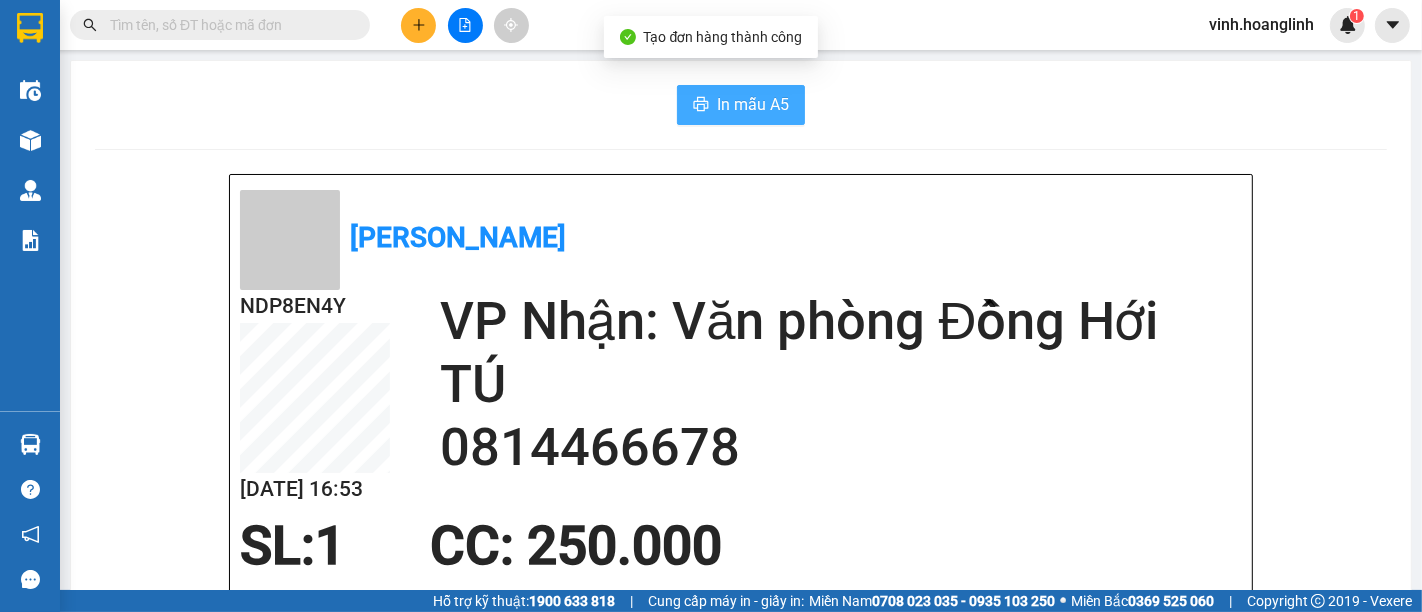 click on "In mẫu A5" at bounding box center [753, 104] 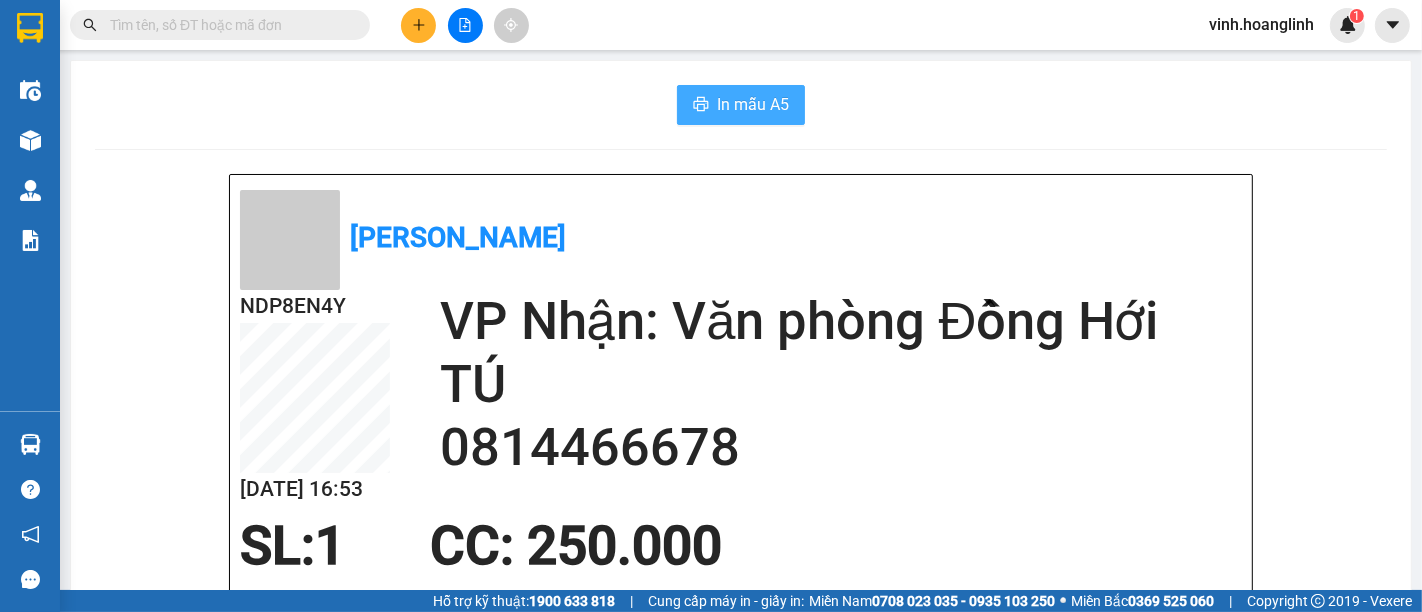 scroll, scrollTop: 0, scrollLeft: 0, axis: both 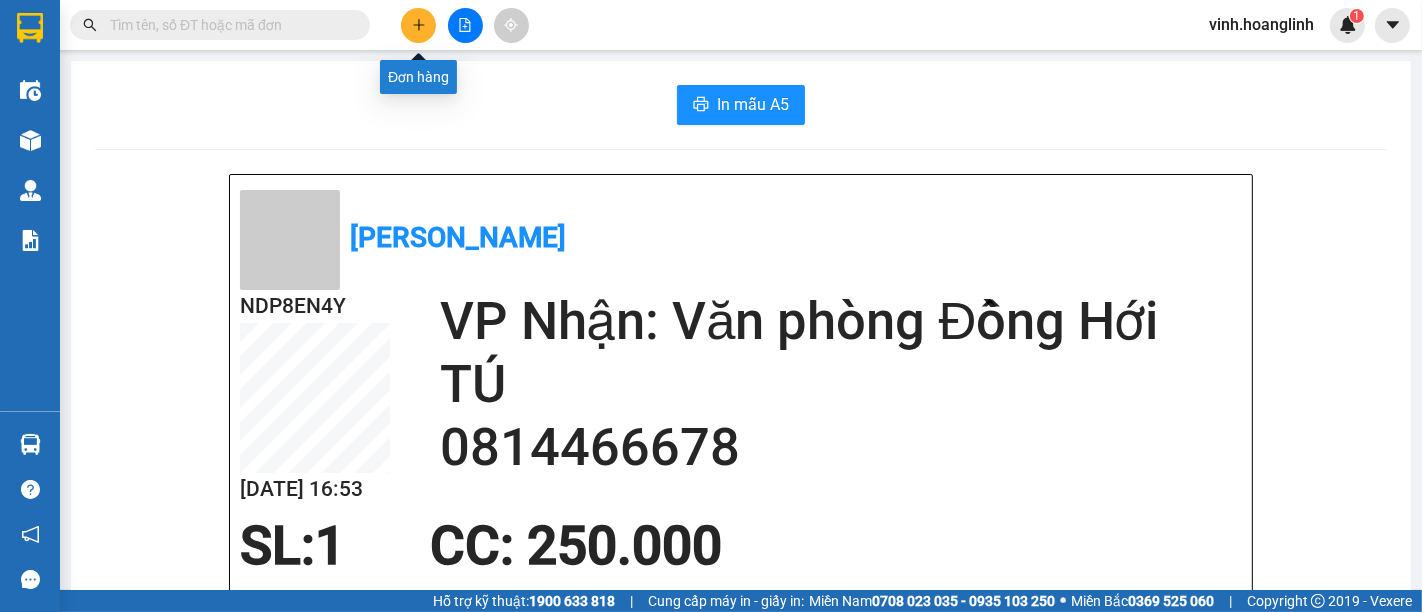 click 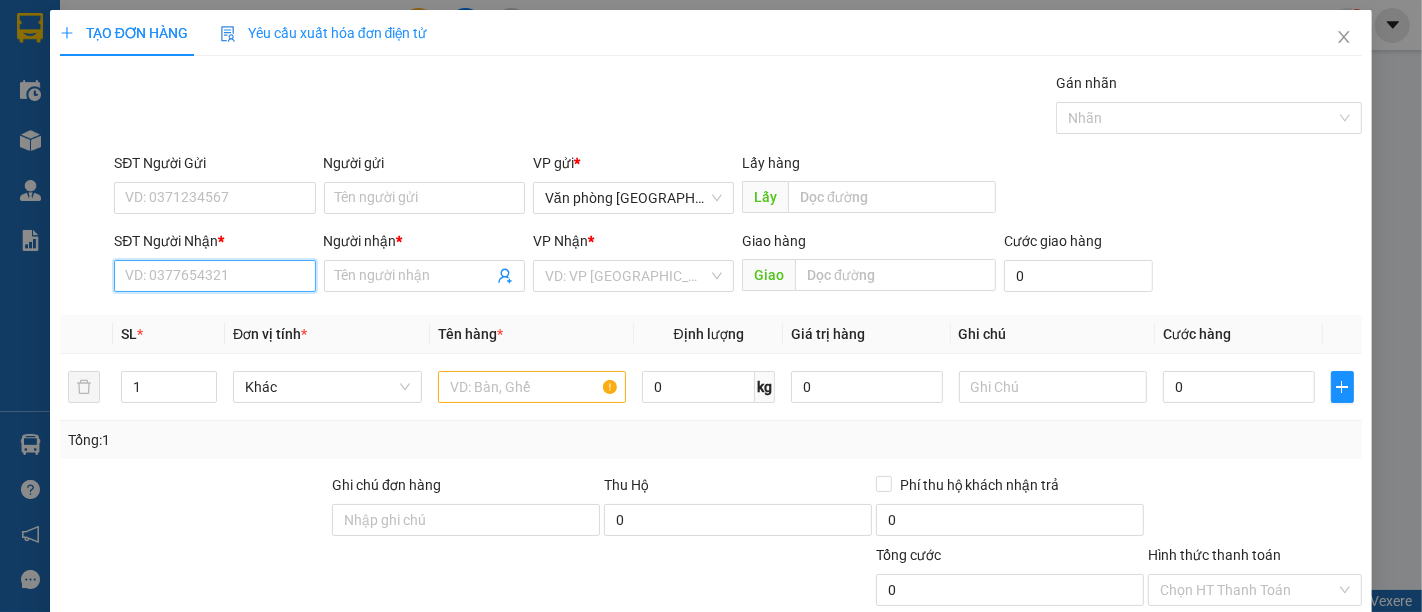 click on "SĐT Người Nhận  *" at bounding box center (214, 276) 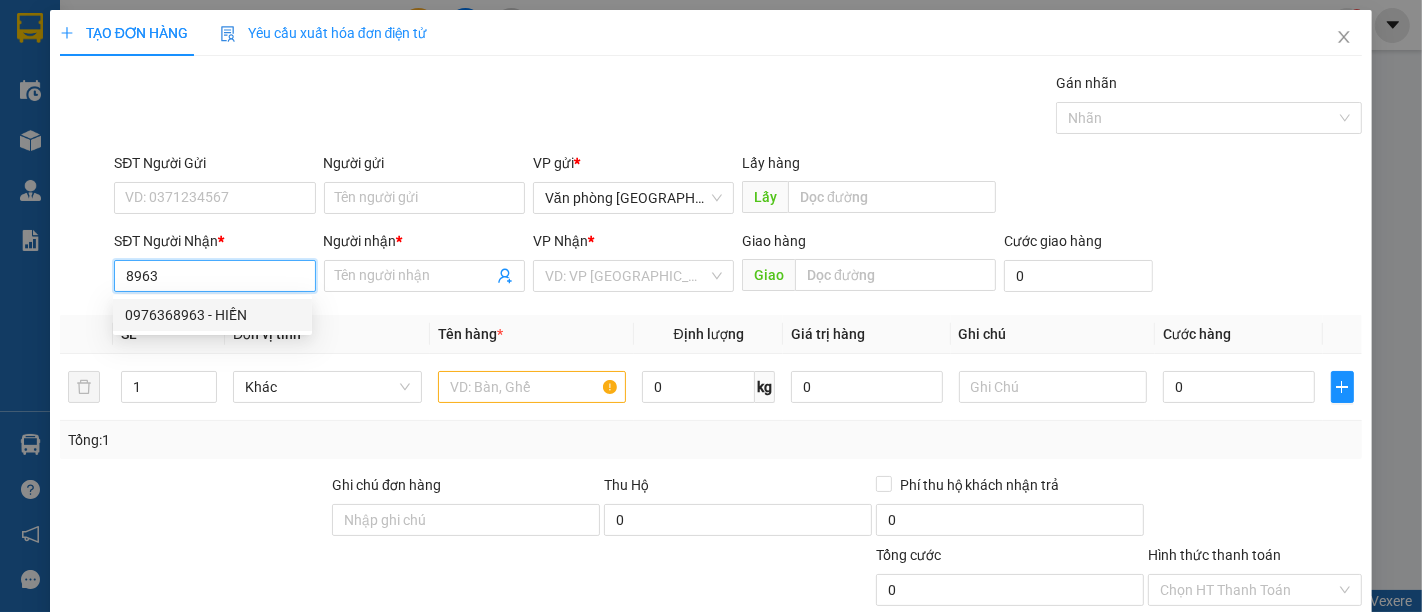 click on "0976368963 - HIỀN" at bounding box center (212, 315) 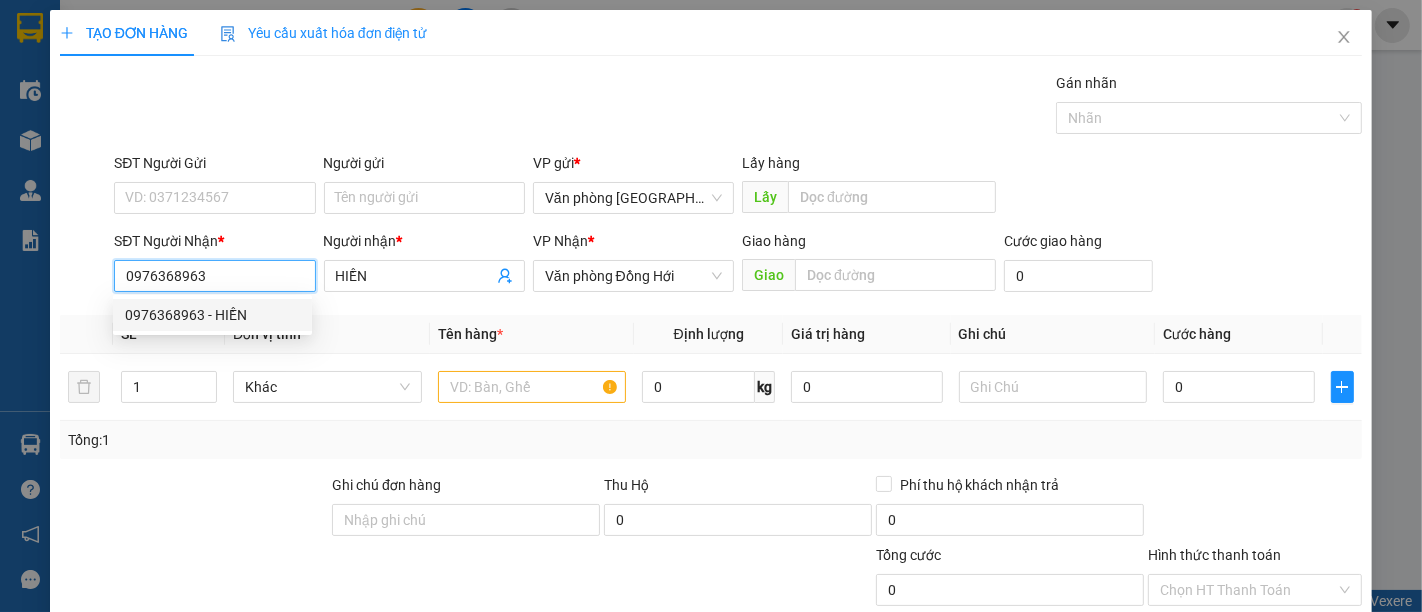 type on "250.000" 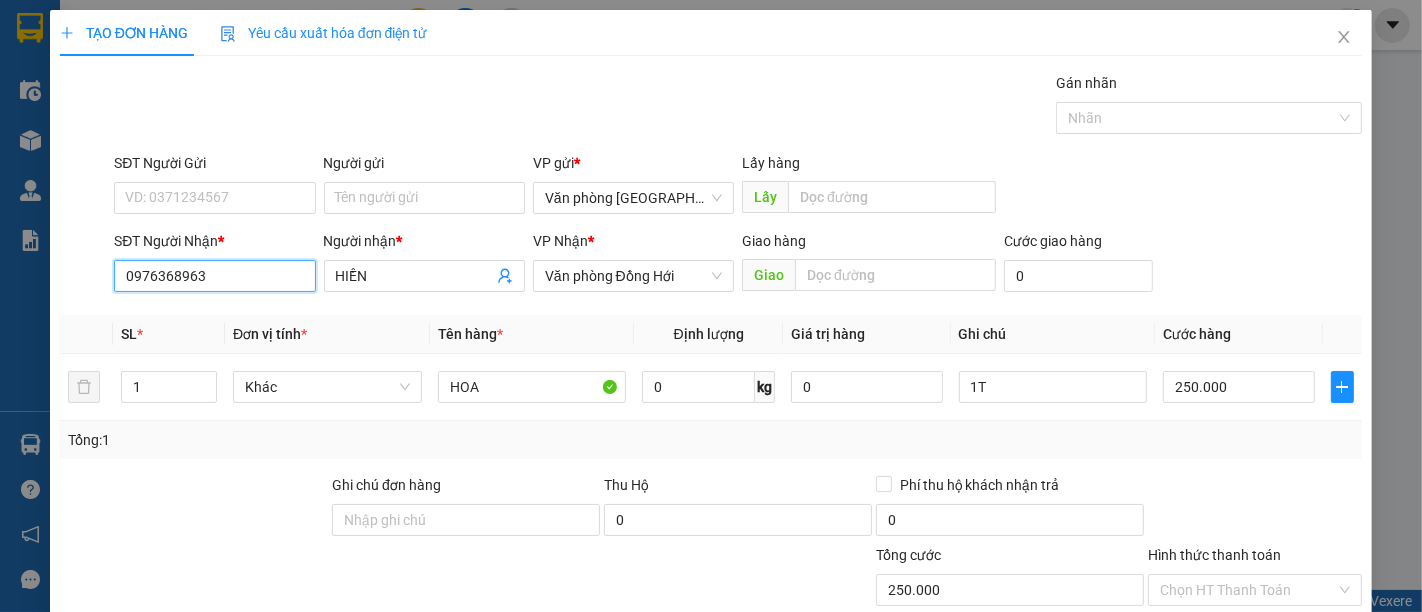 scroll, scrollTop: 186, scrollLeft: 0, axis: vertical 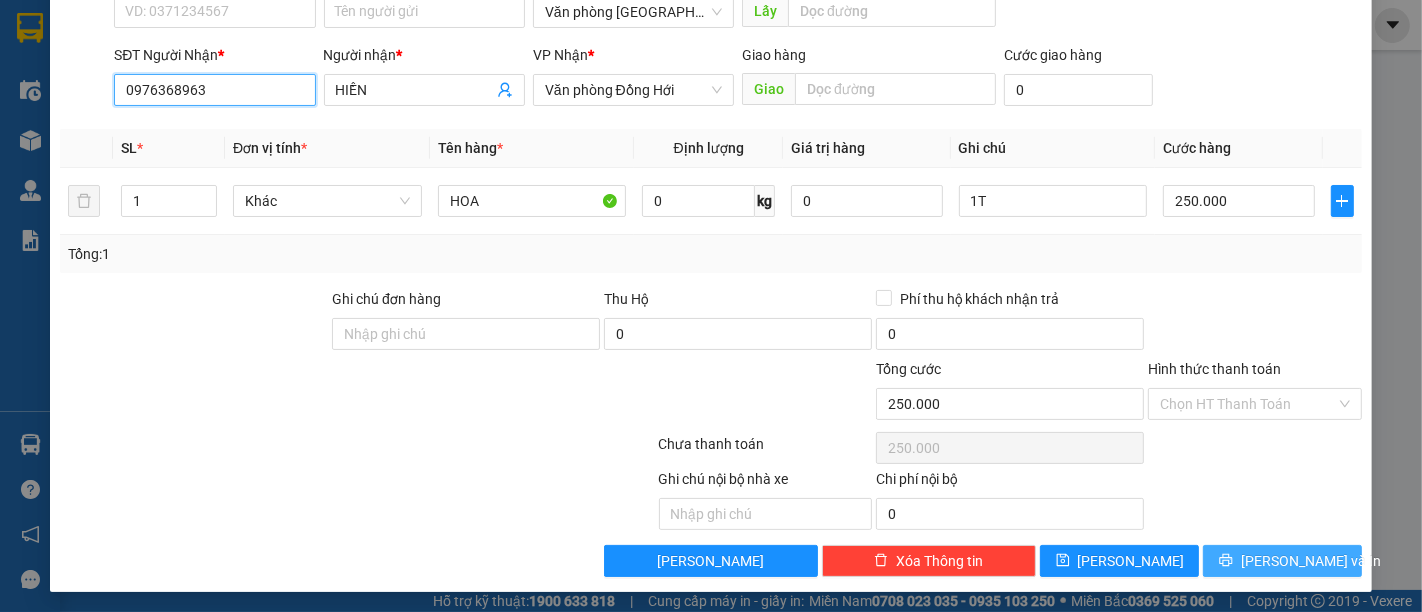 type on "0976368963" 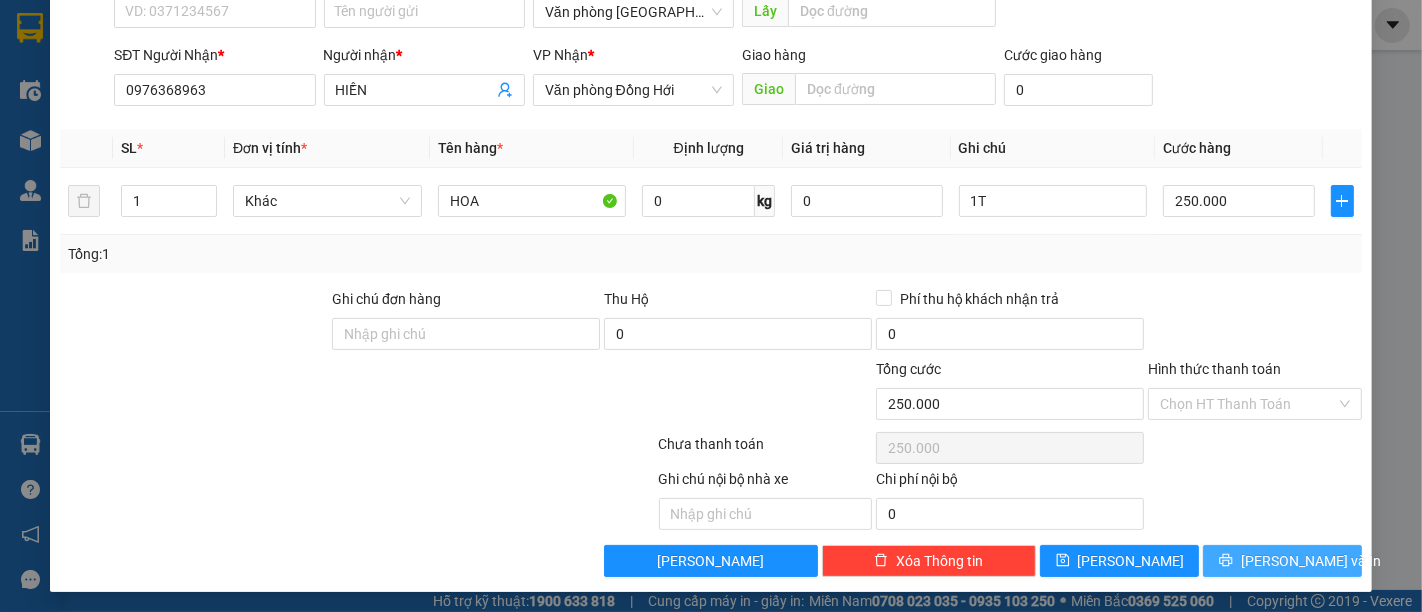 click on "[PERSON_NAME] và In" at bounding box center [1311, 561] 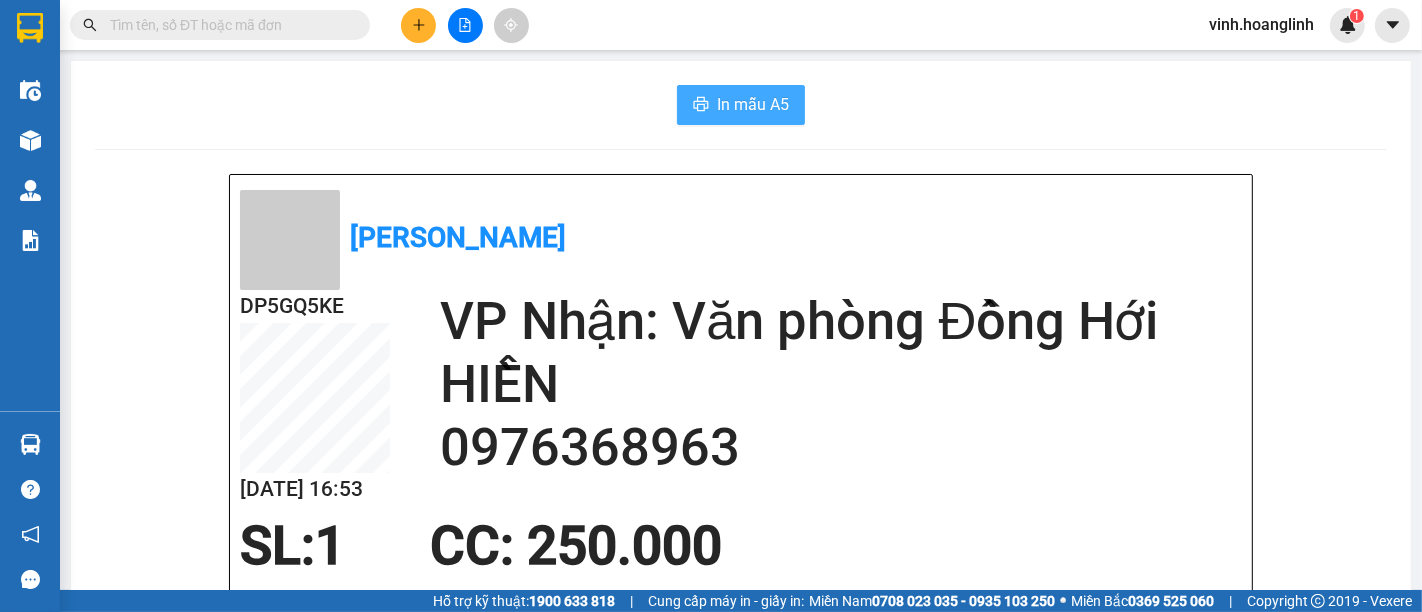 click on "In mẫu A5" at bounding box center [753, 104] 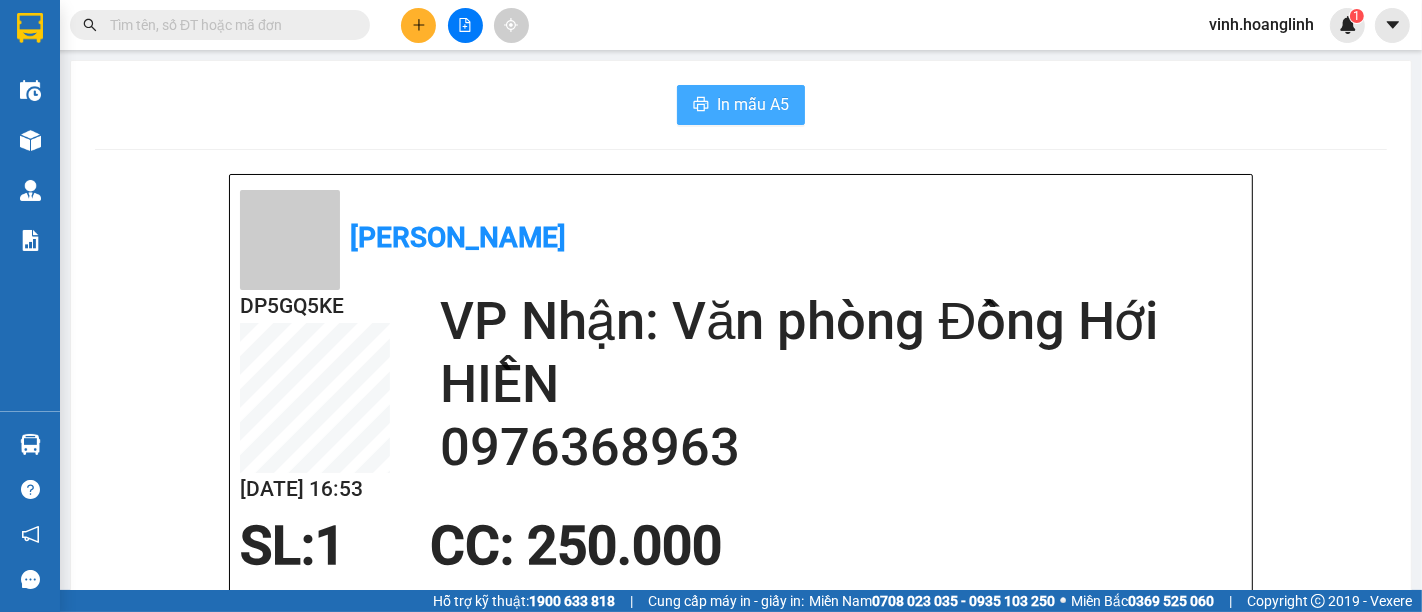 scroll, scrollTop: 0, scrollLeft: 0, axis: both 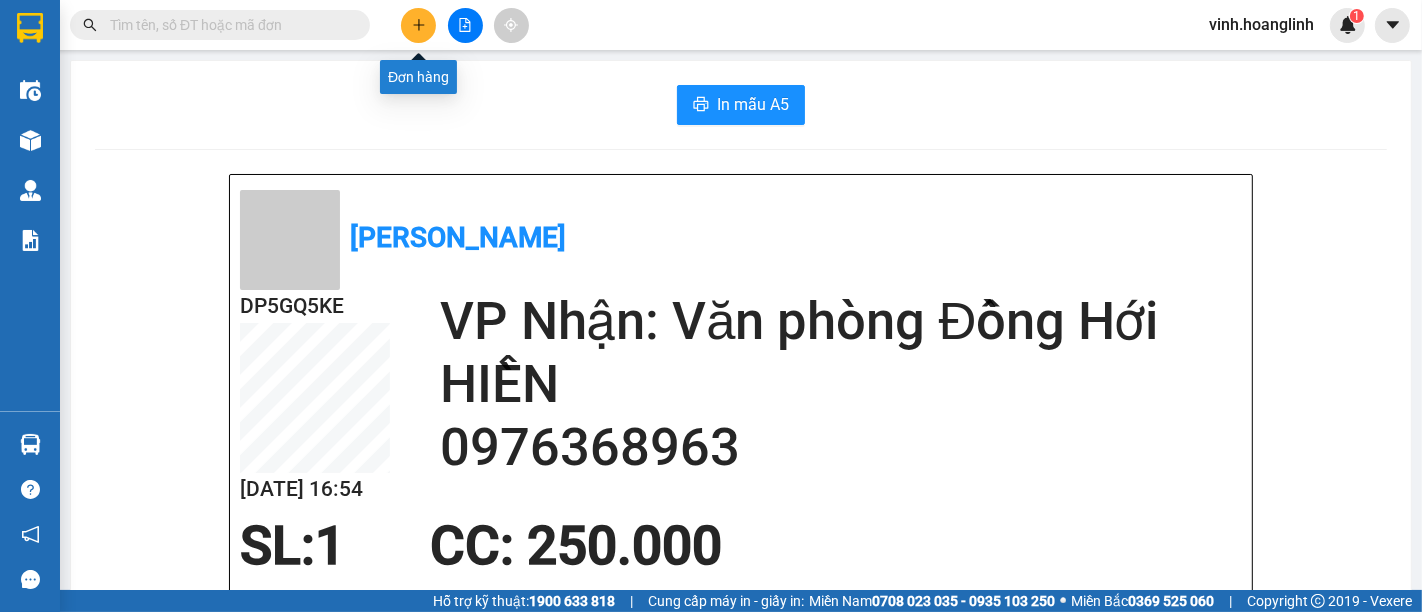 click 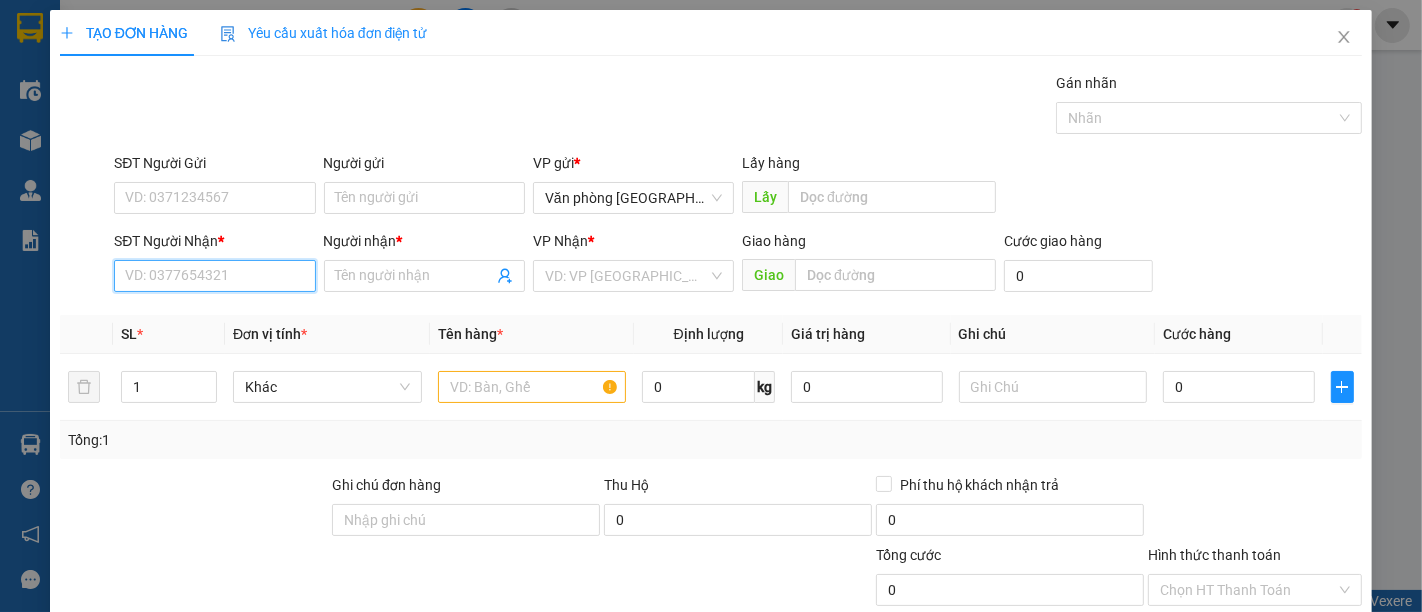 click on "SĐT Người Nhận  *" at bounding box center (214, 276) 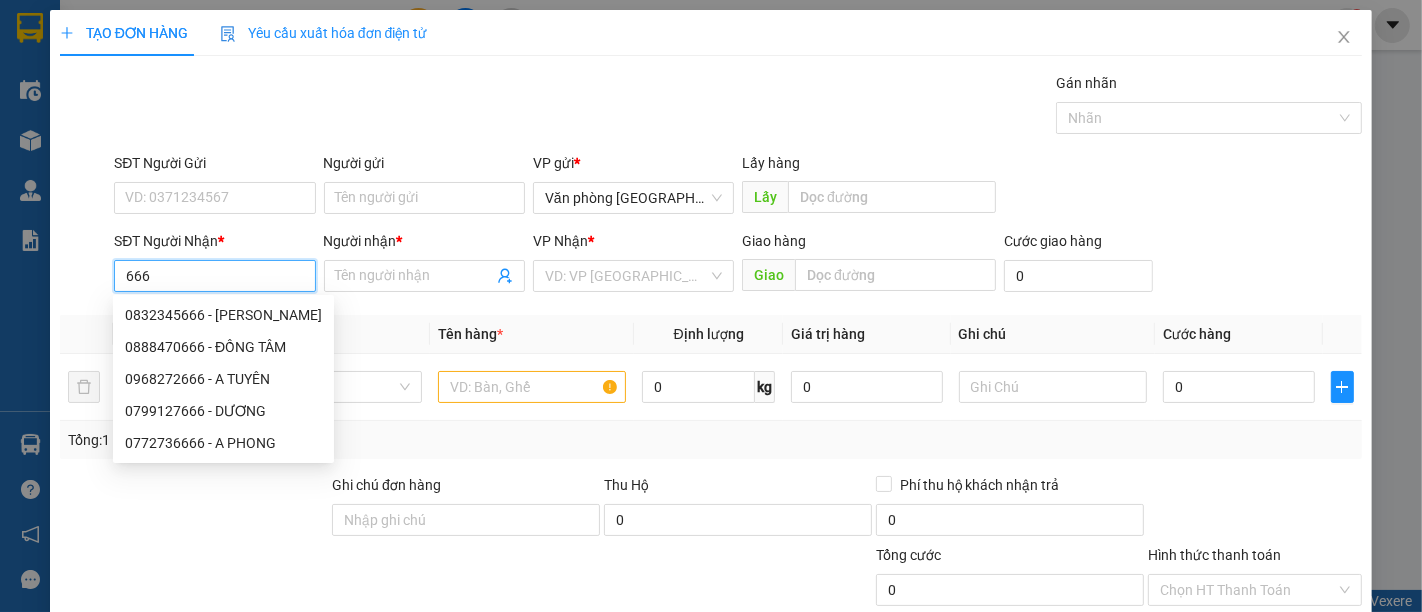 click on "0799127666 - DƯƠNG" at bounding box center [223, 411] 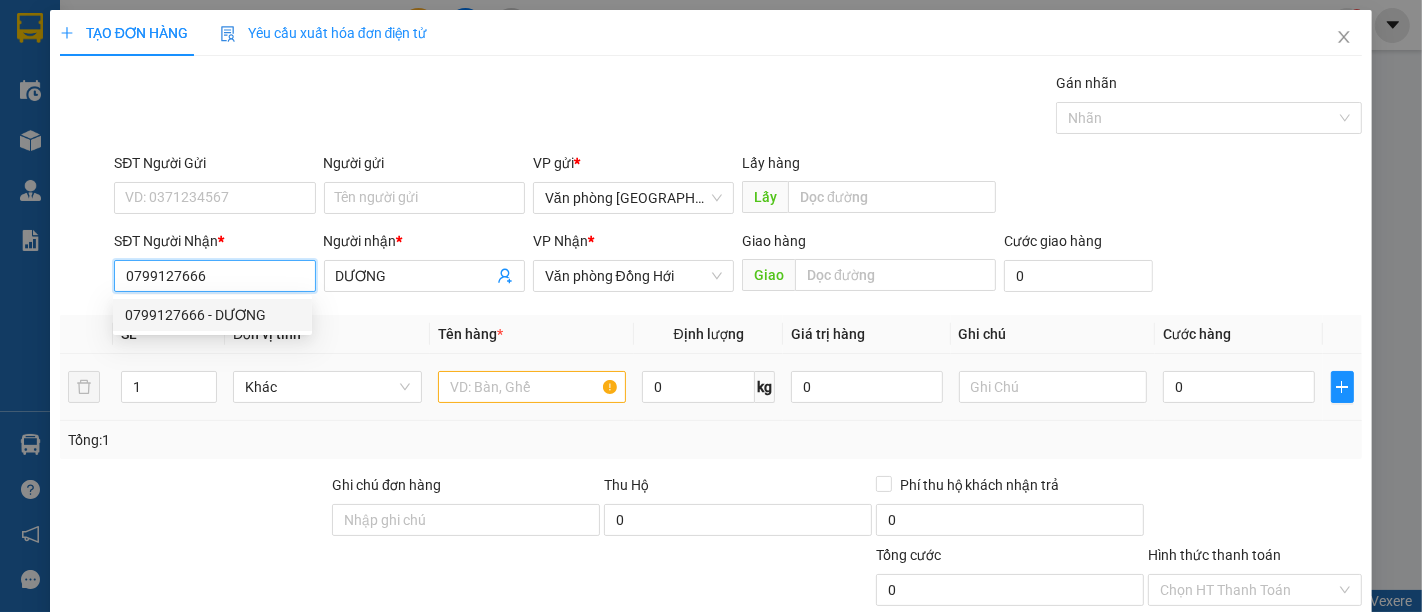 type on "70.000" 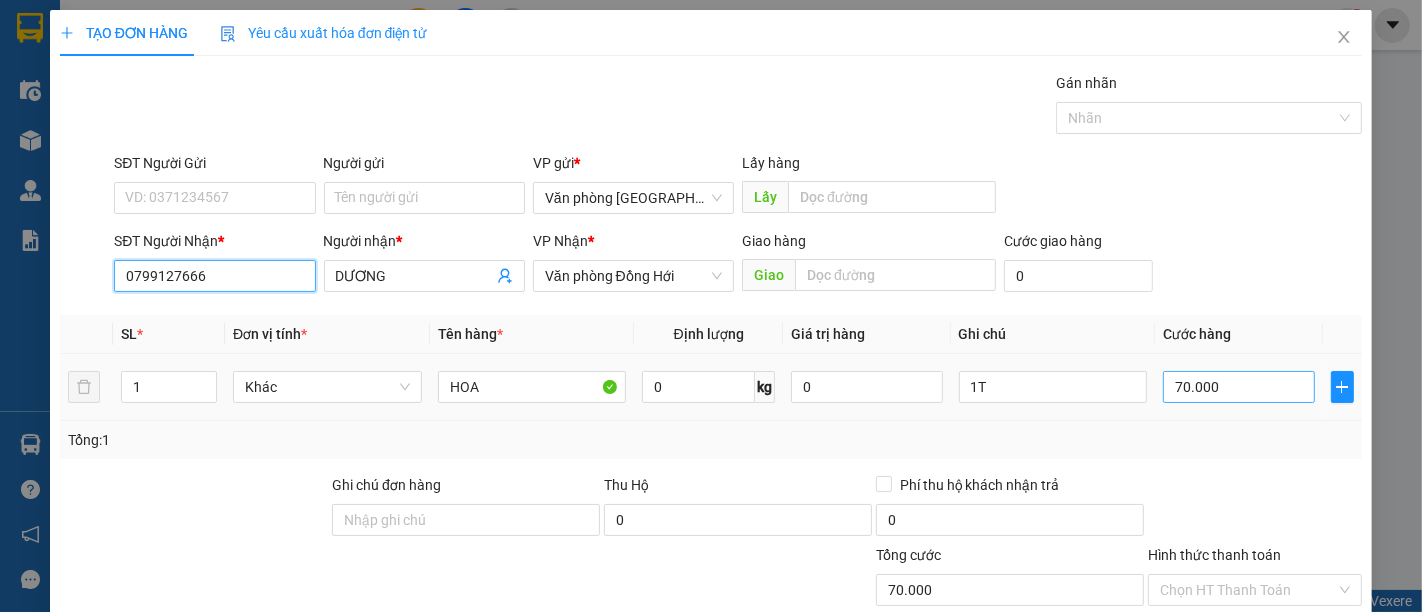 type on "0799127666" 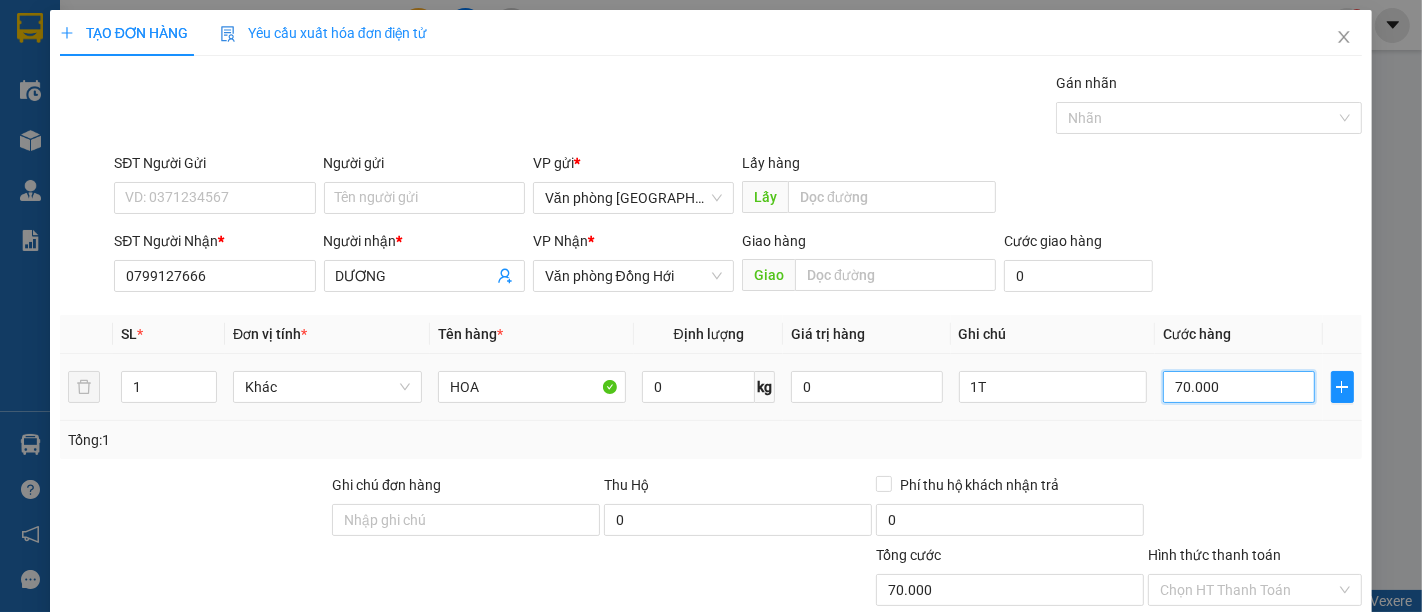 click on "70.000" at bounding box center (1238, 387) 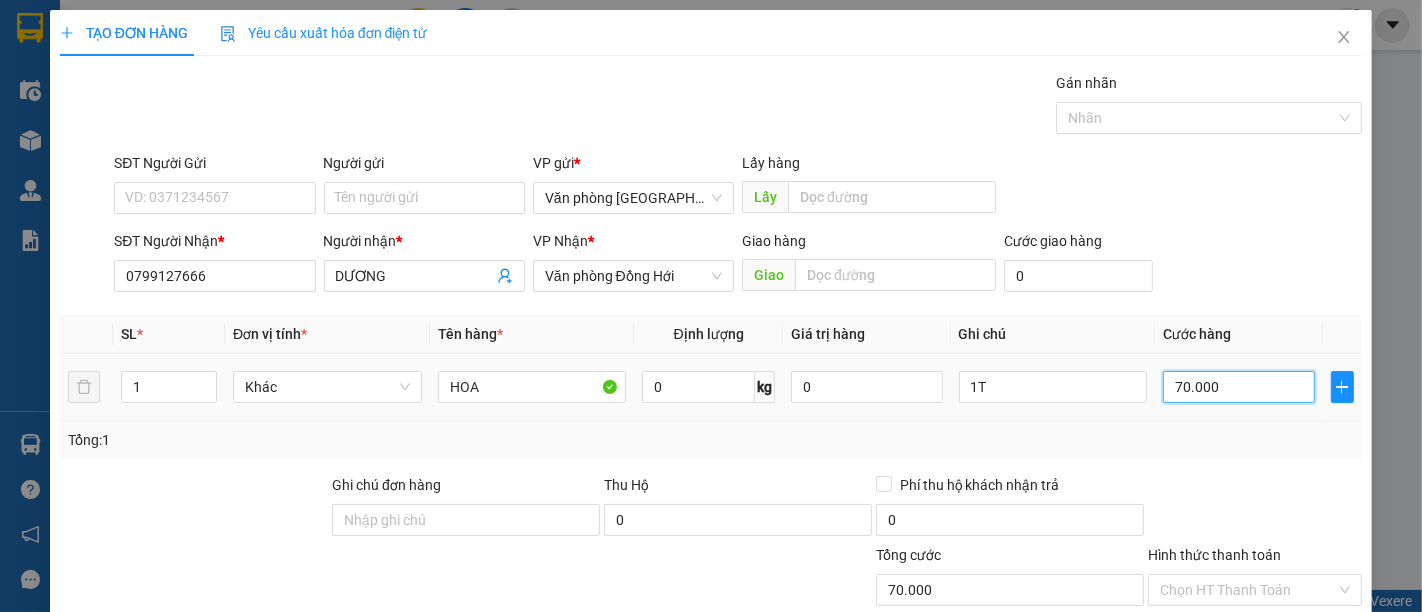 type on "1" 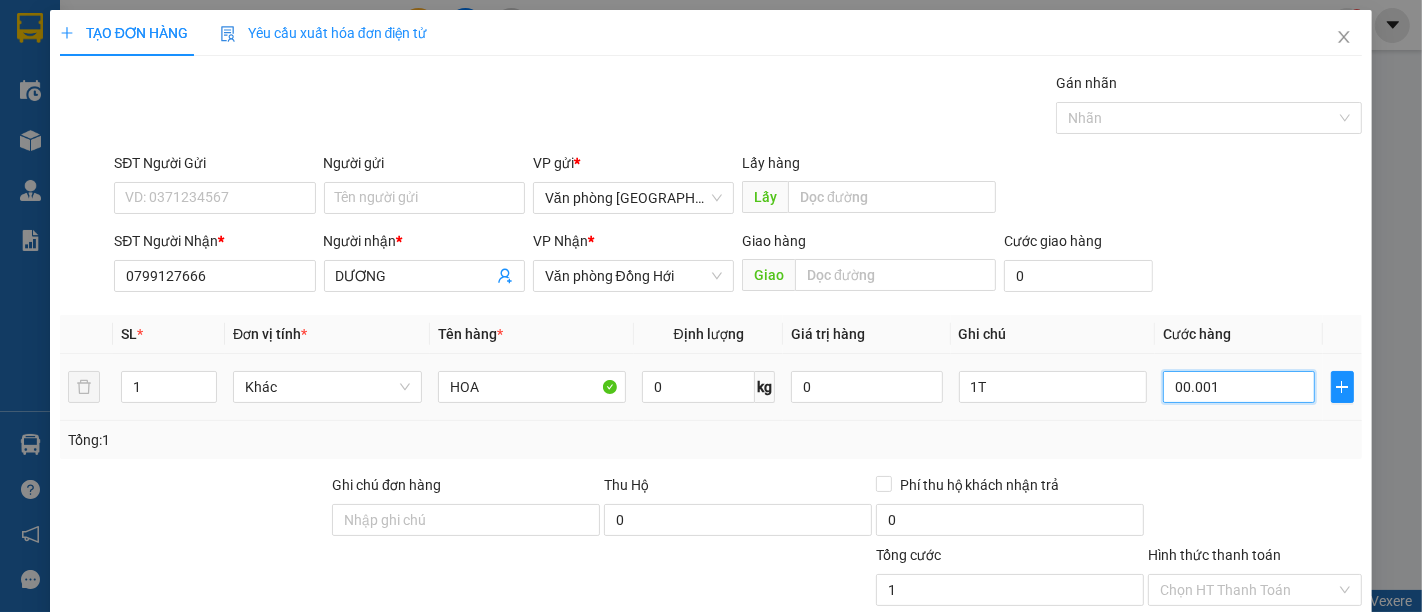 type on "12" 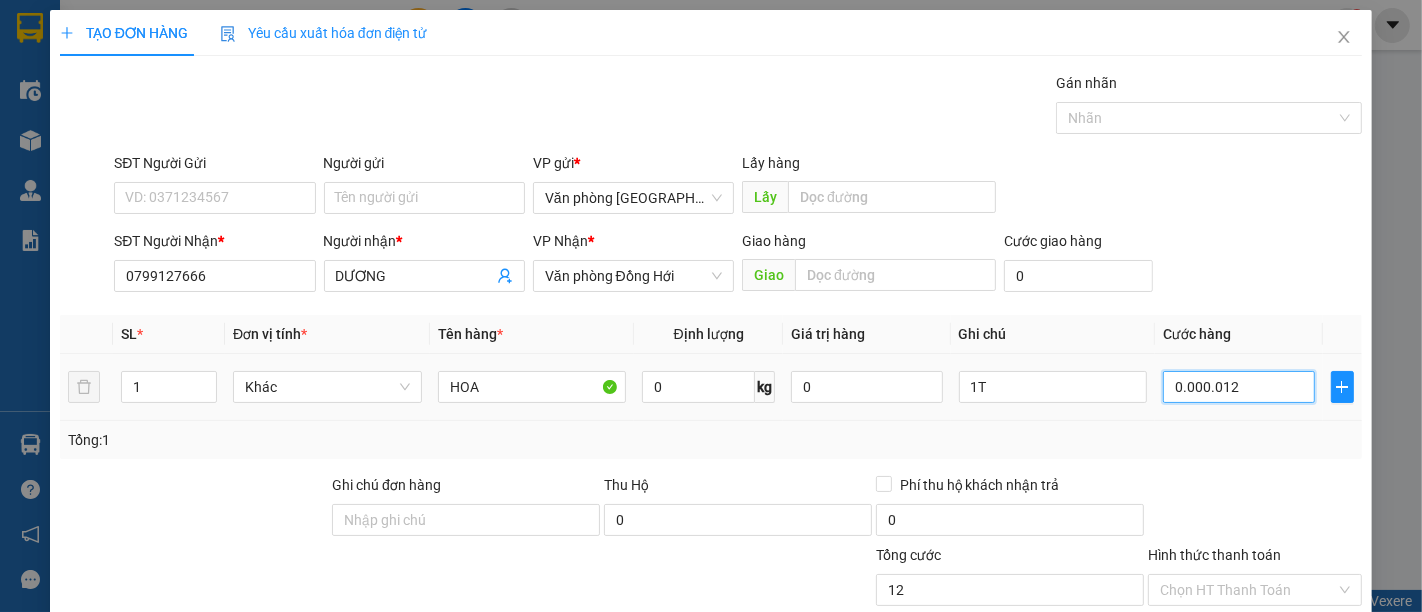 type on "120" 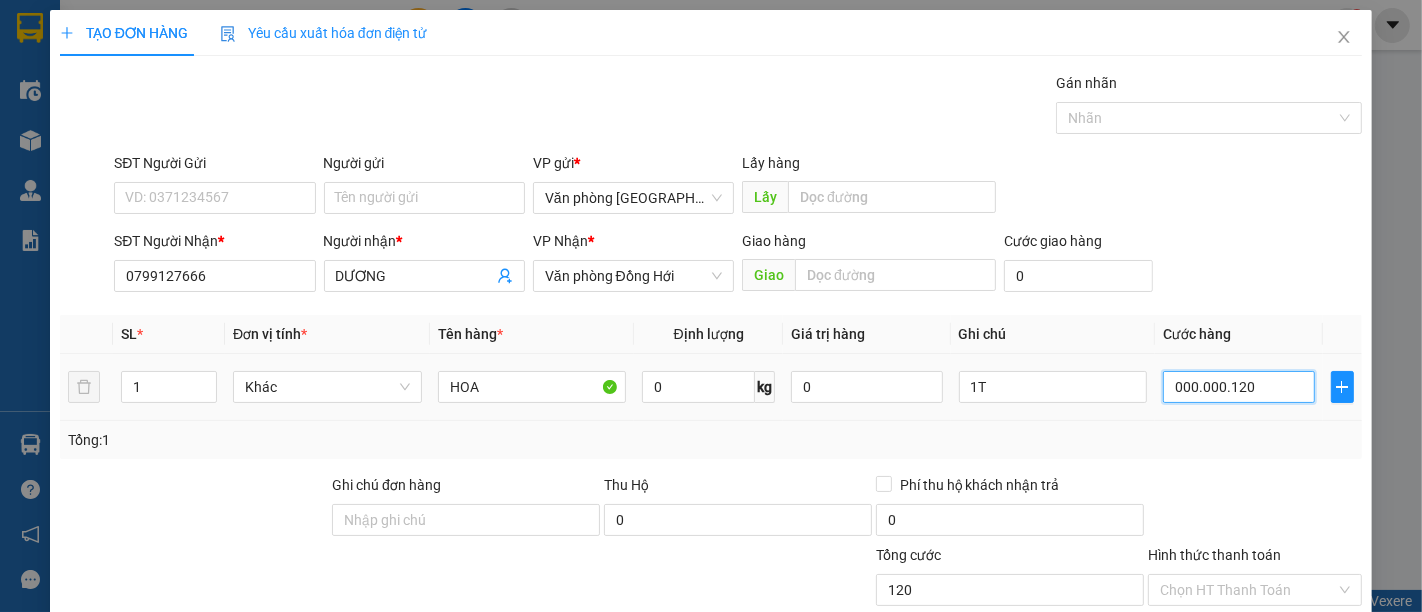 type on "000.000.120" 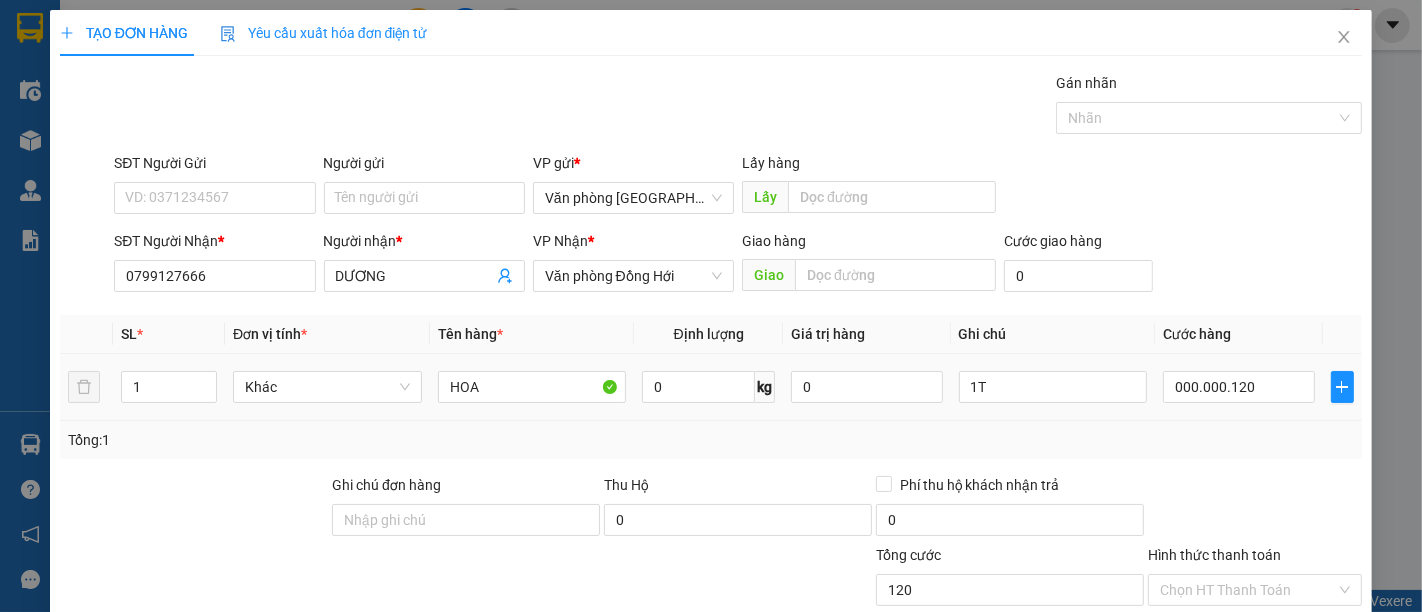 type on "120.000" 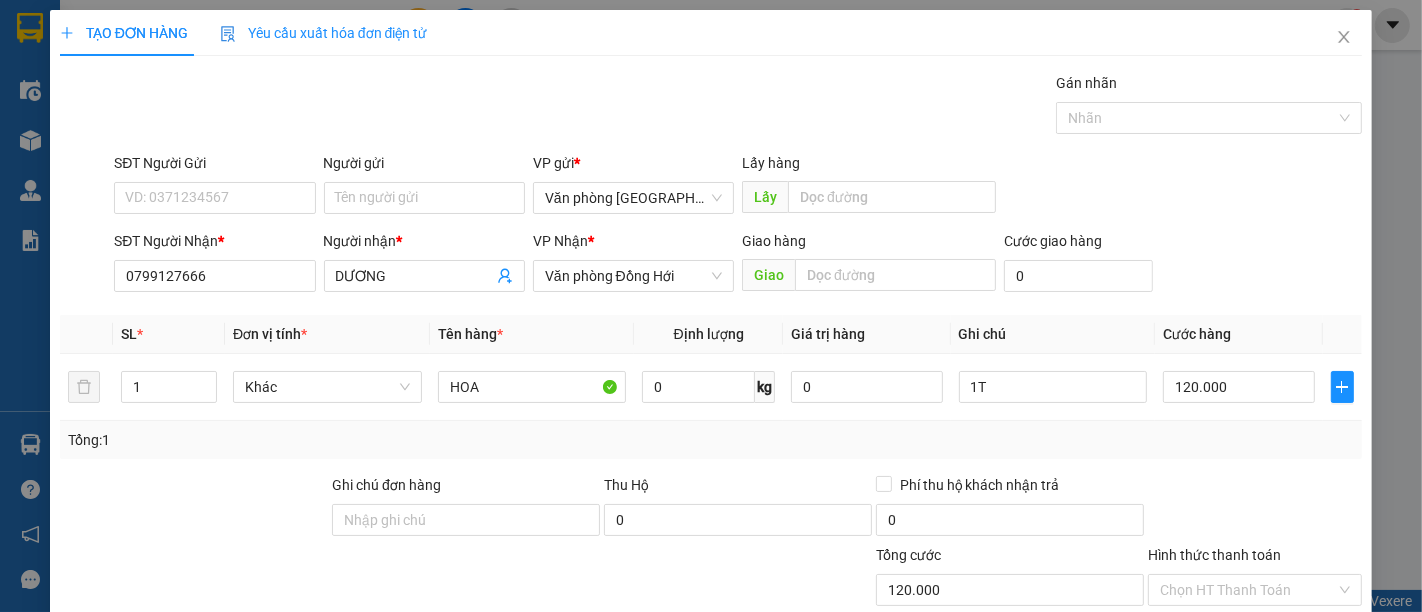 click on "TẠO ĐƠN HÀNG Yêu cầu xuất hóa đơn điện tử Transit Pickup Surcharge Ids Transit Deliver Surcharge Ids Transit Deliver Surcharge Transit Deliver Surcharge Gán nhãn   Nhãn SĐT Người Gửi VD: 0371234567 Người gửi Tên người gửi VP gửi  * Văn phòng [GEOGRAPHIC_DATA] Lấy hàng Lấy SĐT Người Nhận  * 0799127666 Người nhận  * DƯƠNG VP Nhận  * Văn phòng Đồng Hới Giao hàng Giao Cước giao hàng 0 SL  * Đơn vị tính  * Tên hàng  * Định lượng Giá trị hàng Ghi chú Cước hàng                   1 Khác HOA 0 kg 0 1T 120.000 Tổng:  1 Ghi chú đơn hàng Thu Hộ 0 Phí thu hộ khách nhận trả 0 Tổng cước 120.000 Hình thức thanh toán Chọn HT Thanh Toán Số tiền thu trước 0 Chưa thanh toán 120.000 Chọn HT Thanh Toán Ghi chú nội bộ nhà xe Chi phí nội bộ 0 Lưu nháp Xóa Thông tin [PERSON_NAME] và In" at bounding box center (711, 394) 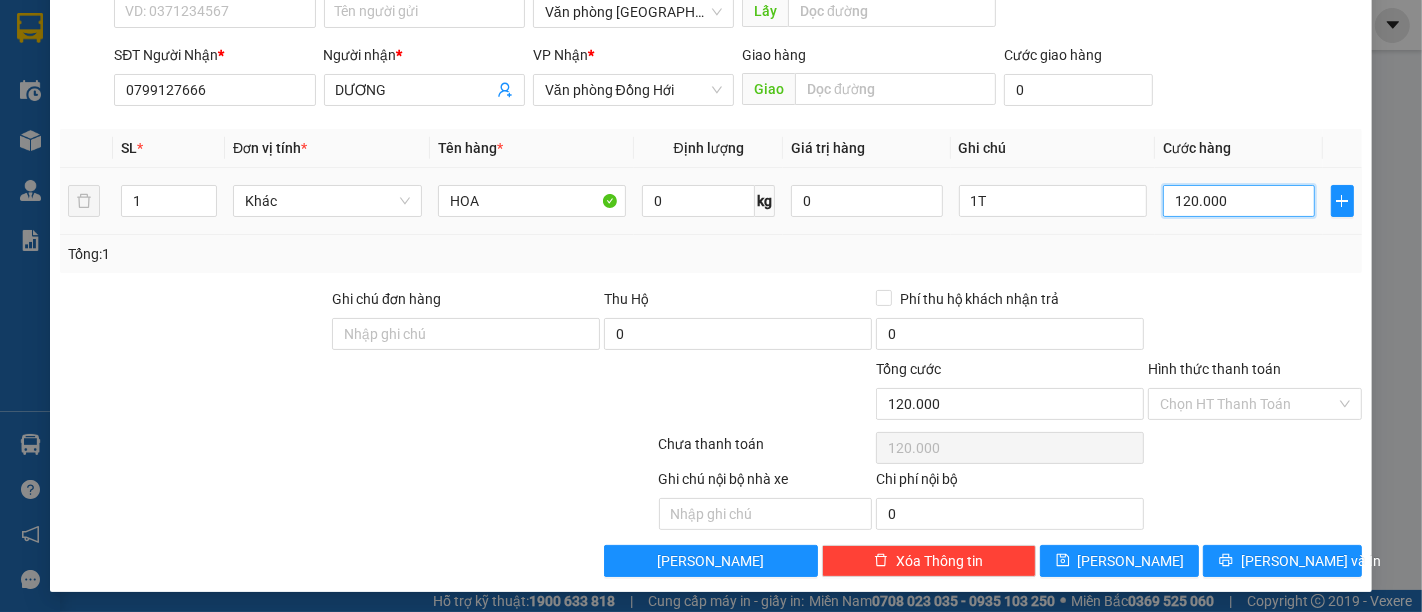 click on "120.000" at bounding box center [1238, 201] 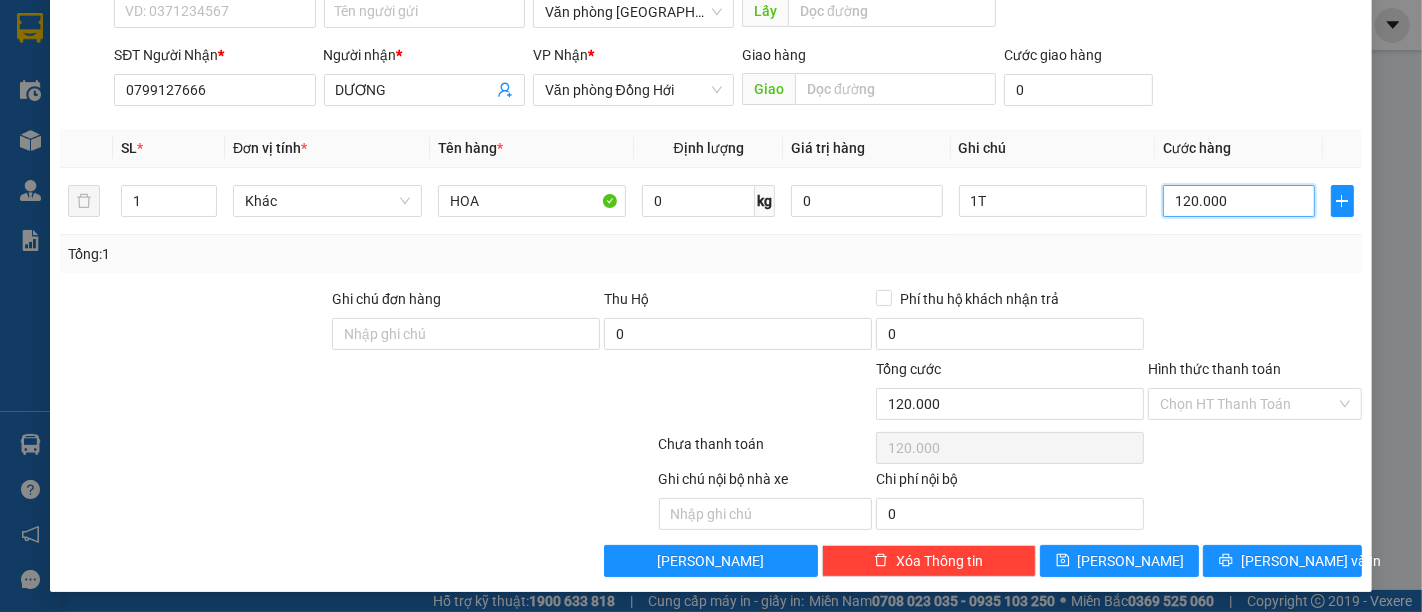 type on "2" 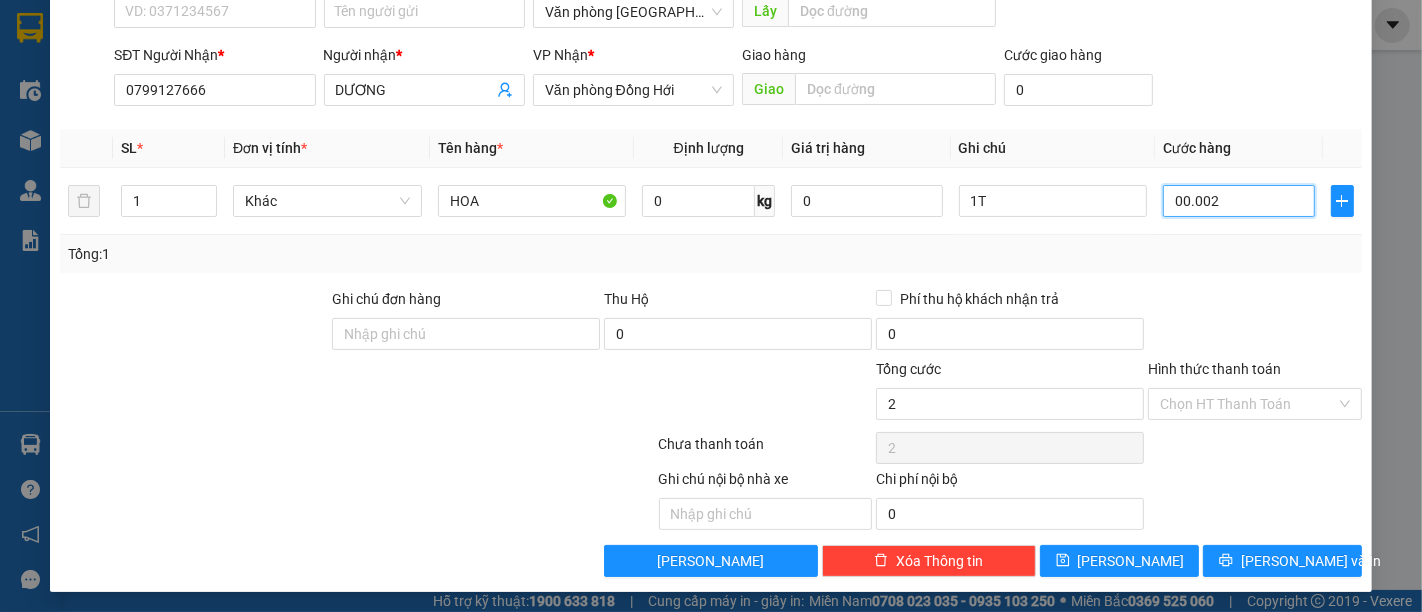 type on "20" 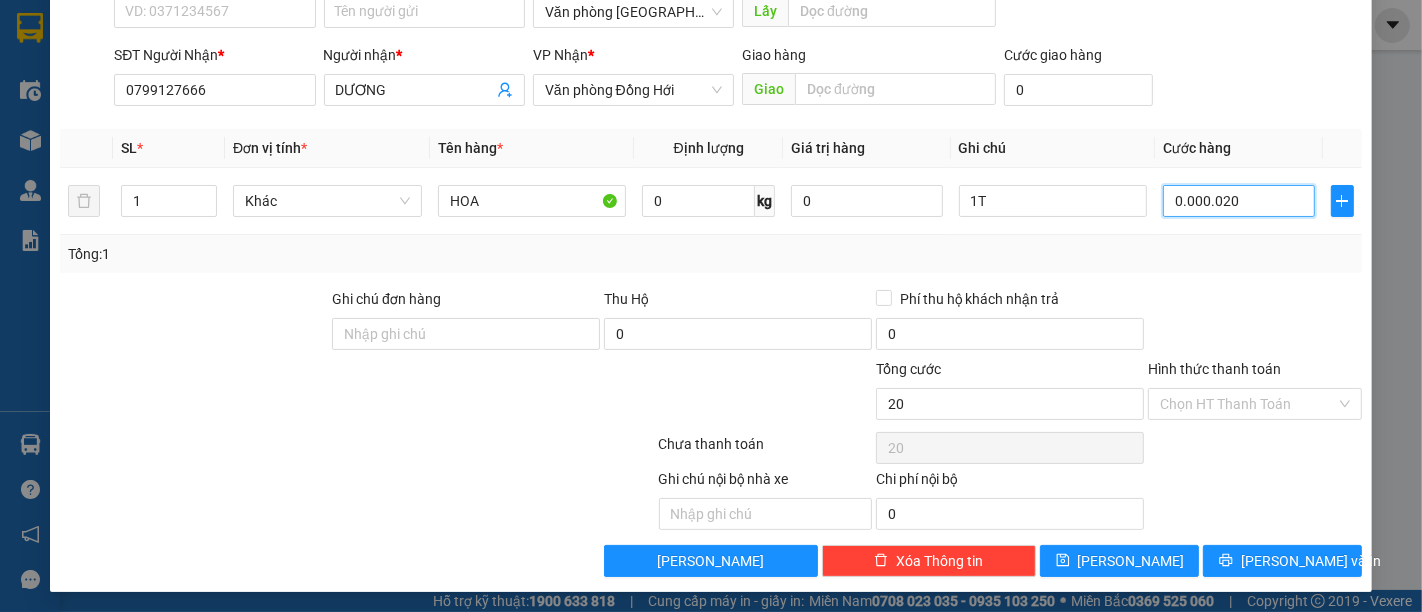 type on "200" 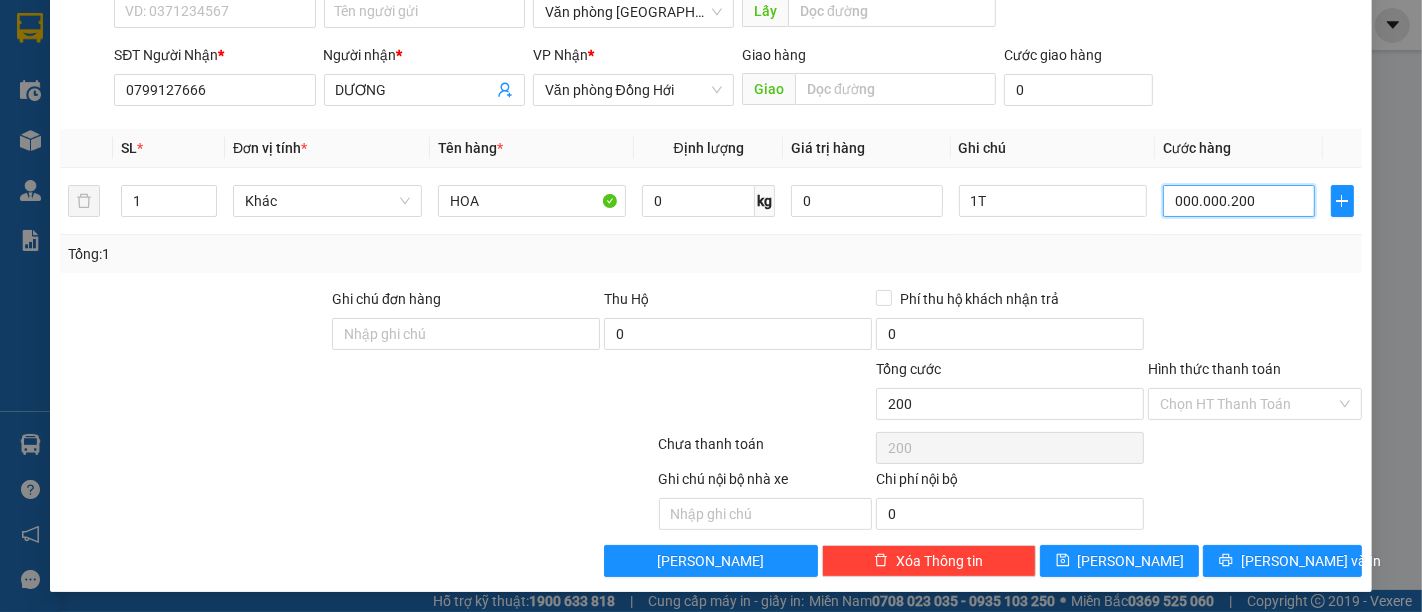 type on "000.000.200" 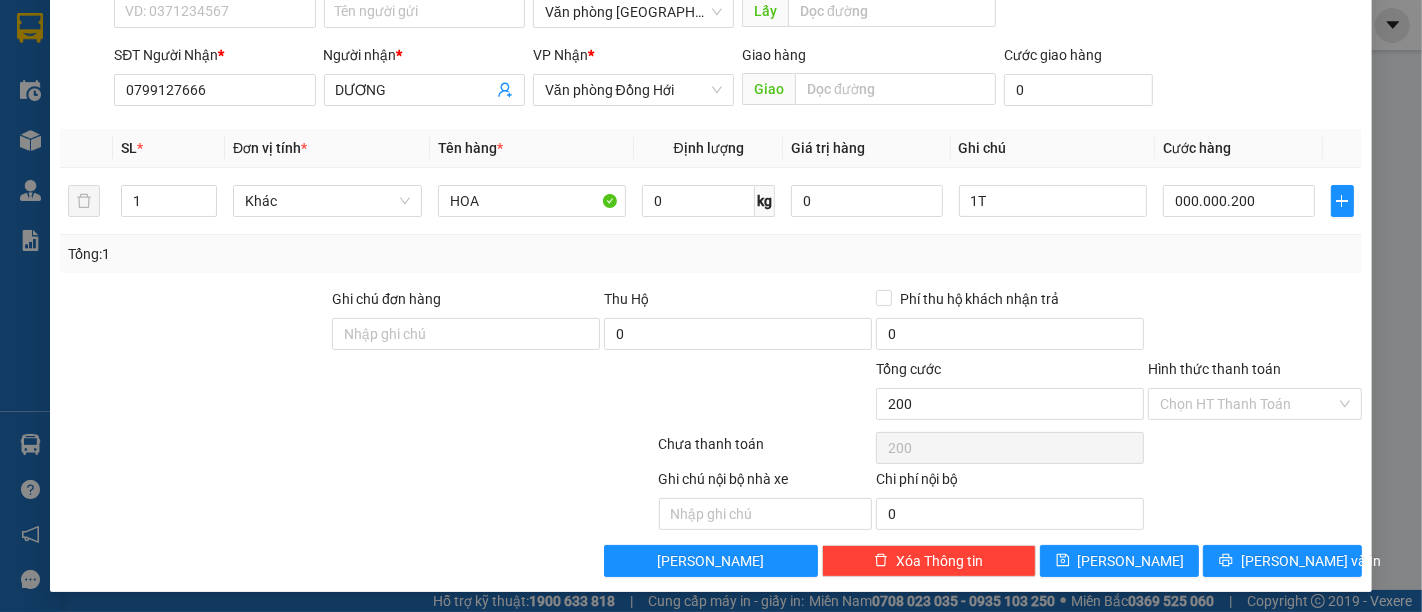 type on "200.000" 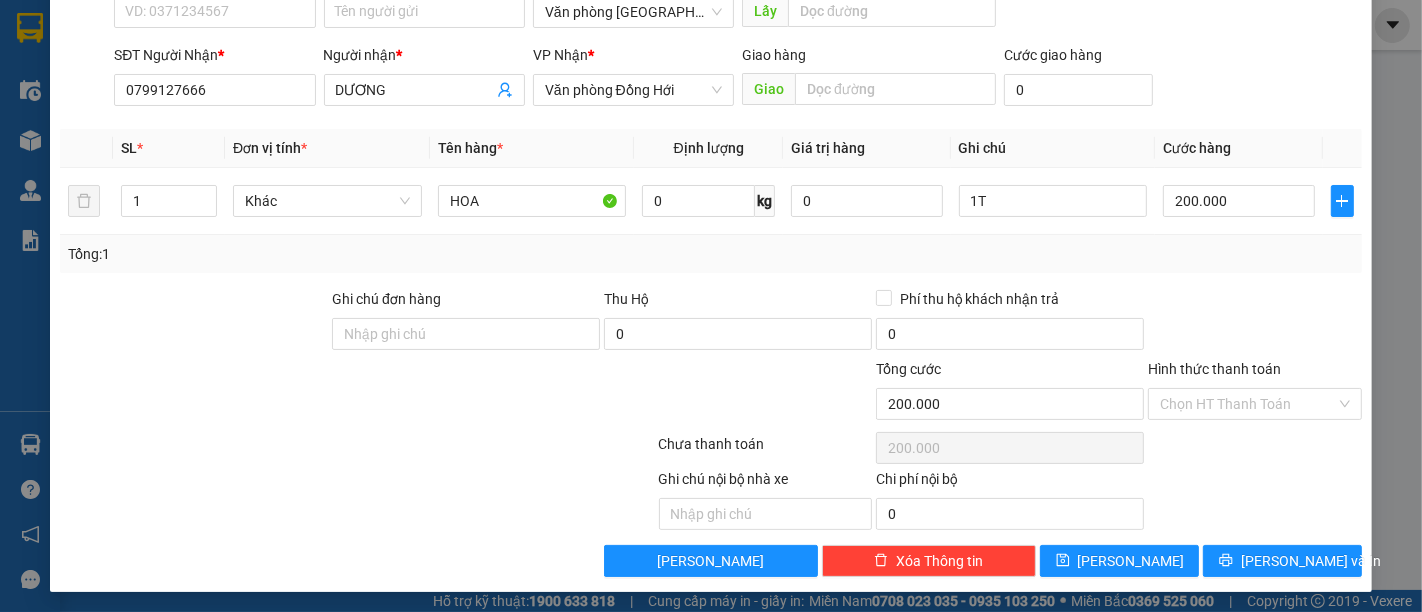 click on "Cước hàng" at bounding box center [1238, 148] 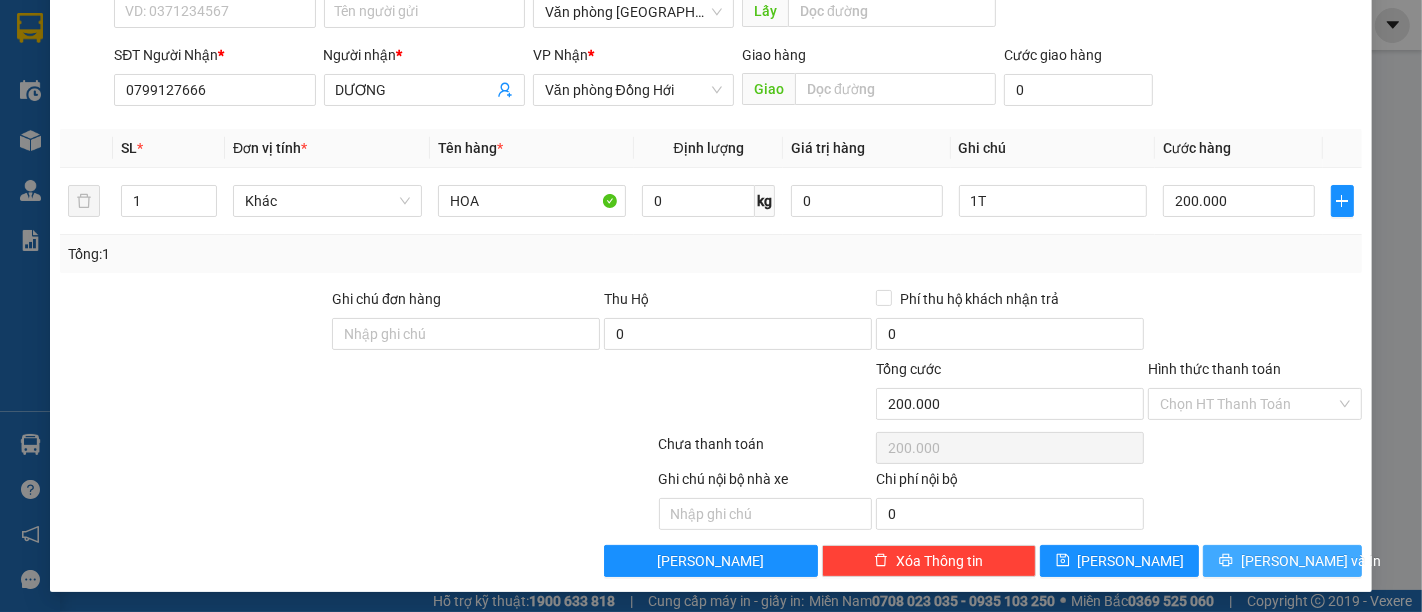 click 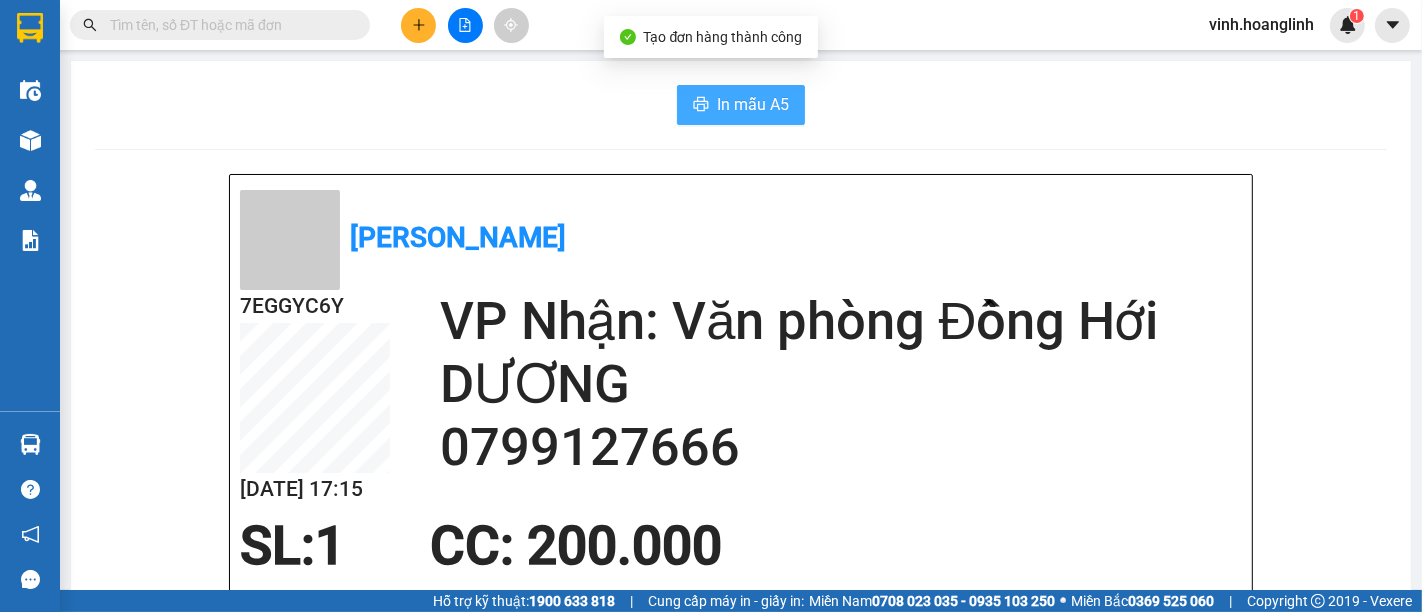 click on "In mẫu A5" at bounding box center [753, 104] 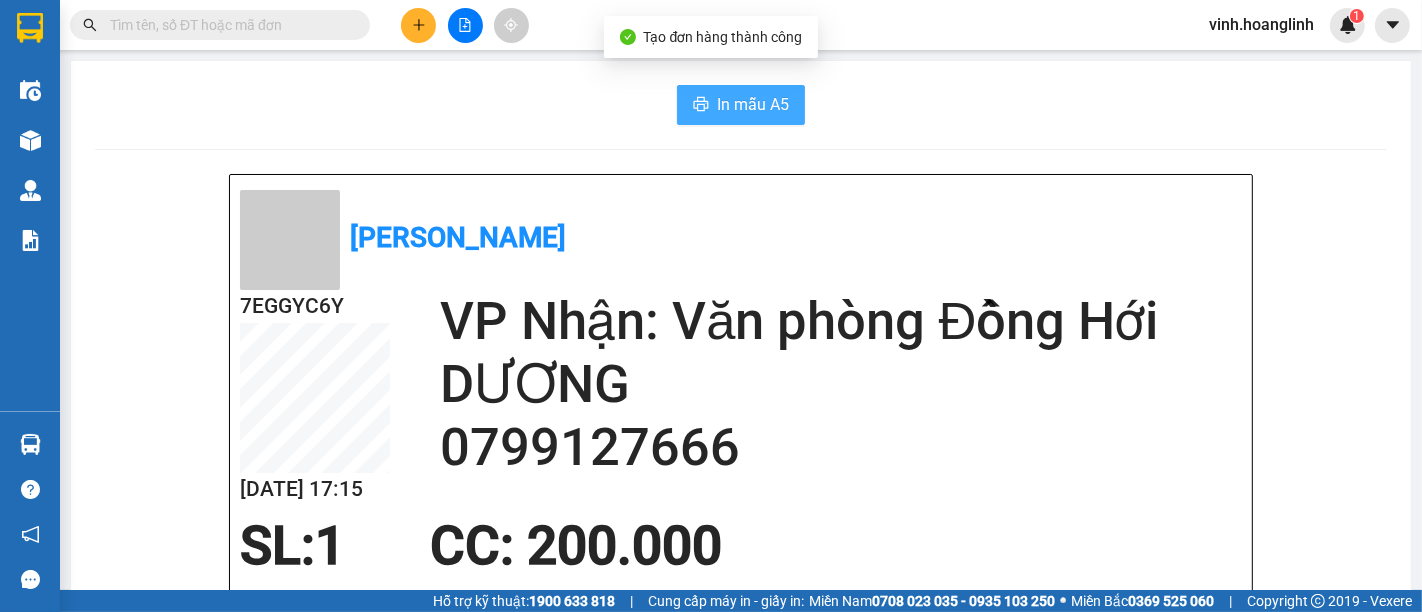 scroll, scrollTop: 0, scrollLeft: 0, axis: both 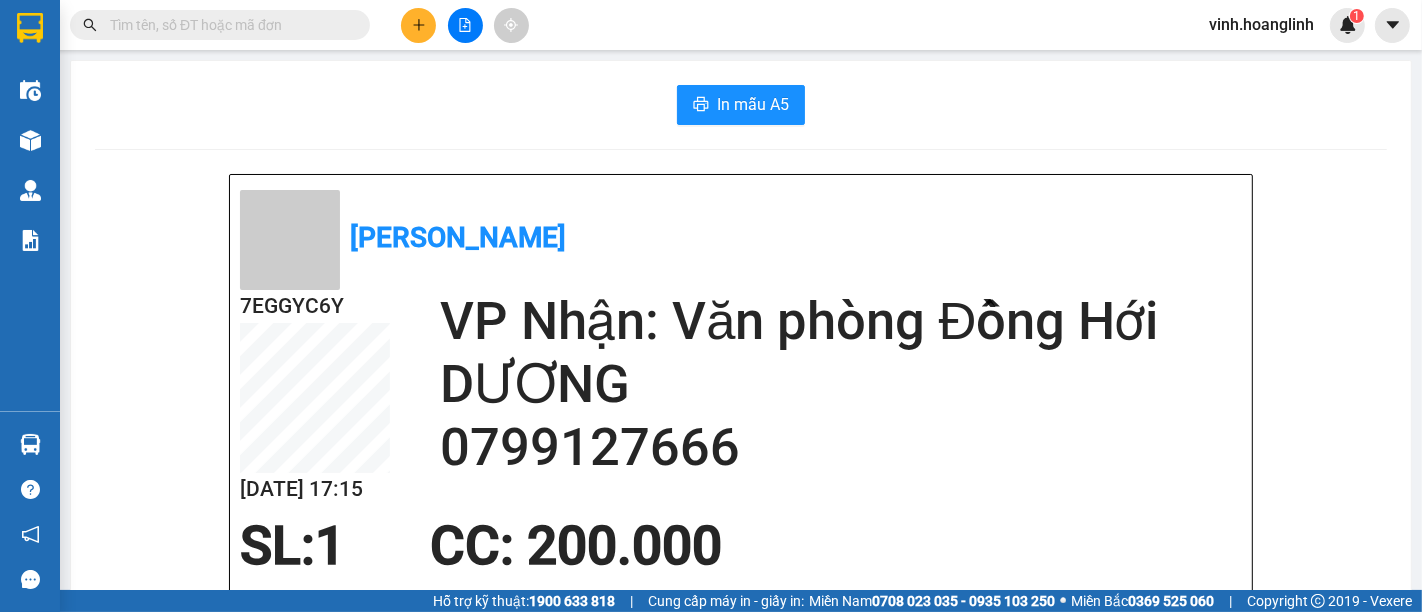click at bounding box center (418, 25) 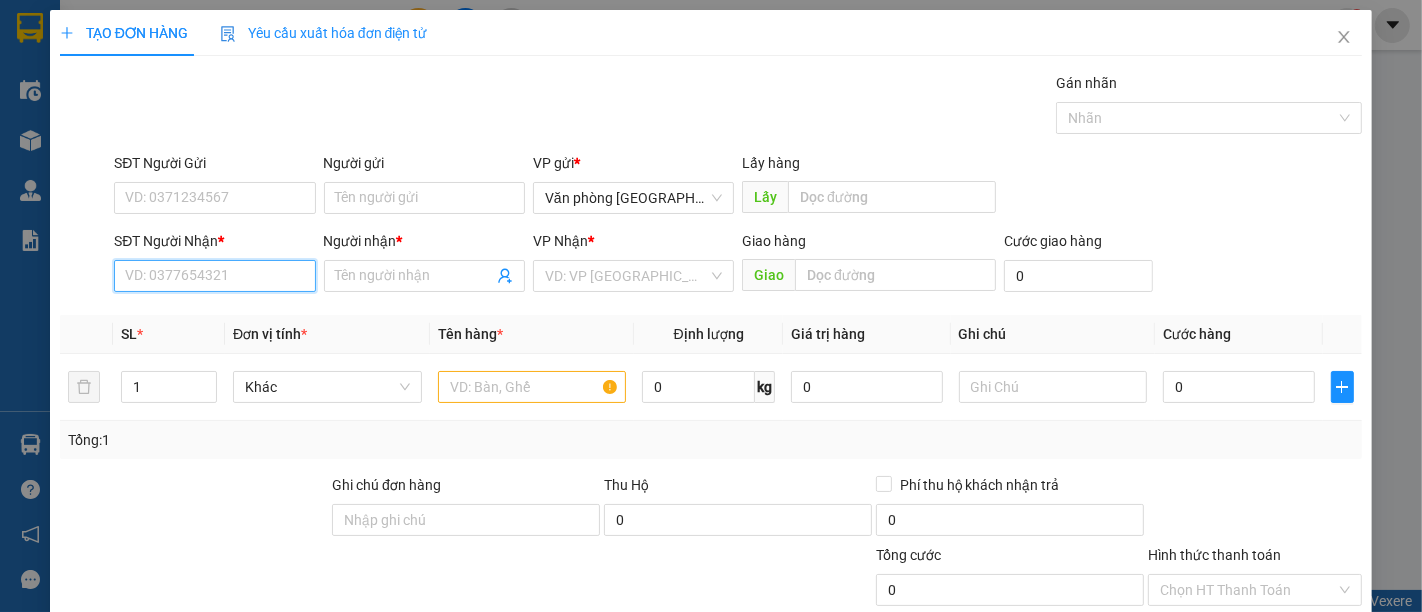 click on "SĐT Người Nhận  *" at bounding box center (214, 276) 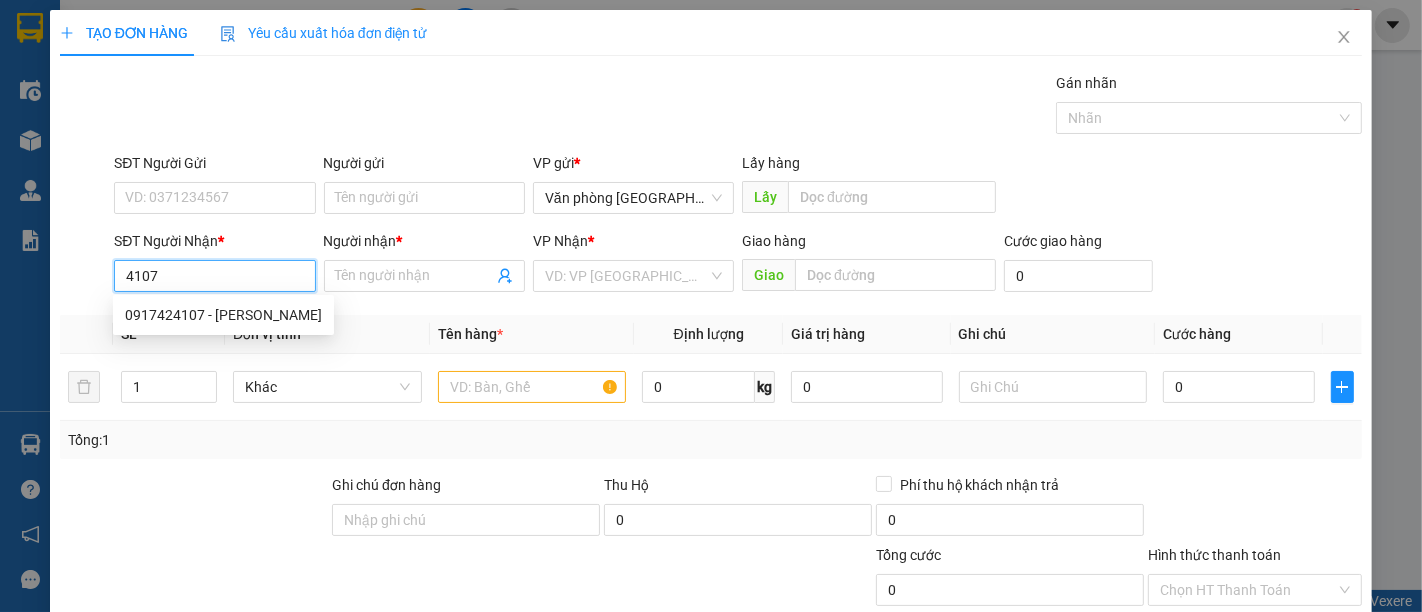 click on "0917424107 - [PERSON_NAME]" at bounding box center (223, 315) 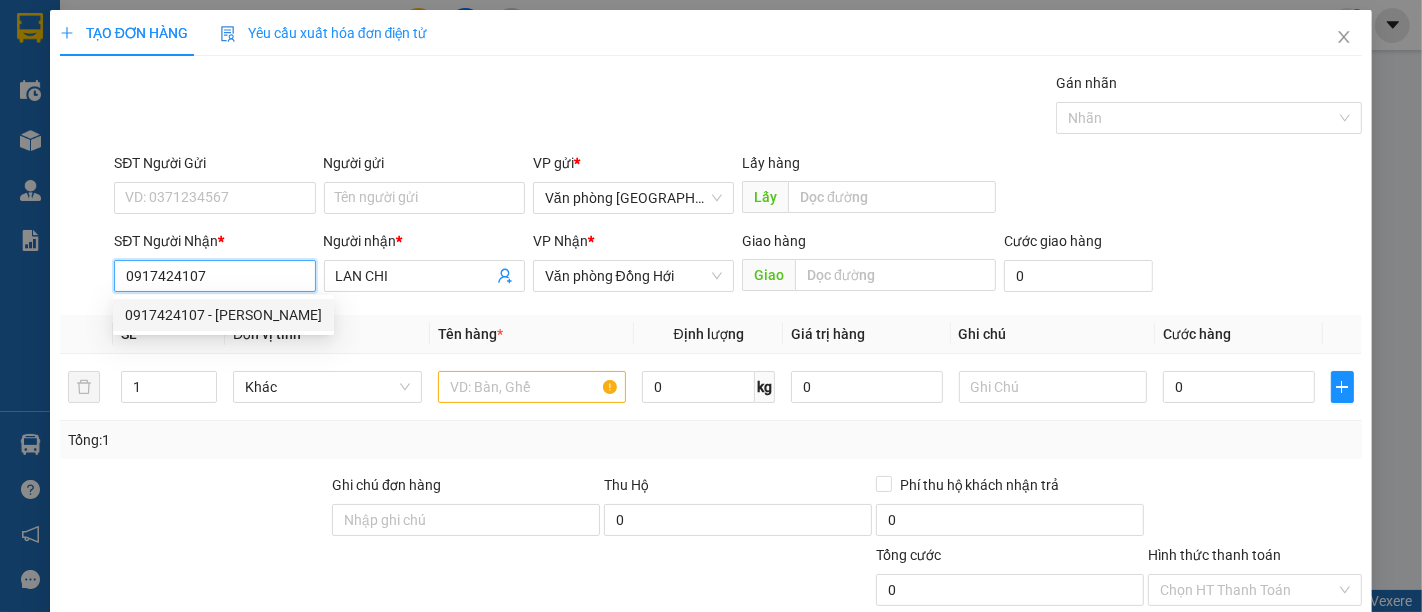 type on "60.000" 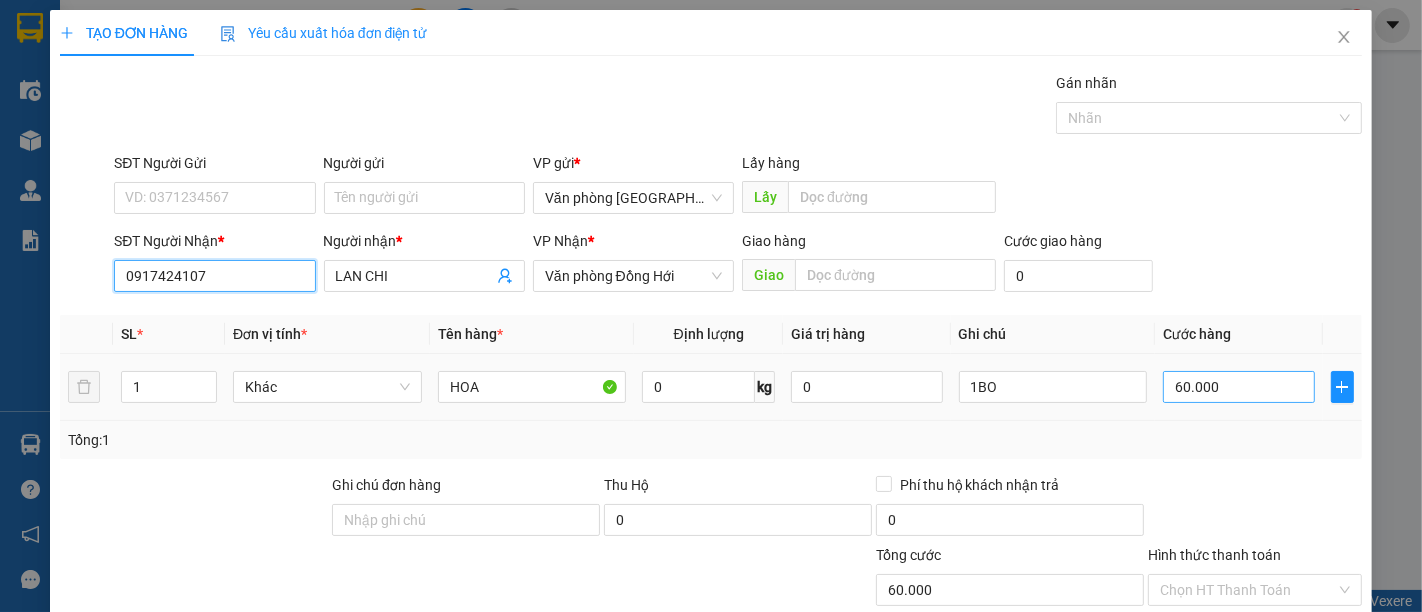 type on "0917424107" 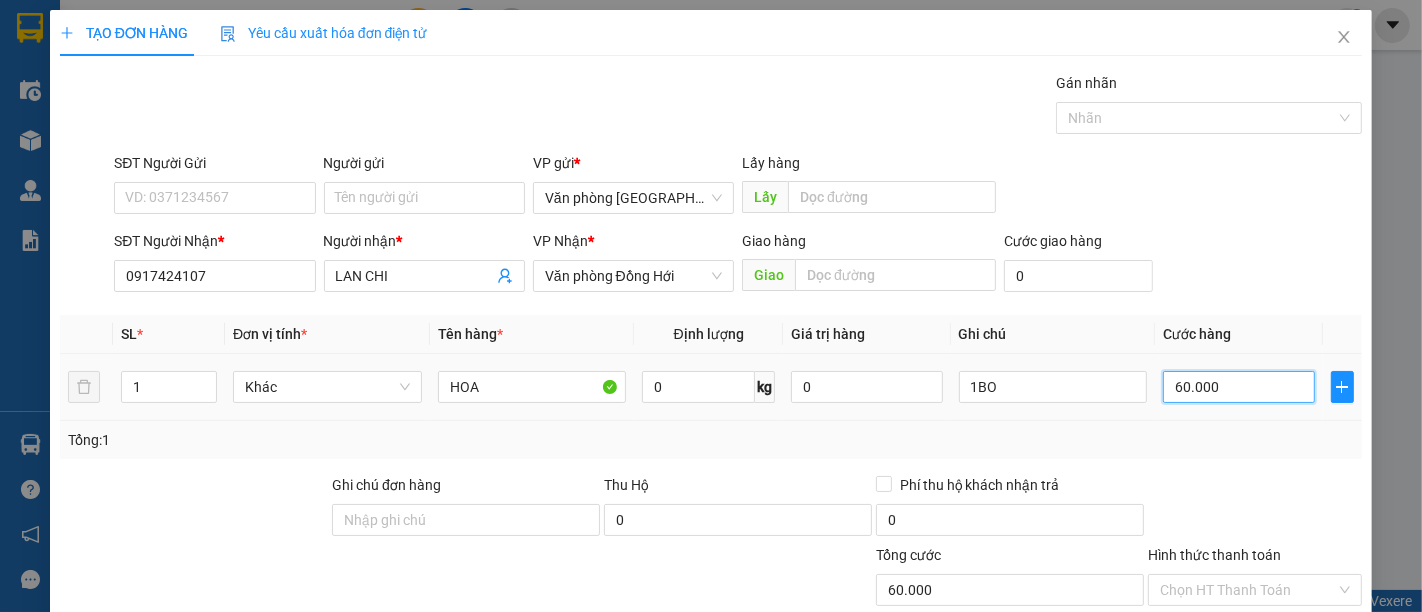 click on "60.000" at bounding box center [1238, 387] 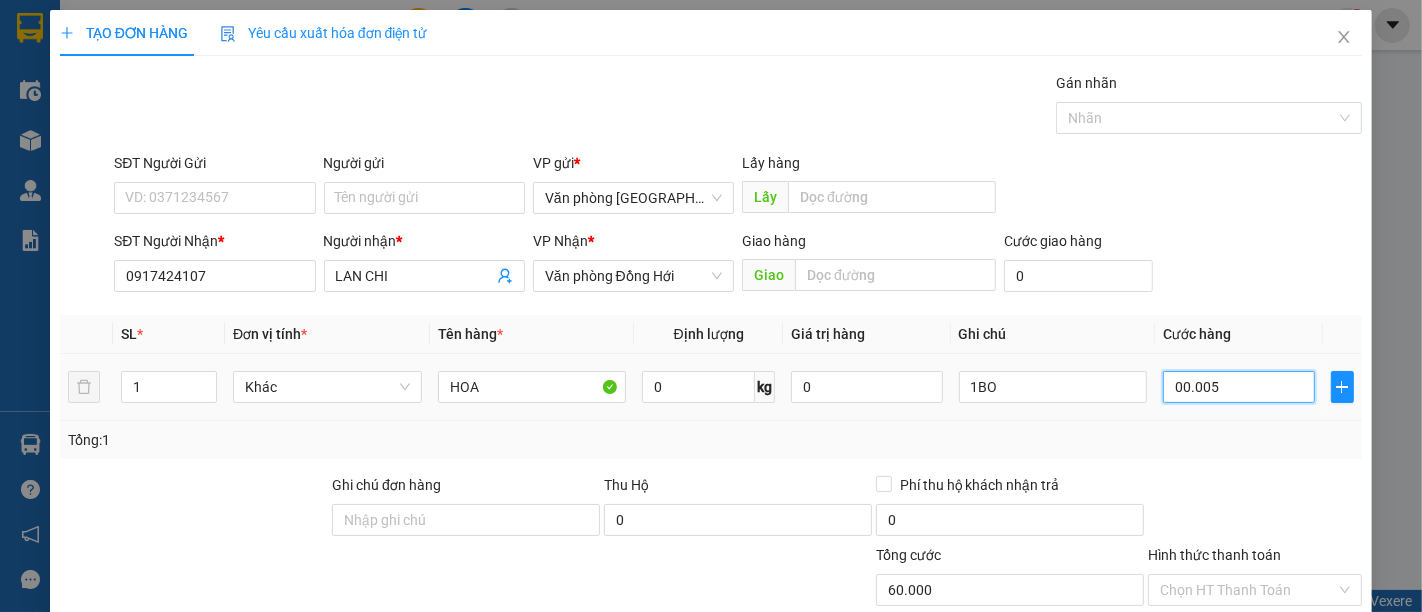 type on "5" 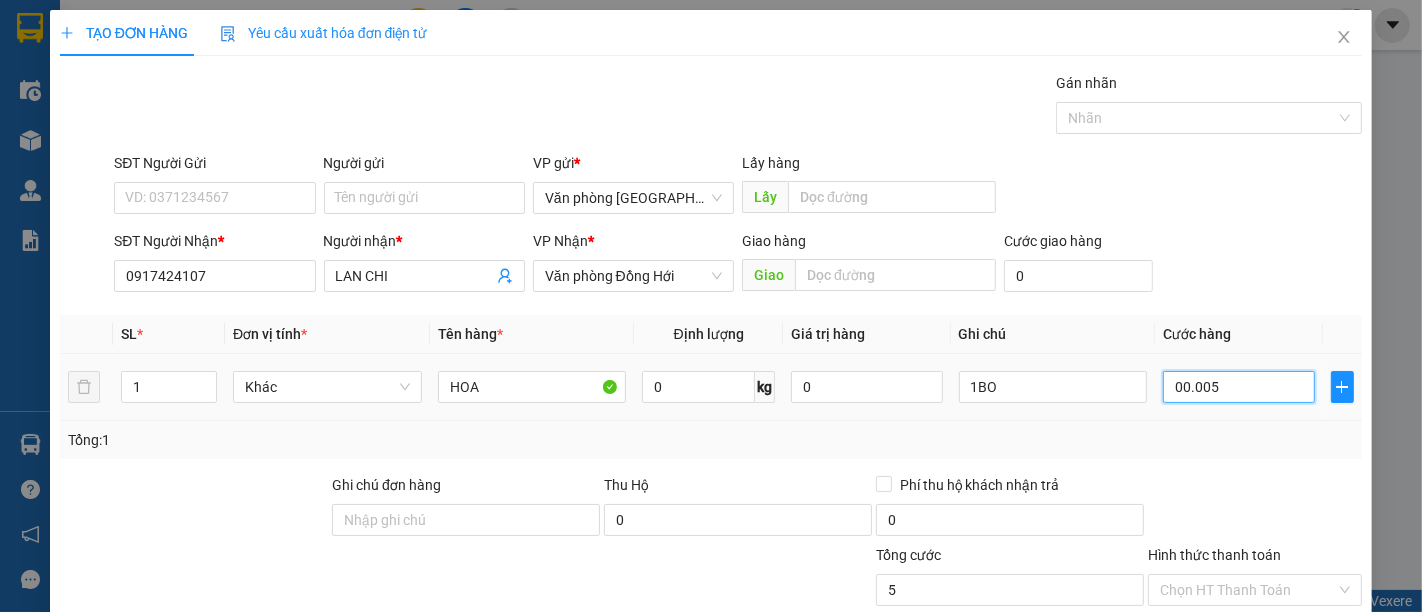 type 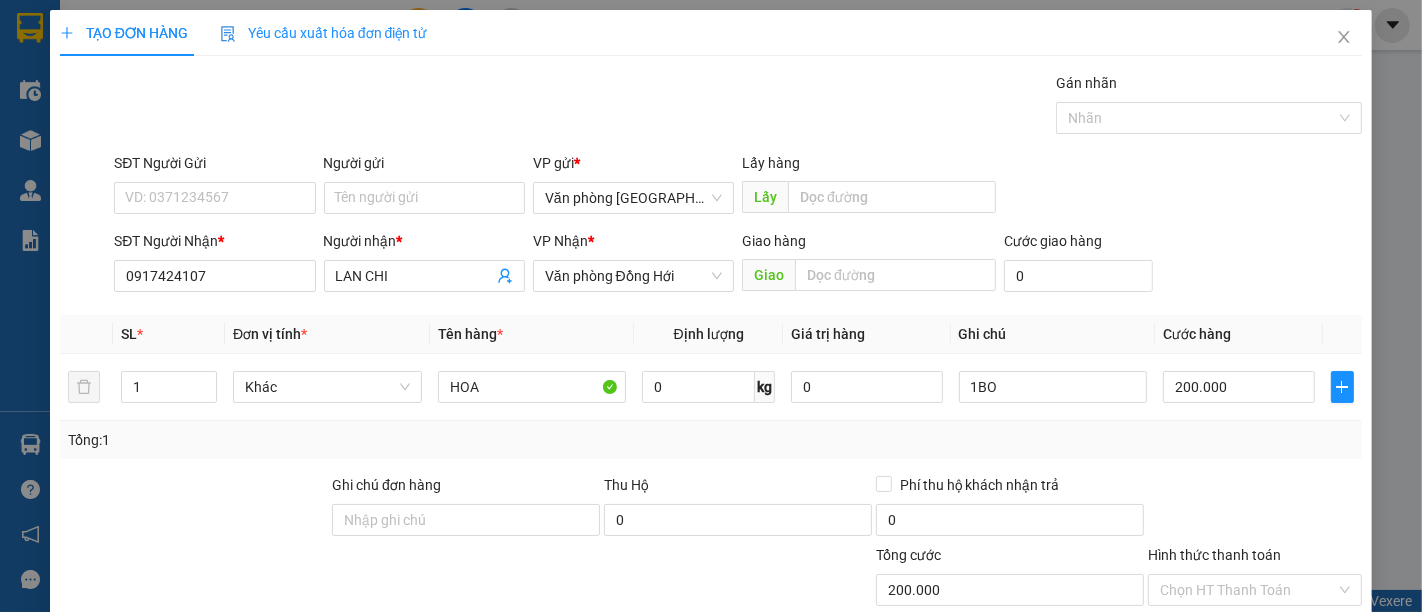 drag, startPoint x: 1327, startPoint y: 264, endPoint x: 1325, endPoint y: 281, distance: 17.117243 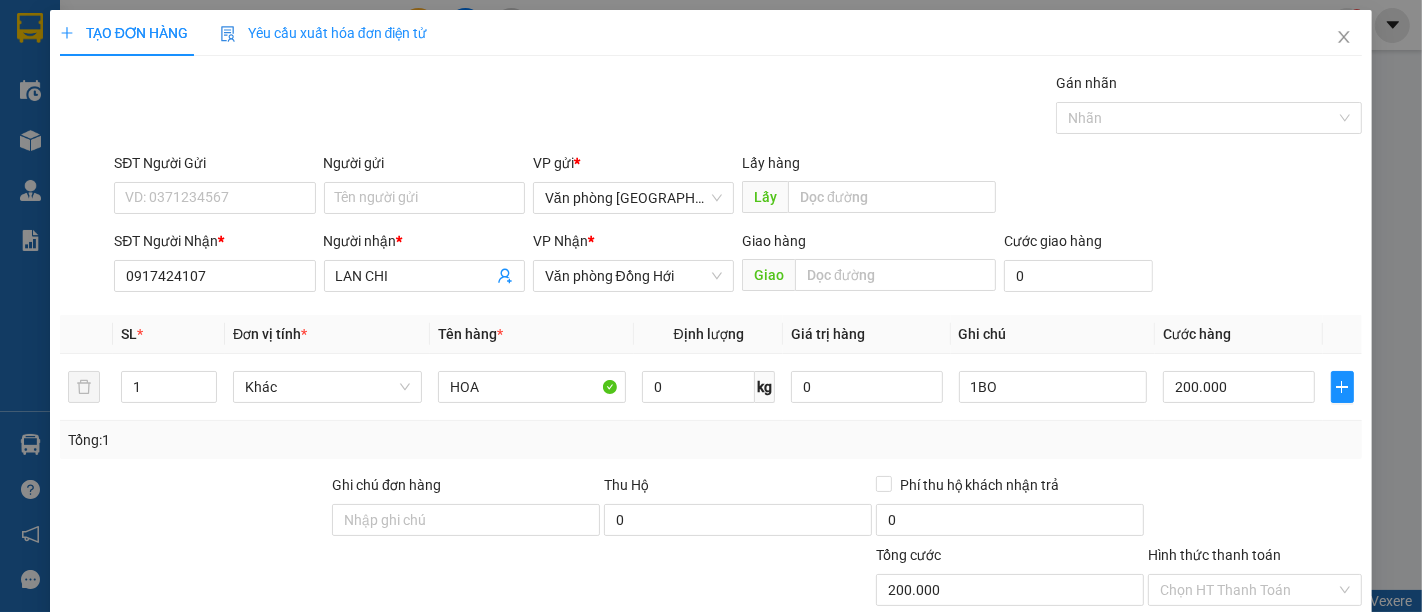 click on "[PERSON_NAME] và In" at bounding box center [1311, 747] 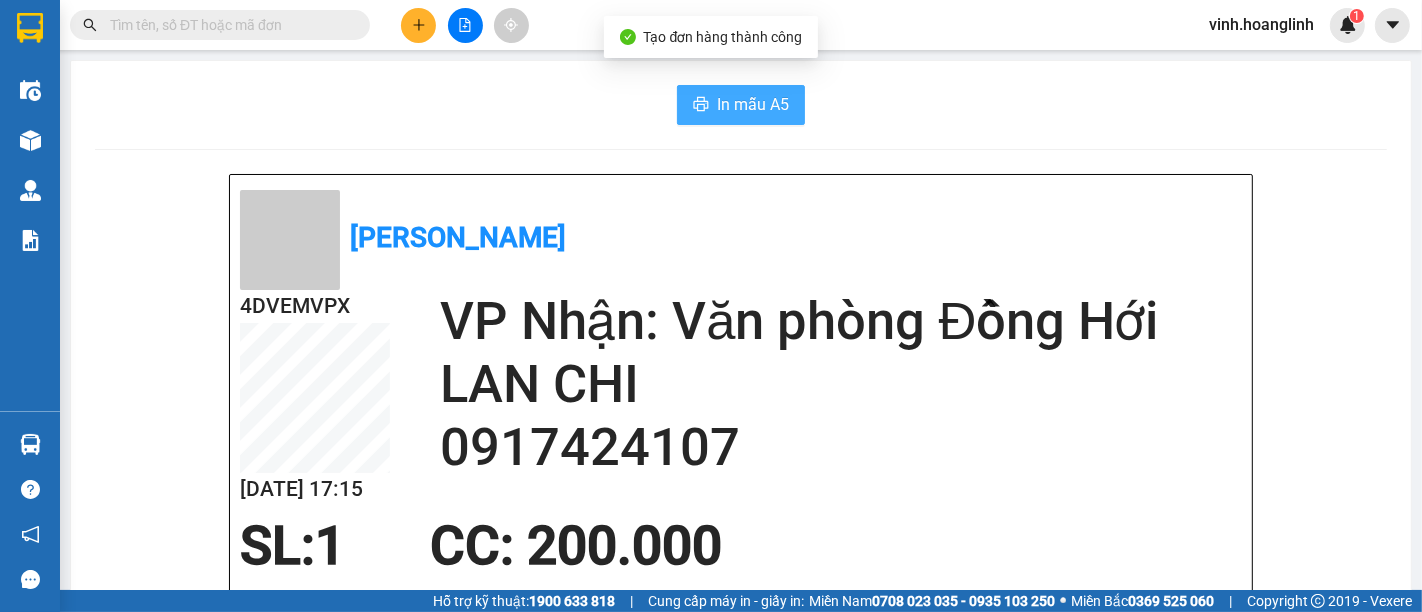 click on "In mẫu A5" at bounding box center [741, 105] 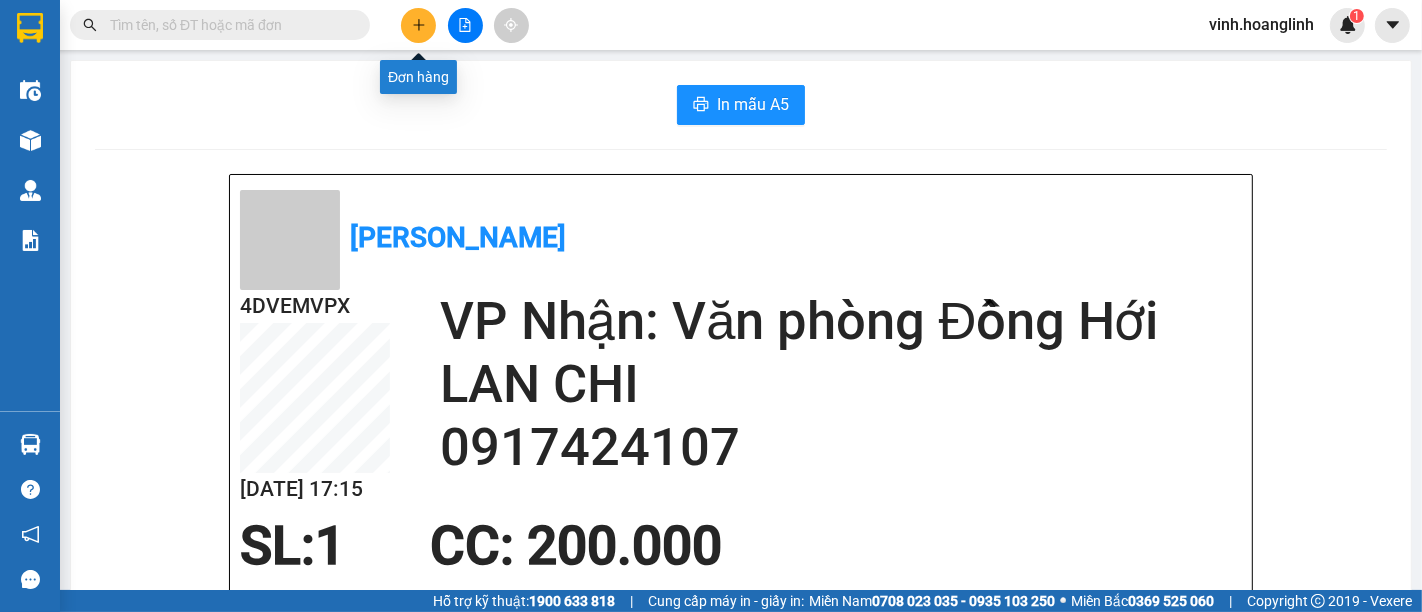 click 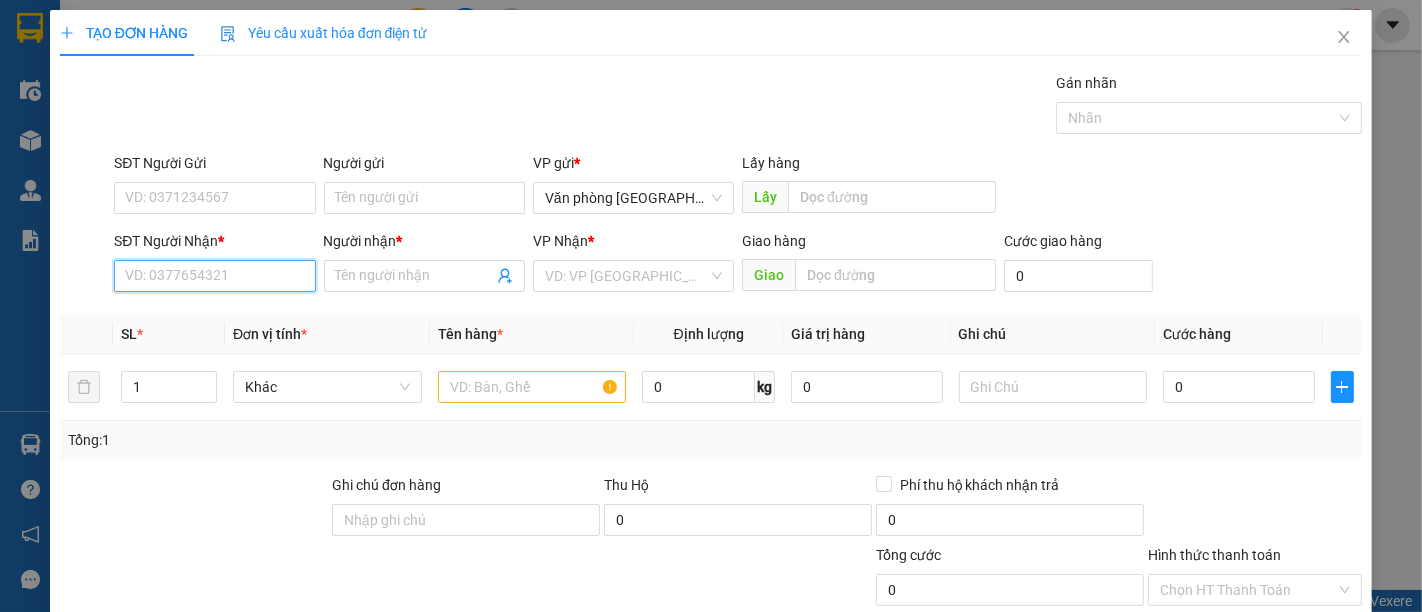 click on "SĐT Người Nhận  *" at bounding box center [214, 276] 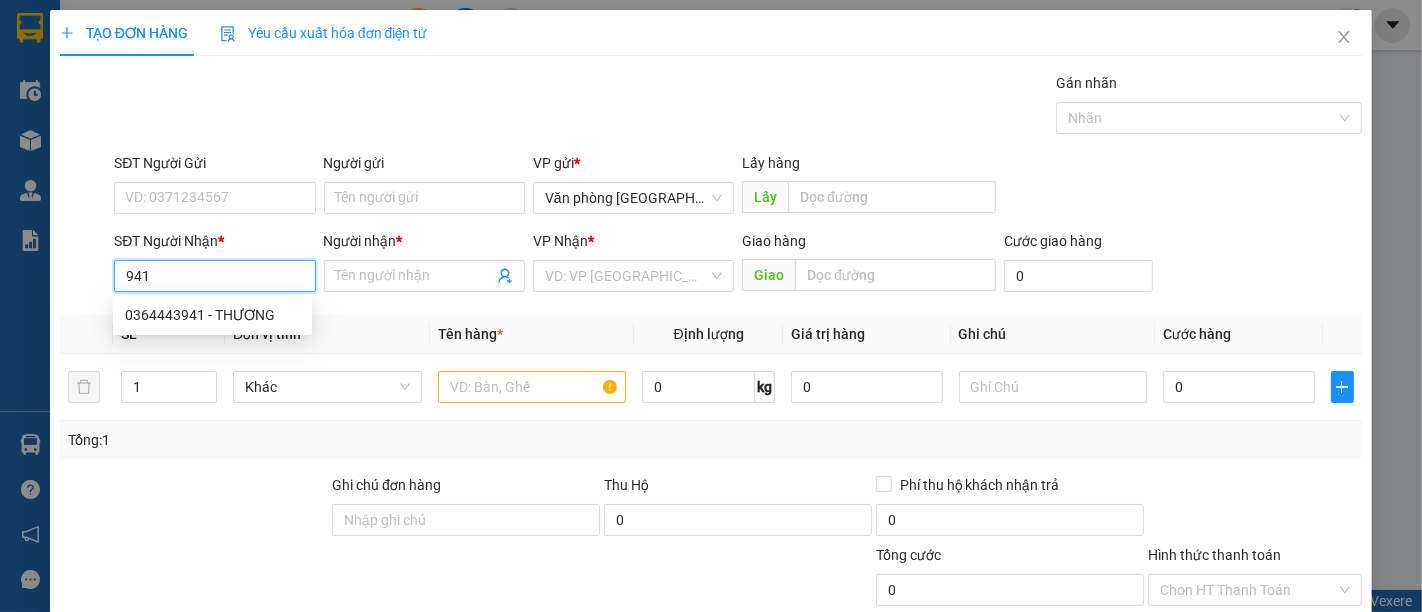 click on "0364443941 - THƯƠNG" at bounding box center [212, 315] 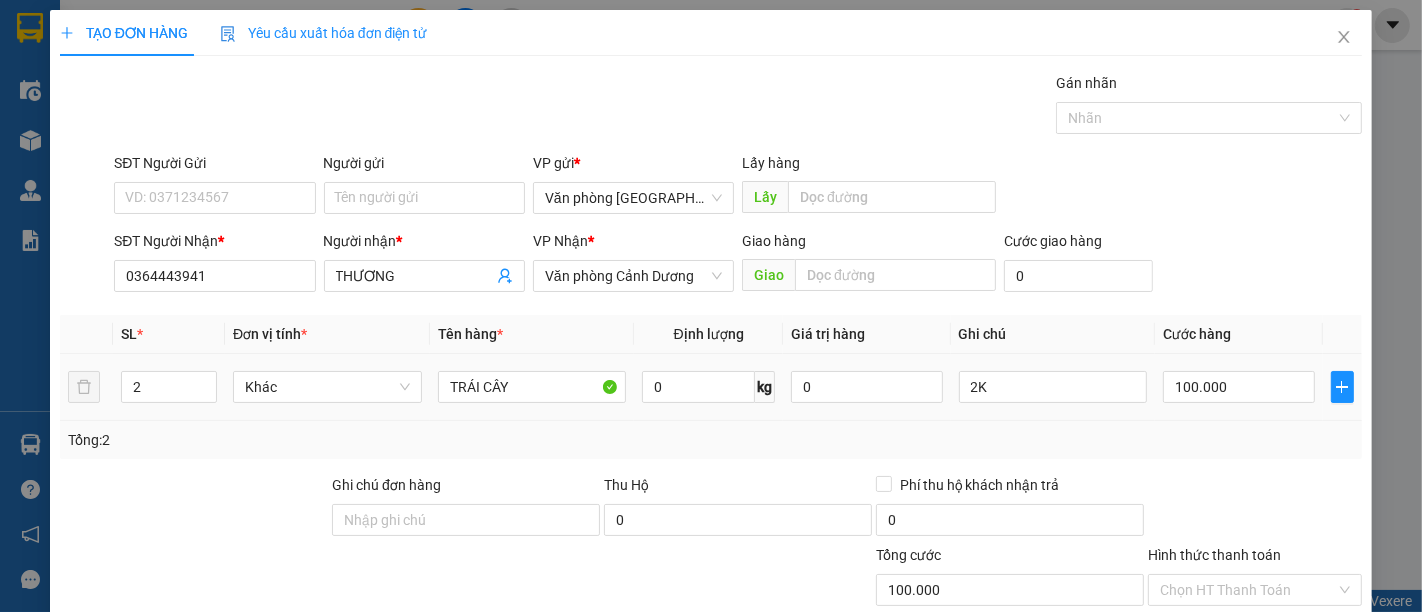 drag, startPoint x: 148, startPoint y: 387, endPoint x: 48, endPoint y: 396, distance: 100.40418 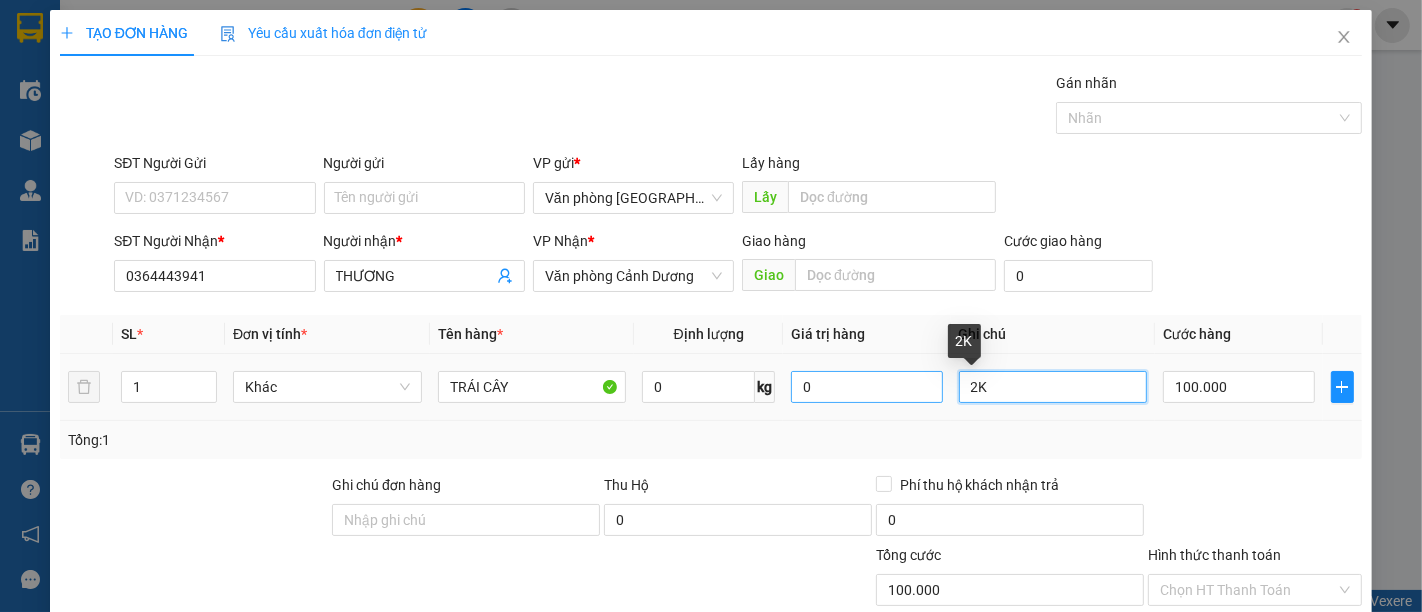 drag, startPoint x: 858, startPoint y: 391, endPoint x: 790, endPoint y: 387, distance: 68.117546 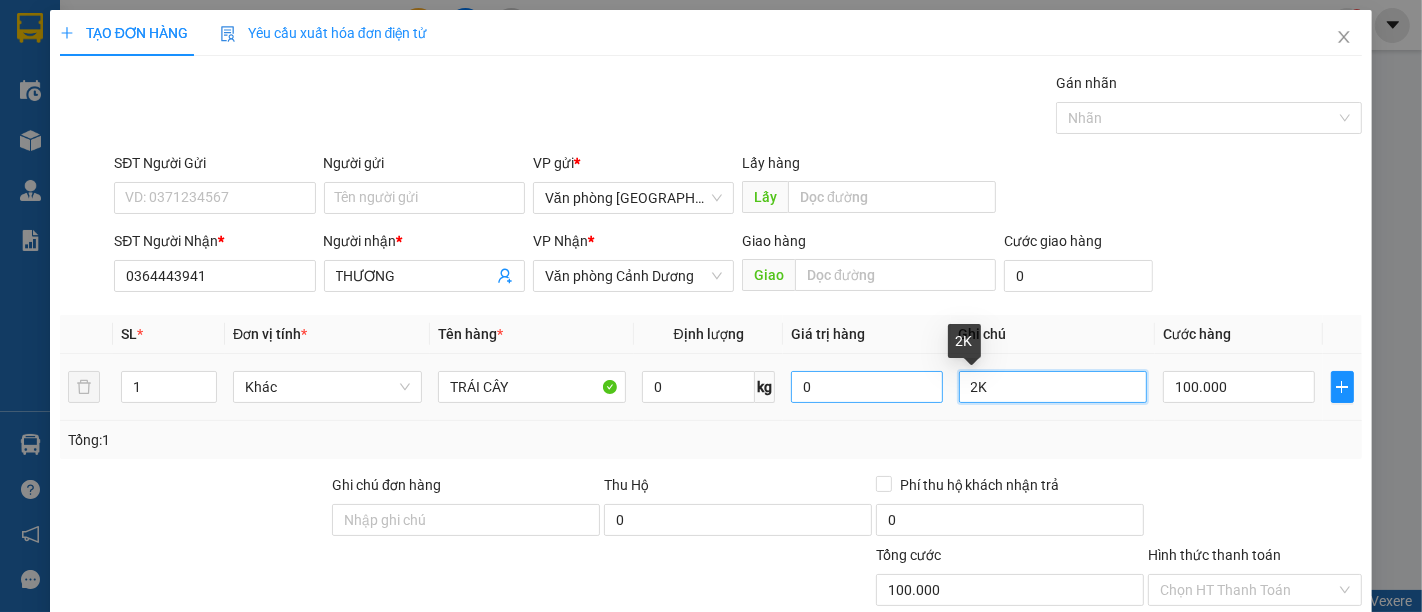 click on "1 Khác TRÁI CÂY 0 kg 0 2K 100.000" at bounding box center (711, 387) 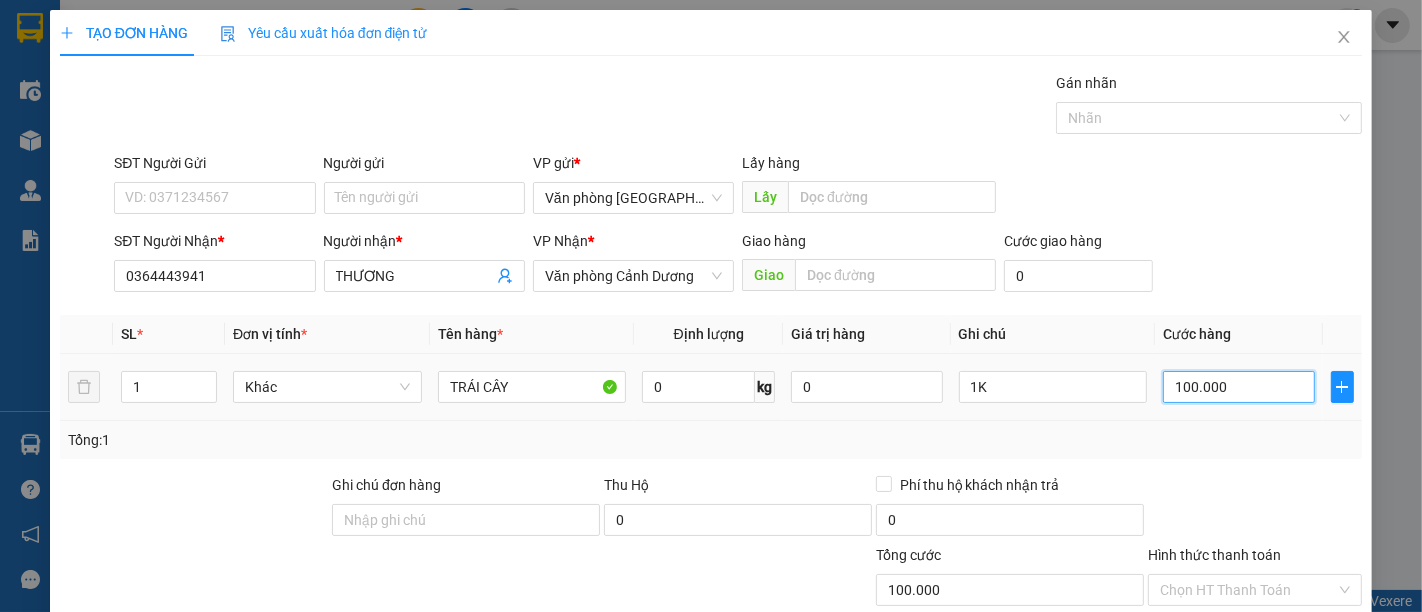 click on "100.000" at bounding box center [1238, 387] 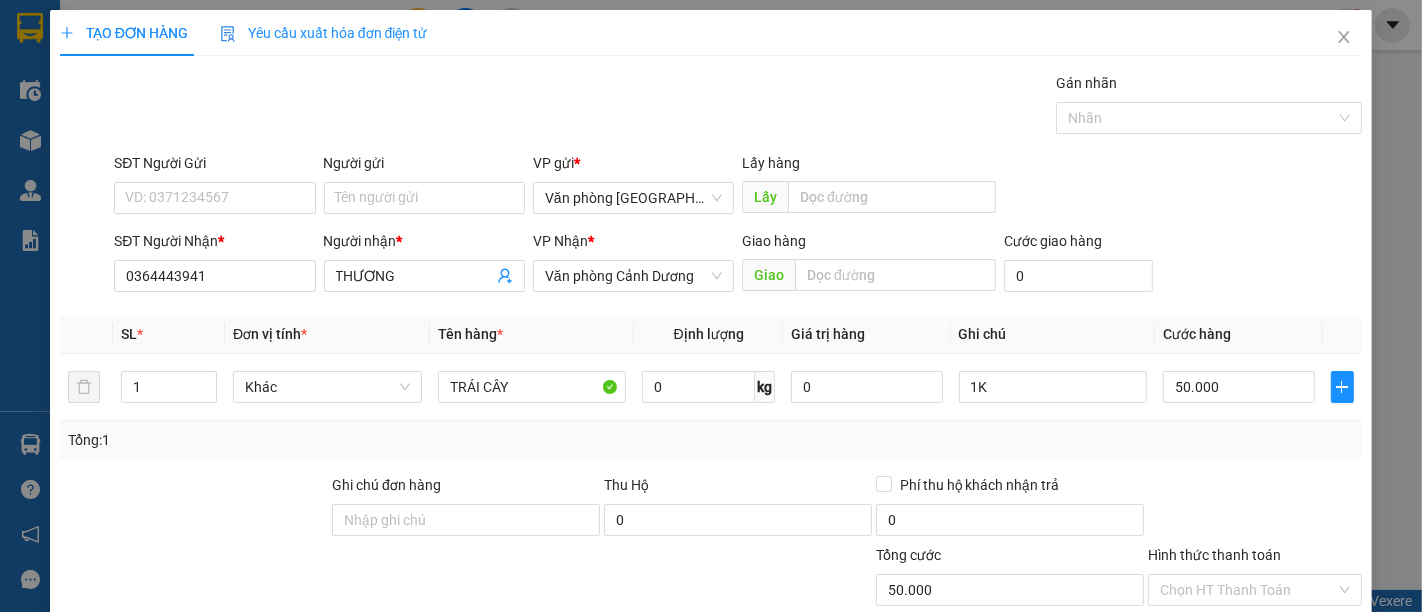 click on "Cước hàng" at bounding box center (1238, 334) 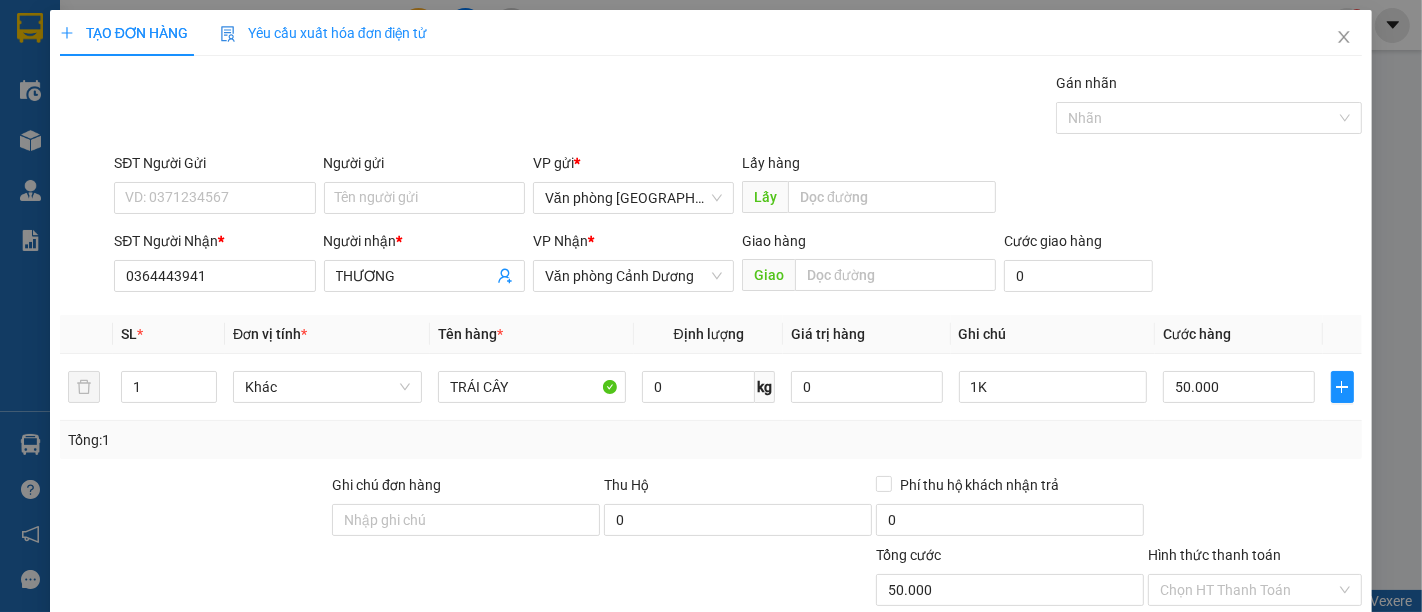 click on "[PERSON_NAME] và In" at bounding box center [1282, 747] 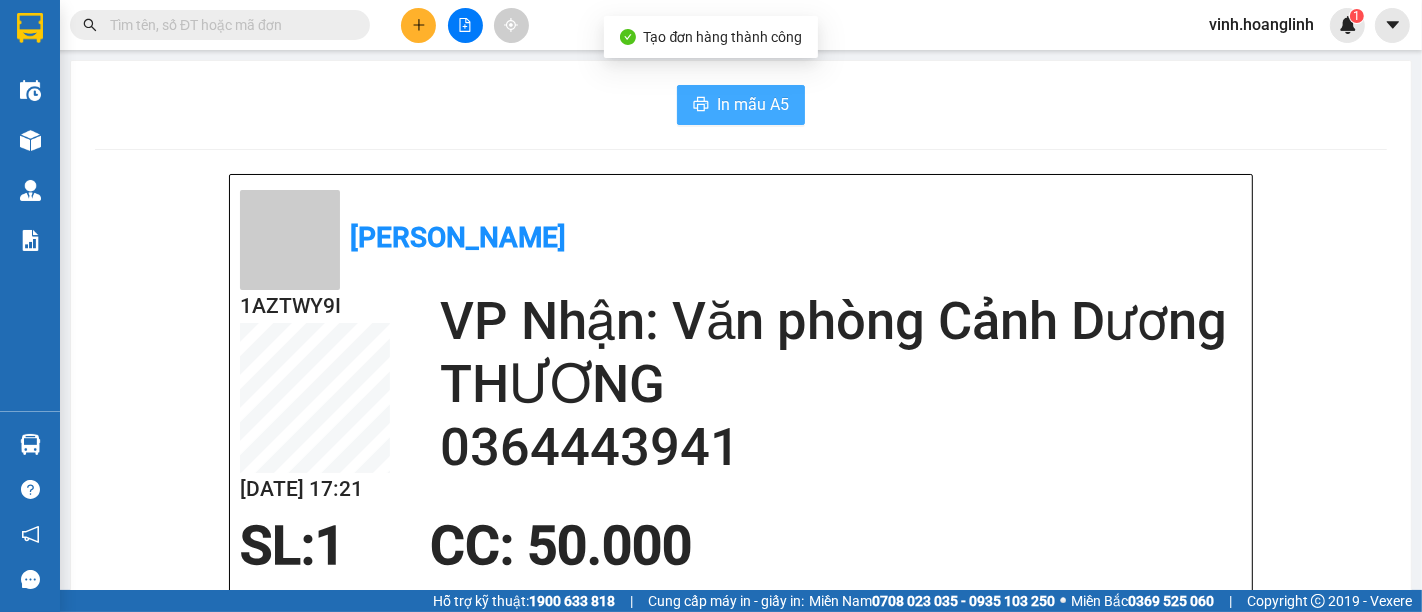 click on "In mẫu A5" at bounding box center (753, 104) 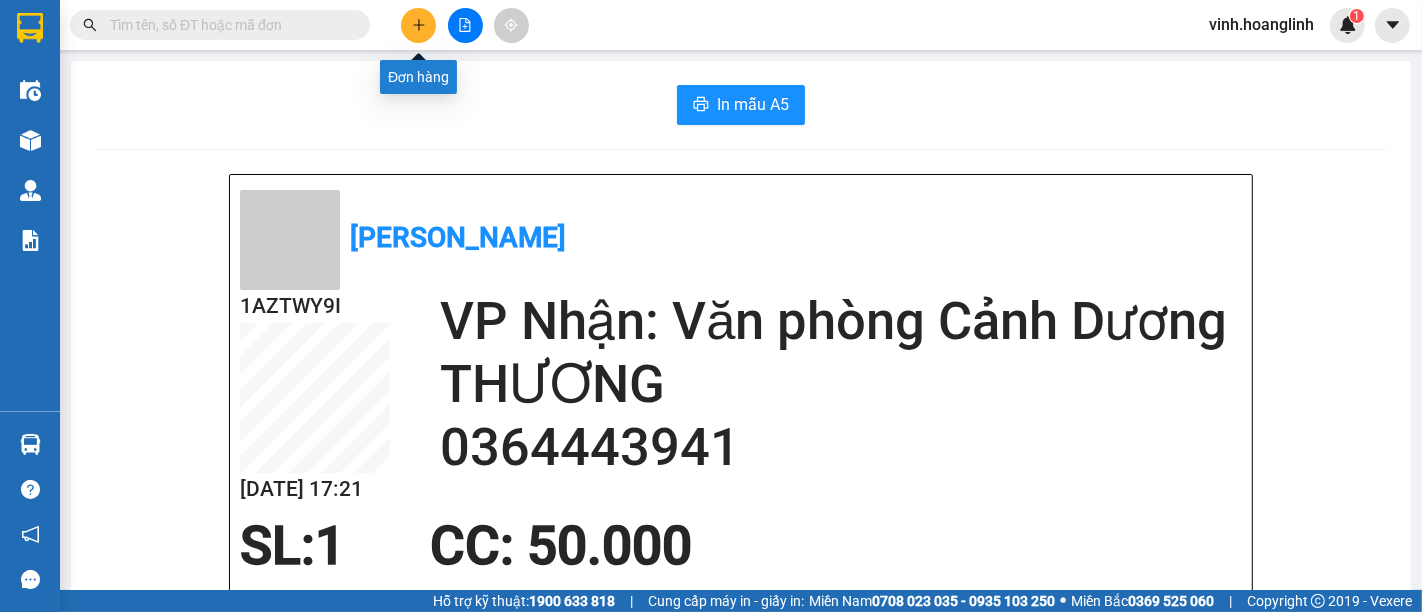 click at bounding box center (418, 25) 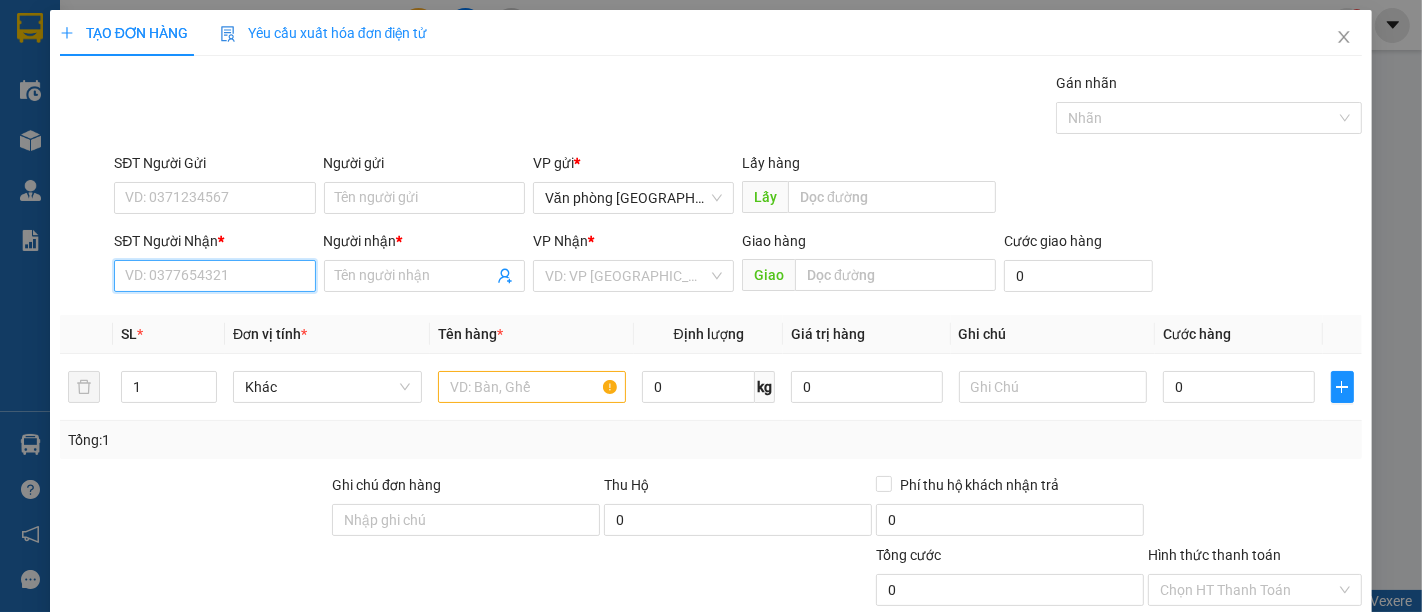 click on "SĐT Người Nhận  *" at bounding box center [214, 276] 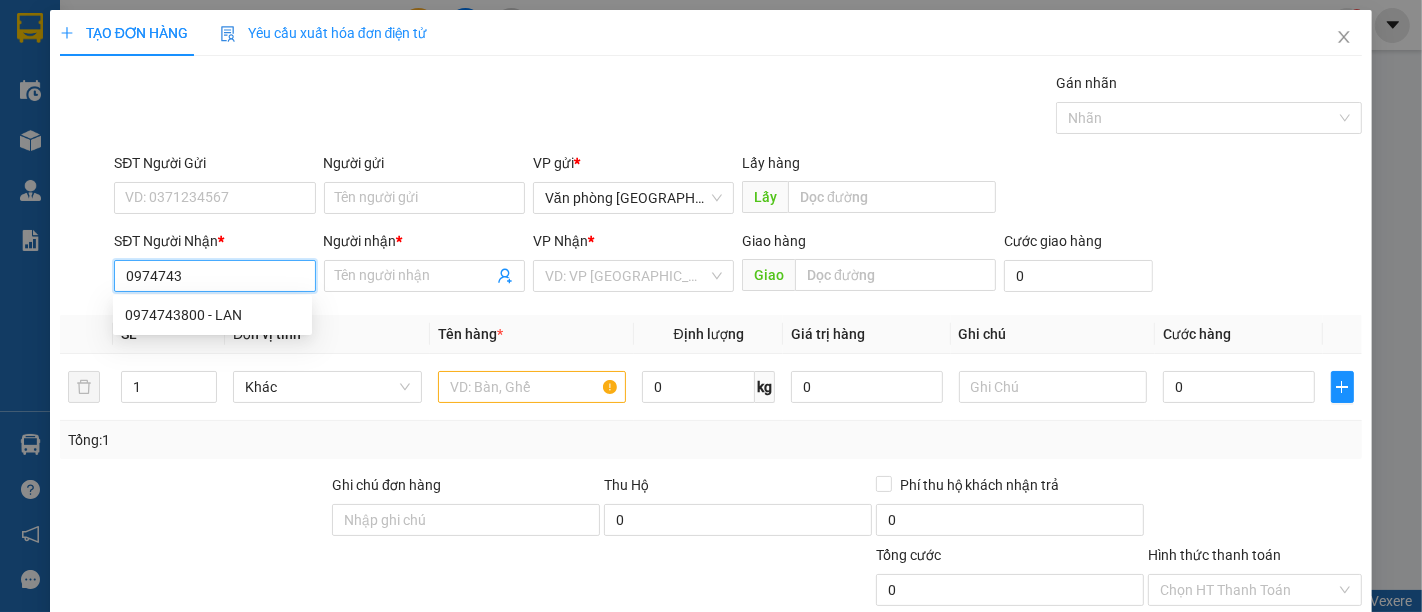 click on "0974743800 - LAN" at bounding box center (212, 315) 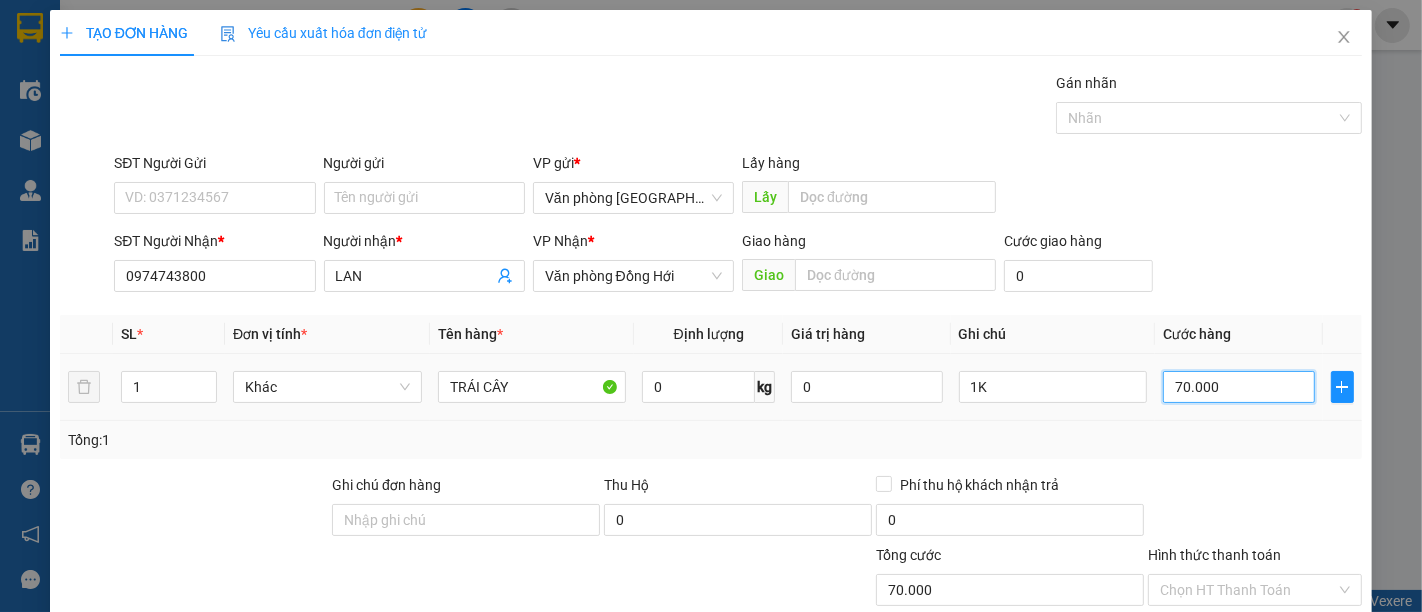 click on "70.000" at bounding box center [1238, 387] 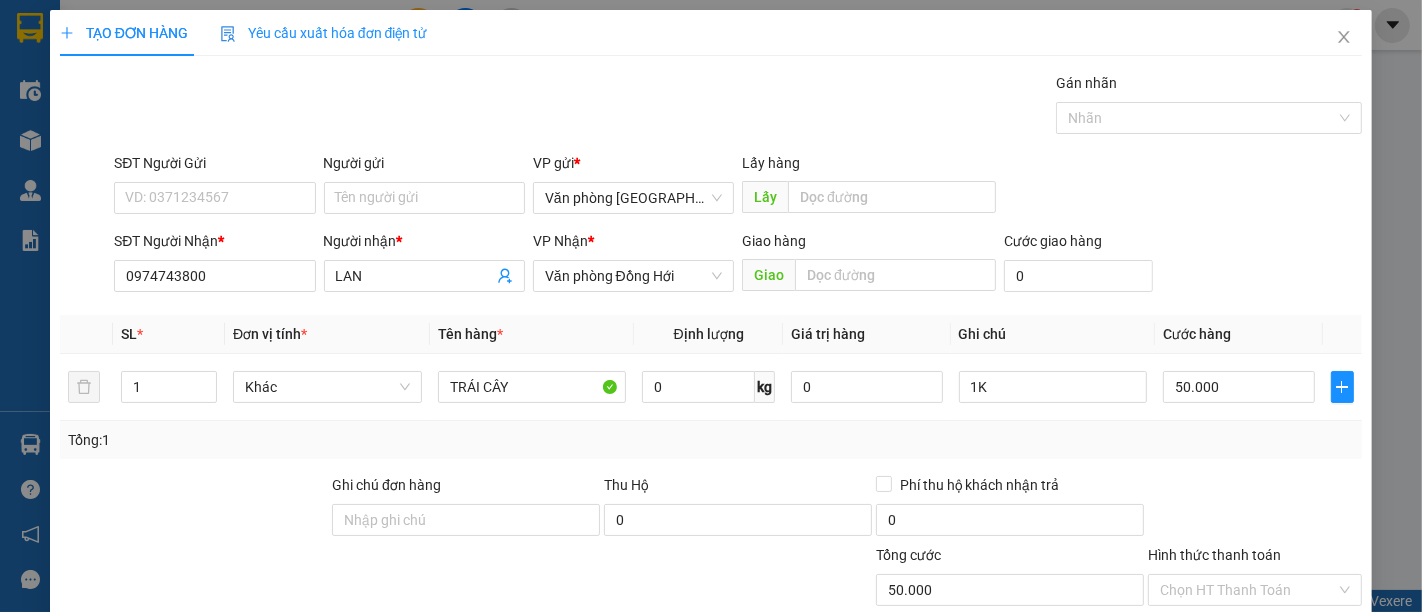 click on "SĐT Người Nhận  * 0974743800 Người nhận  * LAN VP Nhận  * Văn phòng Đồng Hới Giao hàng Giao Cước giao hàng 0" at bounding box center (738, 265) 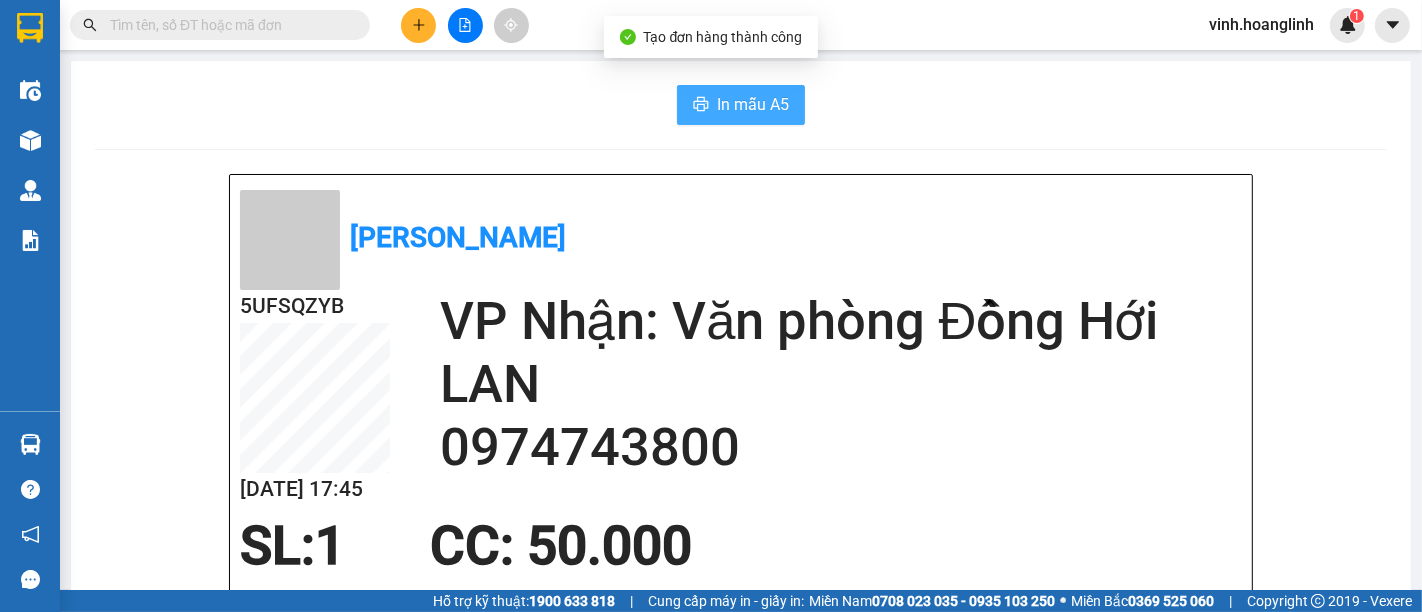 drag, startPoint x: 774, startPoint y: 91, endPoint x: 813, endPoint y: 116, distance: 46.32494 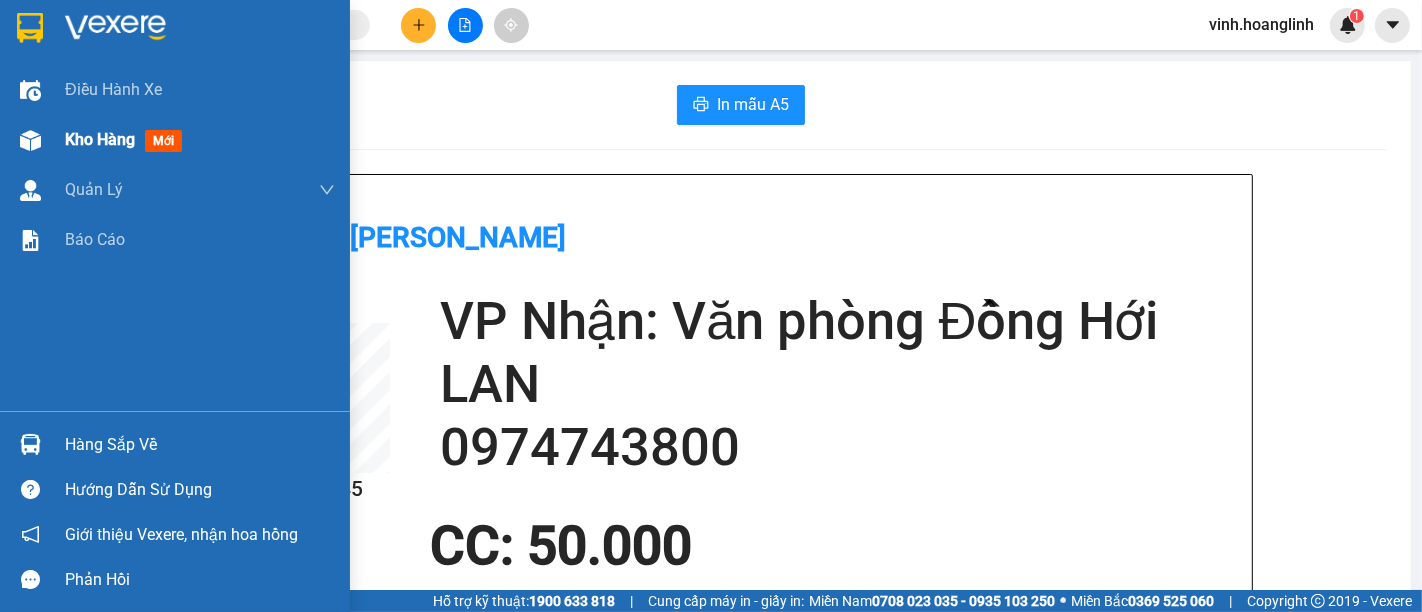 click on "Kho hàng" at bounding box center (100, 139) 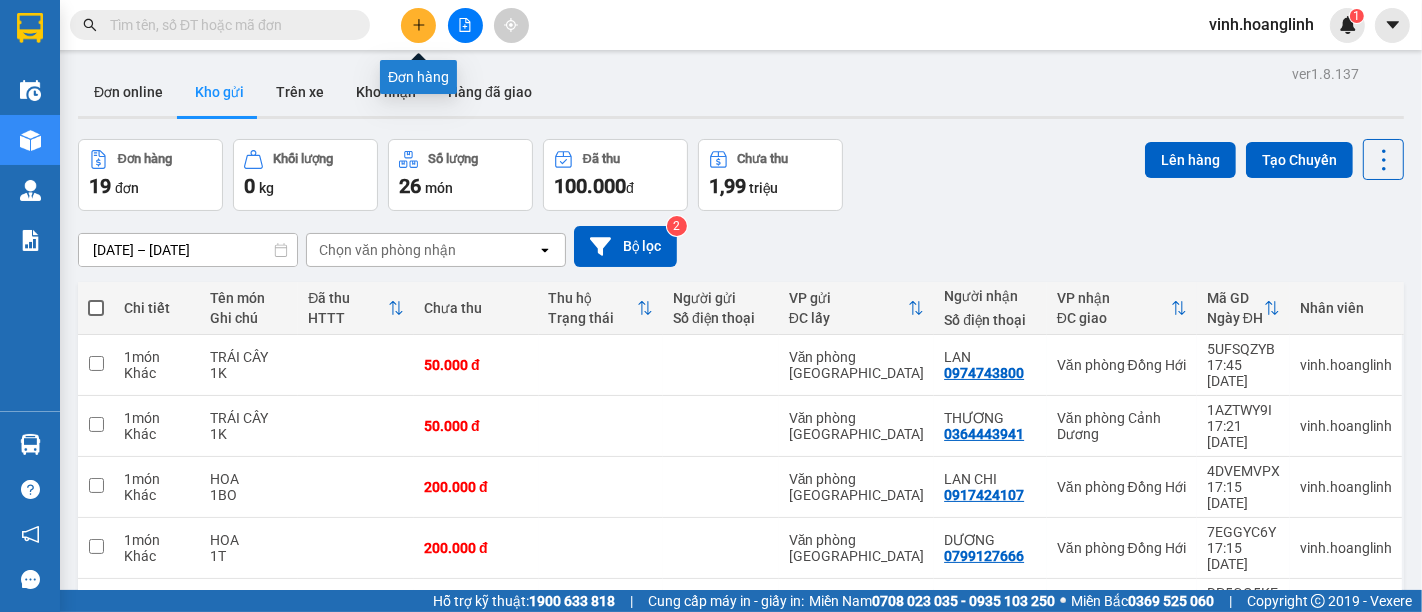 click at bounding box center [418, 25] 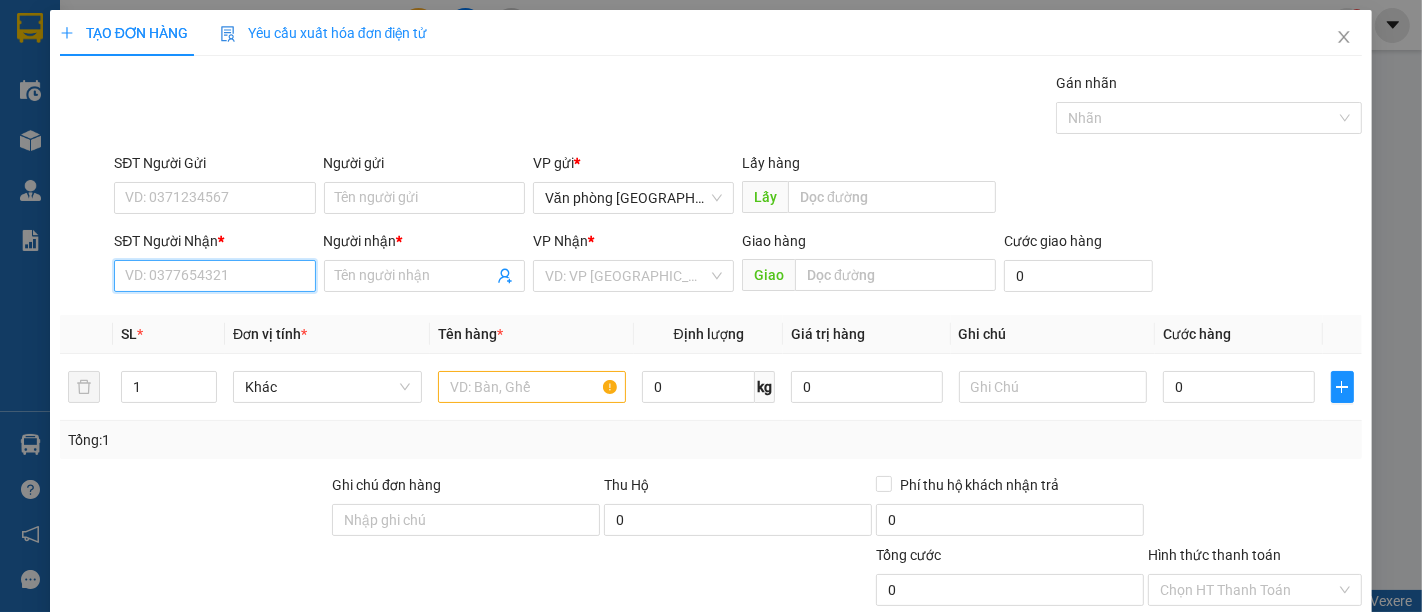click on "SĐT Người Nhận  *" at bounding box center [214, 276] 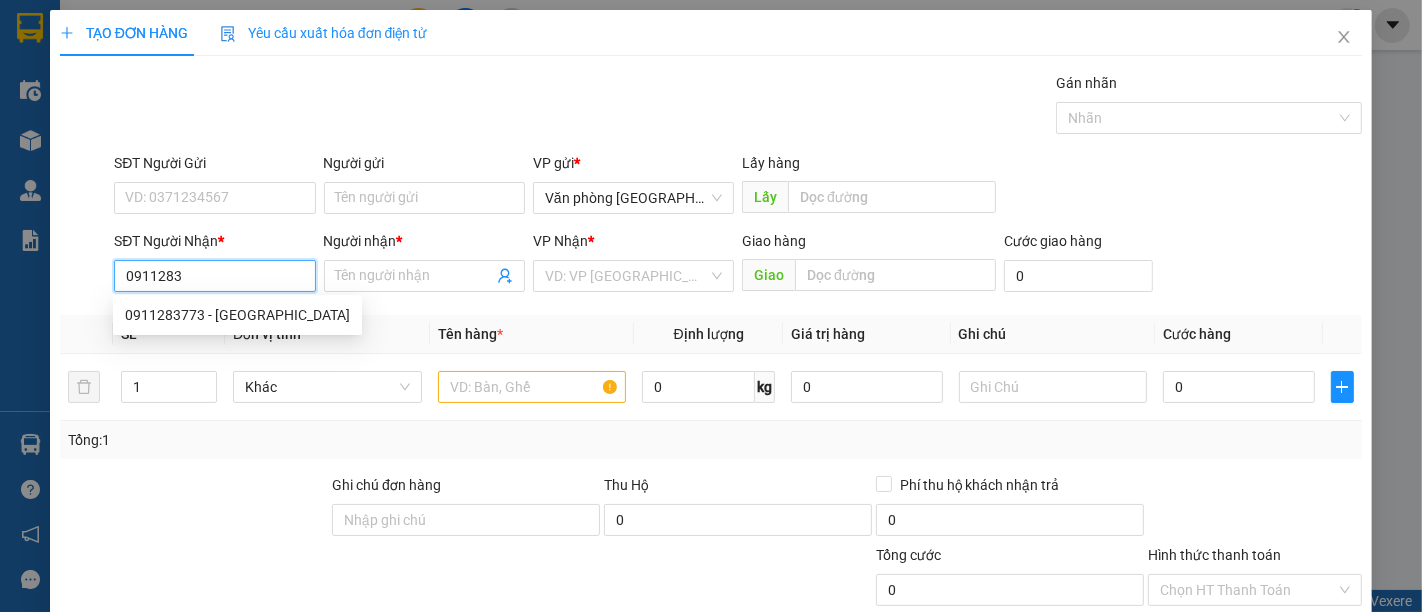 click on "0911283773 - [GEOGRAPHIC_DATA]" at bounding box center (237, 315) 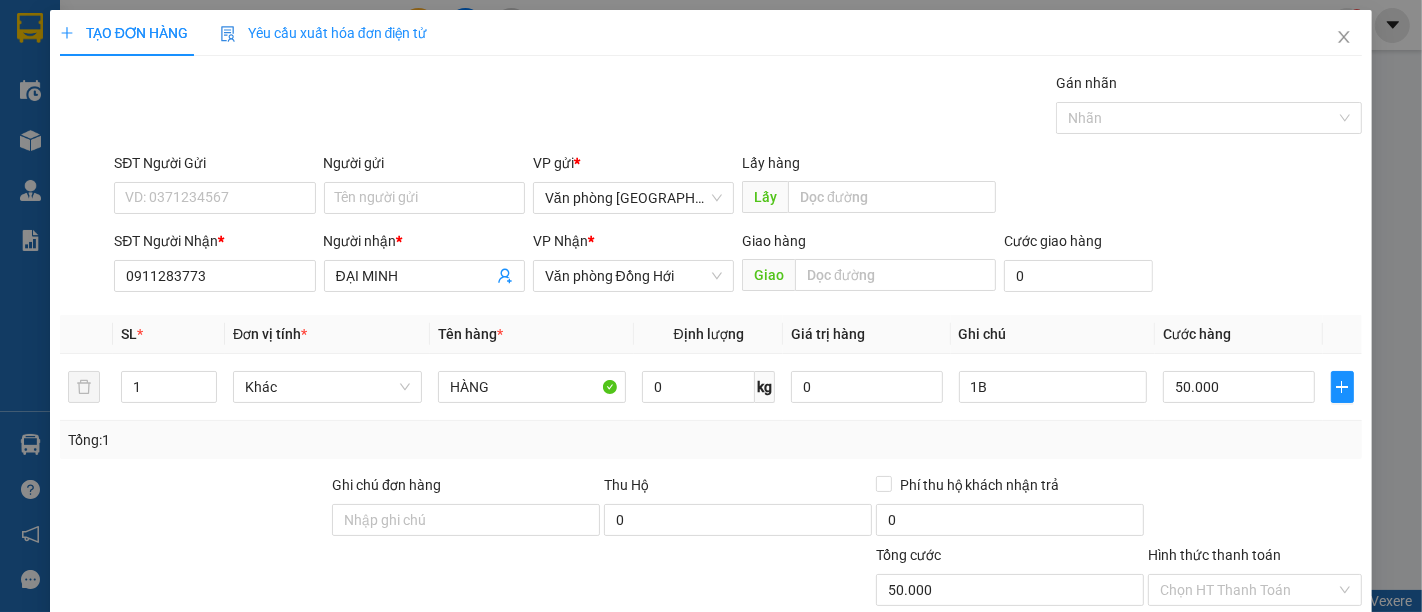 drag, startPoint x: 1252, startPoint y: 557, endPoint x: 1025, endPoint y: 524, distance: 229.38614 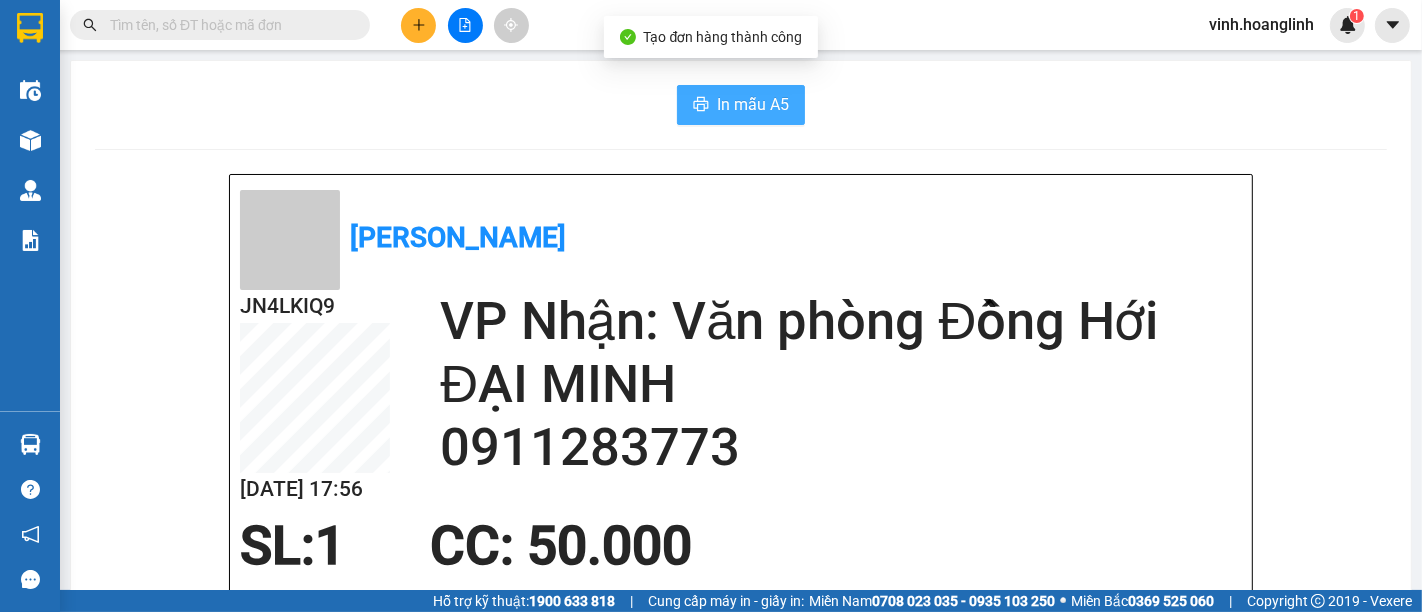 click on "In mẫu A5" at bounding box center (753, 104) 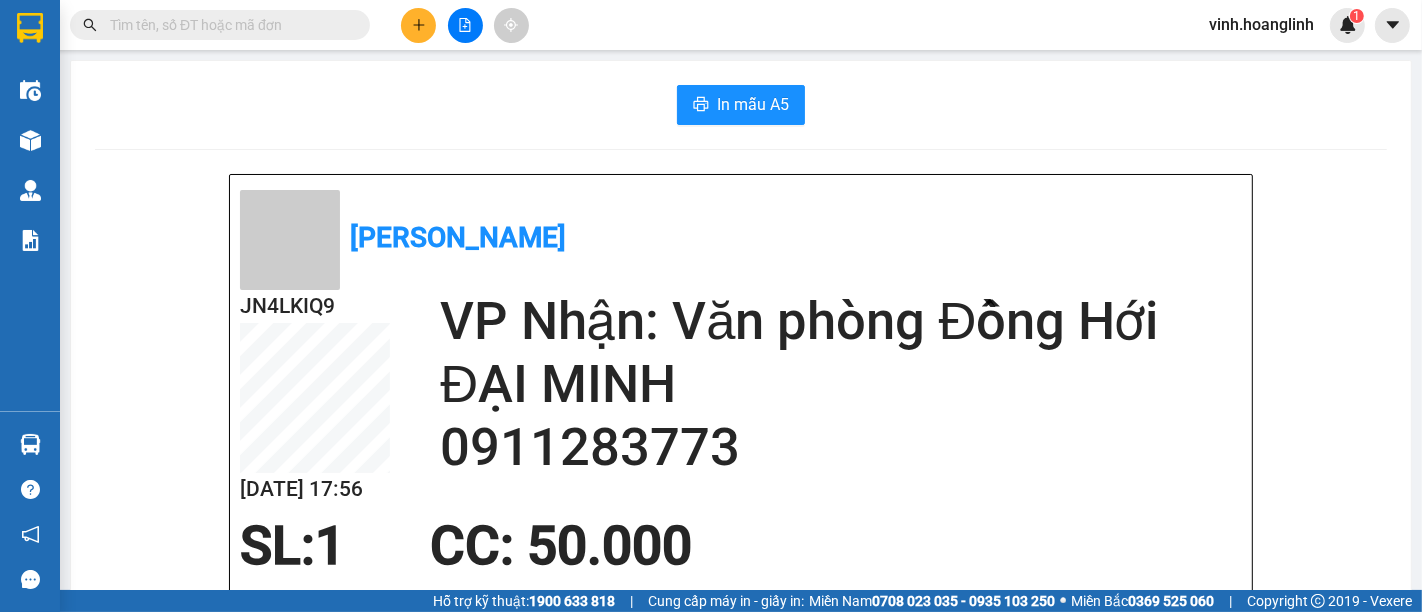 click at bounding box center (465, 25) 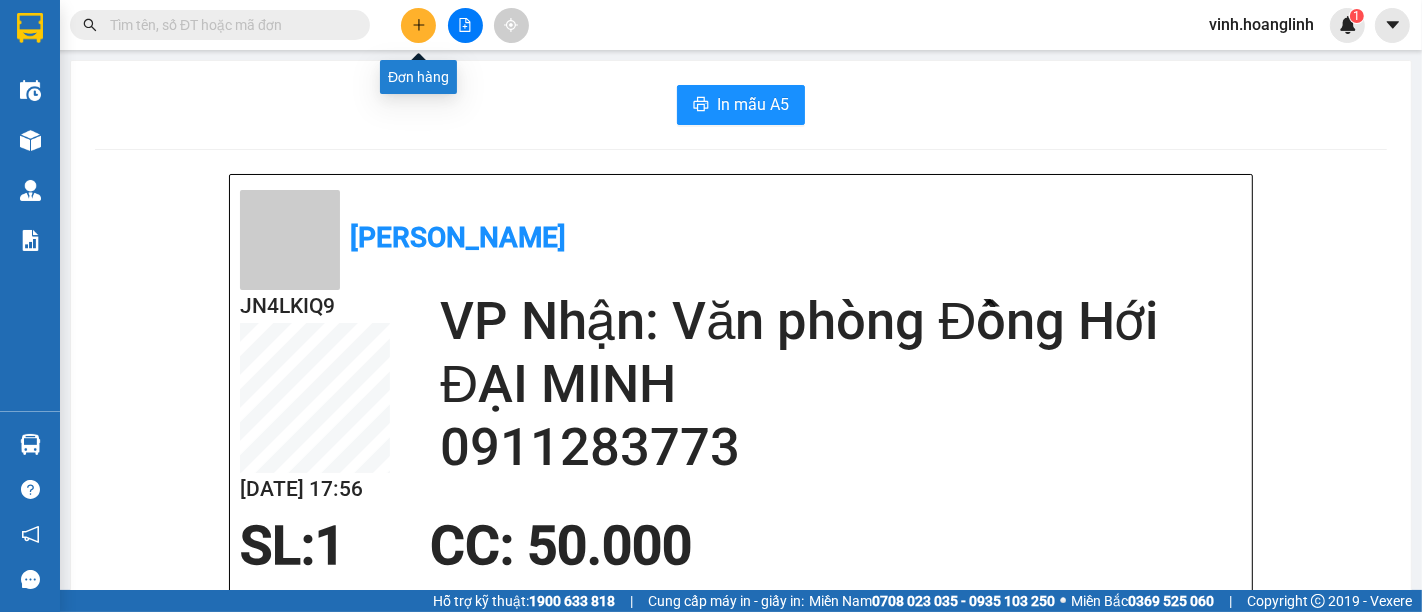 click at bounding box center (418, 25) 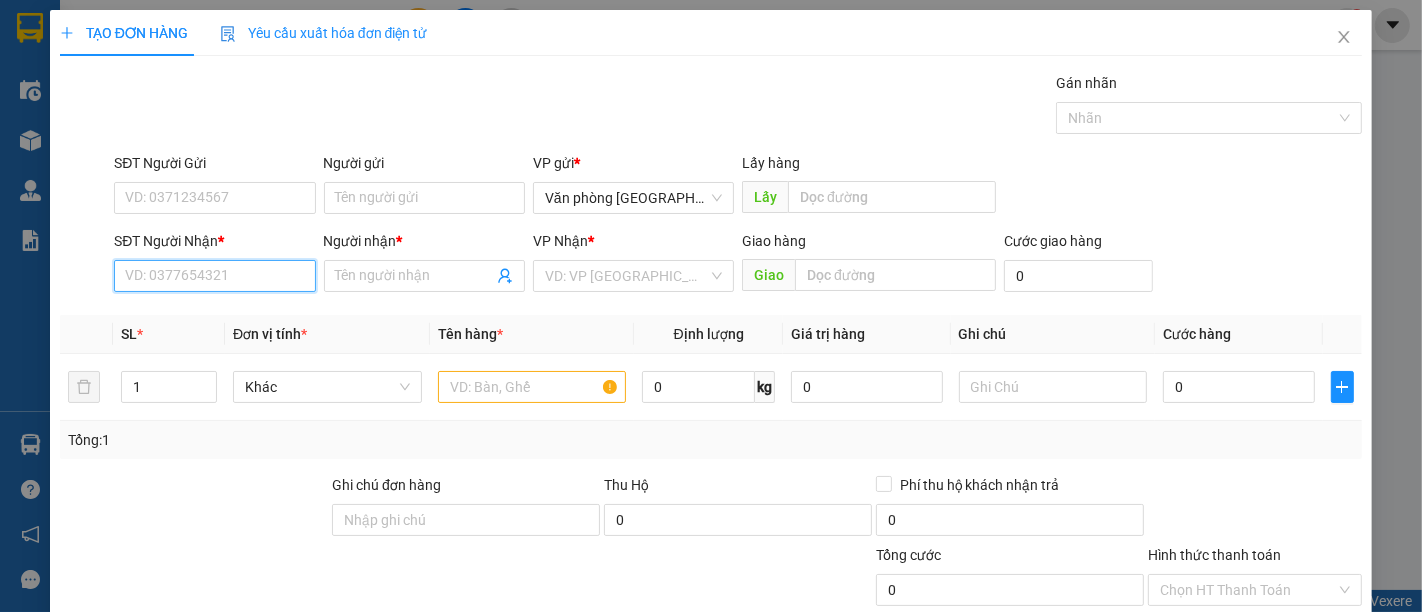 click on "SĐT Người Nhận  *" at bounding box center (214, 276) 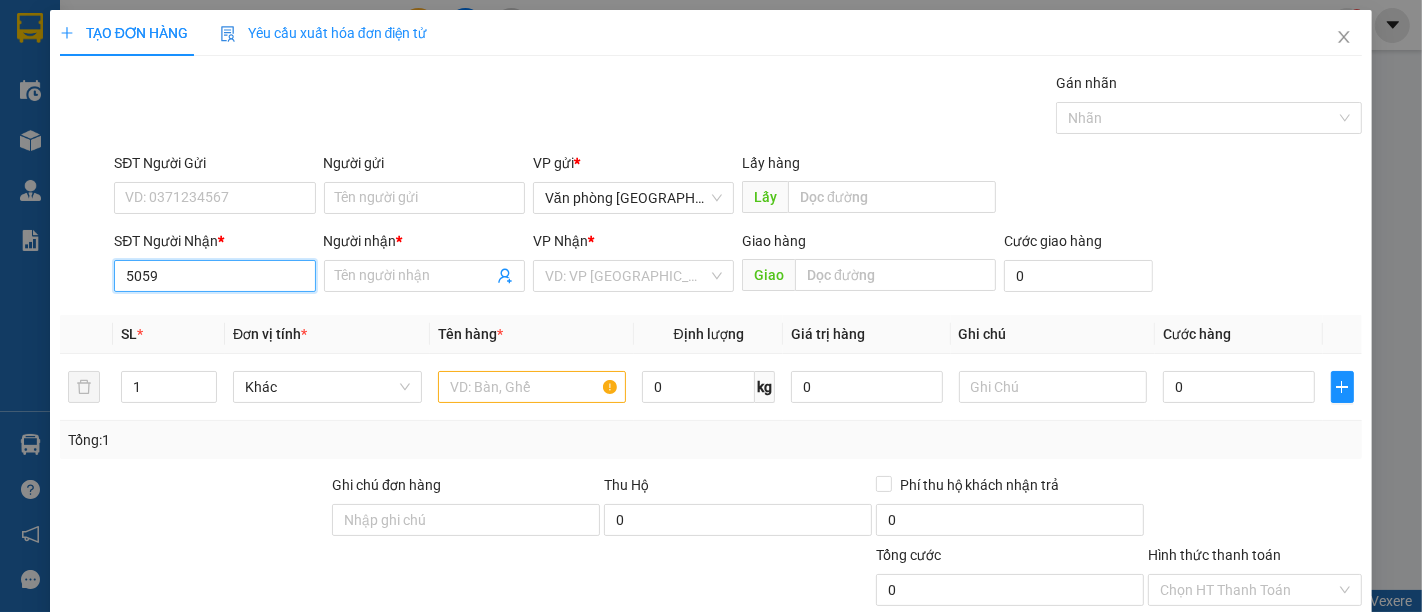 click on "5059" at bounding box center (214, 276) 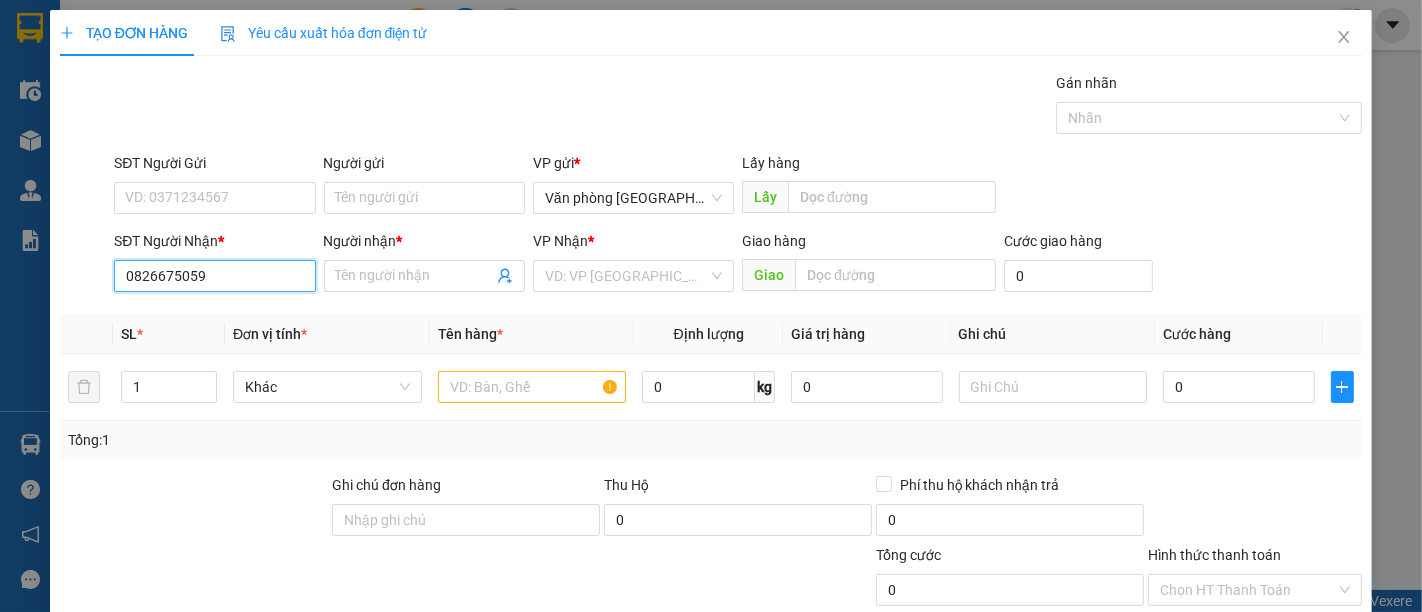 click on "0826675059" at bounding box center (214, 276) 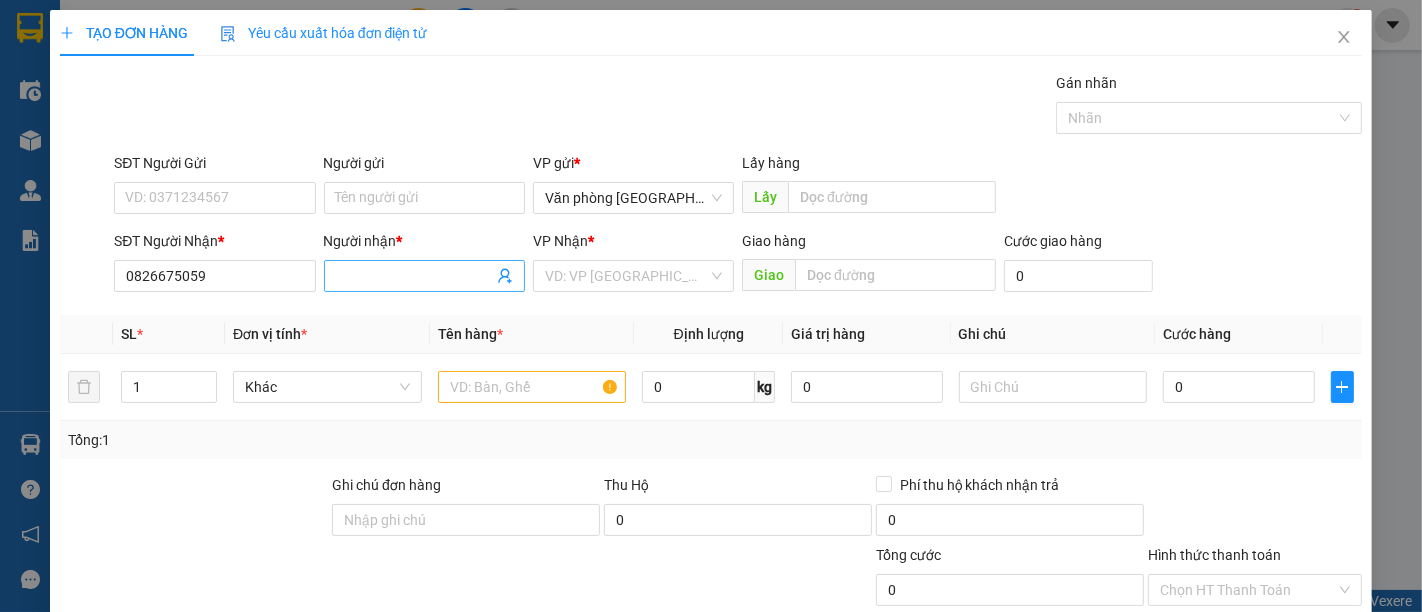 click at bounding box center (424, 276) 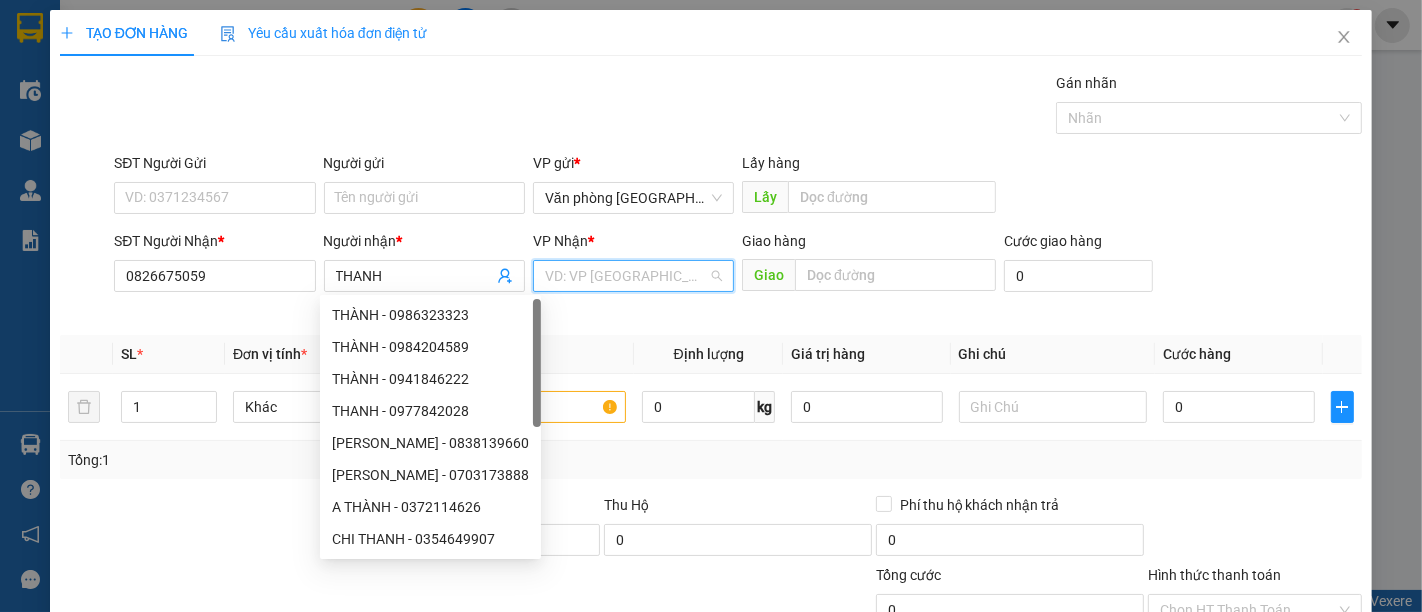 click at bounding box center (626, 276) 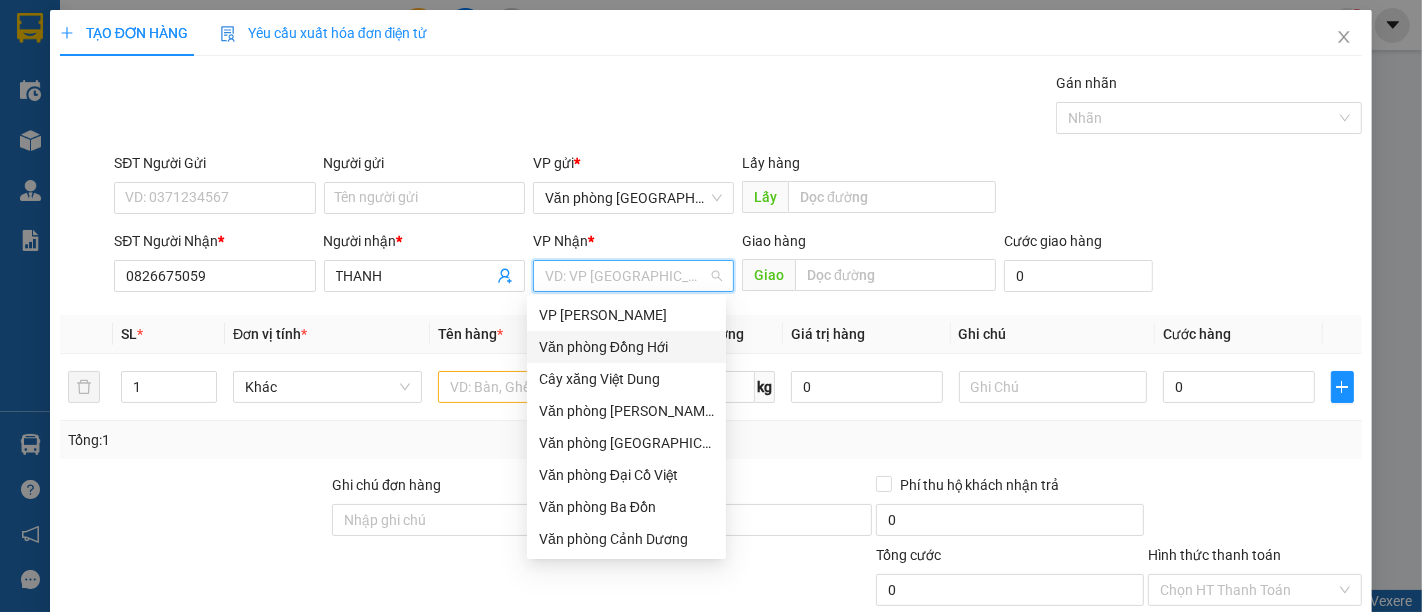 click on "Văn phòng Đồng Hới" at bounding box center (626, 347) 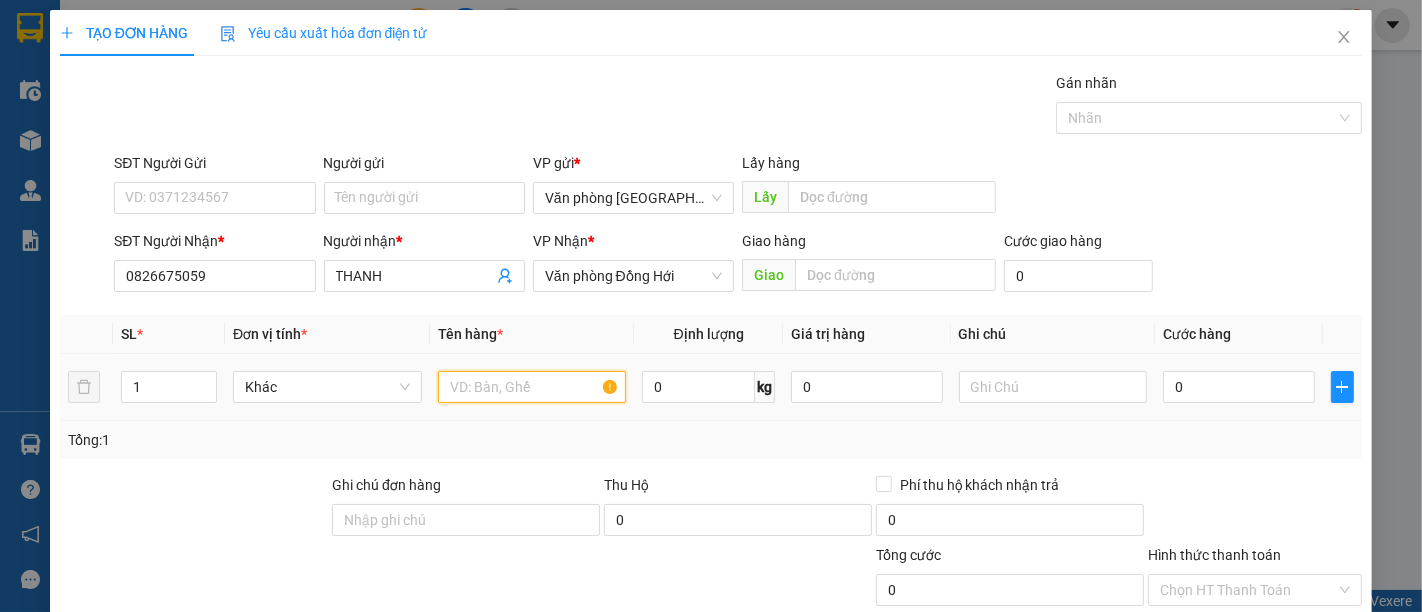click at bounding box center (532, 387) 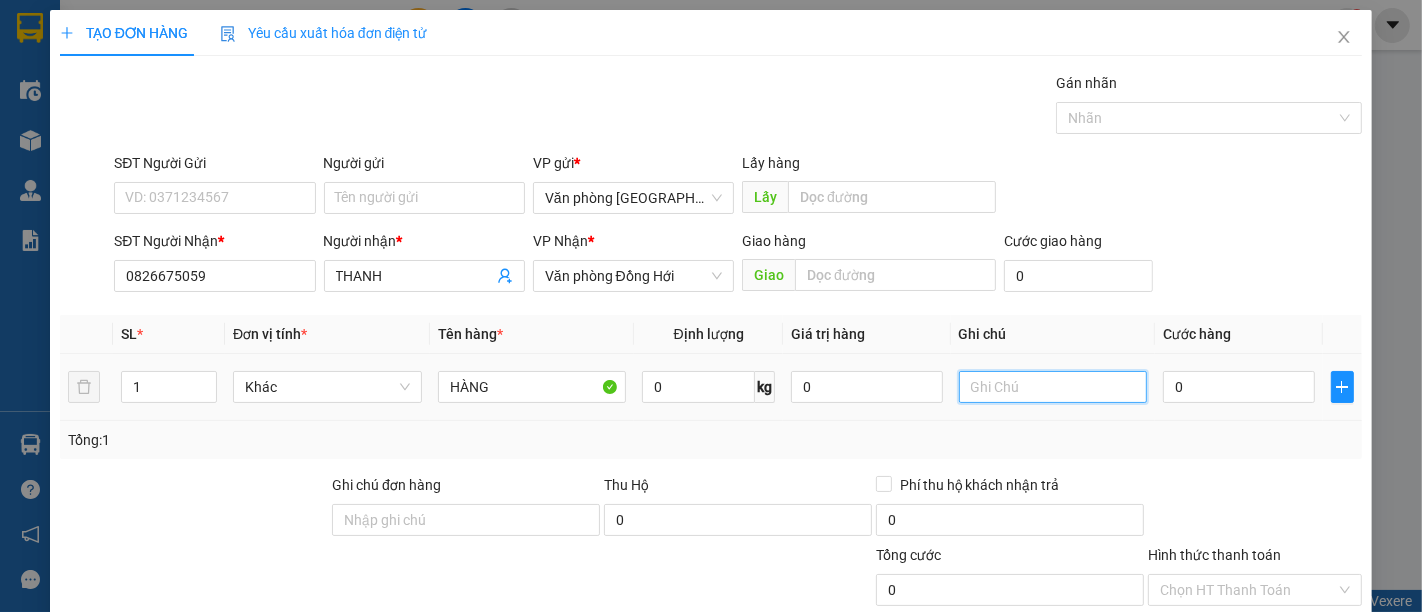 click at bounding box center (1053, 387) 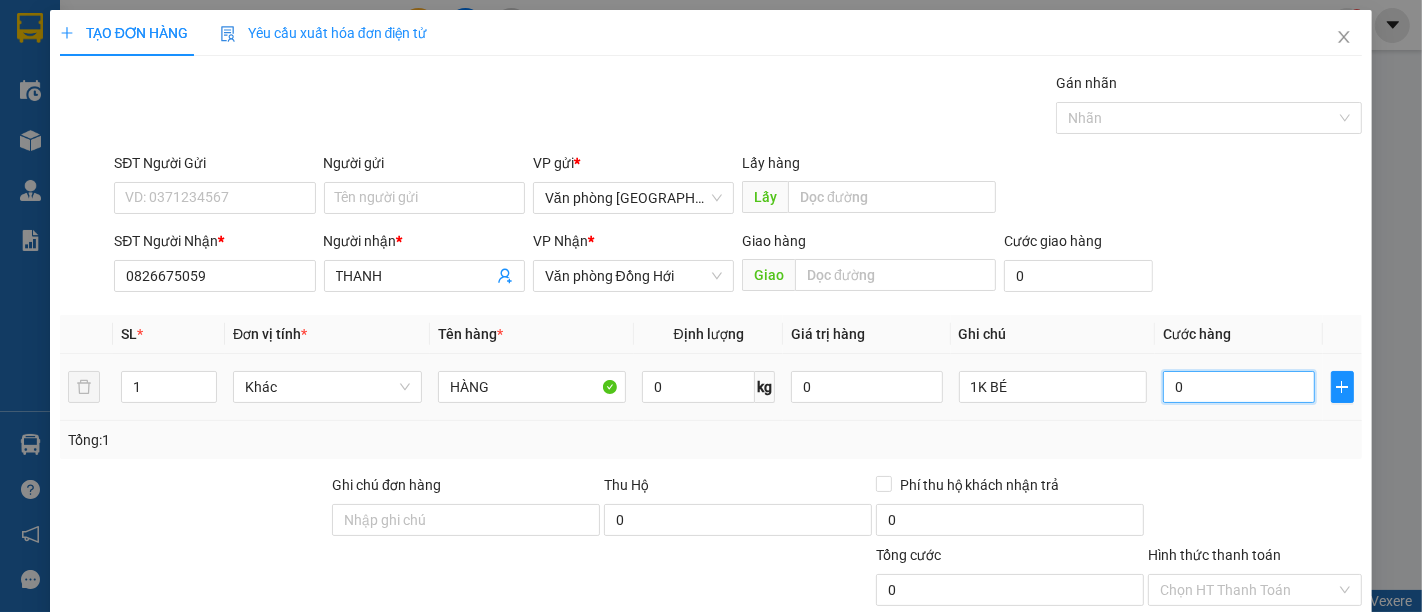 click on "0" at bounding box center (1238, 387) 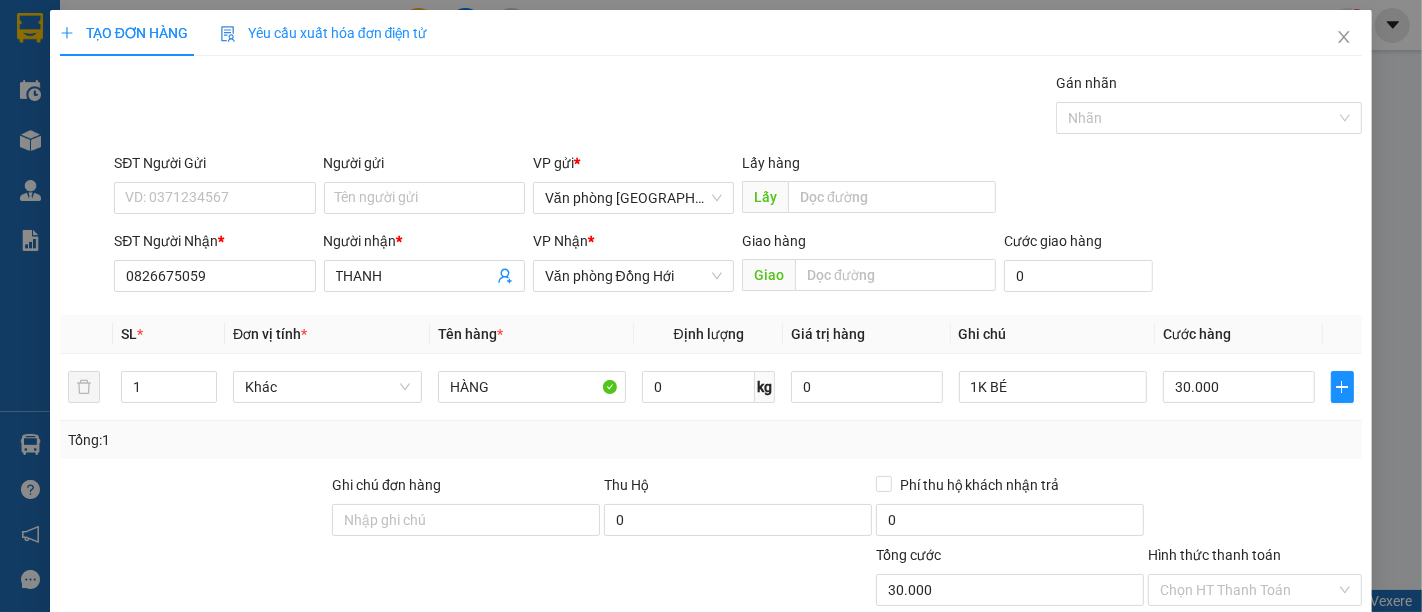 drag, startPoint x: 1219, startPoint y: 276, endPoint x: 1247, endPoint y: 276, distance: 28 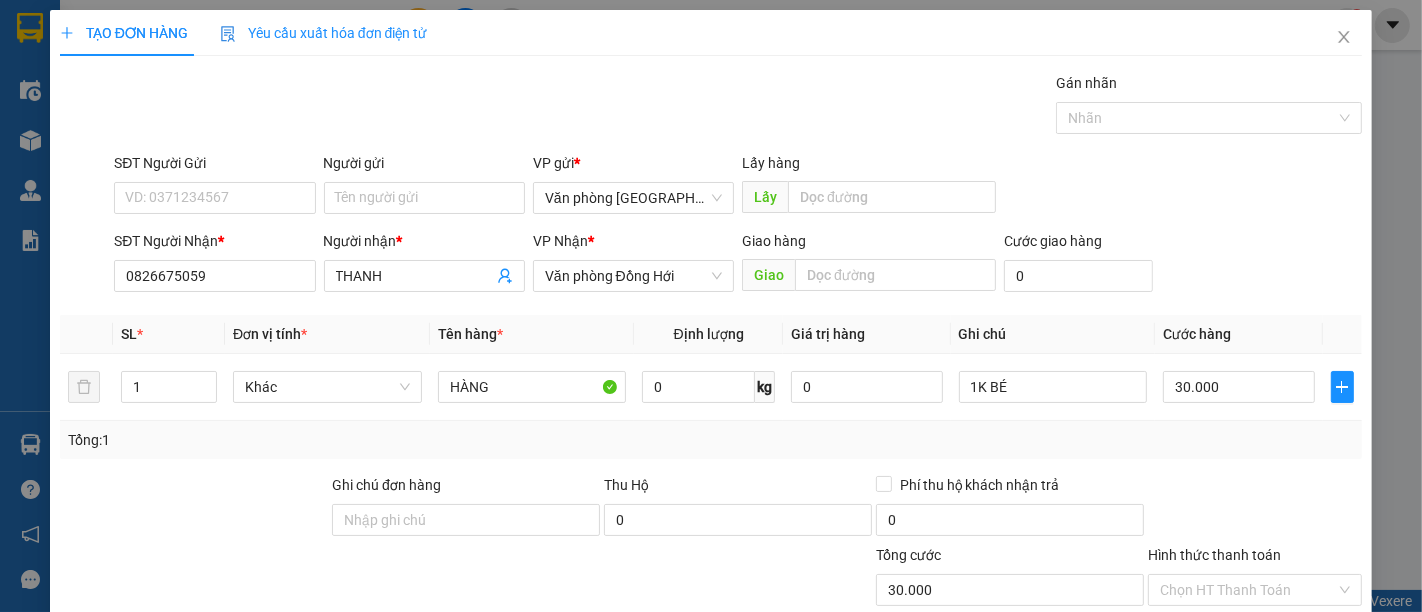click on "[PERSON_NAME] và In" at bounding box center (1311, 747) 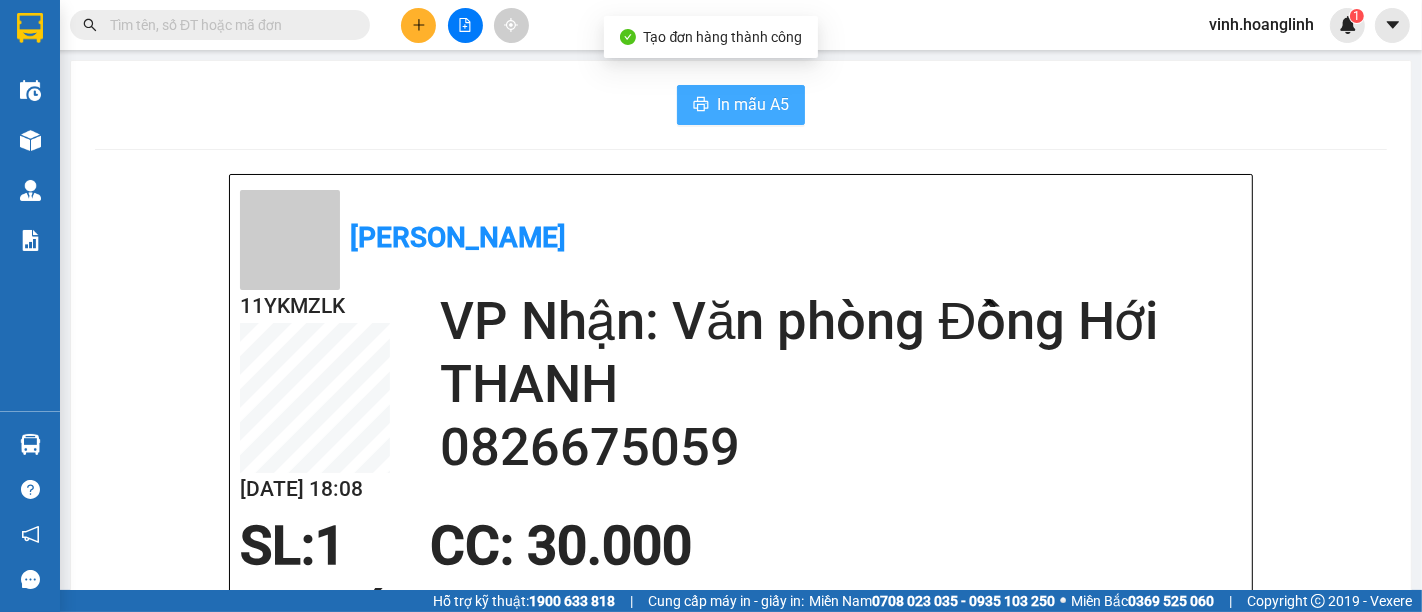 click on "In mẫu A5" at bounding box center [753, 104] 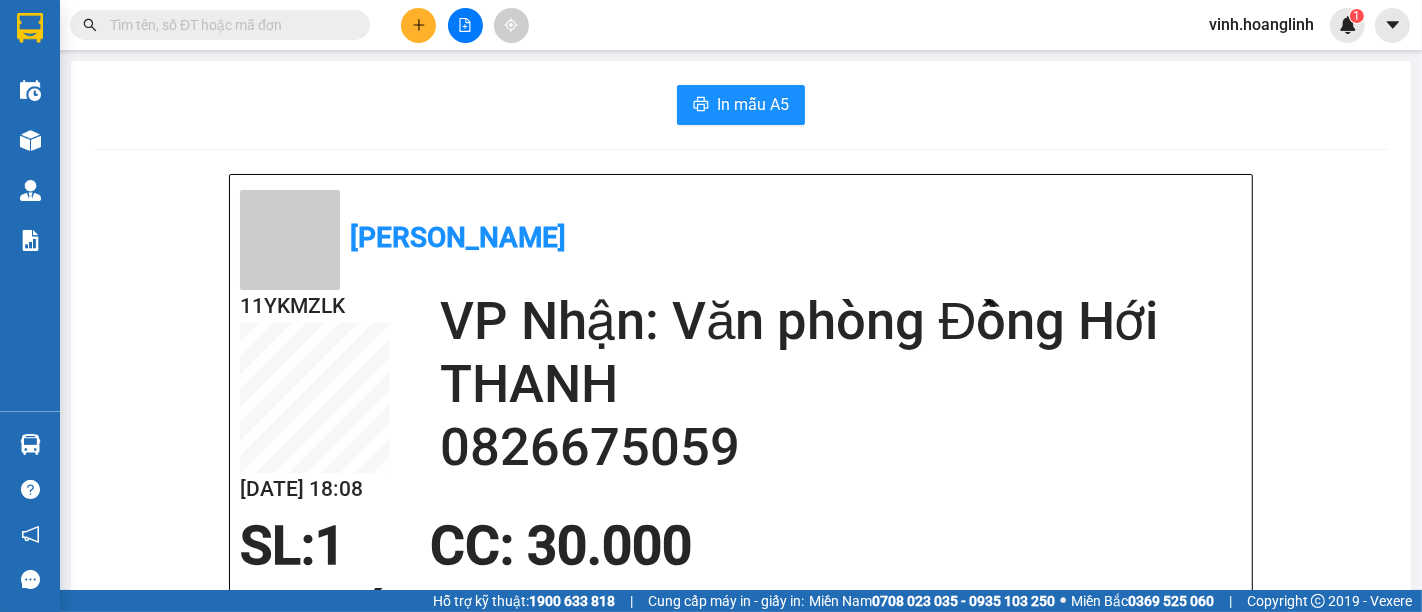 click on "Kết quả tìm kiếm ( 0 )  Bộ lọc  No Data vinh.hoanglinh 1     Điều hành xe     Kho hàng mới     Quản [PERSON_NAME] lý thu hộ Quản lý chuyến Quản lý khách hàng Quản lý khách hàng mới Quản lý giao nhận mới Quản lý kiểm kho     Báo cáo Hàng sắp về Hướng dẫn sử dụng Giới thiệu Vexere, nhận hoa hồng Phản hồi Phần mềm hỗ trợ bạn tốt chứ? In mẫu A5
[PERSON_NAME] 11YKMZLK [DATE] 18:08 VP Nhận:   Văn phòng Đồng Hới THANH 0826675059 SL:  1 CC : 30.000 1K BÉ Tên Số lượng Khối lượng Cước món hàng Ghi chú HÀNG (Khác) 1 0 30.000 1K BÉ Tổng cộng 1 0 30.000 Loading...         VP gửi :   Văn phòng [PERSON_NAME]   91 [PERSON_NAME]   0975696796 Gửi khách hàng GỬI :   Văn phòng Mỹ Đình 11YKMZLK NHẬN :   Văn phòng Đồng Hới Người nhận :   THANH 0826675059 Tên (giá trị hàng) SL KG/Món Loại hàng gửi Cước món hàng Ghi chú HÀNG (Khác) 1 0 1 0" at bounding box center [711, 306] 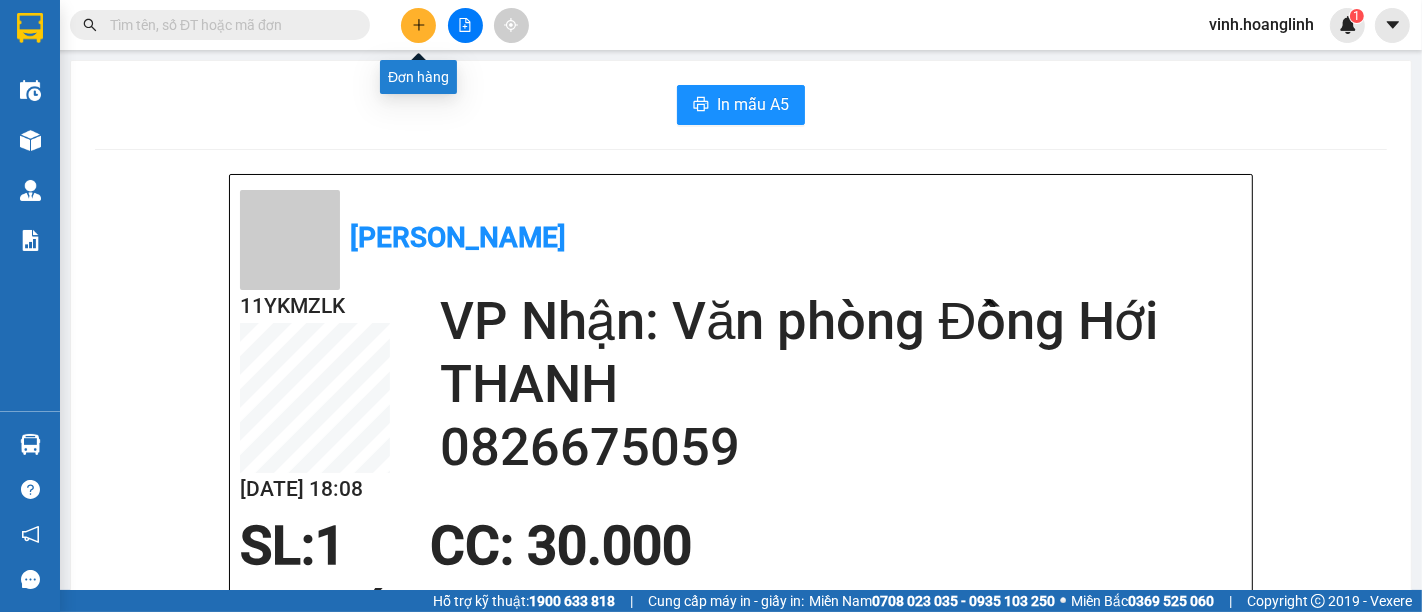 click at bounding box center [418, 25] 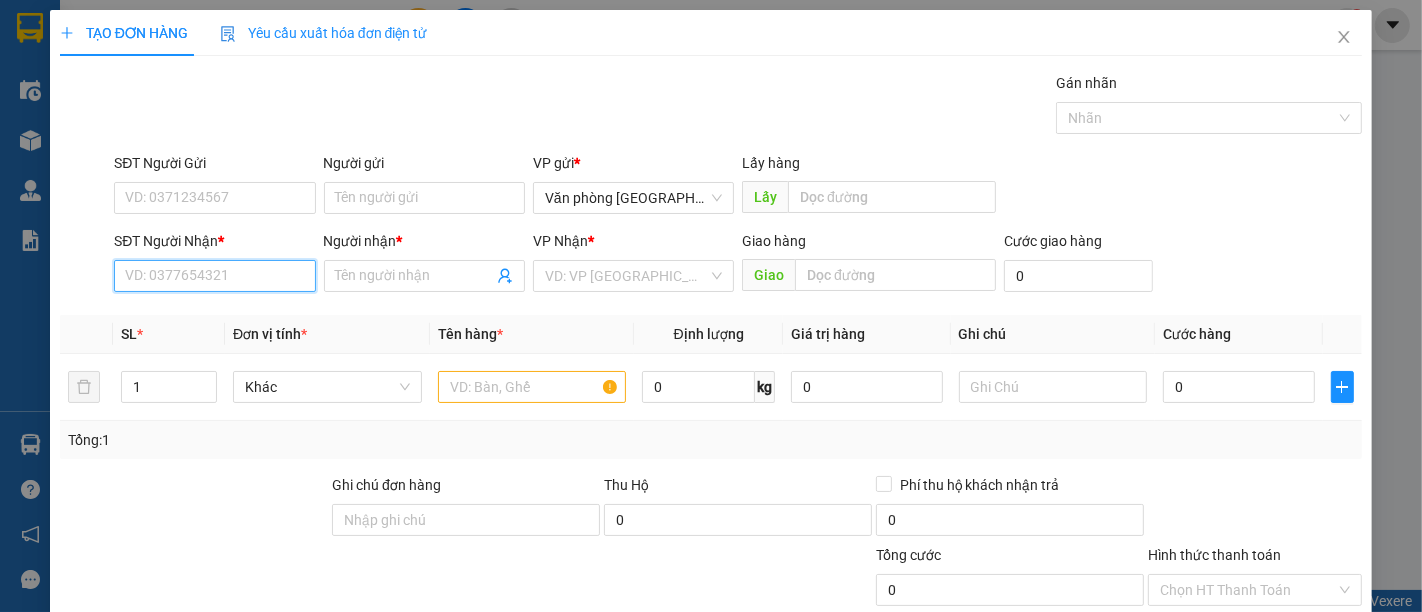click on "SĐT Người Nhận  *" at bounding box center (214, 276) 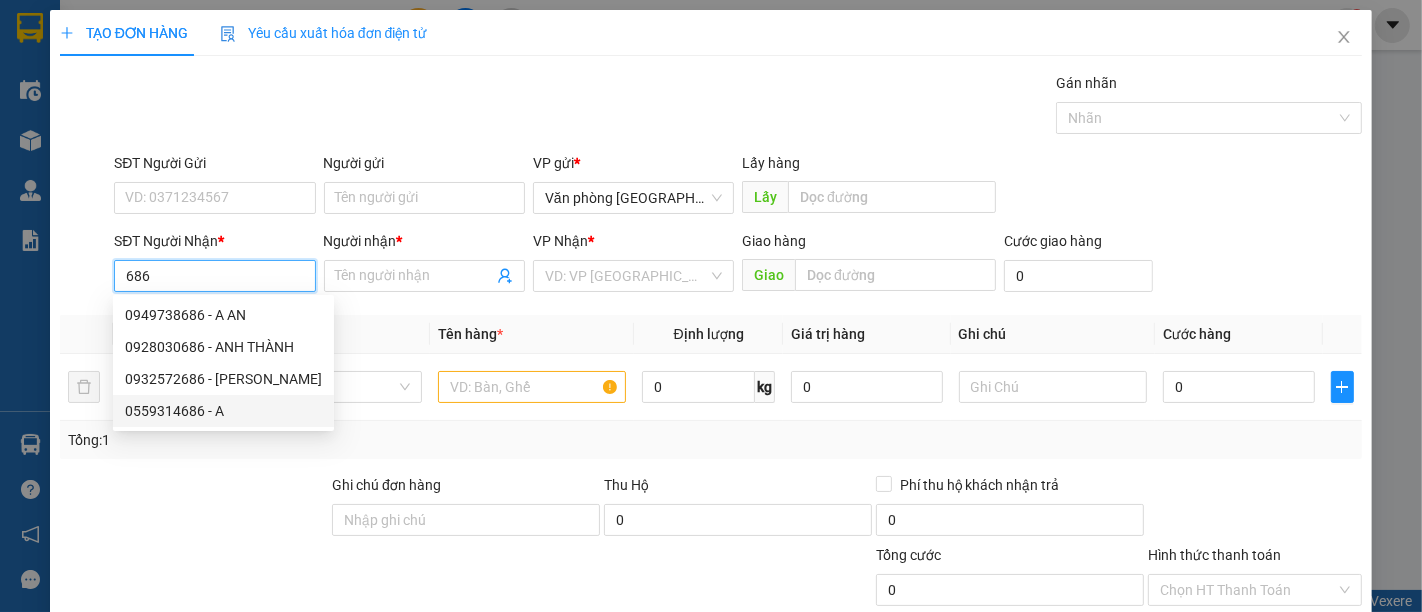 click on "0559314686 - A" at bounding box center (223, 411) 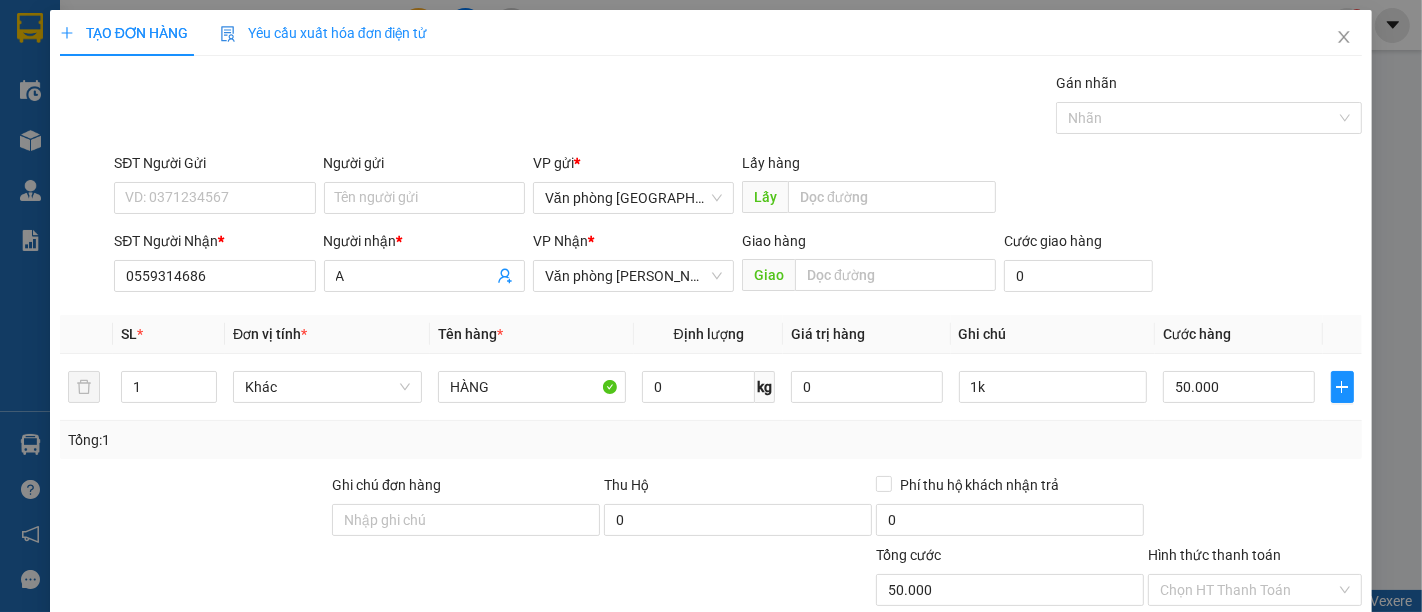 drag, startPoint x: 1240, startPoint y: 552, endPoint x: 1177, endPoint y: 568, distance: 65 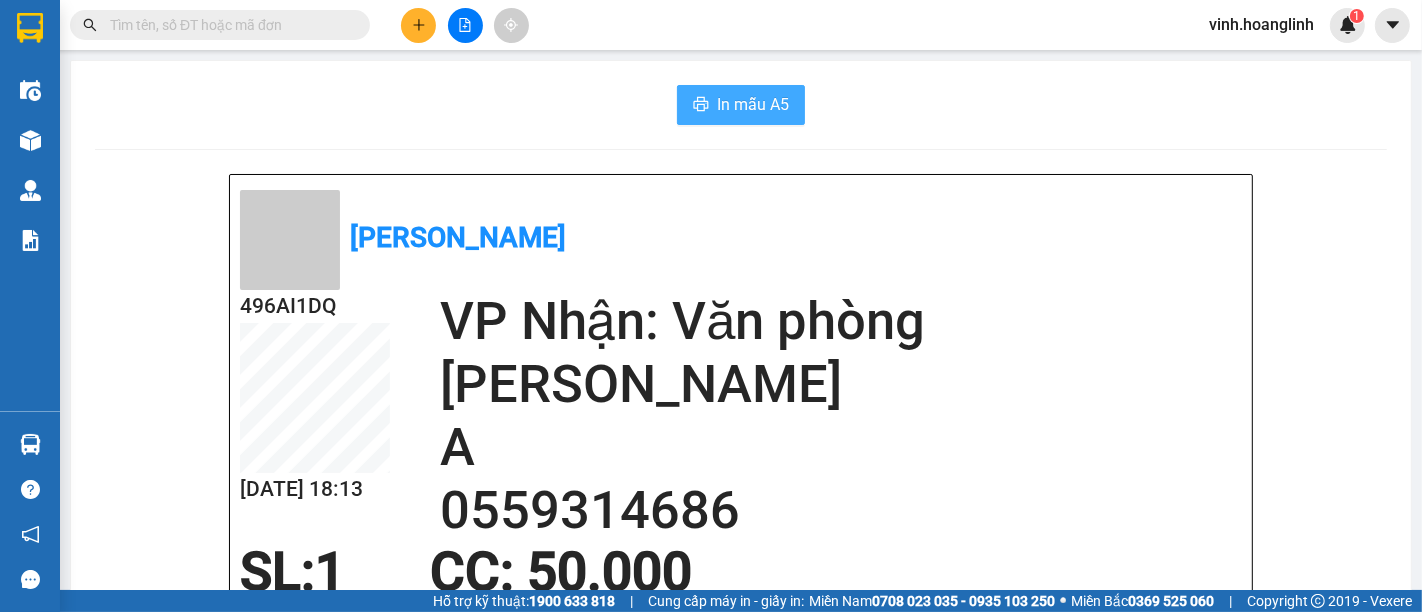 drag, startPoint x: 825, startPoint y: 565, endPoint x: 731, endPoint y: 95, distance: 479.30783 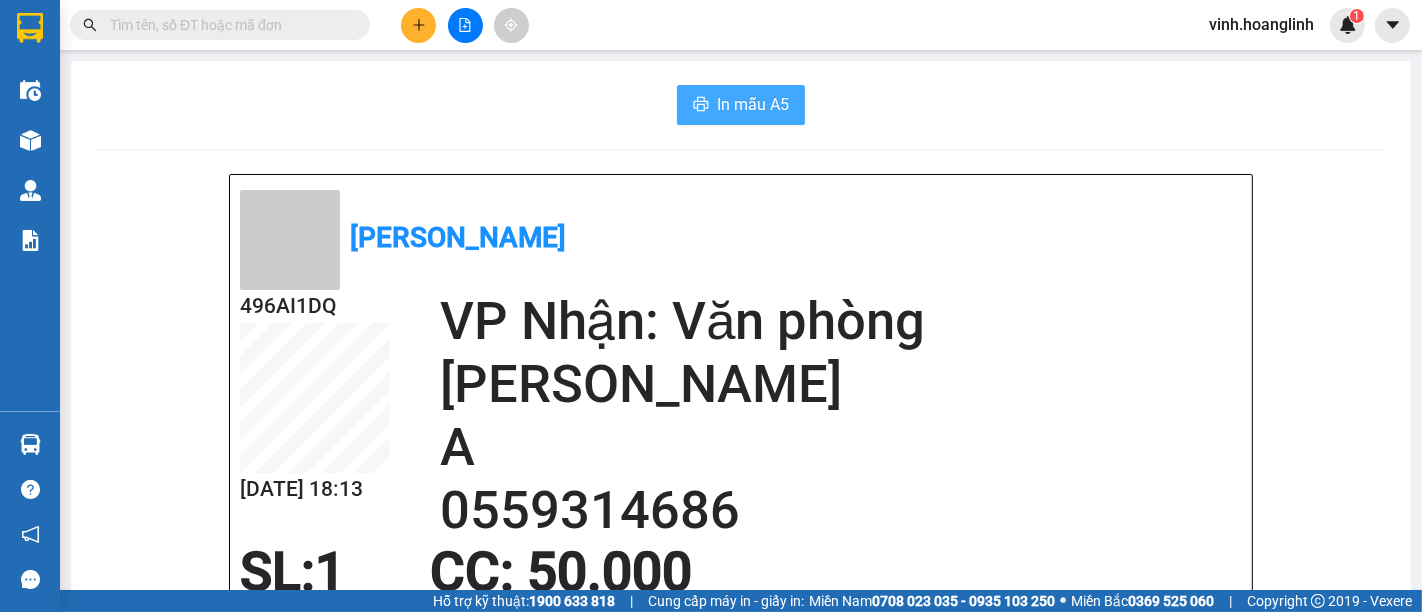 click on "In mẫu A5" at bounding box center (753, 104) 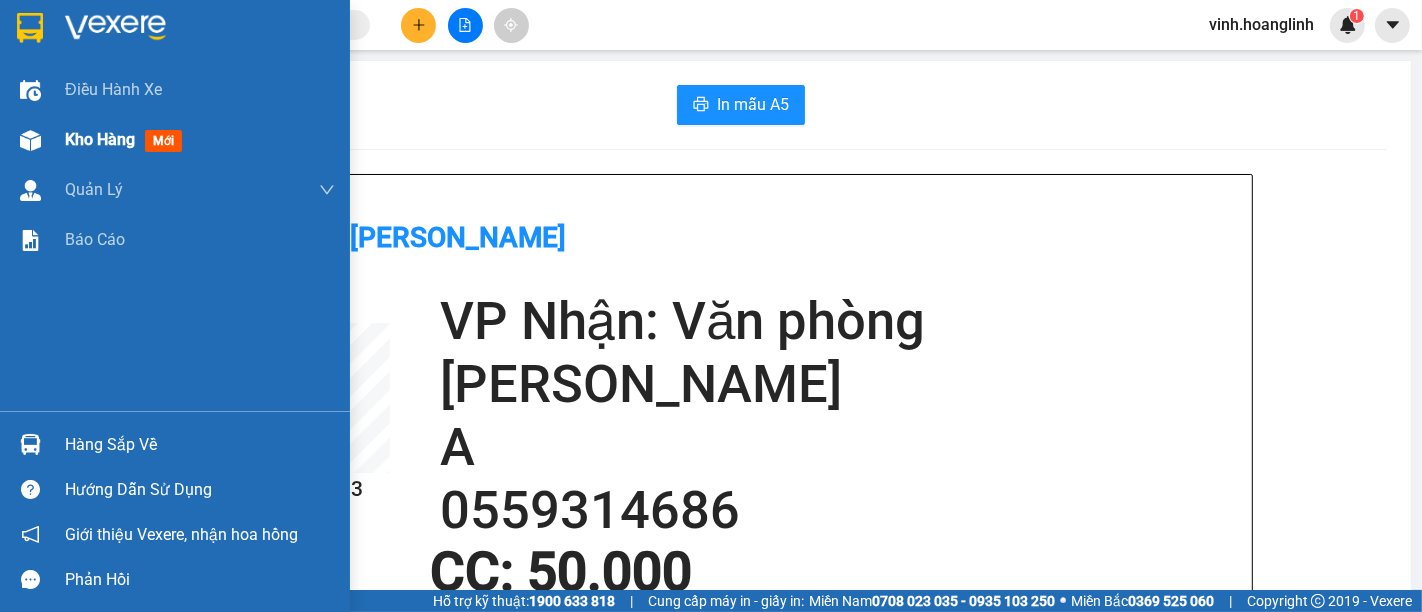 click on "Kho hàng" at bounding box center [100, 139] 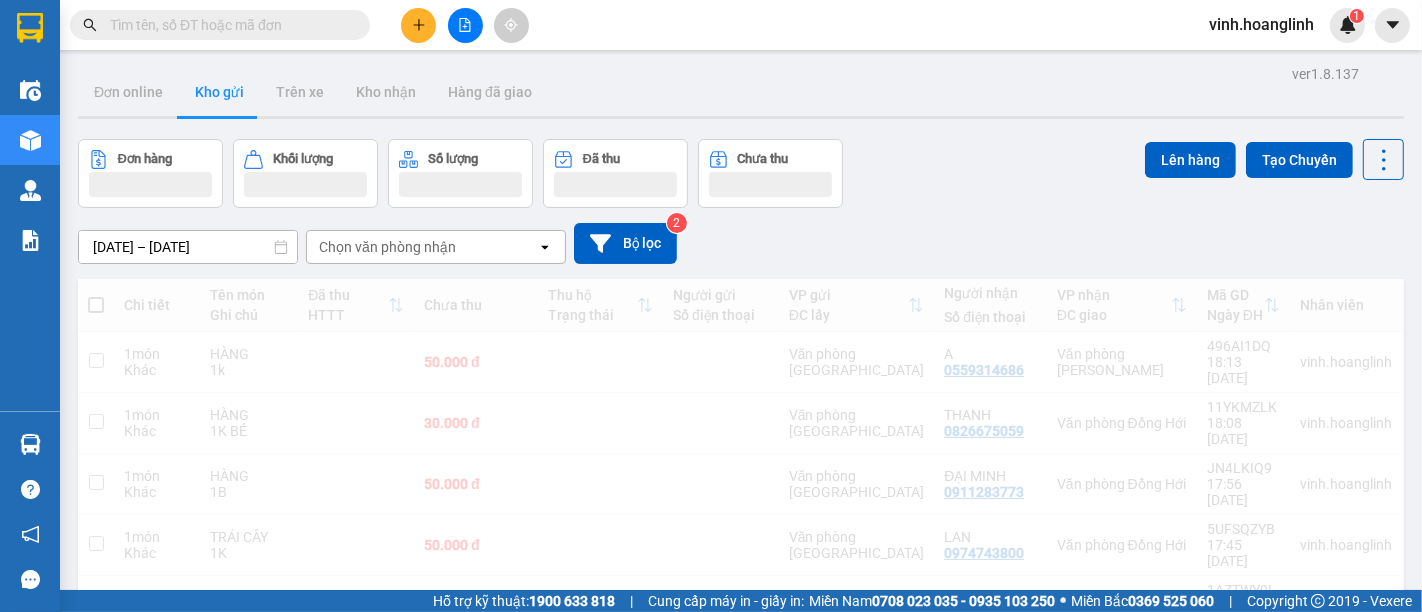 click on "Chọn văn phòng nhận" at bounding box center [422, 247] 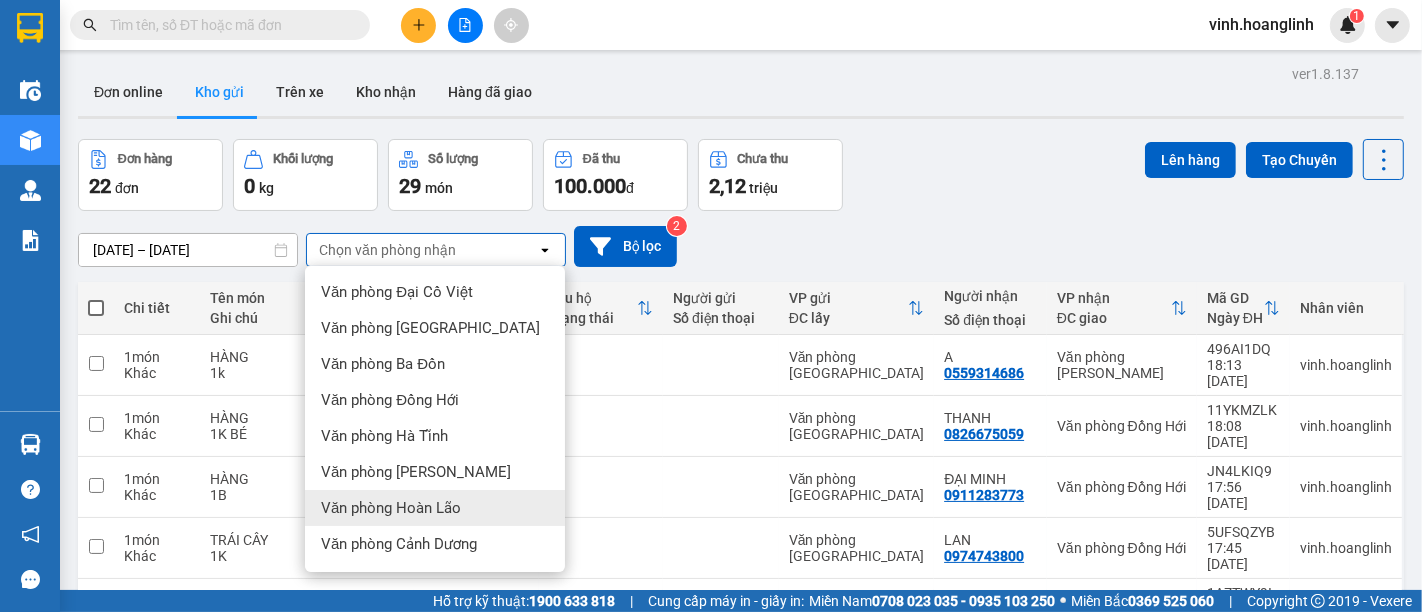drag, startPoint x: 482, startPoint y: 501, endPoint x: 477, endPoint y: 487, distance: 14.866069 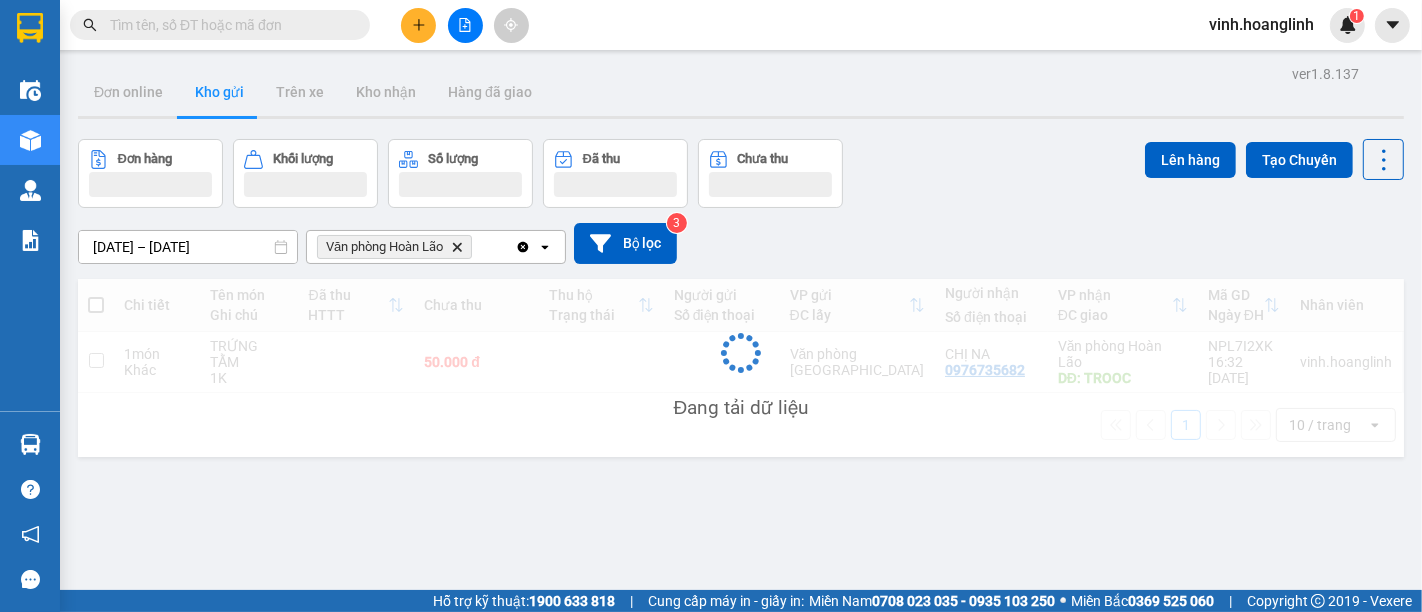 click on "open" 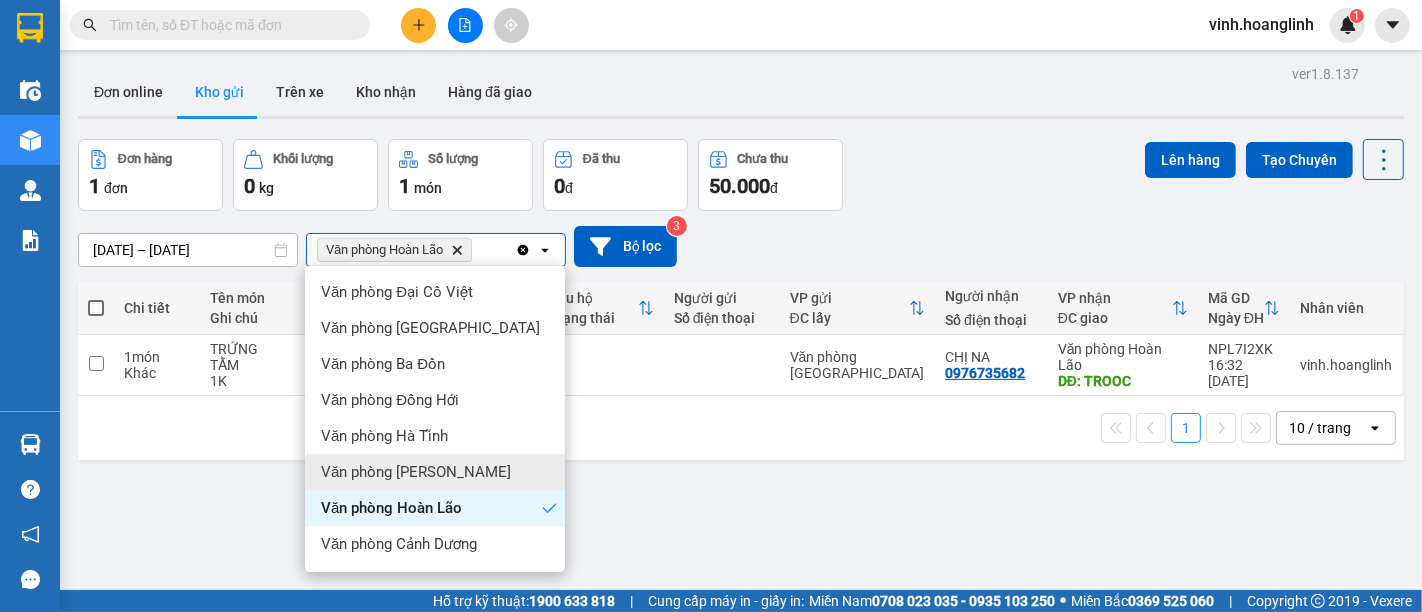 click on "Văn phòng [PERSON_NAME]" at bounding box center [435, 472] 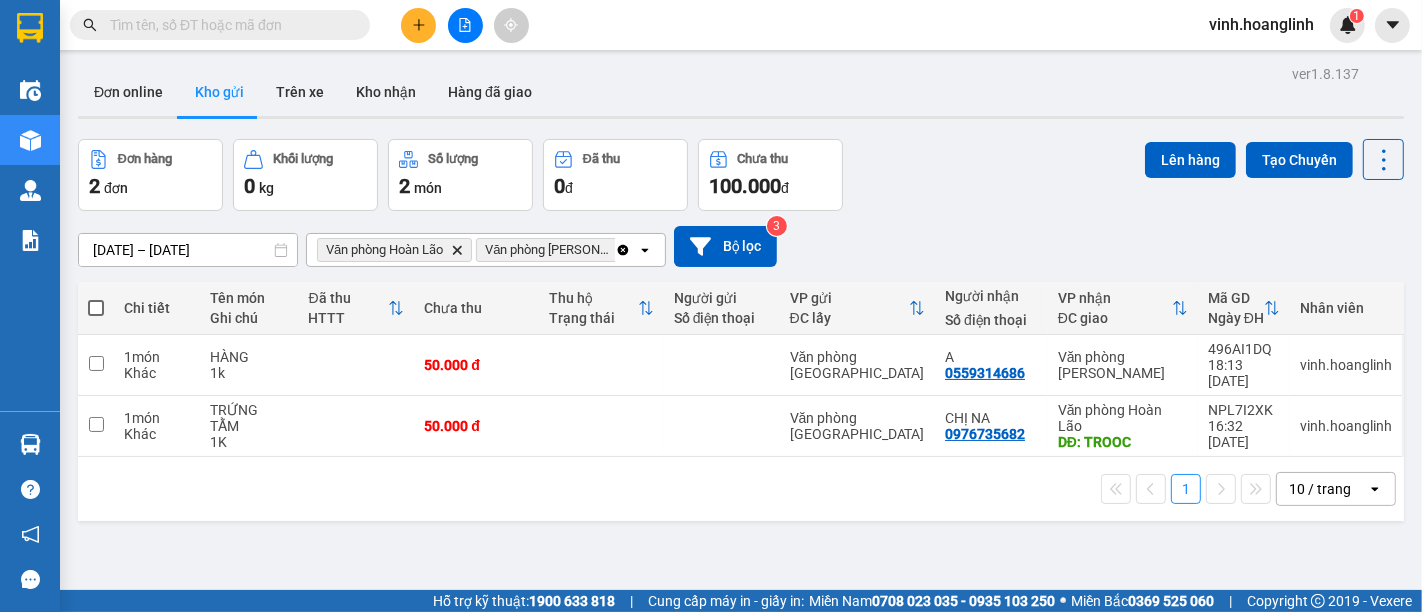 click at bounding box center (96, 308) 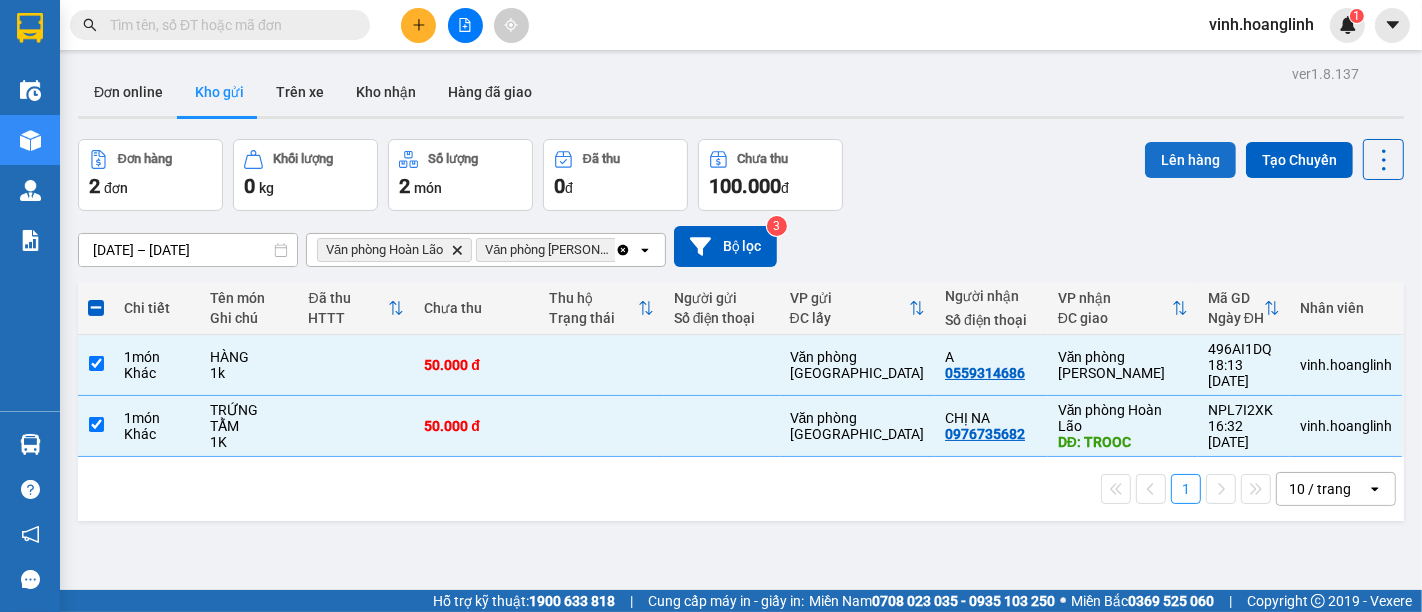 click on "Lên hàng" at bounding box center [1190, 160] 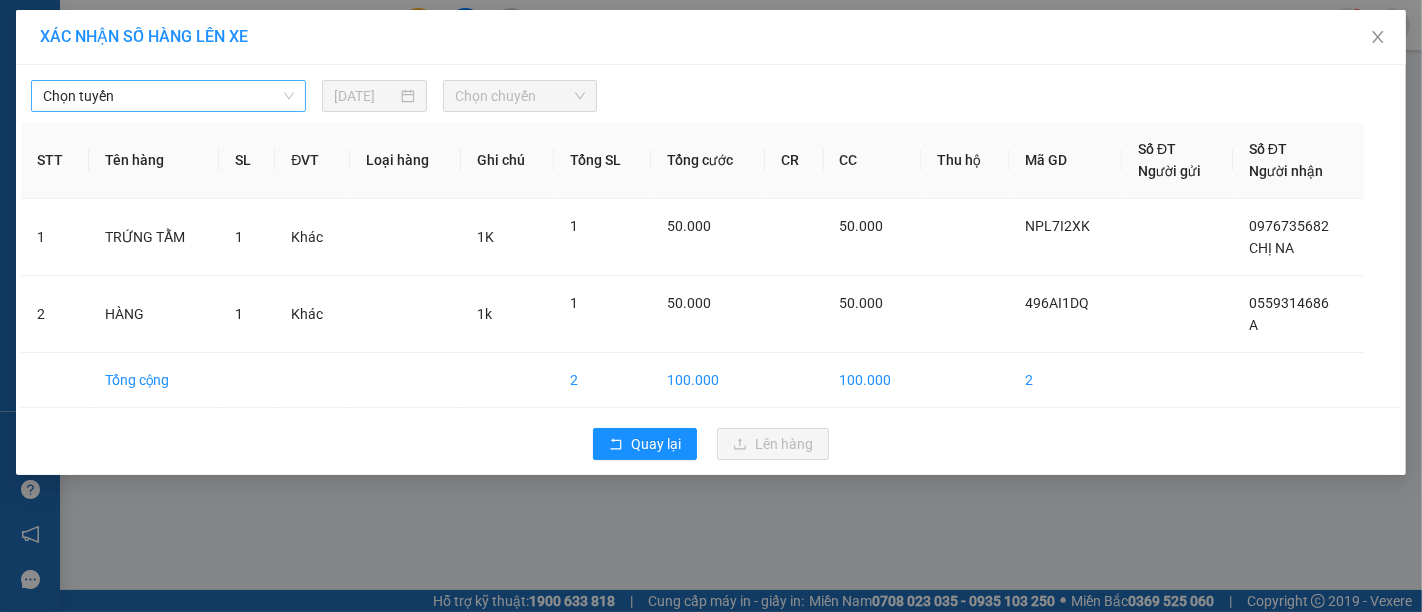 click on "Chọn tuyến" at bounding box center [168, 96] 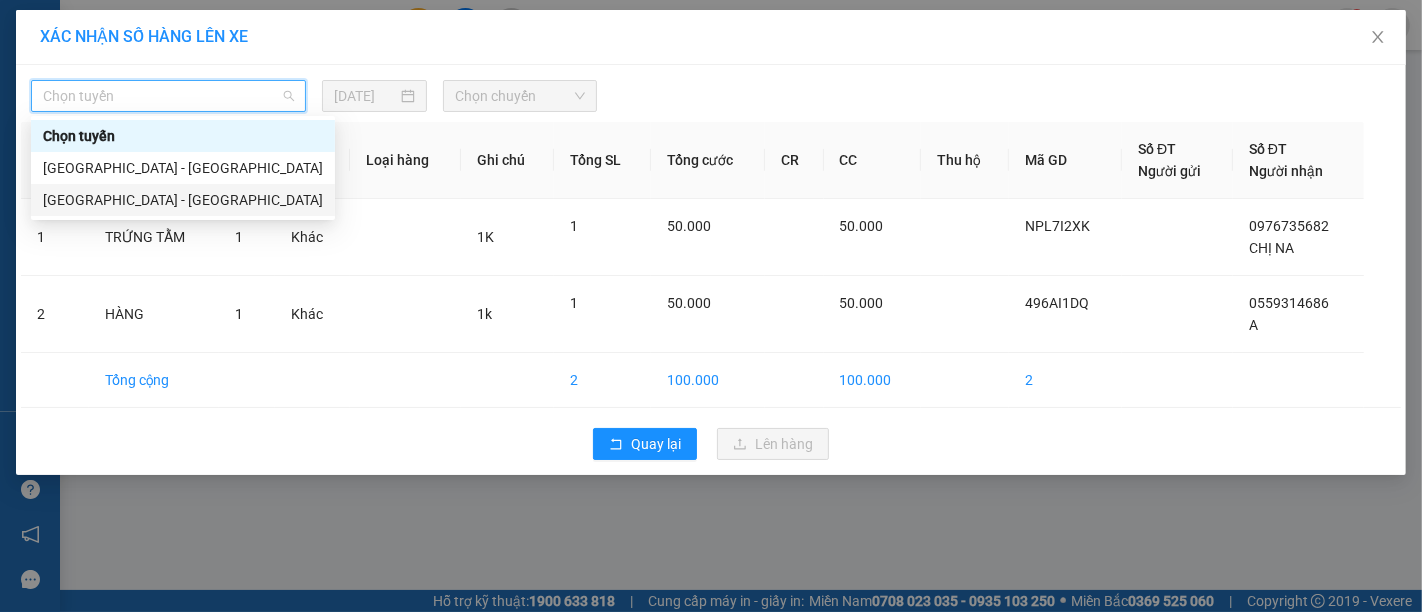 click on "[GEOGRAPHIC_DATA] - [GEOGRAPHIC_DATA]" at bounding box center [183, 200] 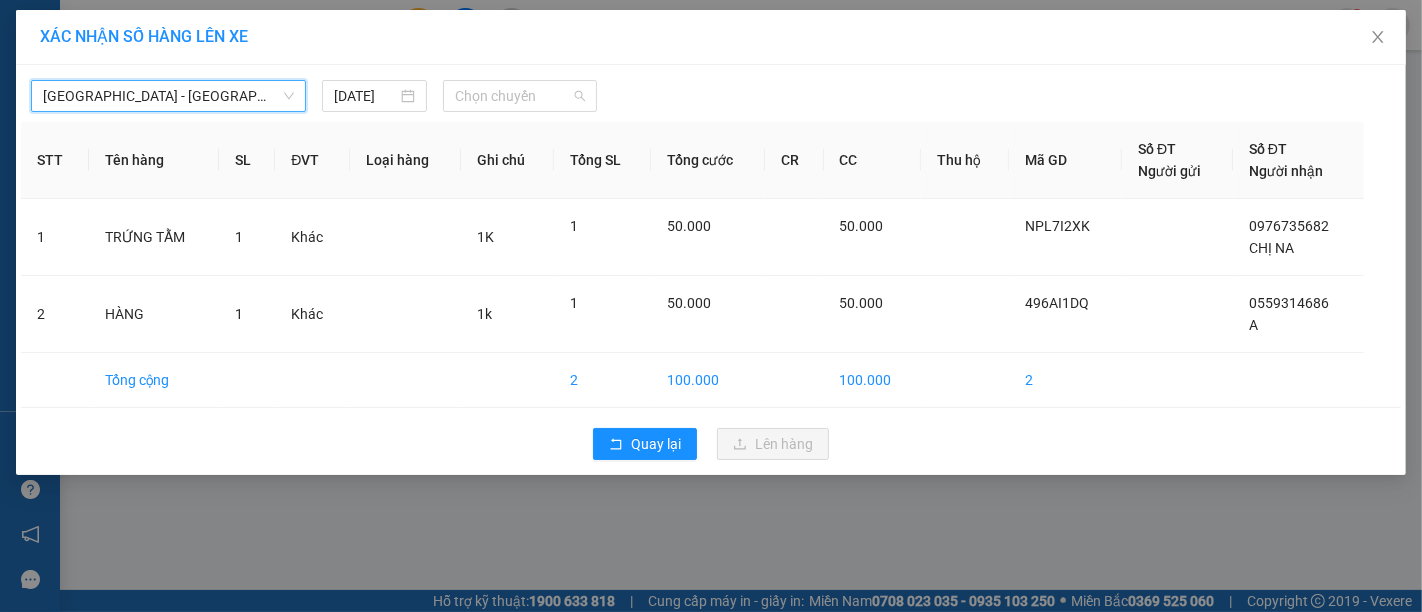 drag, startPoint x: 551, startPoint y: 95, endPoint x: 582, endPoint y: 168, distance: 79.30952 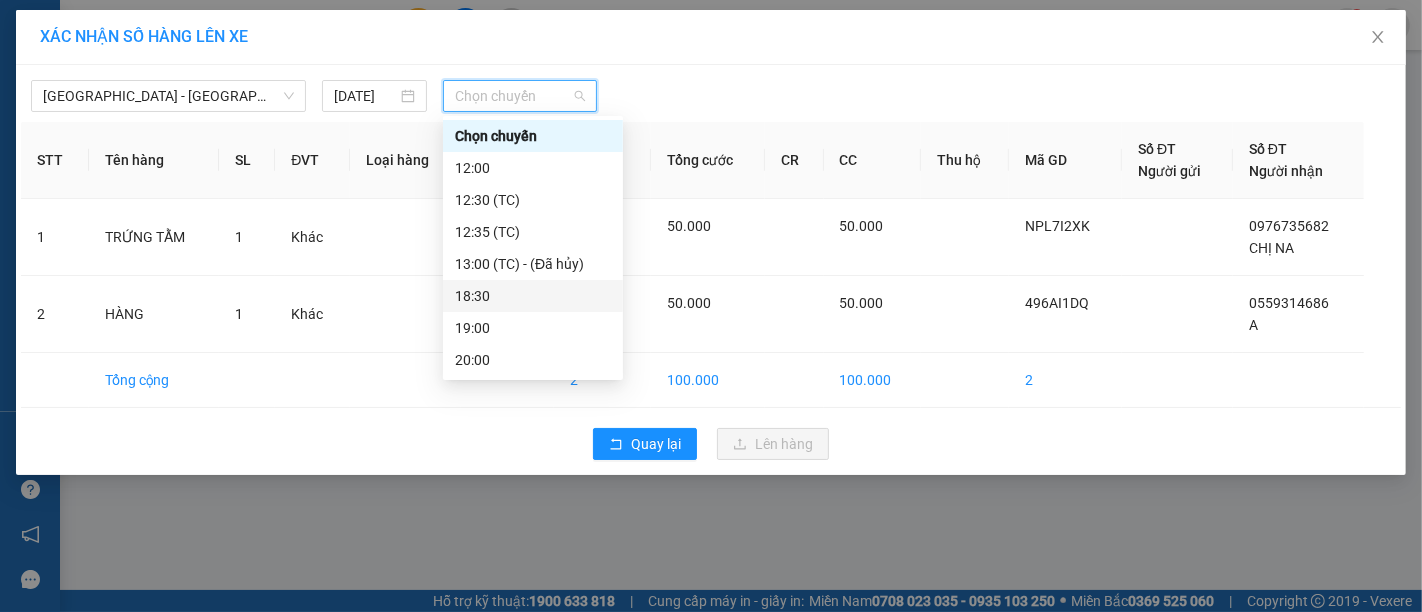 click on "18:30" at bounding box center [533, 296] 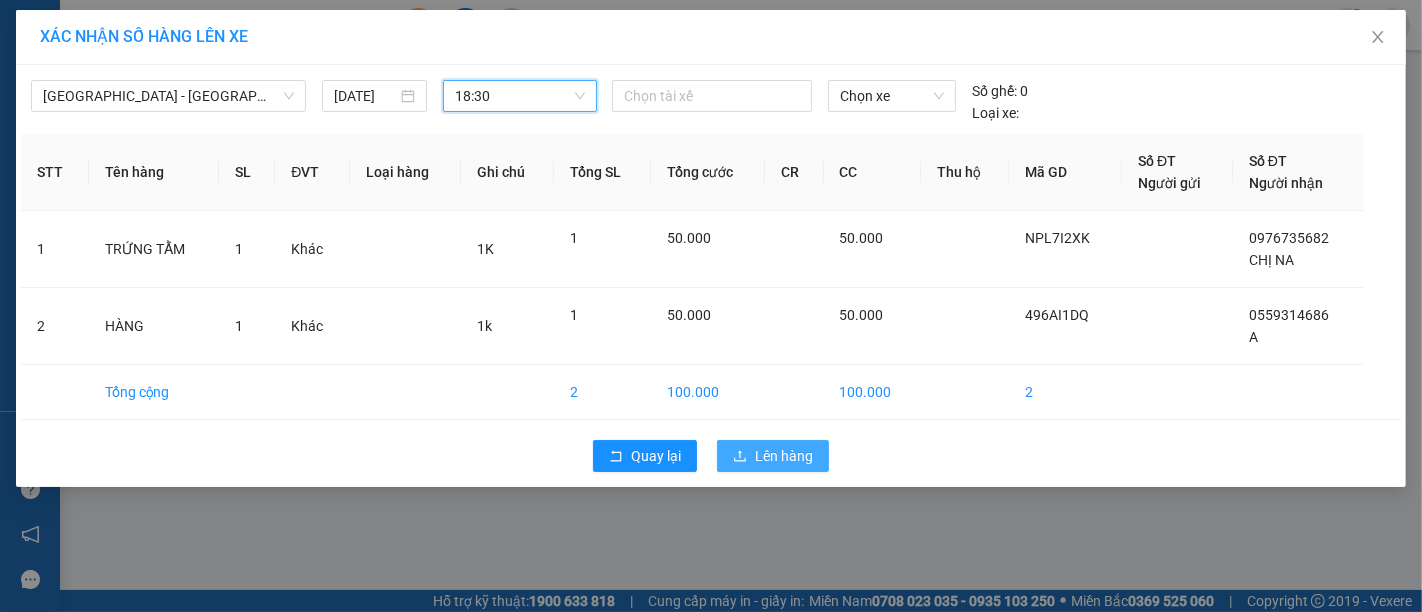 click on "Lên hàng" at bounding box center (784, 456) 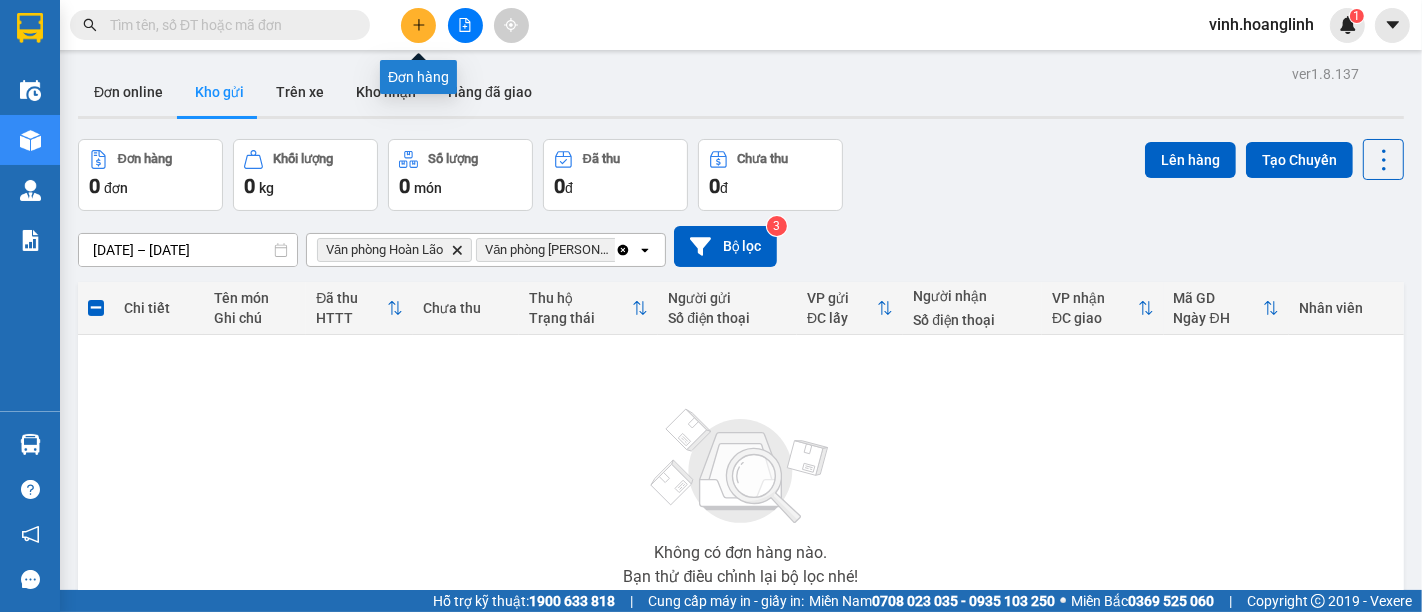 click at bounding box center [418, 25] 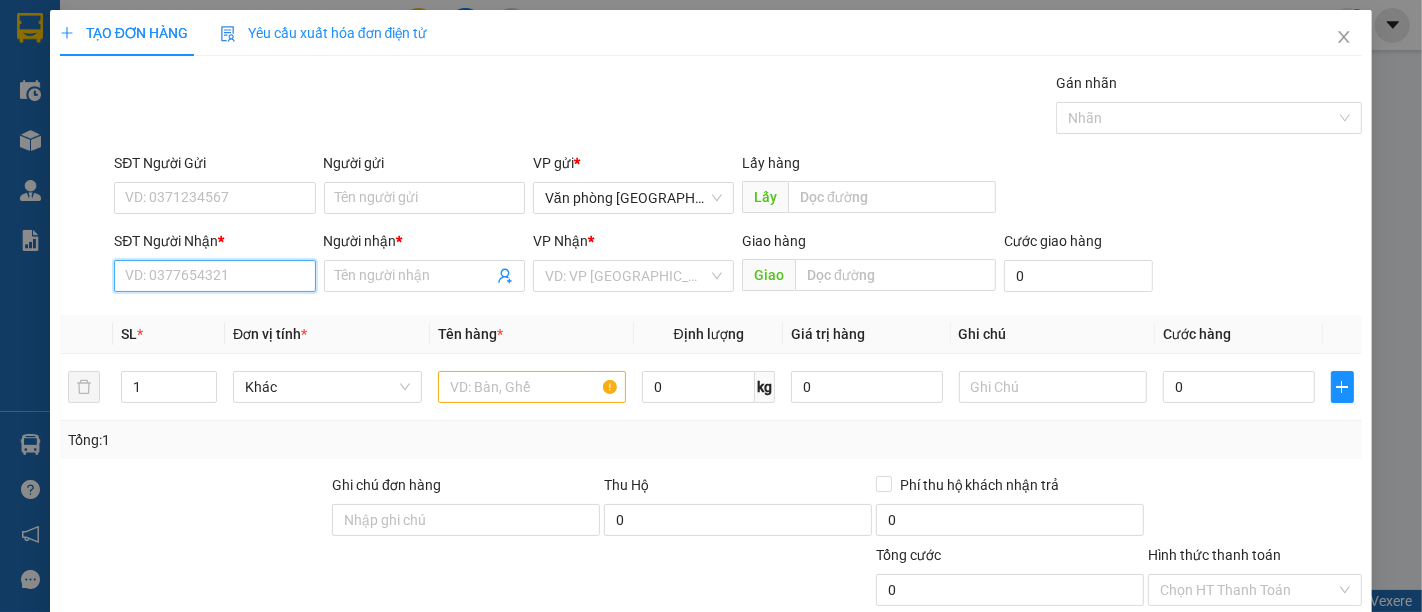 click on "SĐT Người Nhận  *" at bounding box center (214, 276) 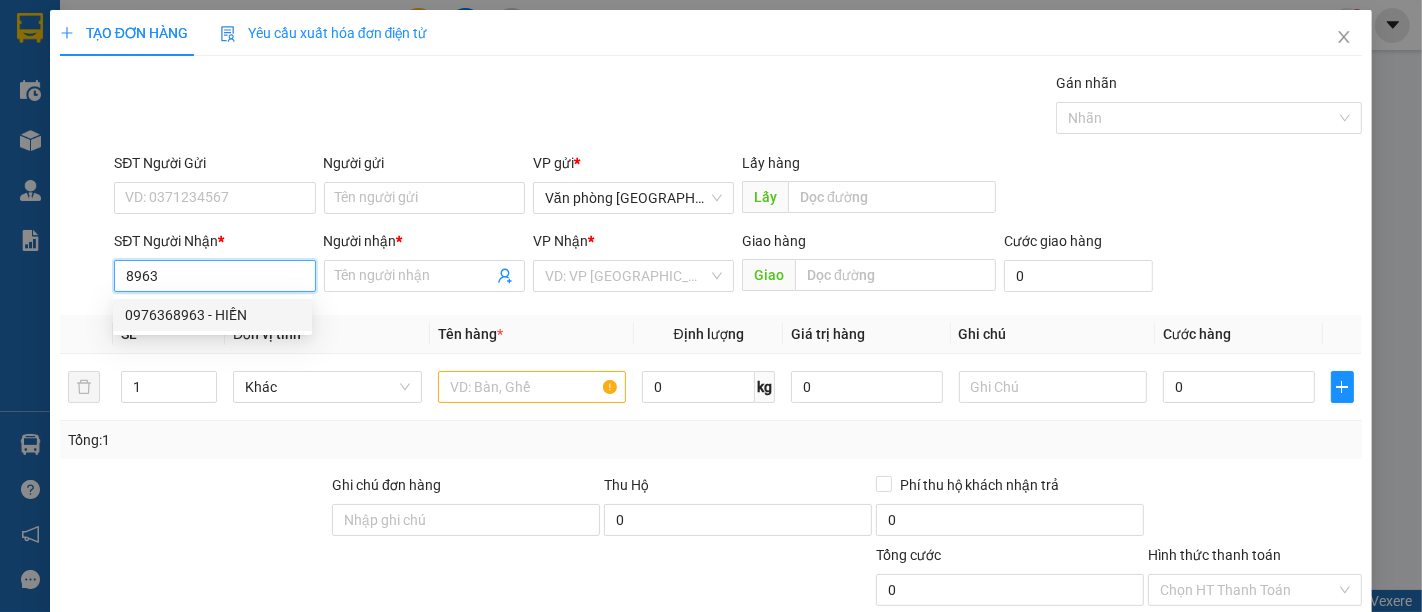 click on "0976368963 - HIỀN" at bounding box center [212, 315] 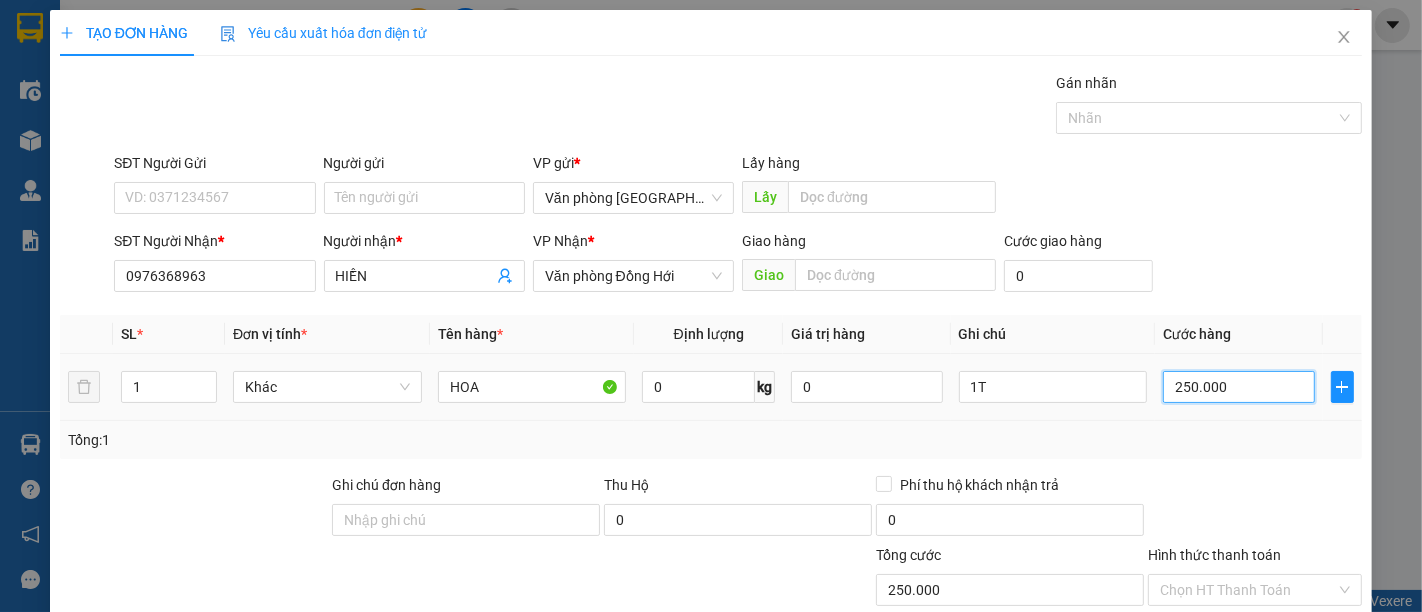click on "250.000" at bounding box center [1238, 387] 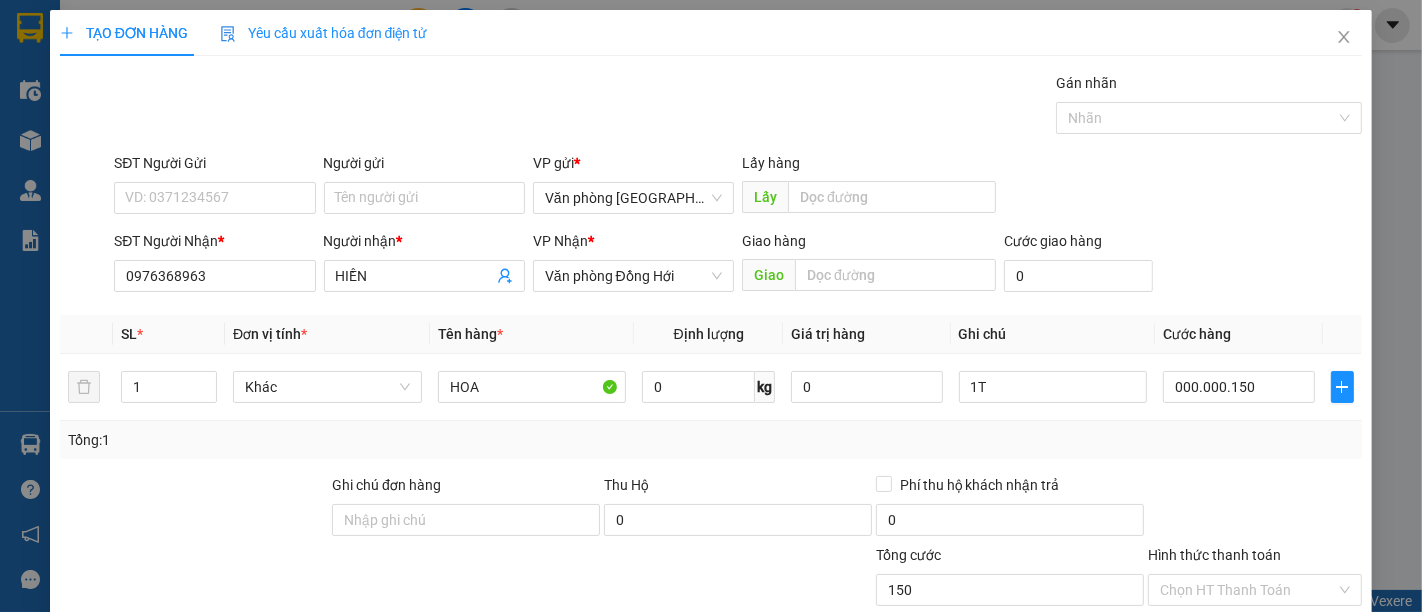 click on "Transit Pickup Surcharge Ids Transit Deliver Surcharge Ids Transit Deliver Surcharge Transit Deliver Surcharge Gán nhãn   Nhãn SĐT Người Gửi VD: 0371234567 Người gửi Tên người gửi VP gửi  * Văn phòng Mỹ Đình Lấy hàng Lấy SĐT Người Nhận  * 0976368963 Người nhận  * HIỀN VP Nhận  * Văn phòng Đồng Hới Giao hàng Giao Cước giao hàng 0 SL  * Đơn vị tính  * Tên hàng  * Định lượng Giá trị hàng Ghi chú Cước hàng                   1 Khác HOA 0 kg 0 1T 000.000.150 Tổng:  1 Ghi chú đơn hàng Thu Hộ 0 Phí thu hộ khách nhận trả 0 Tổng cước 150 Hình thức thanh toán Chọn HT Thanh Toán Số tiền thu trước 0 Chưa thanh toán 150 Chọn HT Thanh Toán Ghi chú nội bộ nhà xe Chi phí nội bộ 0 Lưu nháp Xóa Thông tin [PERSON_NAME] và In" at bounding box center (711, 417) 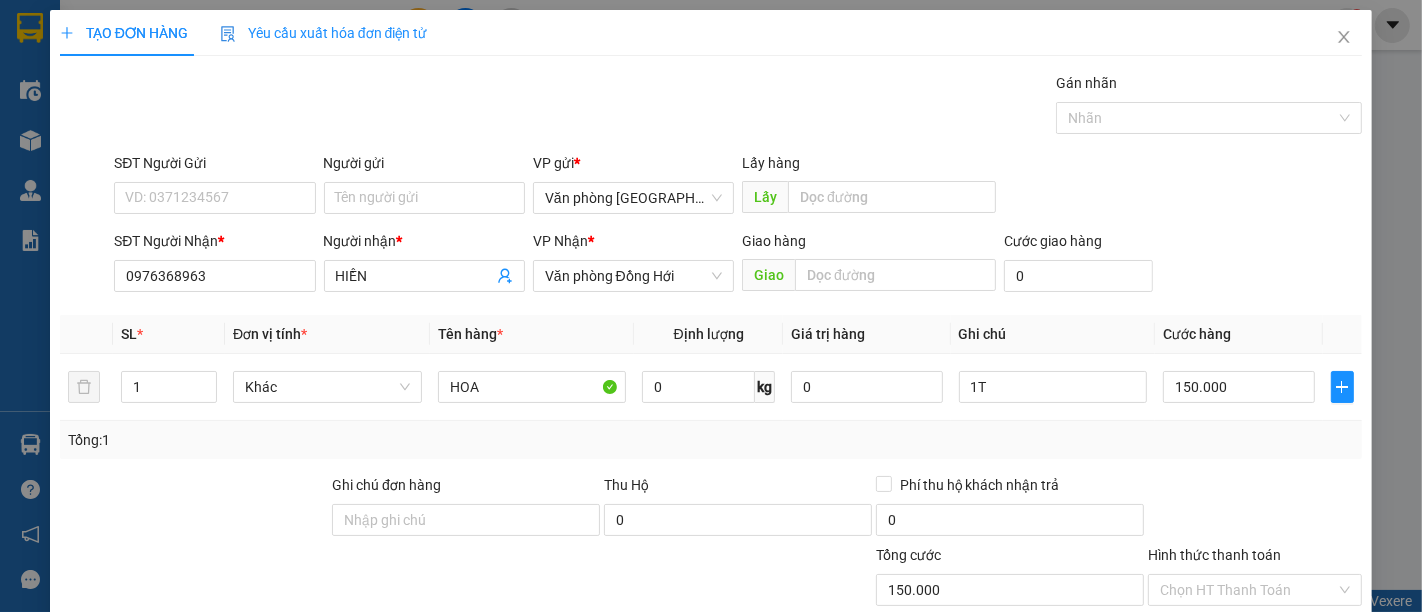 click on "[PERSON_NAME] và In" at bounding box center [1311, 747] 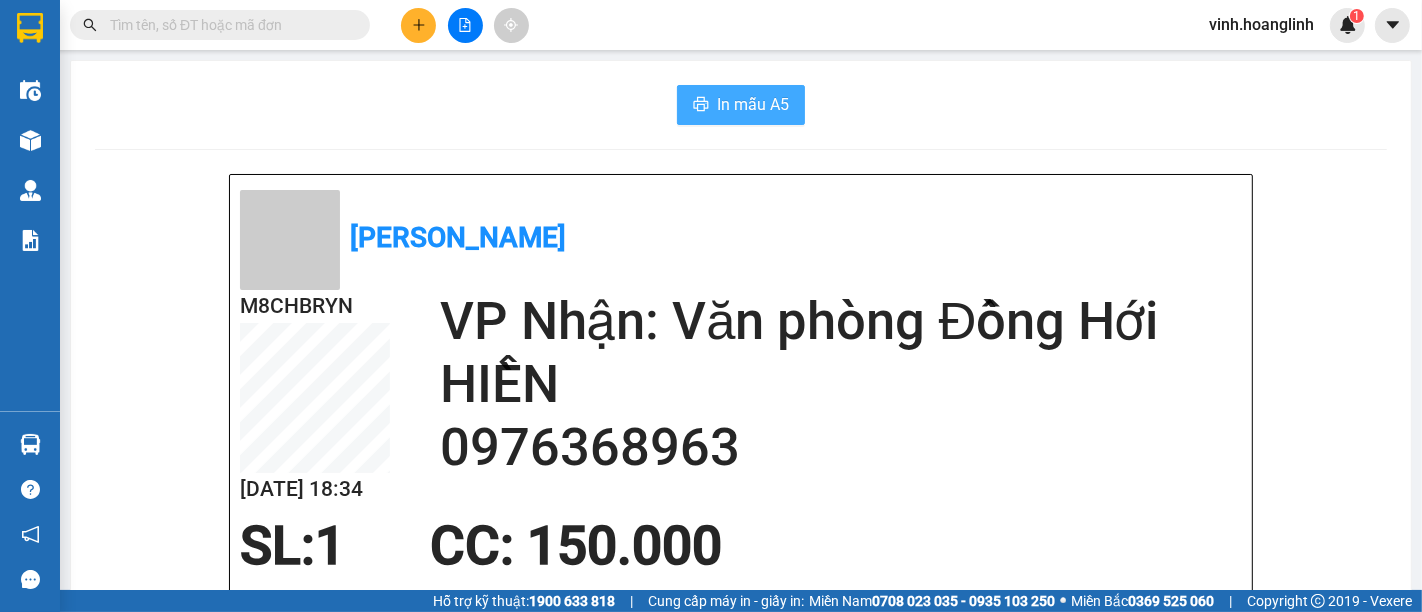 click on "In mẫu A5" at bounding box center [753, 104] 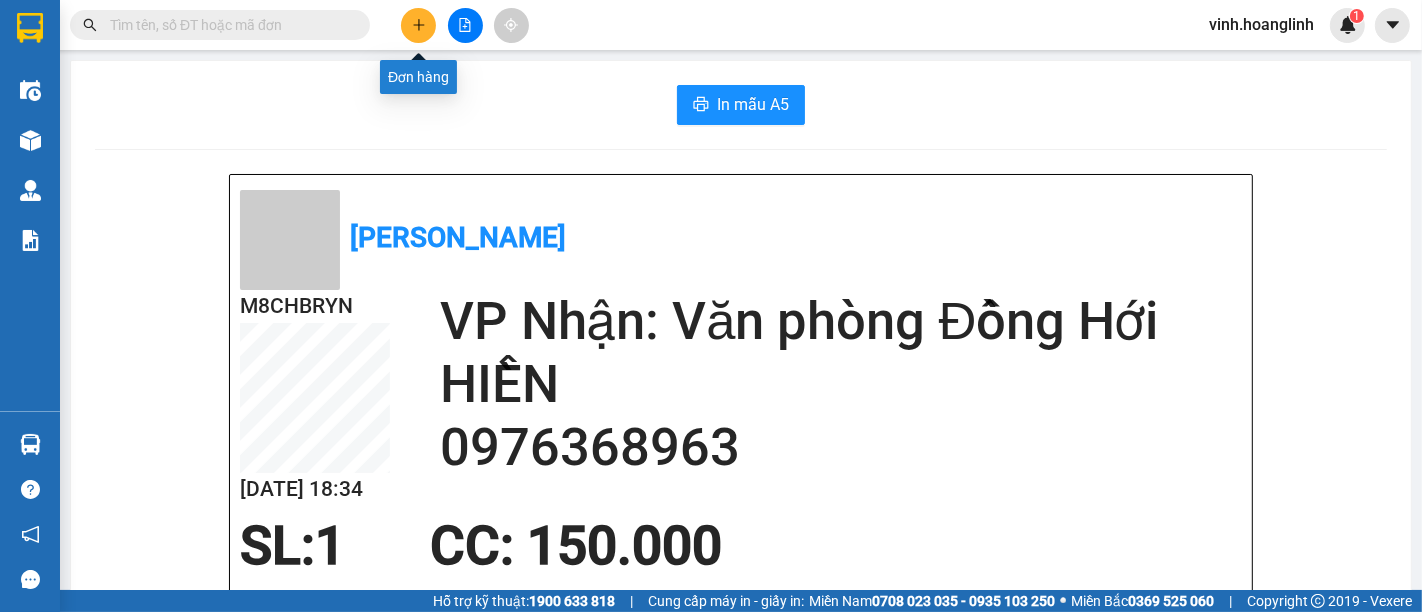 click 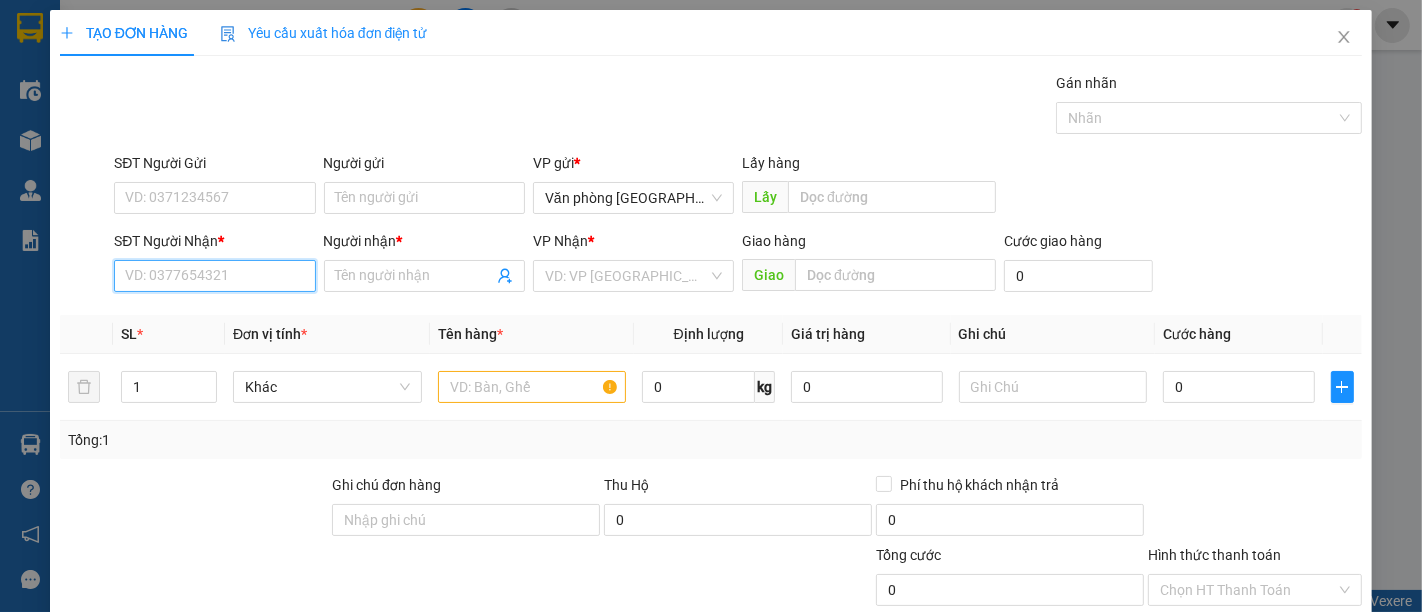 click on "SĐT Người Nhận  *" at bounding box center [214, 276] 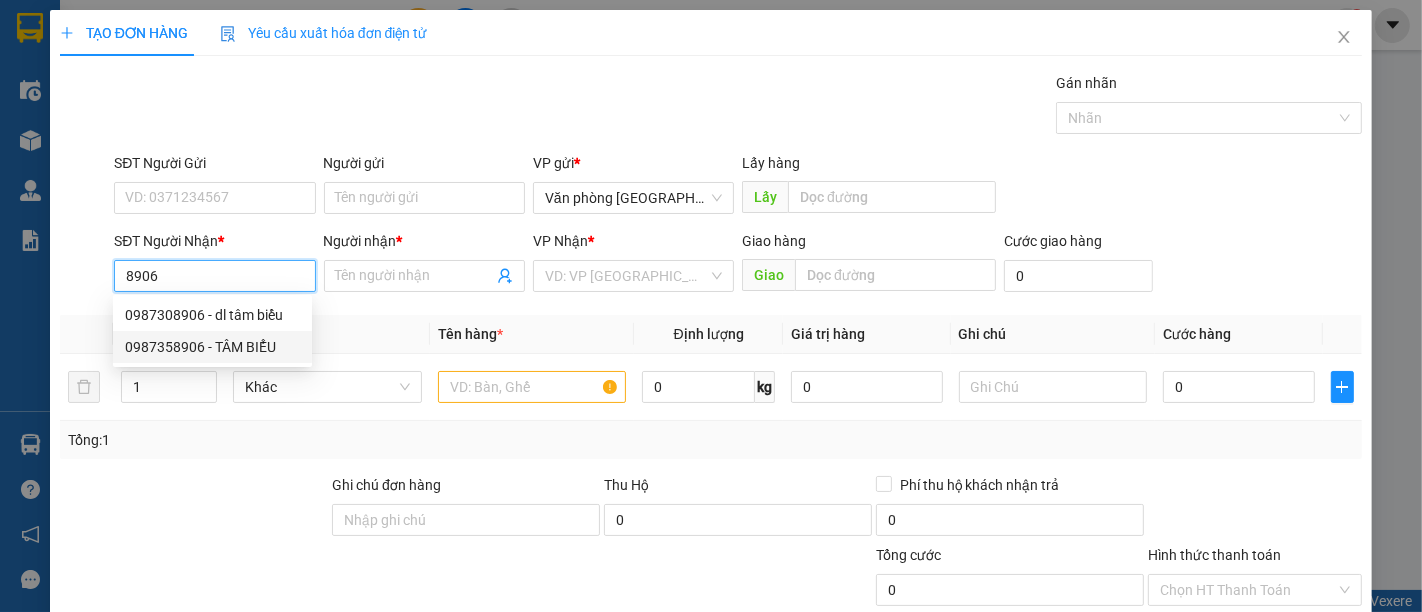 click on "0987358906 - TÂM BIỂU" at bounding box center [212, 347] 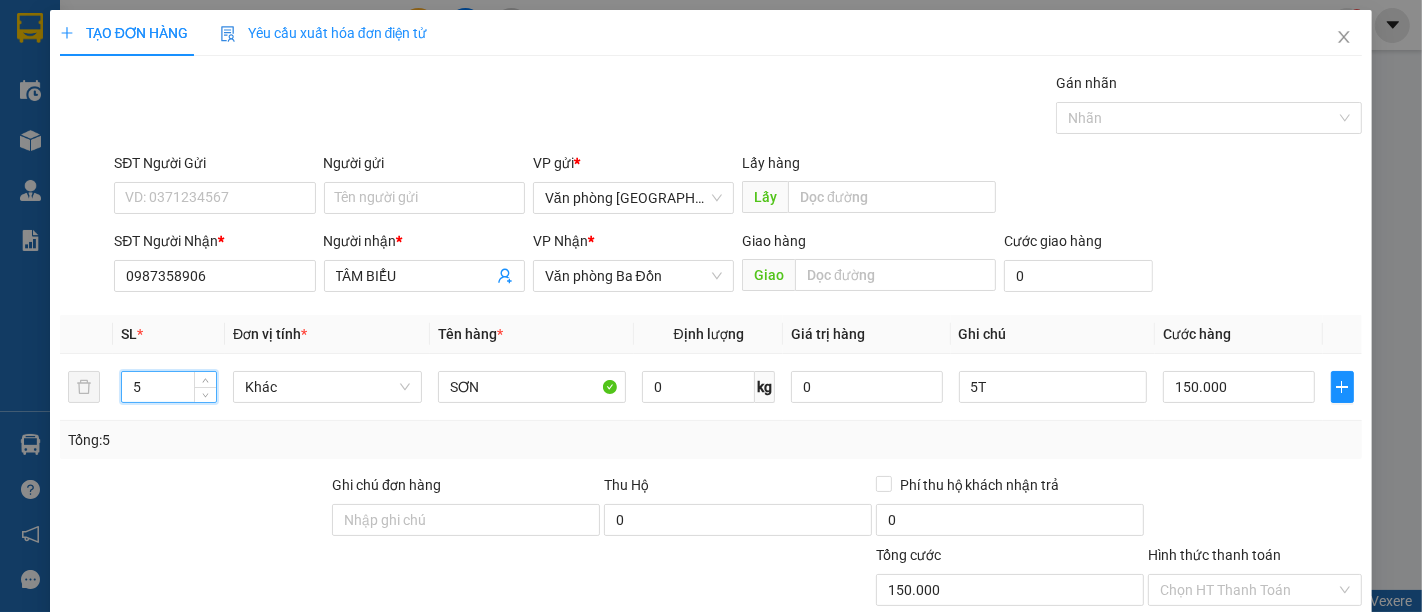 click on "TẠO ĐƠN HÀNG Yêu cầu xuất hóa đơn điện tử Transit Pickup Surcharge Ids Transit Deliver Surcharge Ids Transit Deliver Surcharge Transit Deliver Surcharge Gán nhãn   Nhãn SĐT Người Gửi VD: 0371234567 Người gửi Tên người gửi VP gửi  * Văn phòng [GEOGRAPHIC_DATA] Lấy hàng Lấy SĐT Người Nhận  * 0987358906 Người nhận  * TÂM BIỂU VP Nhận  * Văn phòng Ba Đồn Giao hàng Giao Cước giao hàng 0 SL  * Đơn vị tính  * Tên hàng  * Định lượng Giá trị hàng Ghi chú Cước hàng                   5 Khác SƠN 0 kg 0 5T 150.000 Tổng:  5 Ghi chú đơn hàng Thu Hộ 0 Phí thu hộ khách nhận trả 0 Tổng cước 150.000 Hình thức thanh toán Chọn HT Thanh Toán Số tiền thu trước 0 Chưa thanh toán 150.000 Chọn HT Thanh Toán Ghi chú nội bộ nhà xe Chi phí nội bộ 0 Lưu nháp Xóa Thông tin [PERSON_NAME] và In" at bounding box center [711, 306] 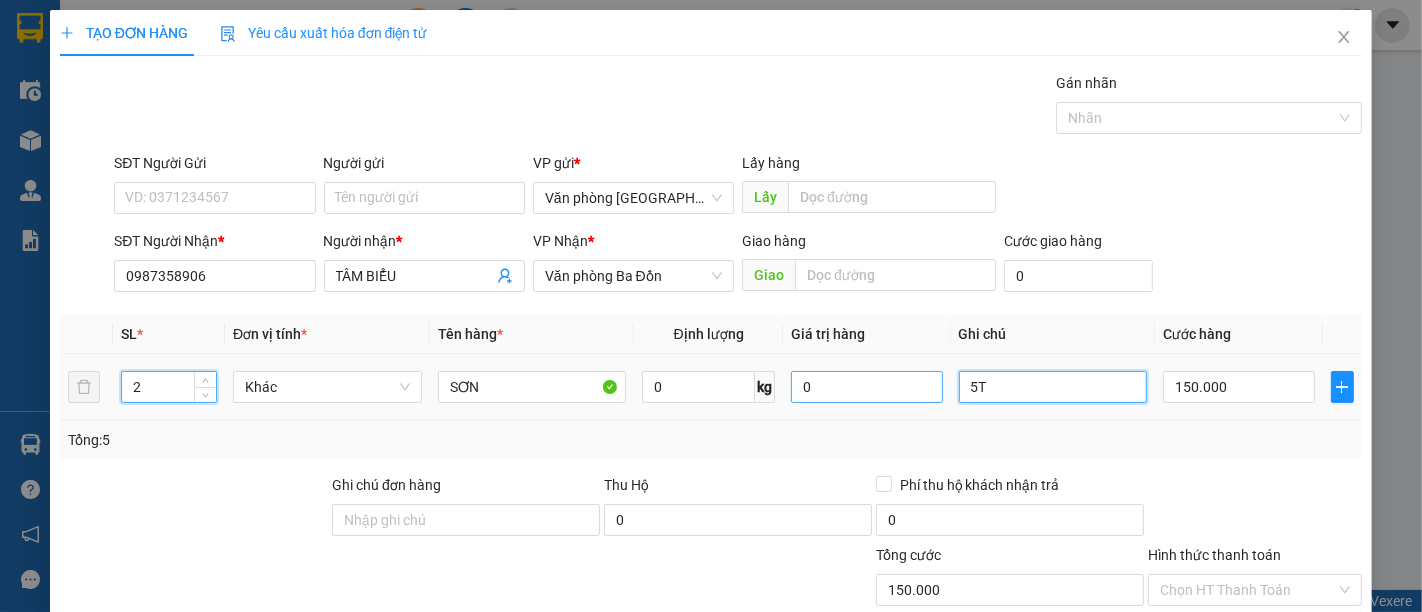 click on "2 Khác SƠN 0 kg 0 5T 150.000" at bounding box center [711, 387] 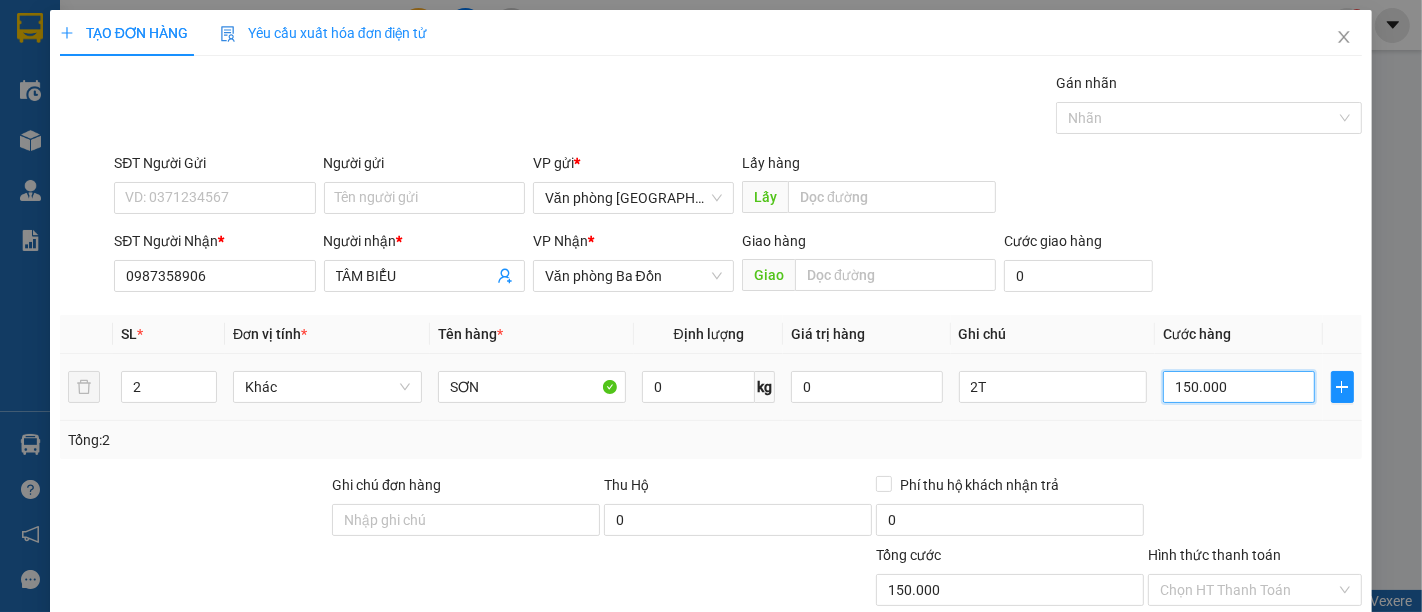 click on "150.000" at bounding box center [1238, 387] 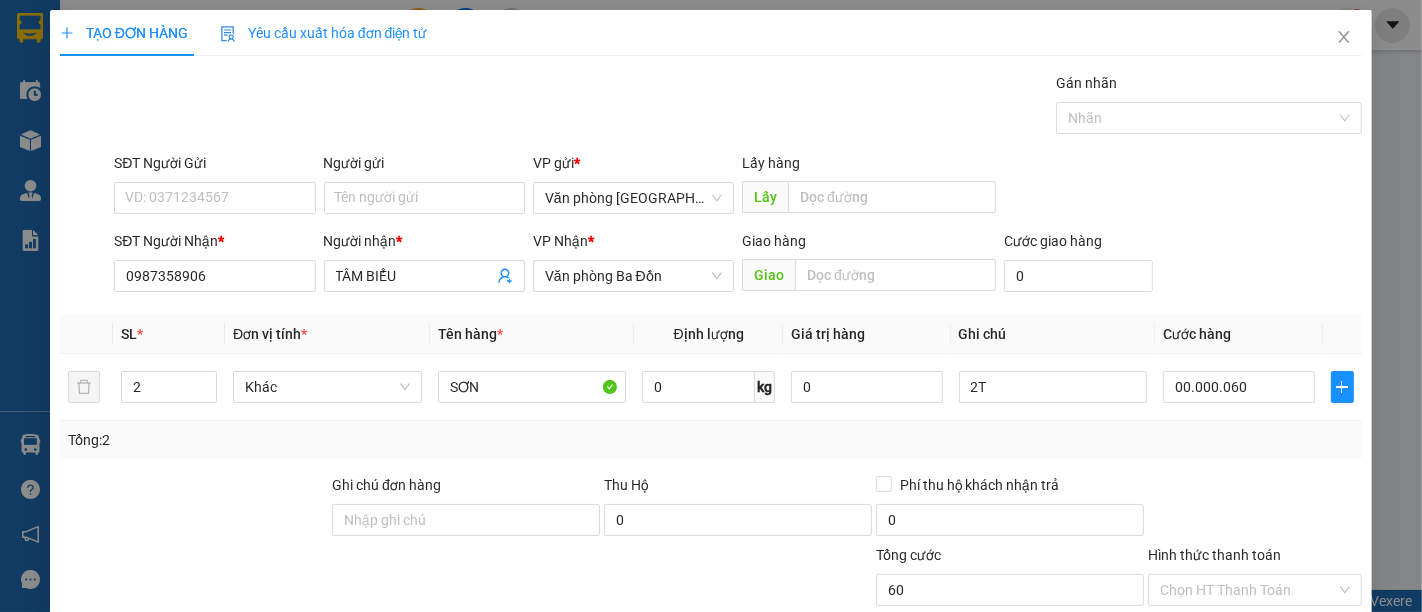click on "SĐT Người Nhận  * 0987358906 Người nhận  * TÂM BIỂU VP Nhận  * Văn phòng Ba Đồn Giao hàng Giao Cước giao hàng 0" at bounding box center (738, 265) 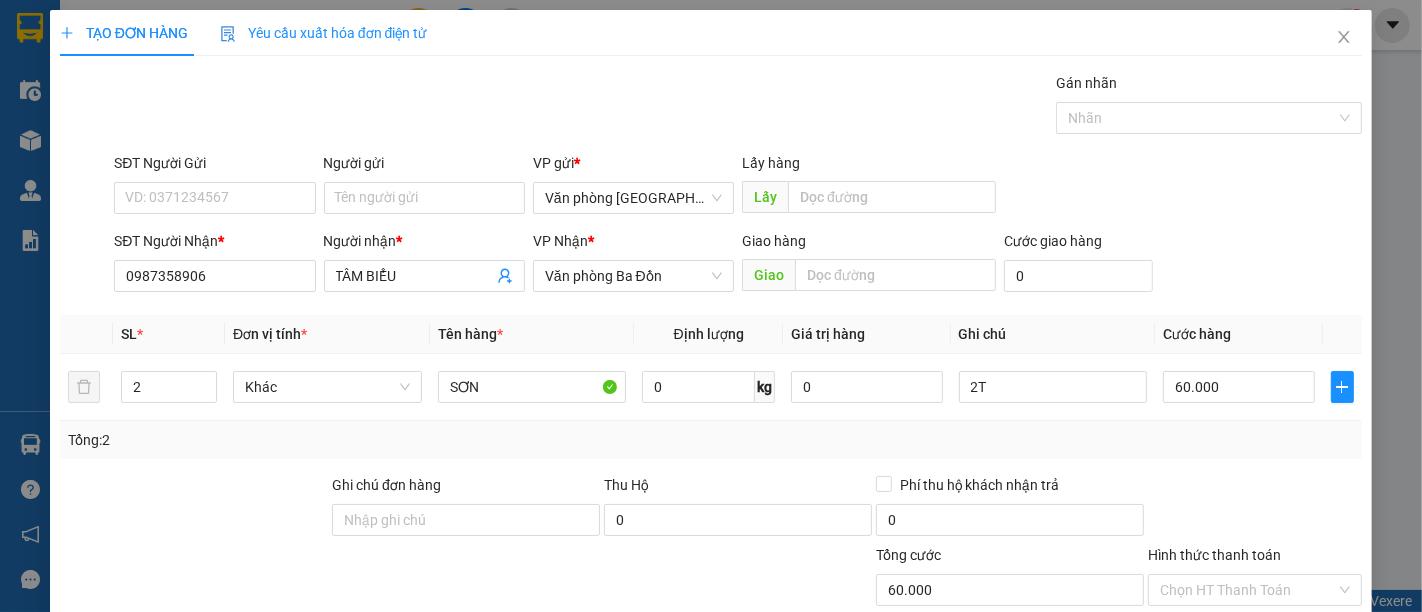 click on "[PERSON_NAME] và In" at bounding box center (1311, 747) 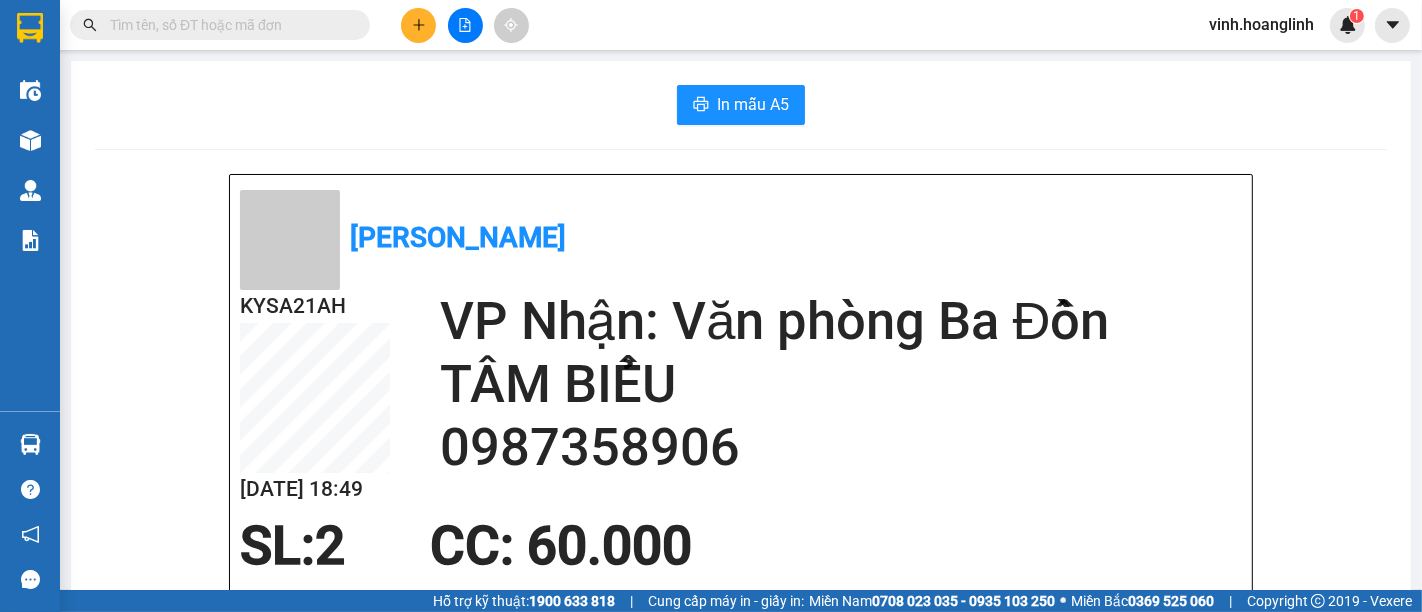 click 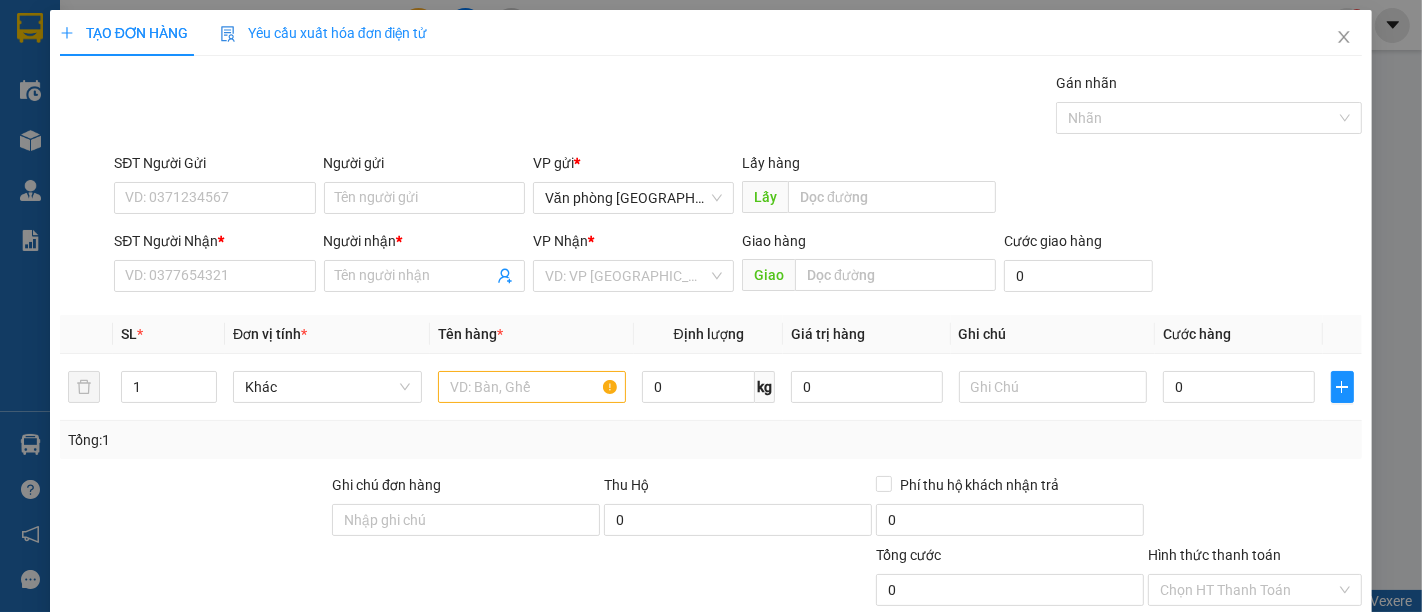 click on "SĐT Người Nhận  *" at bounding box center (214, 245) 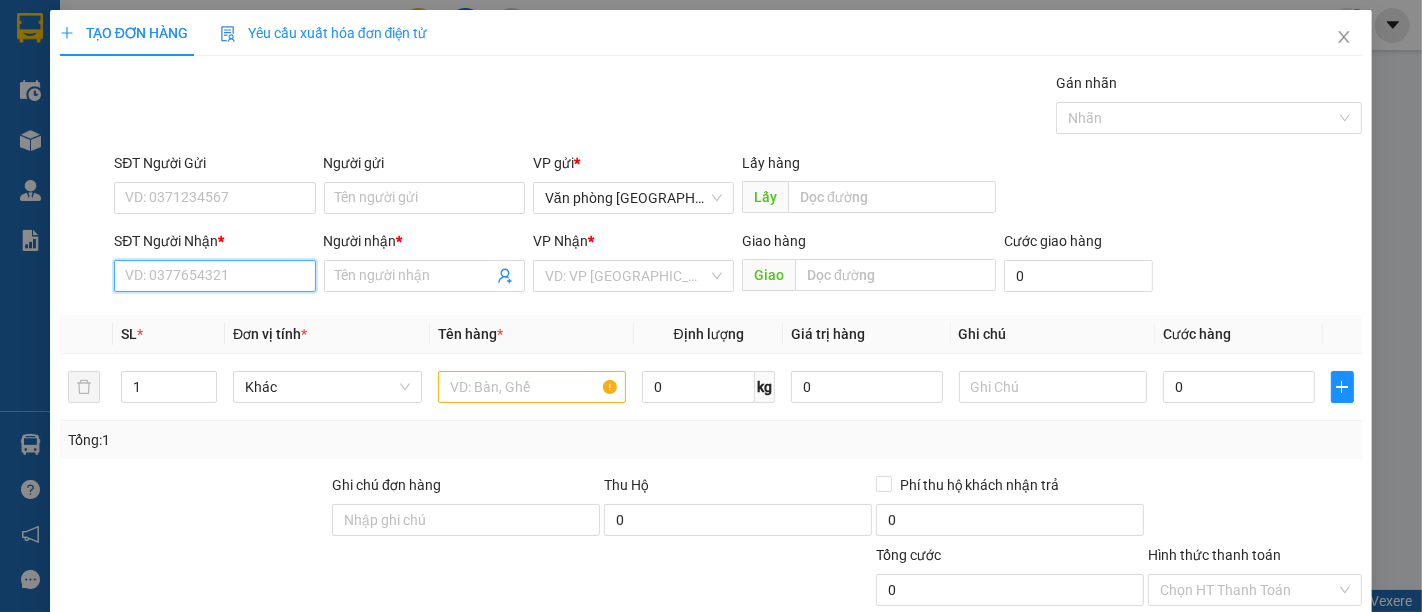 click on "SĐT Người Nhận  *" at bounding box center [214, 276] 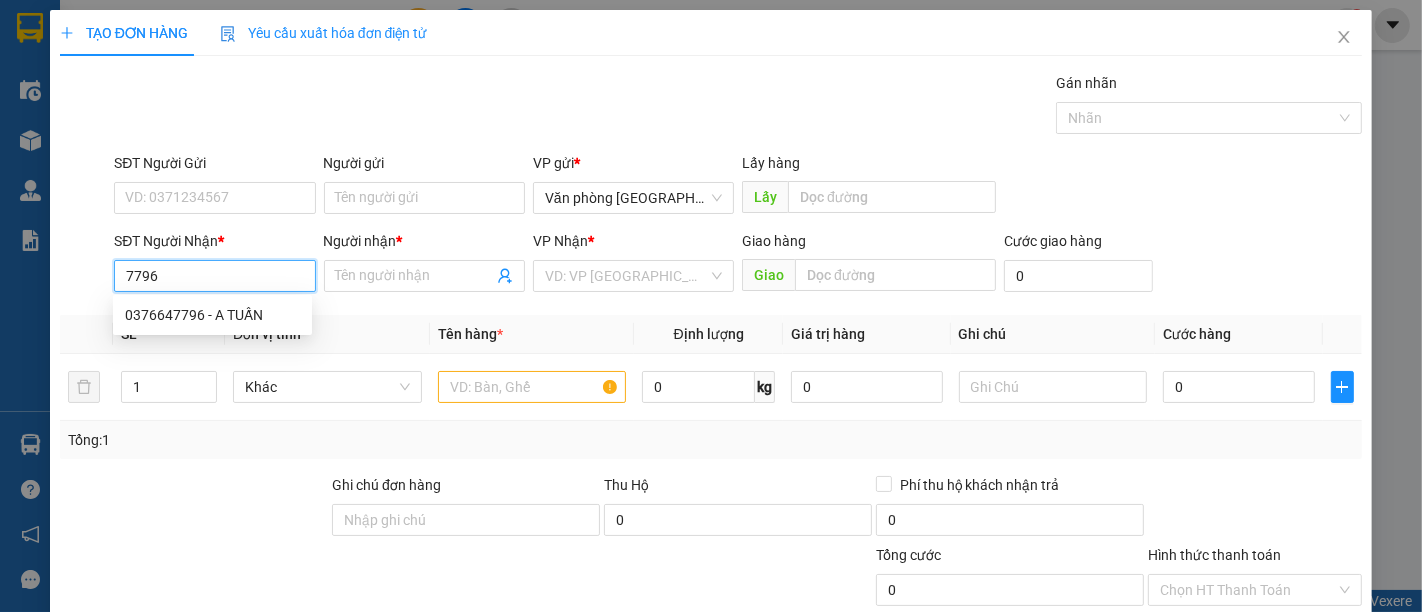 click on "0376647796 - A TUẤN" at bounding box center (212, 315) 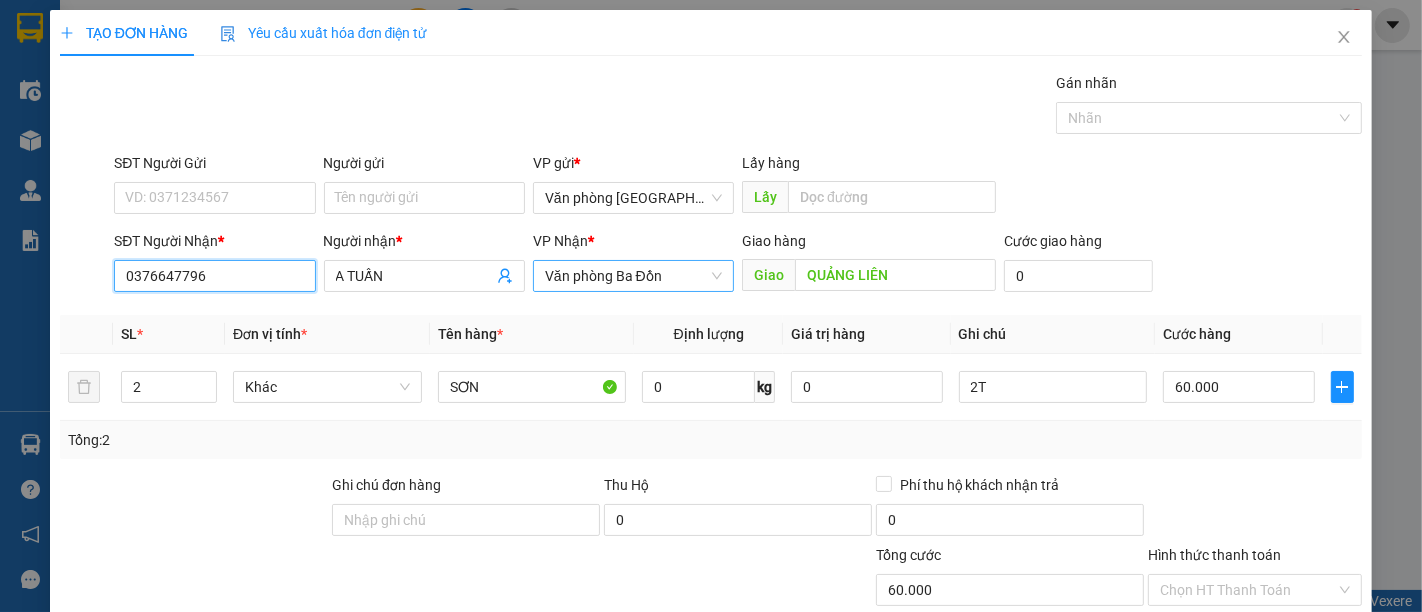 click on "Văn phòng Ba Đồn" at bounding box center [633, 276] 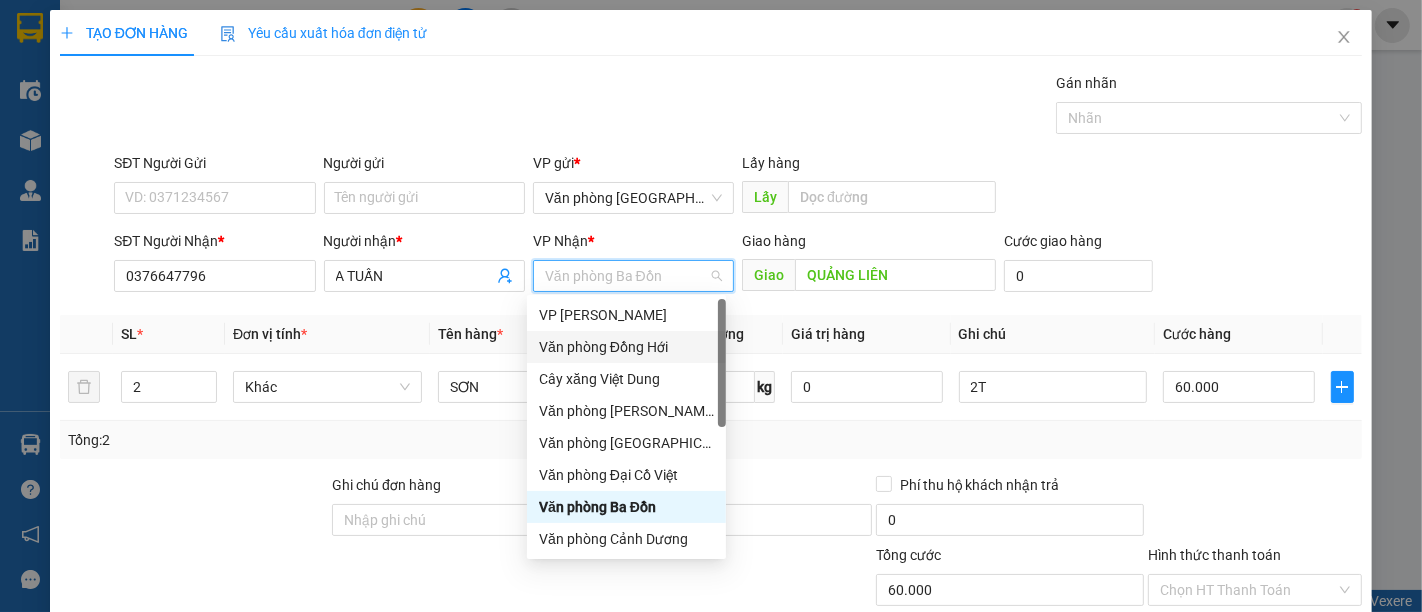 click on "Văn phòng Đồng Hới" at bounding box center [626, 347] 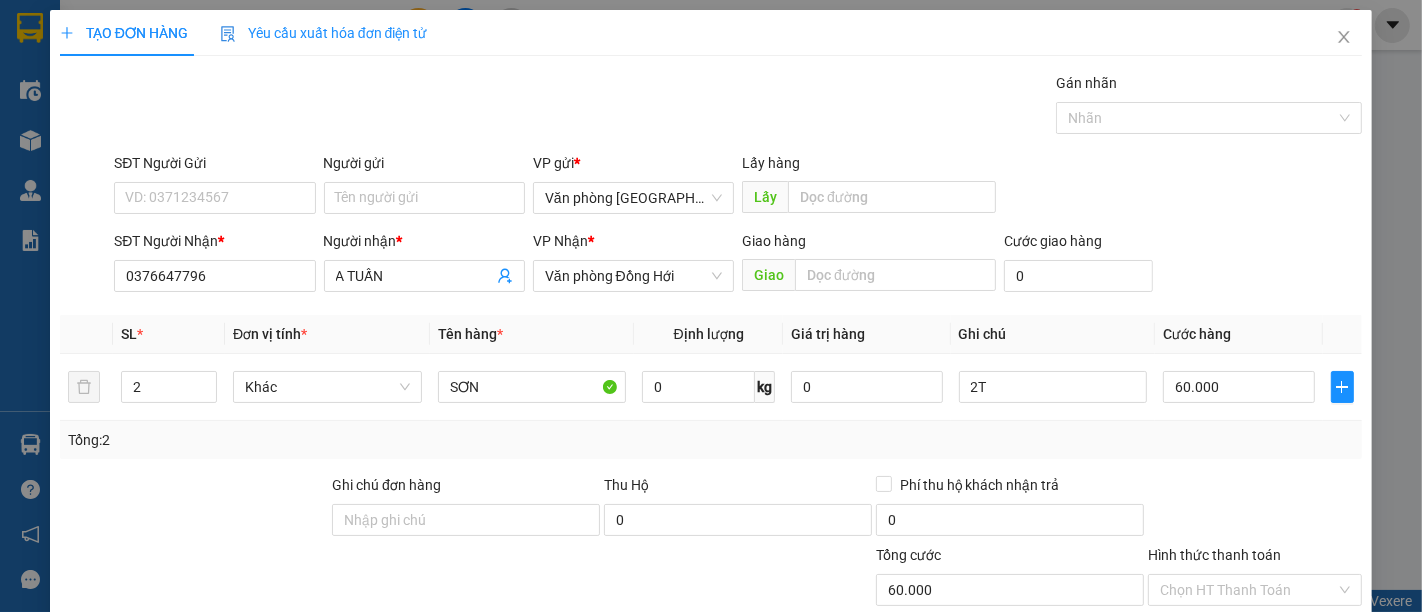 click on "TẠO ĐƠN HÀNG Yêu cầu xuất hóa đơn điện tử Transit Pickup Surcharge Ids Transit Deliver Surcharge Ids Transit Deliver Surcharge Transit Deliver Surcharge Gán nhãn   Nhãn SĐT Người Gửi VD: 0371234567 Người gửi Tên người gửi VP gửi  * Văn phòng [GEOGRAPHIC_DATA] Lấy hàng Lấy SĐT Người Nhận  * 0376647796 Người nhận  * A TUẤN VP Nhận  * Văn phòng Đồng Hới Giao hàng Giao Cước giao hàng 0 SL  * Đơn vị tính  * Tên hàng  * Định lượng Giá trị hàng Ghi chú Cước hàng                   2 Khác SƠN 0 kg 0 2T 60.000 Tổng:  2 Ghi chú đơn hàng Thu Hộ 0 Phí thu hộ khách nhận trả 0 Tổng cước 60.000 Hình thức thanh toán Chọn HT Thanh Toán Số tiền thu trước 0 Chưa thanh toán 60.000 Chọn HT Thanh Toán Ghi chú nội bộ nhà xe Chi phí nội bộ 0 Lưu nháp Xóa Thông tin [PERSON_NAME] và In 2T" at bounding box center [711, 306] 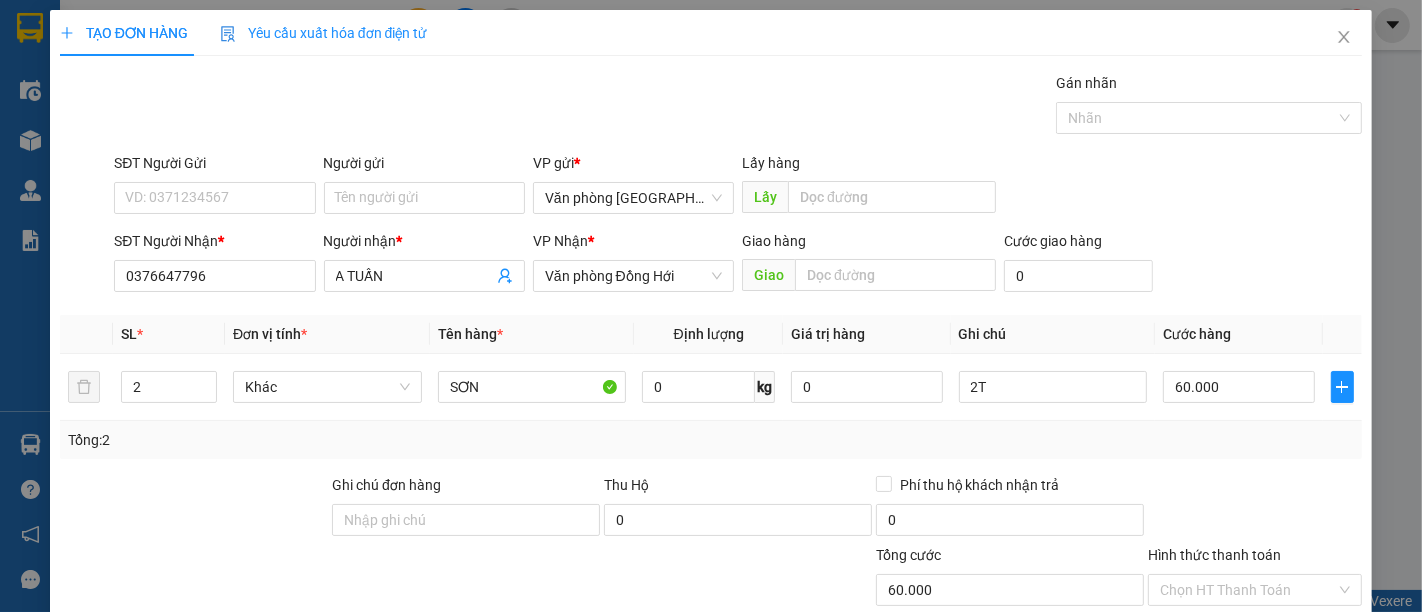 click on "[PERSON_NAME]" at bounding box center [1119, 747] 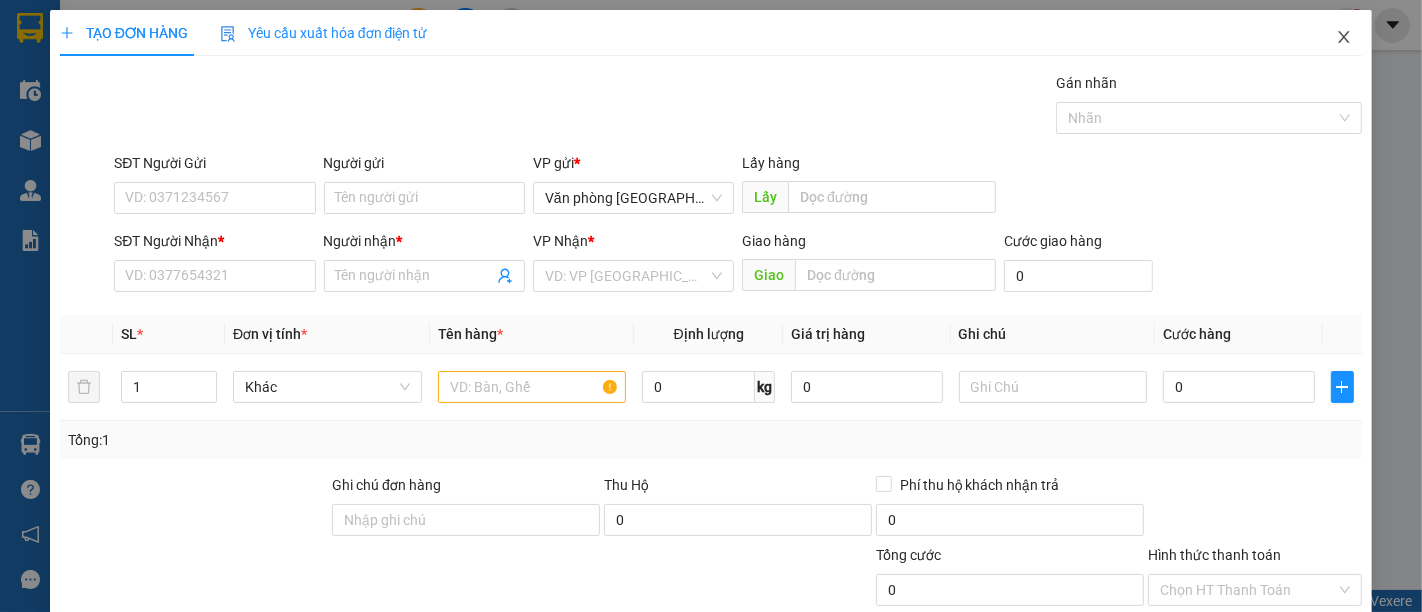 click 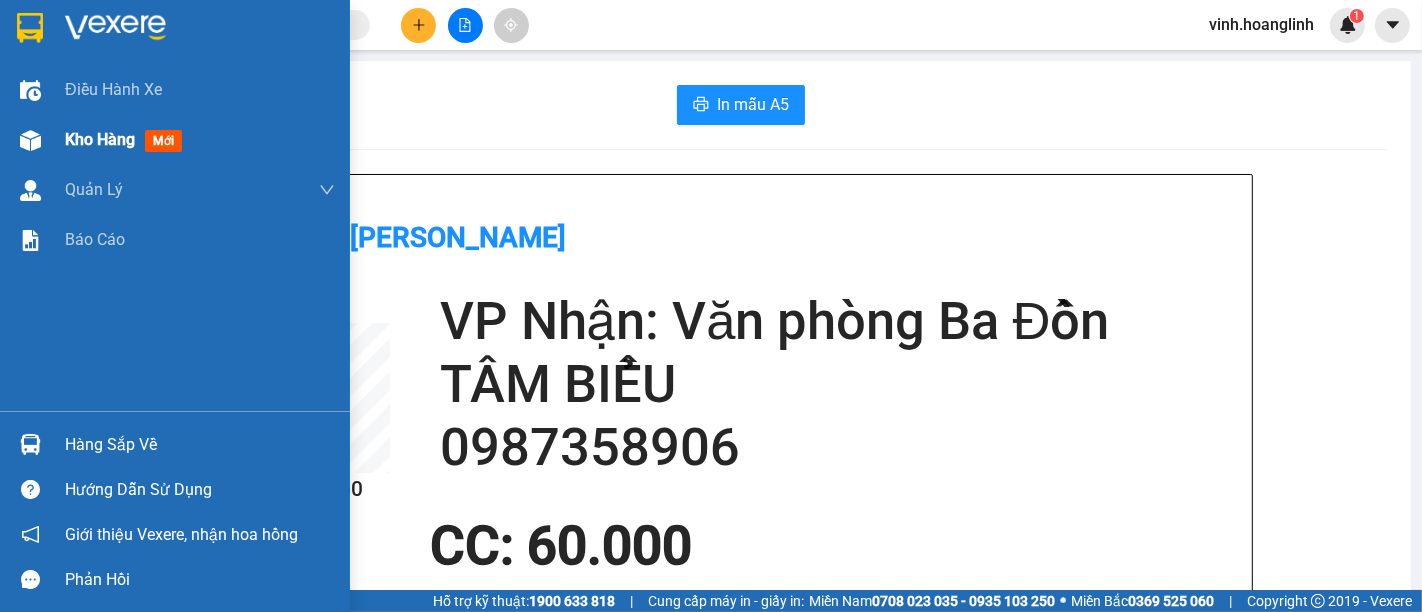click on "Kho hàng mới" at bounding box center (175, 140) 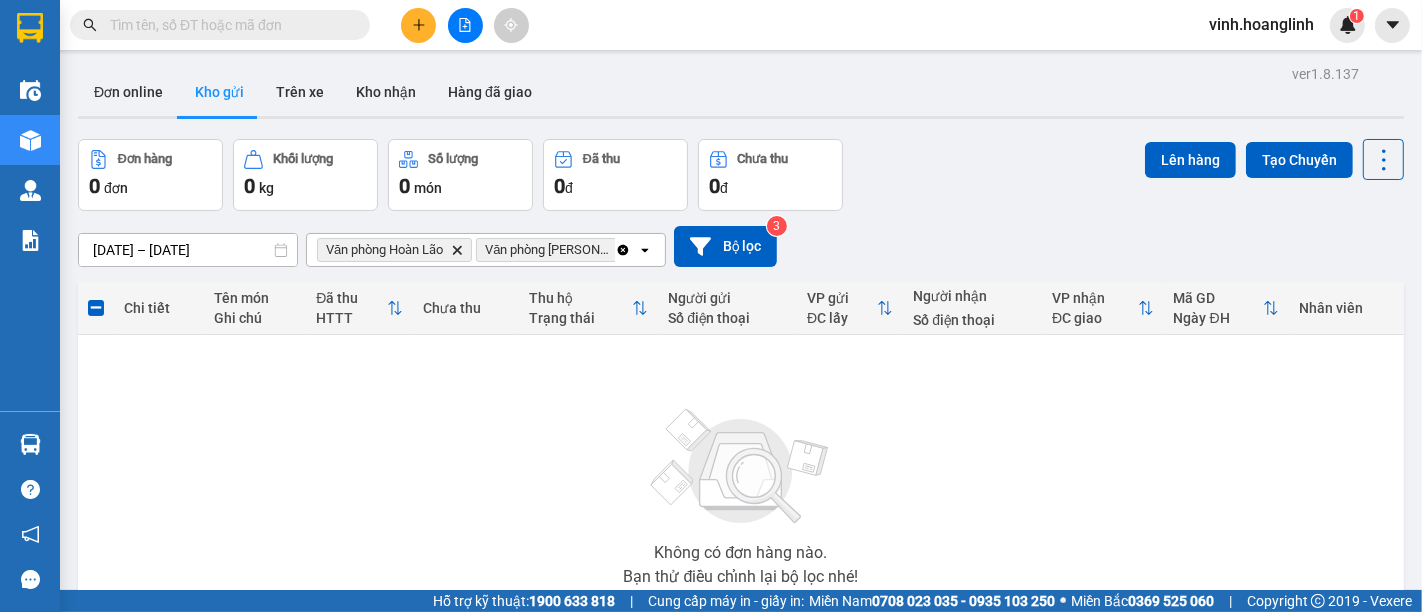 click on "Clear all open" at bounding box center [640, 250] 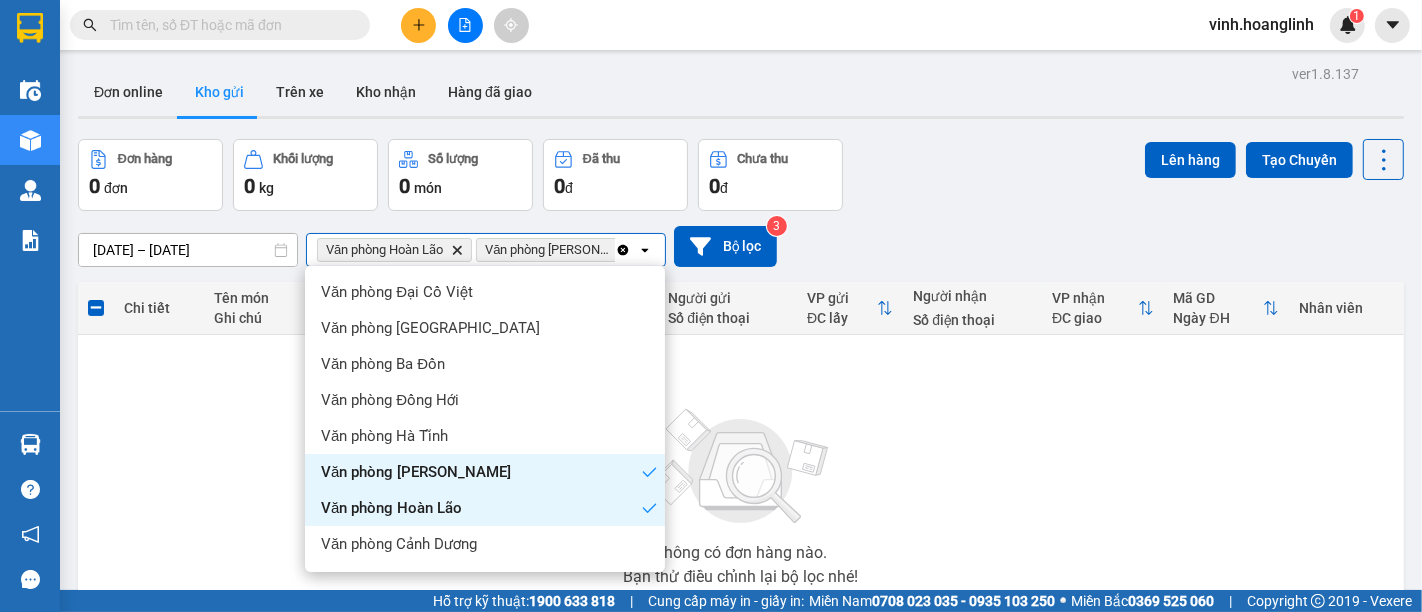 click 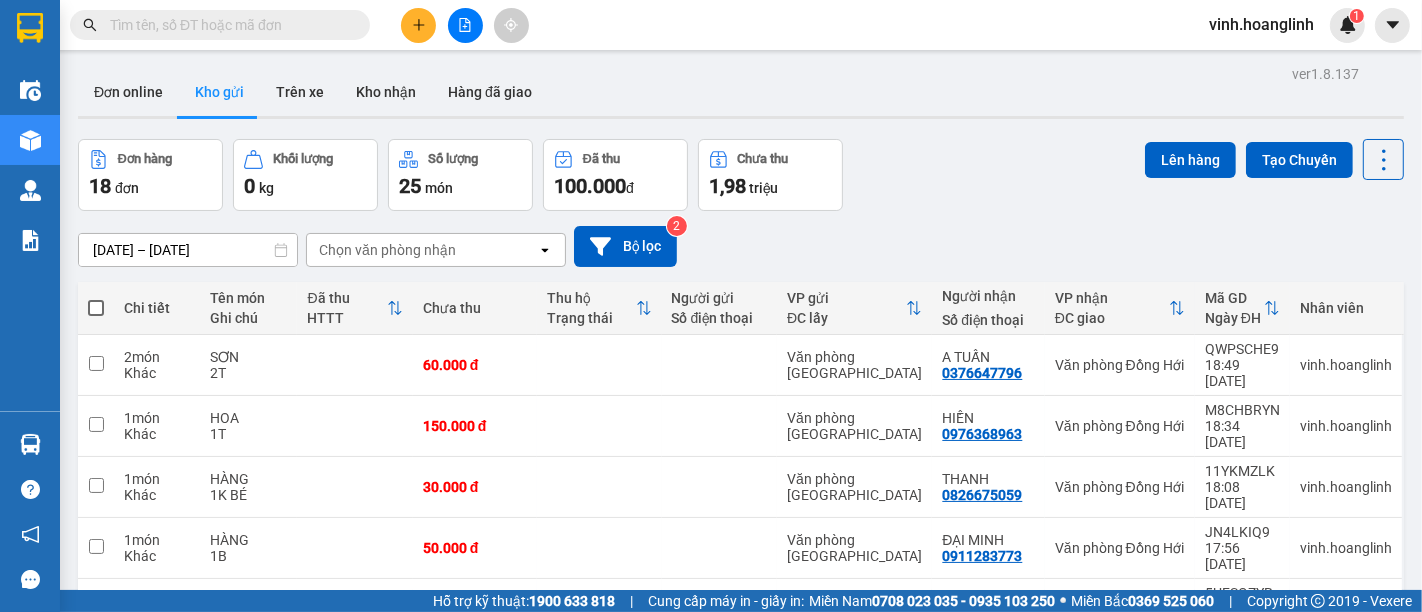 click on "2" at bounding box center (1186, 977) 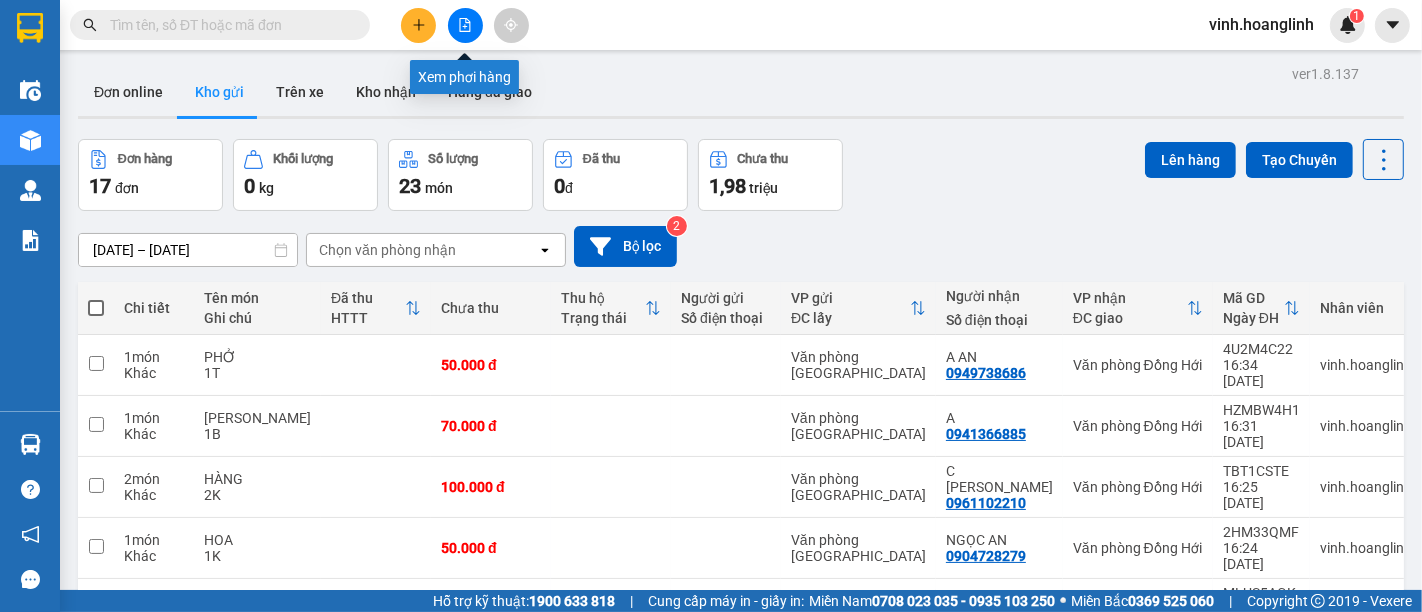 click 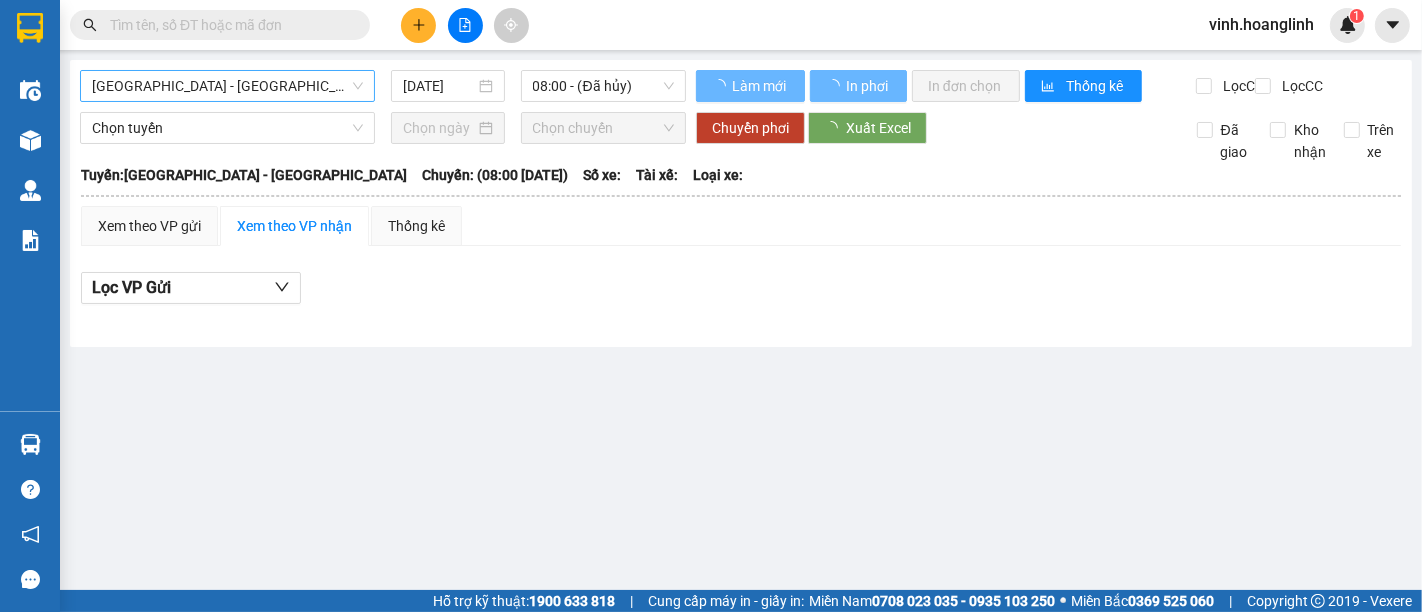 click on "[GEOGRAPHIC_DATA] - [GEOGRAPHIC_DATA]" at bounding box center (227, 86) 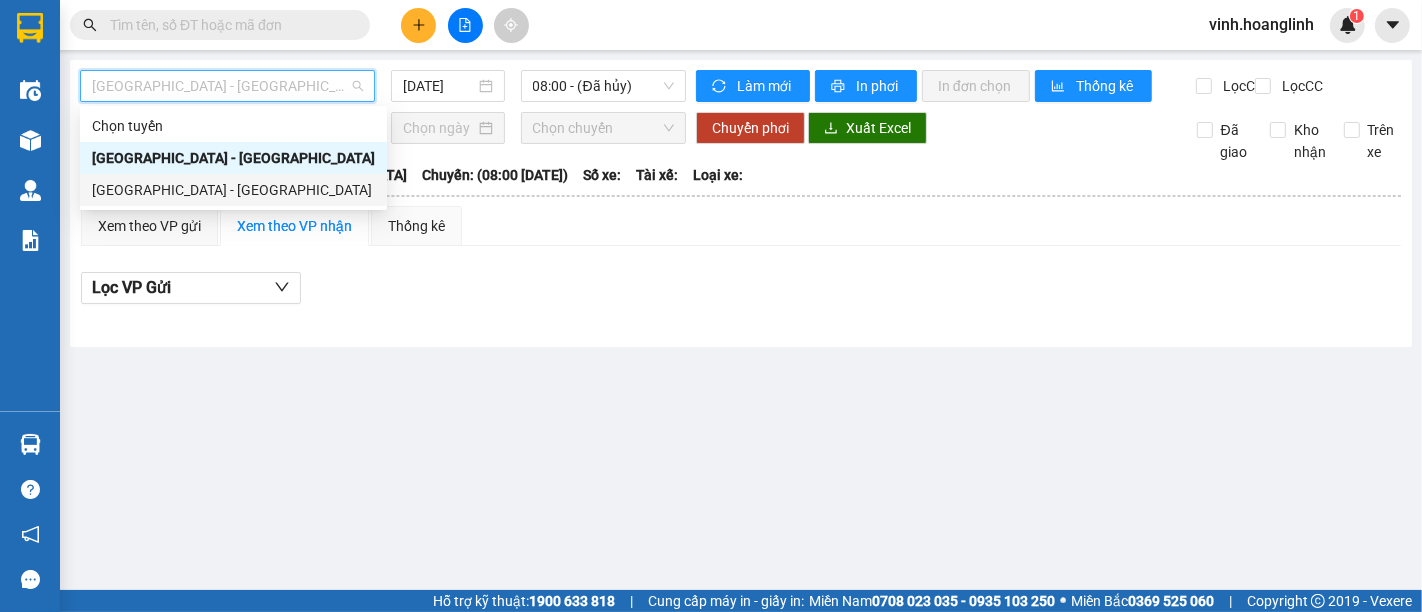 click on "[GEOGRAPHIC_DATA] - [GEOGRAPHIC_DATA]" at bounding box center [233, 190] 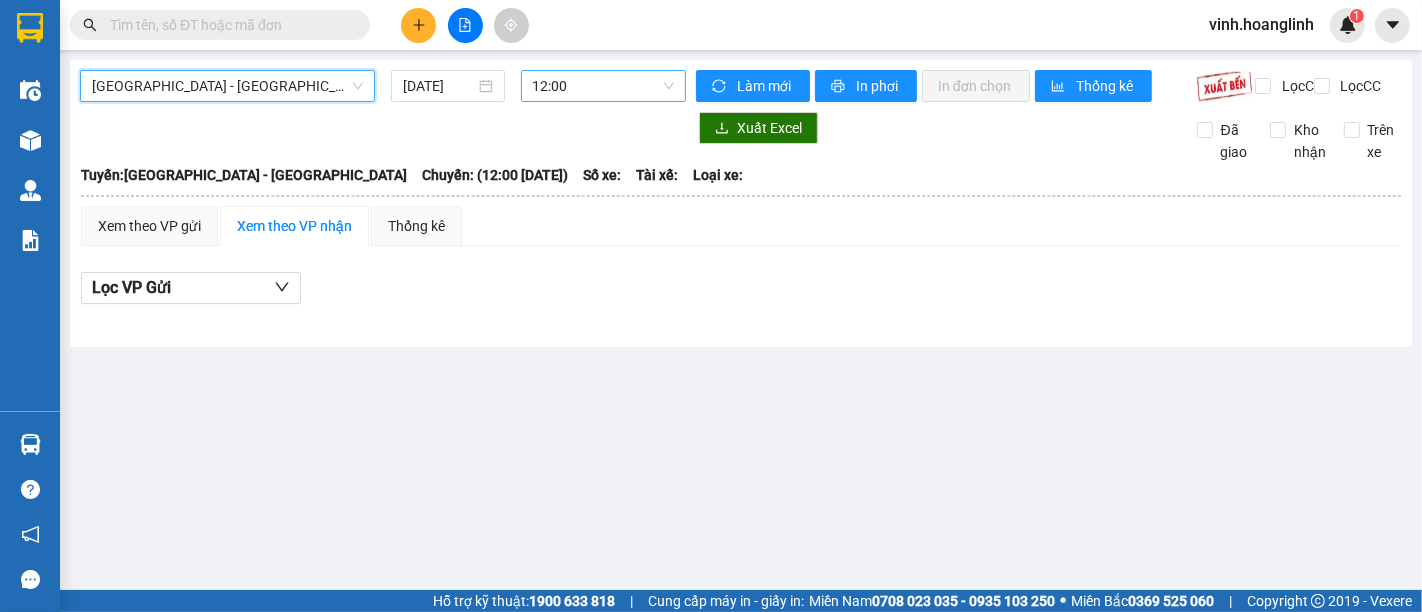 click on "12:00" at bounding box center (603, 86) 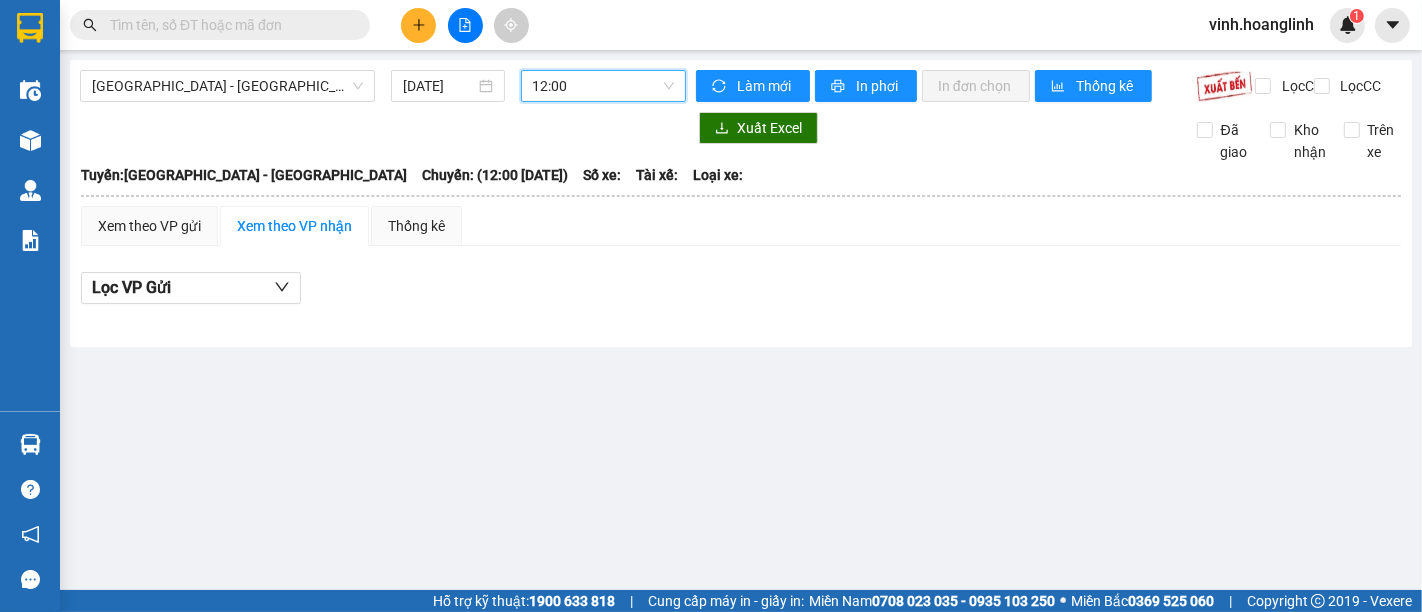 click on "12:00" at bounding box center (603, 86) 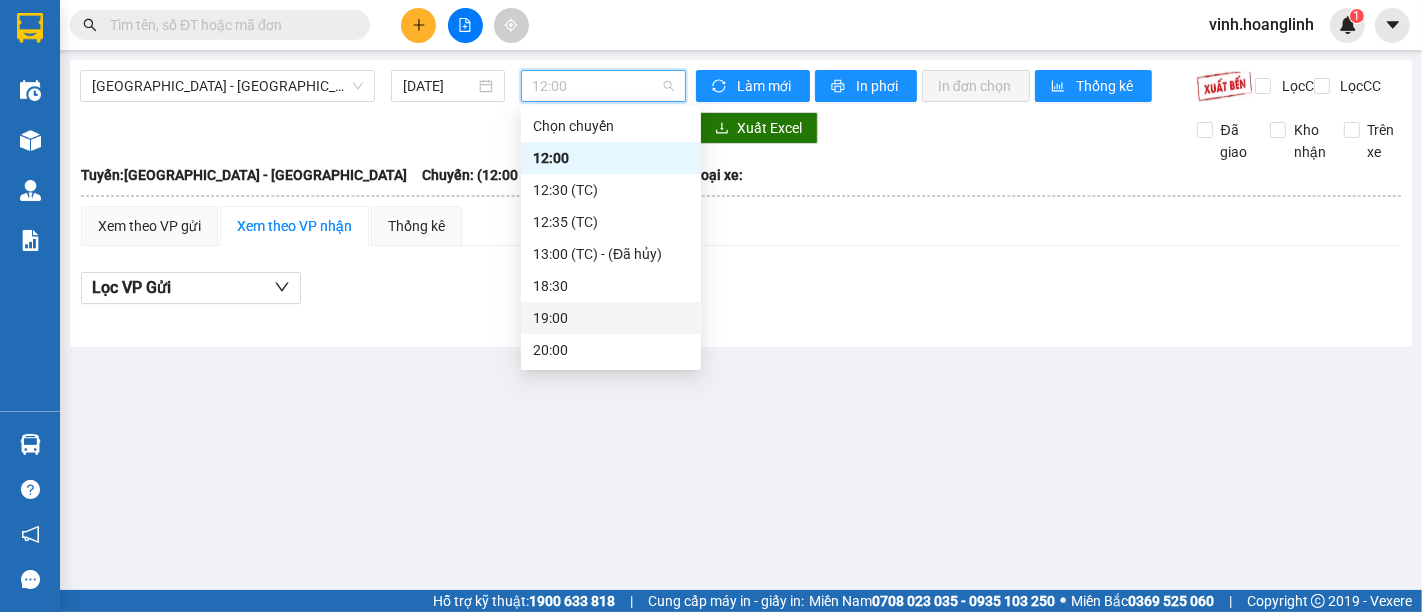 click on "19:00" at bounding box center (611, 318) 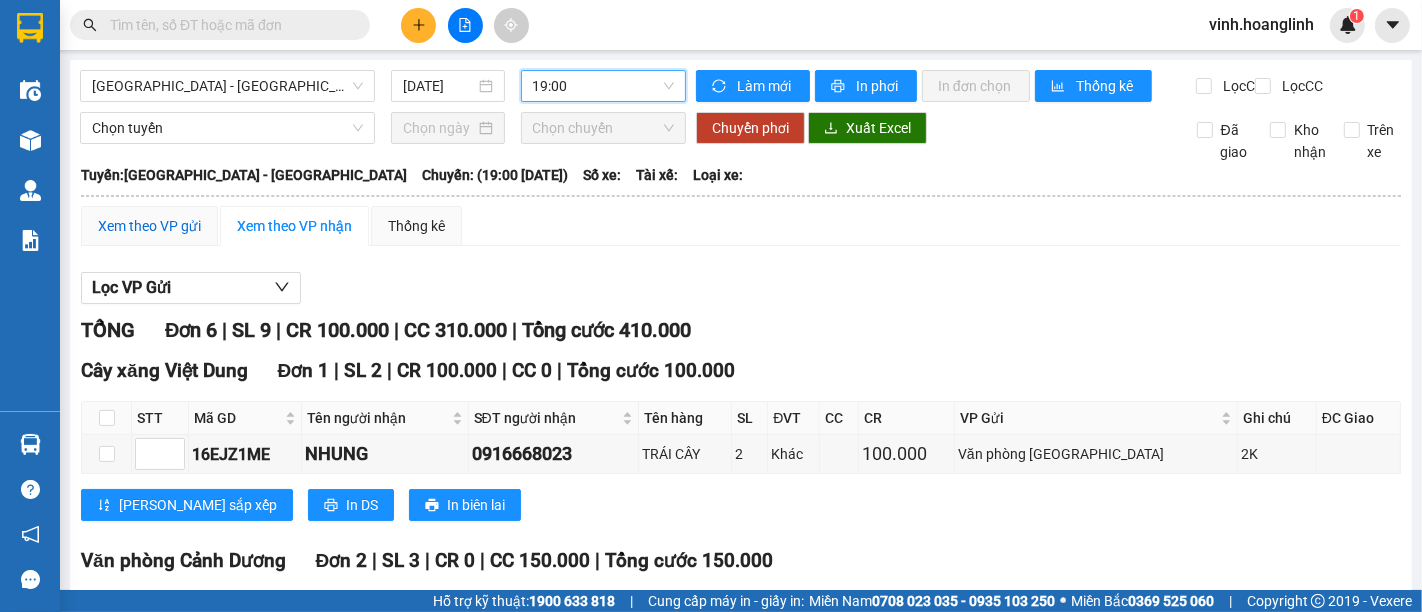 click on "Xem theo VP gửi" at bounding box center [149, 226] 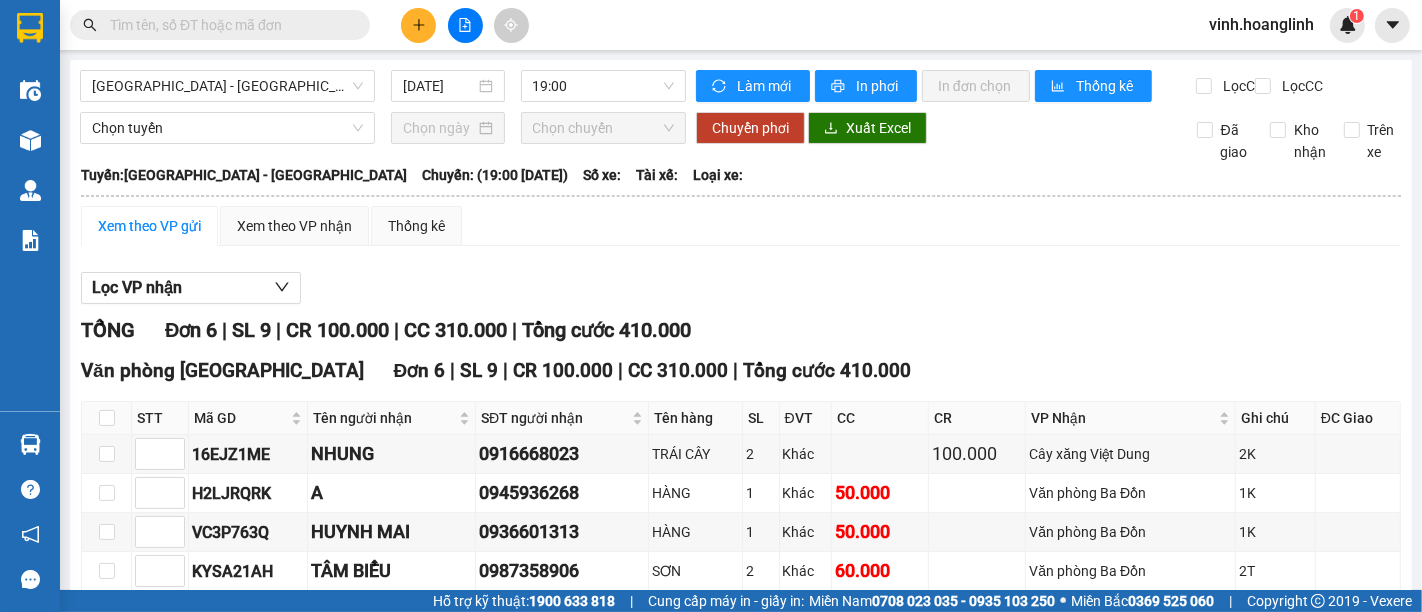 click at bounding box center [418, 25] 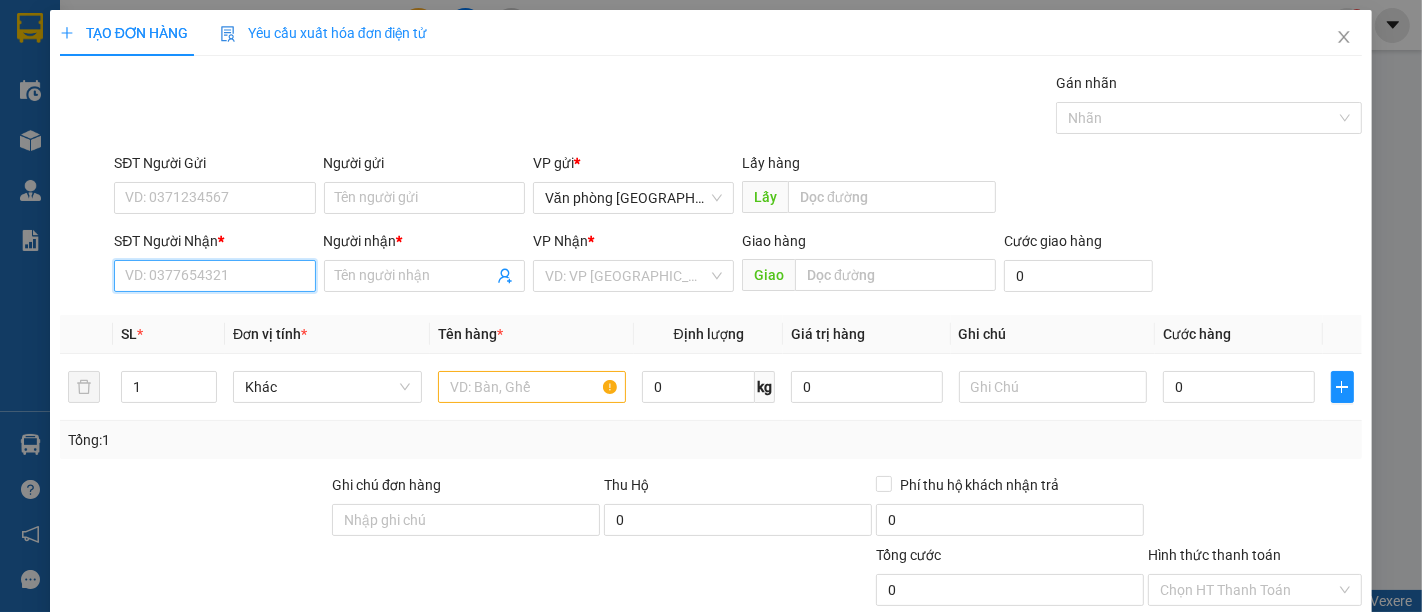 click on "SĐT Người Nhận  *" at bounding box center (214, 276) 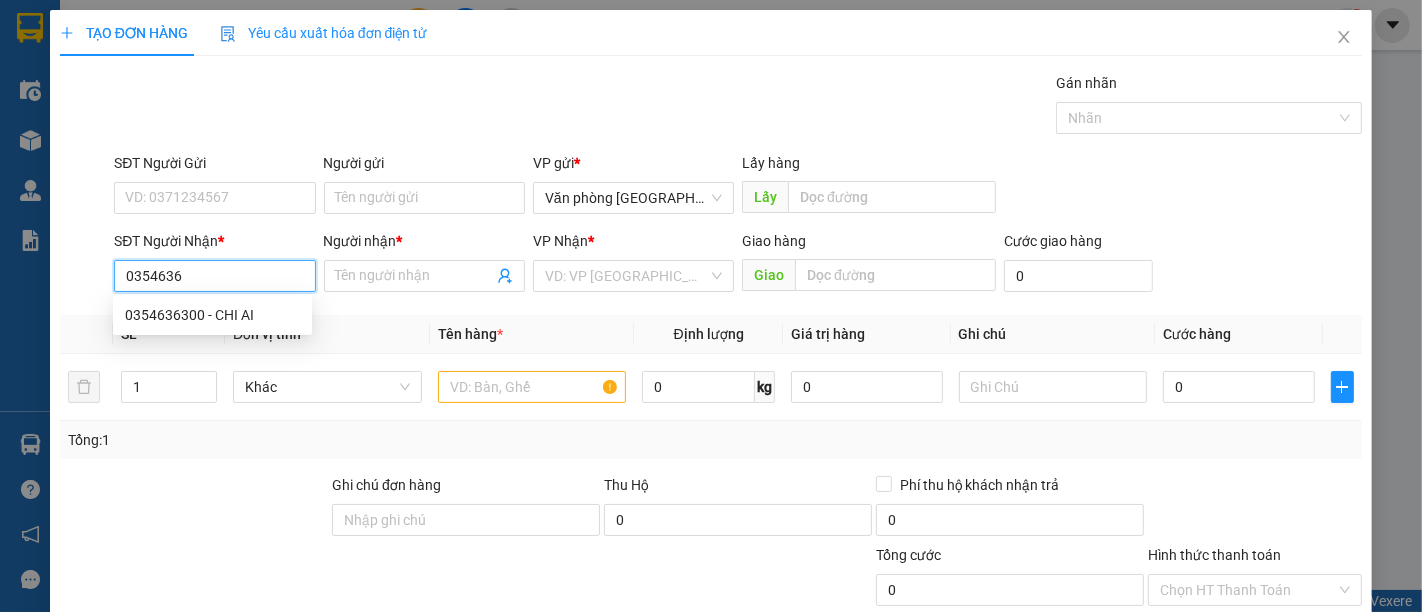 click on "0354636300 - CHI AI" at bounding box center [212, 315] 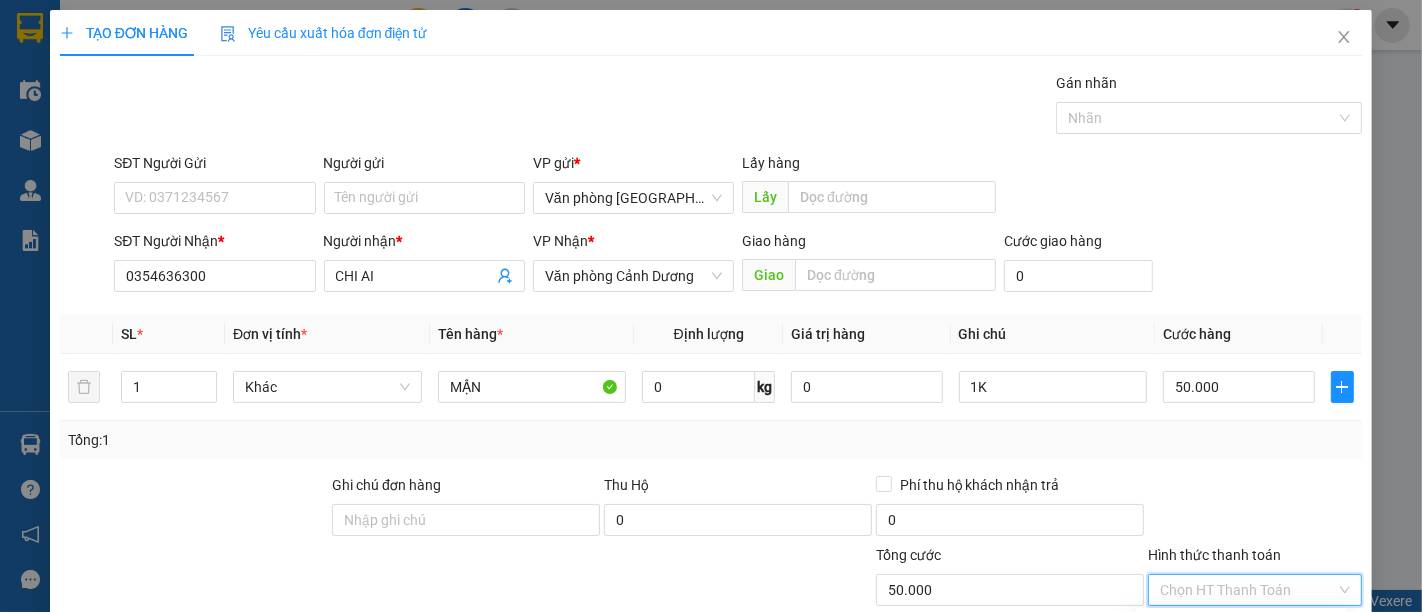 click on "Hình thức thanh toán" at bounding box center [1248, 590] 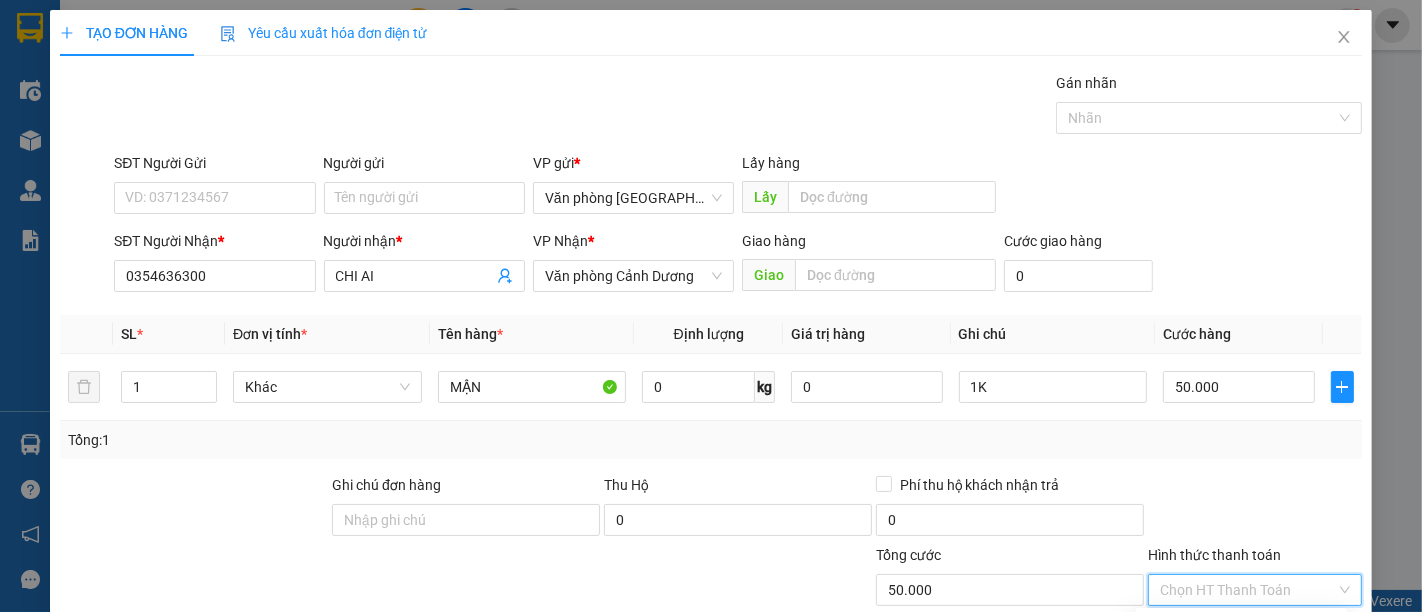 click on "Tại văn phòng" at bounding box center (1241, 628) 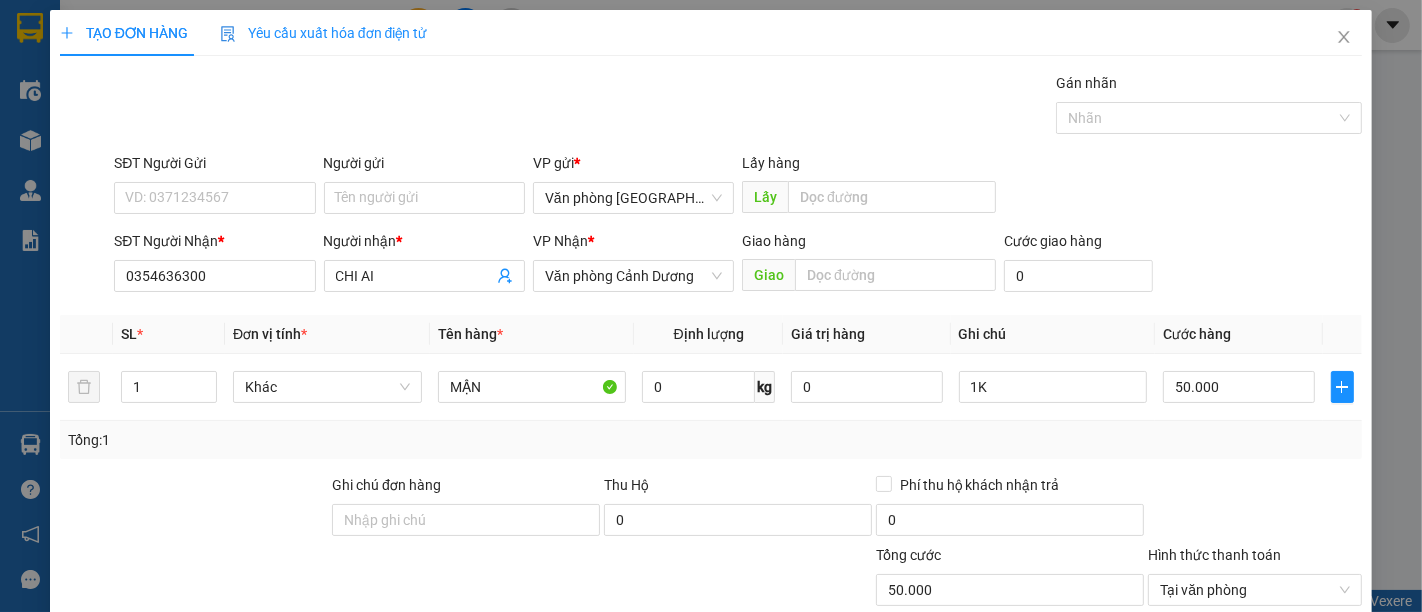drag, startPoint x: 1277, startPoint y: 552, endPoint x: 1083, endPoint y: 451, distance: 218.7167 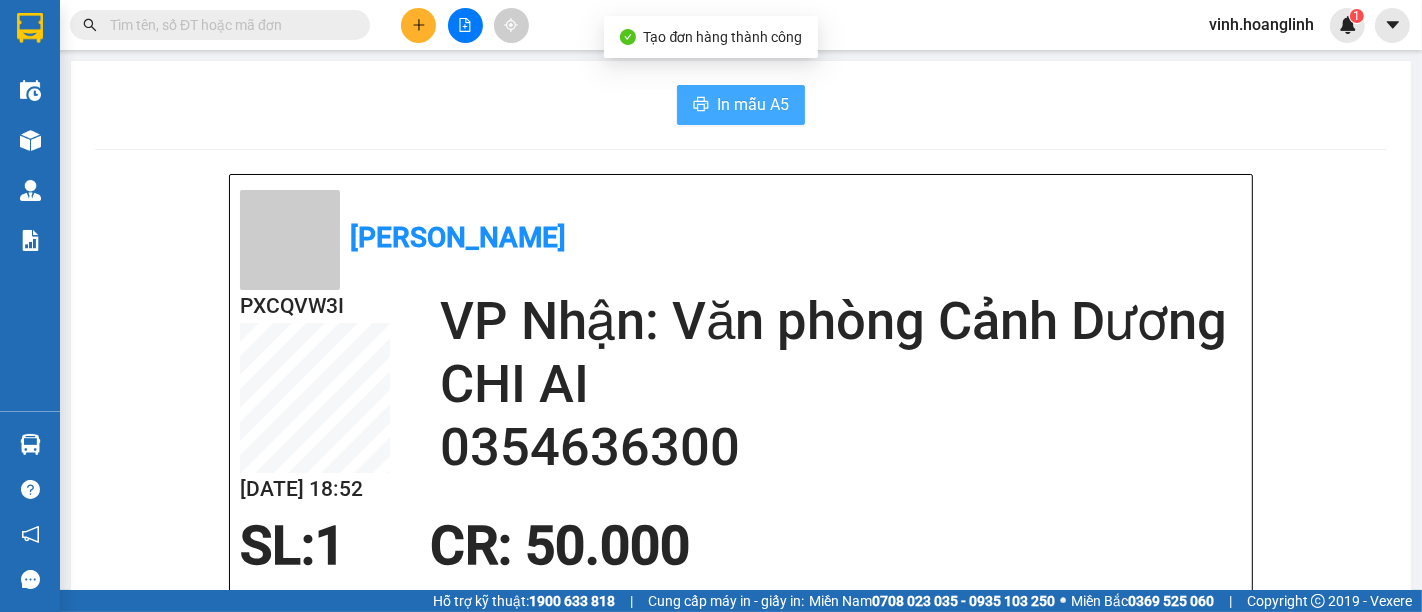 click on "In mẫu A5" at bounding box center [753, 104] 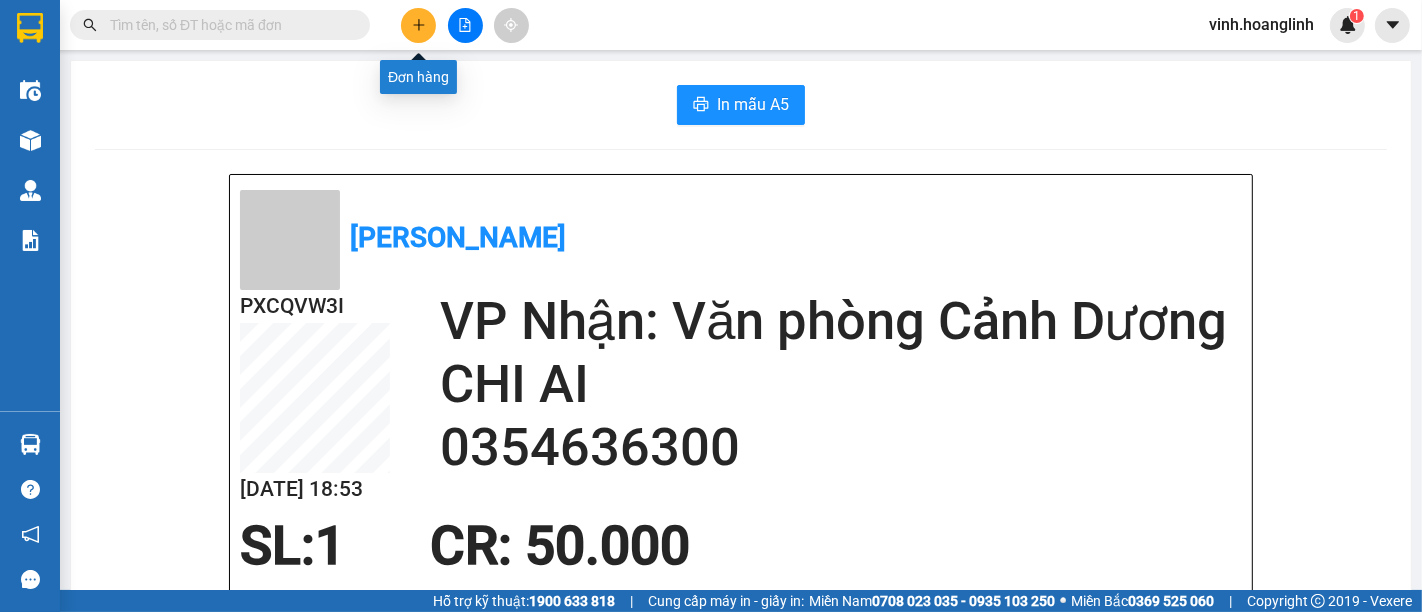 click 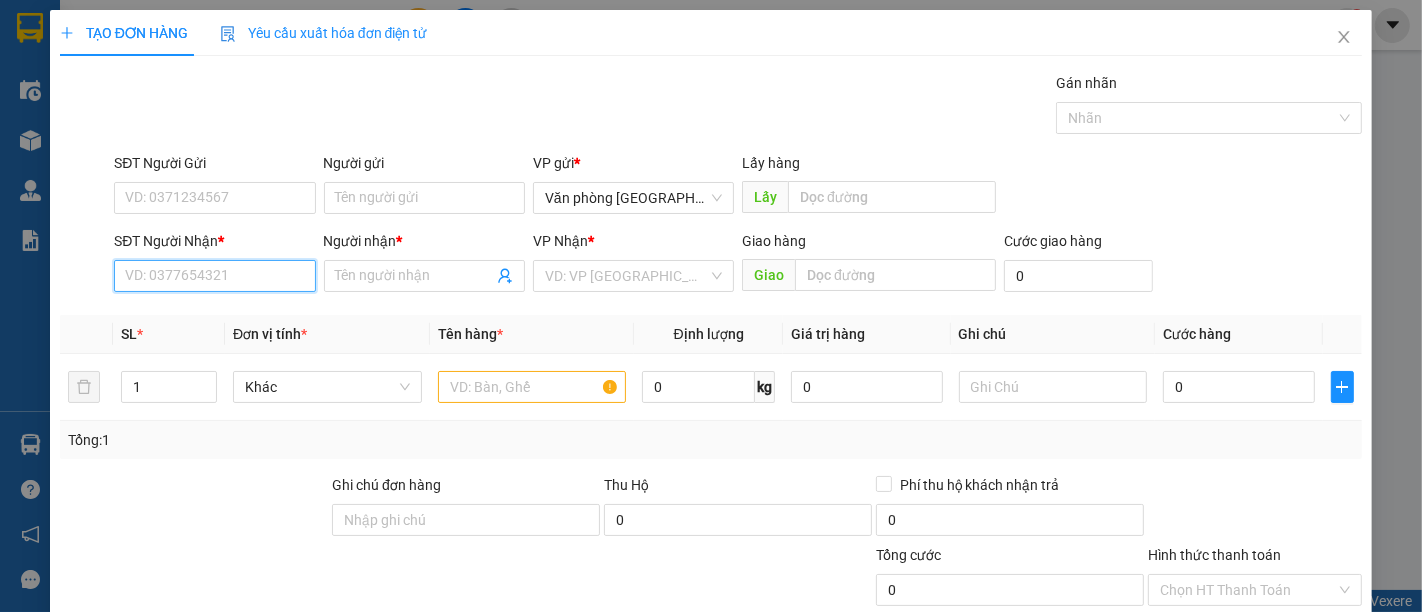 click on "SĐT Người Nhận  *" at bounding box center [214, 276] 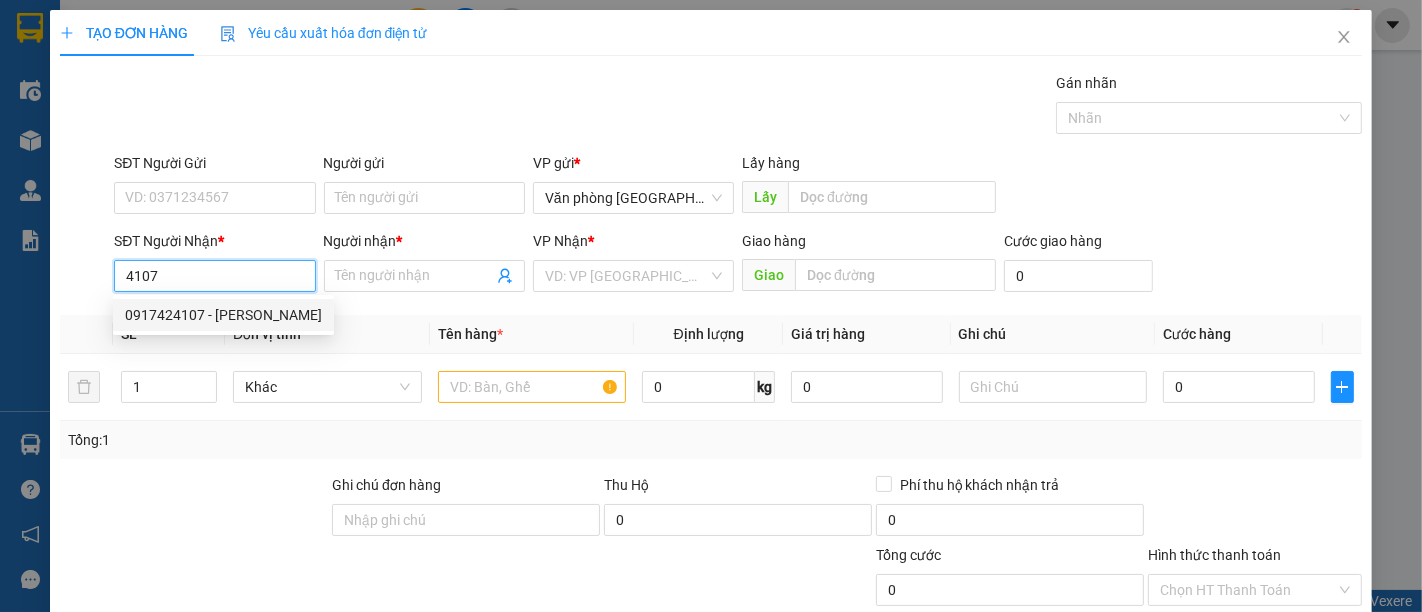 click on "0917424107 - [PERSON_NAME]" at bounding box center [223, 315] 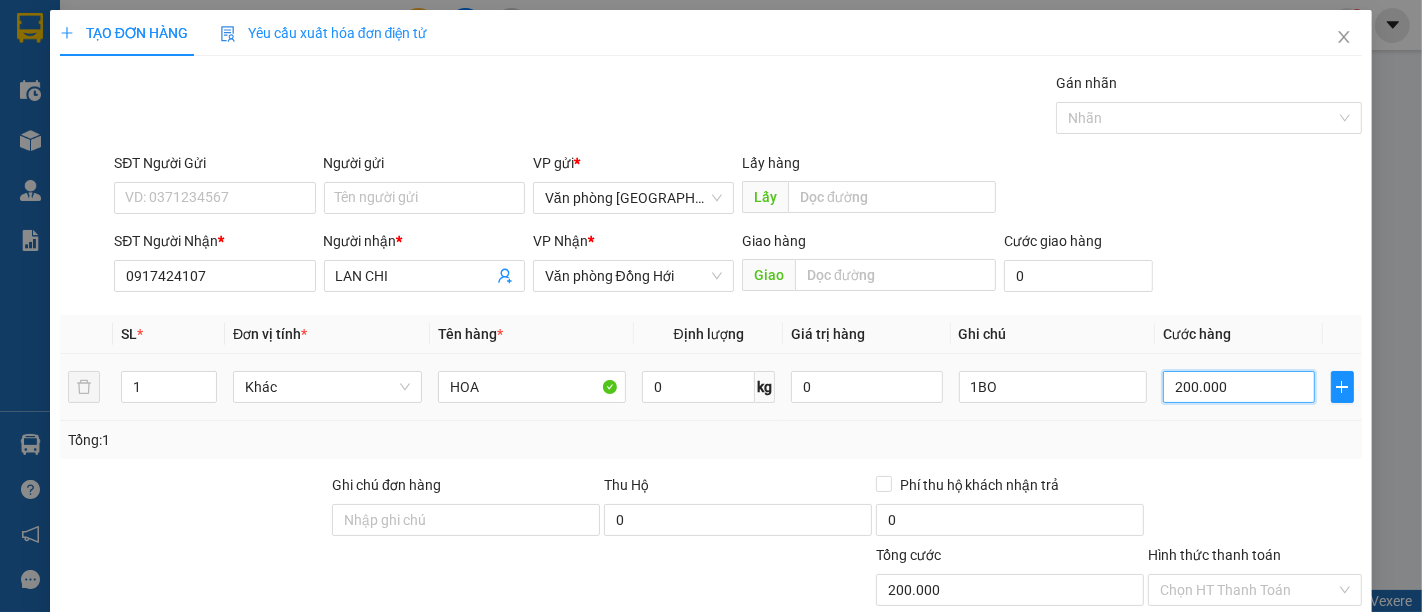 click on "200.000" at bounding box center [1238, 387] 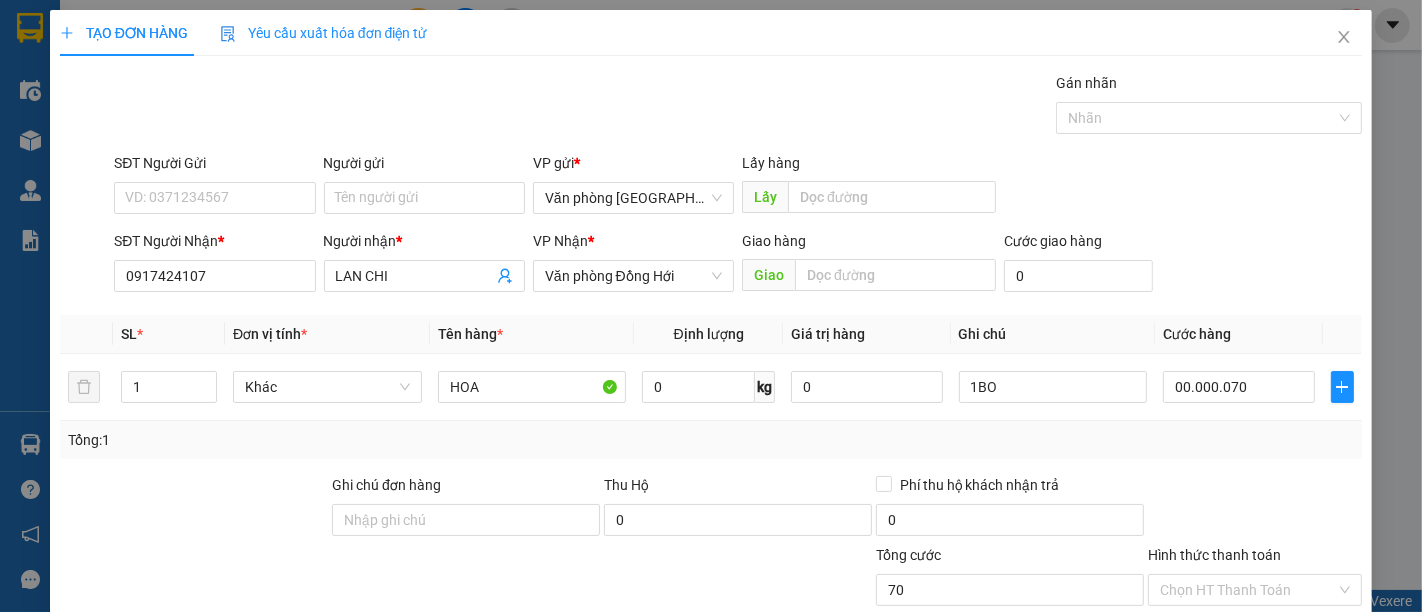 click on "SĐT Người Nhận  * 0917424107 Người nhận  * LAN CHI VP Nhận  * Văn phòng Đồng Hới Giao hàng Giao Cước giao hàng 0" at bounding box center [738, 265] 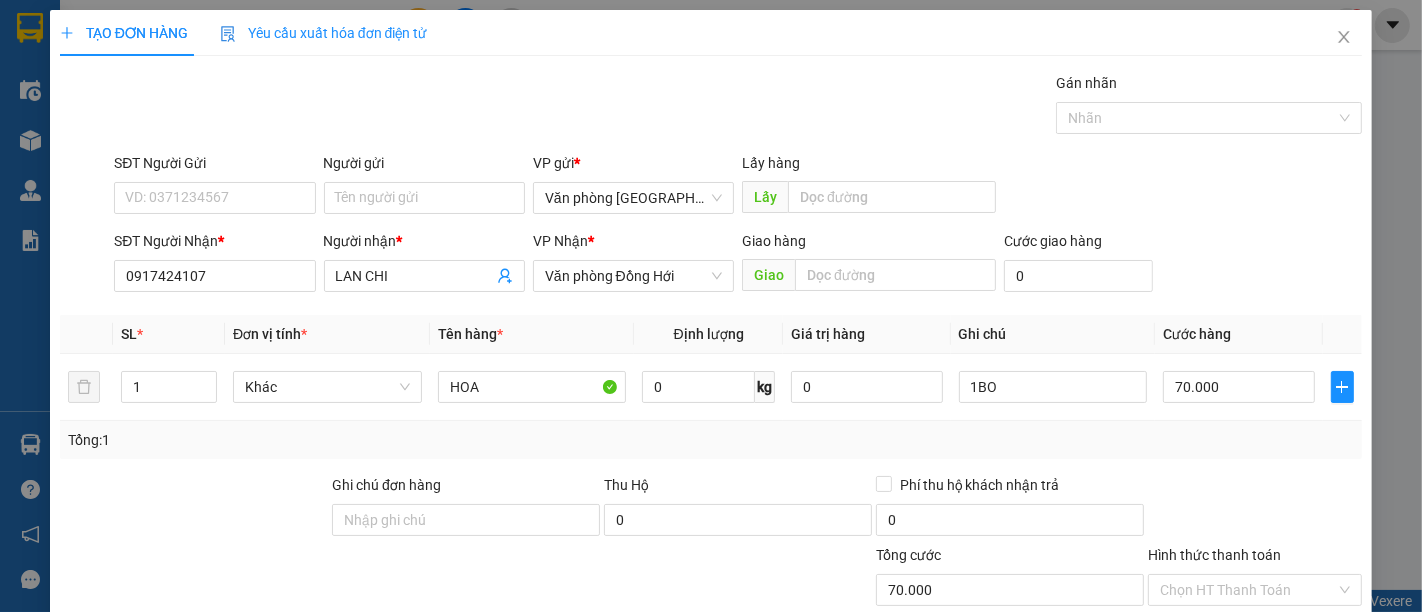 click on "[PERSON_NAME] và In" at bounding box center [1311, 747] 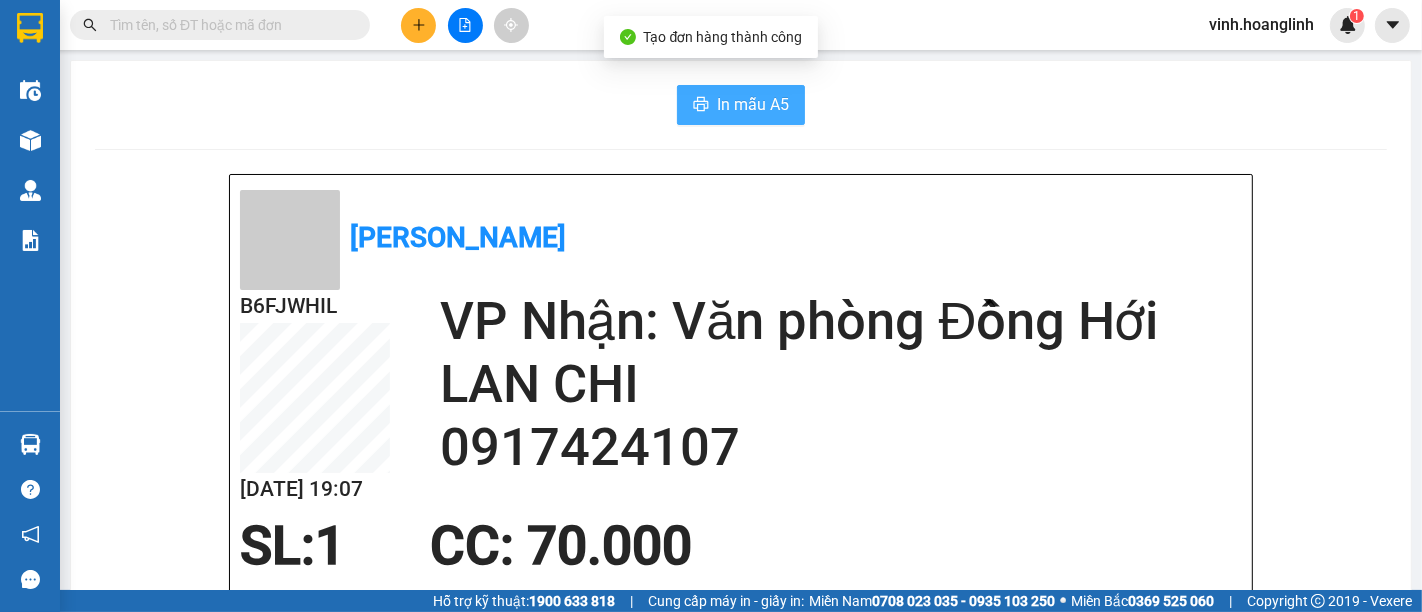 click on "In mẫu A5" at bounding box center (753, 104) 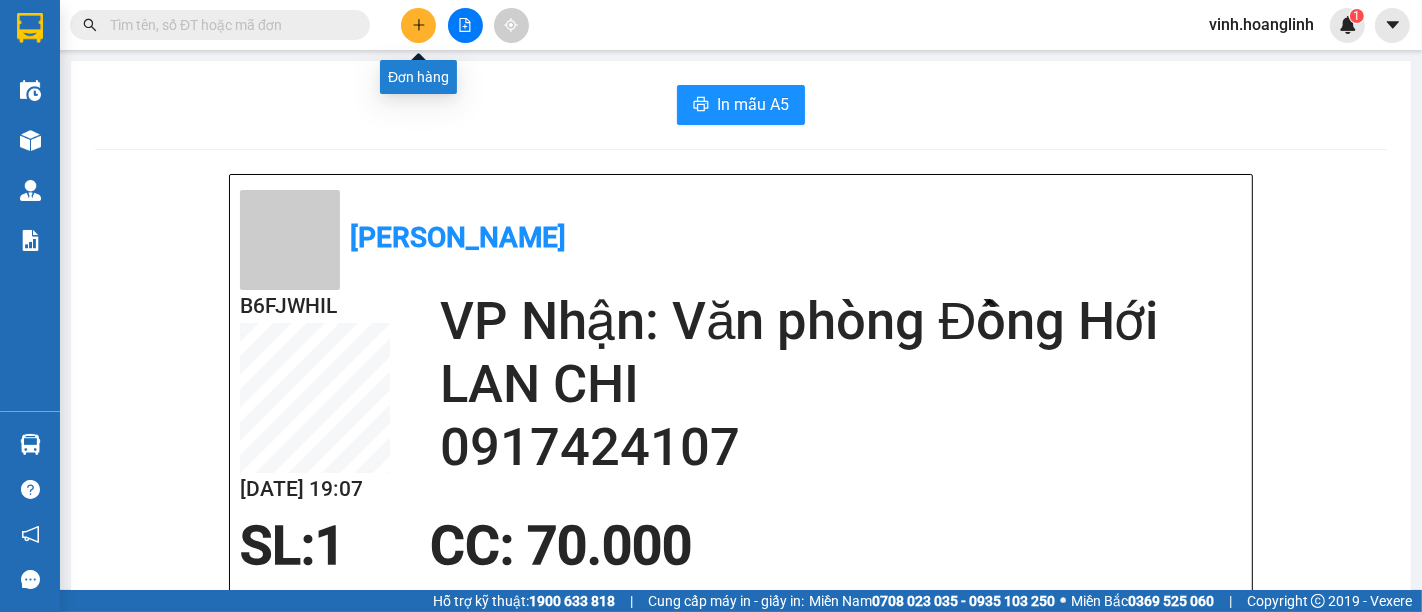 click 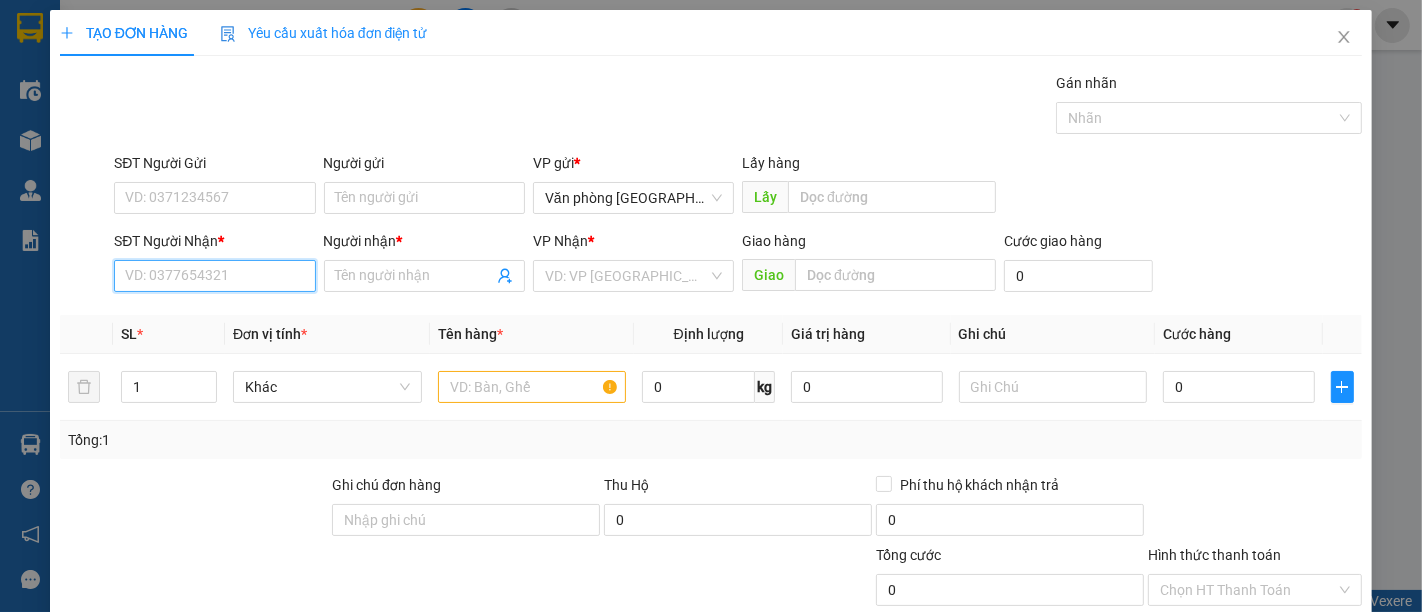 click on "SĐT Người Nhận  *" at bounding box center (214, 276) 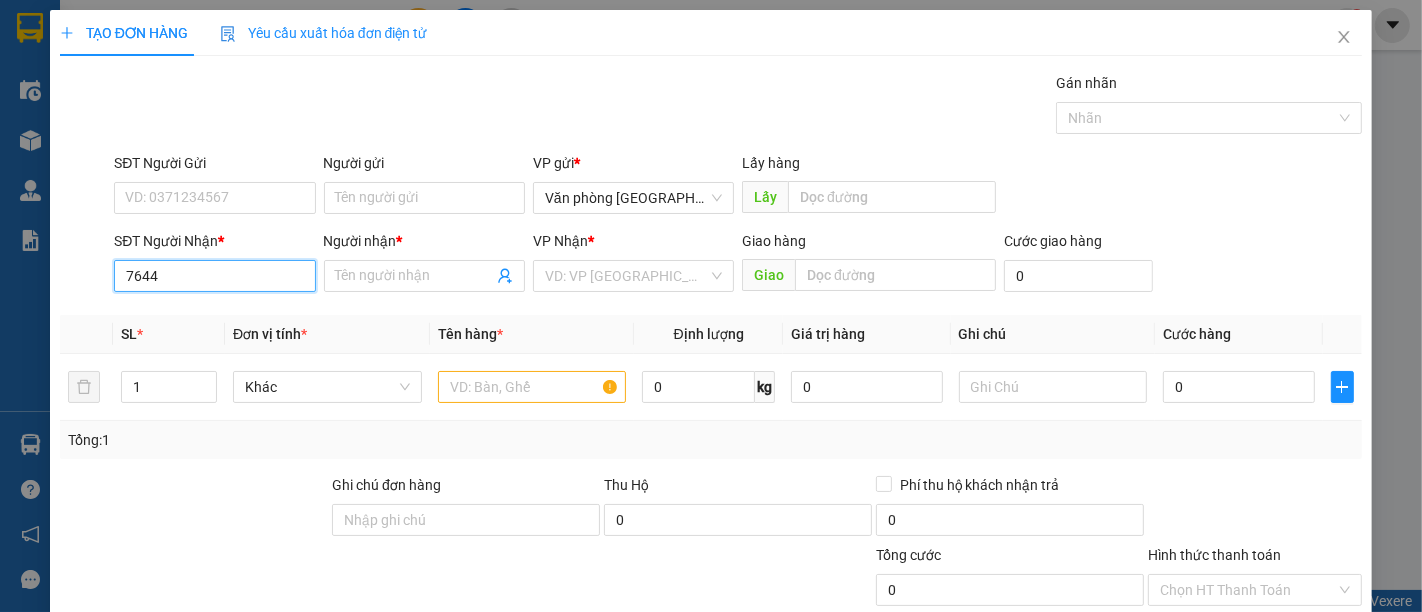 click on "7644" at bounding box center (214, 276) 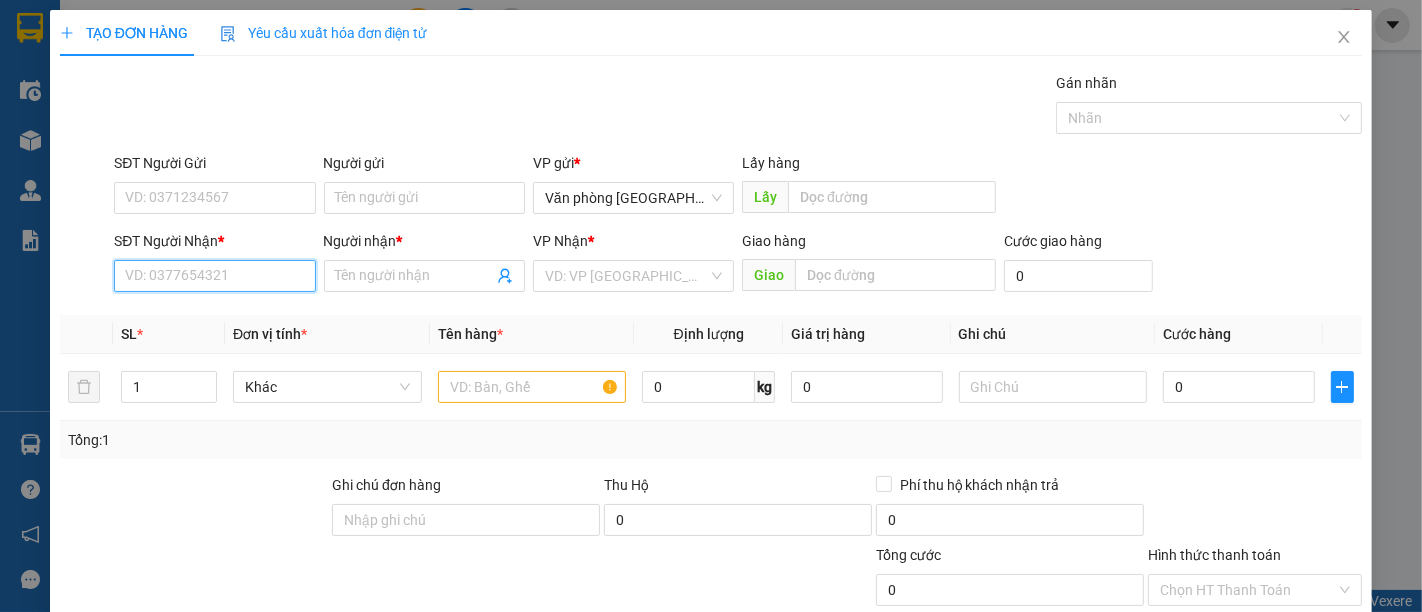 click on "SĐT Người Nhận  *" at bounding box center [214, 276] 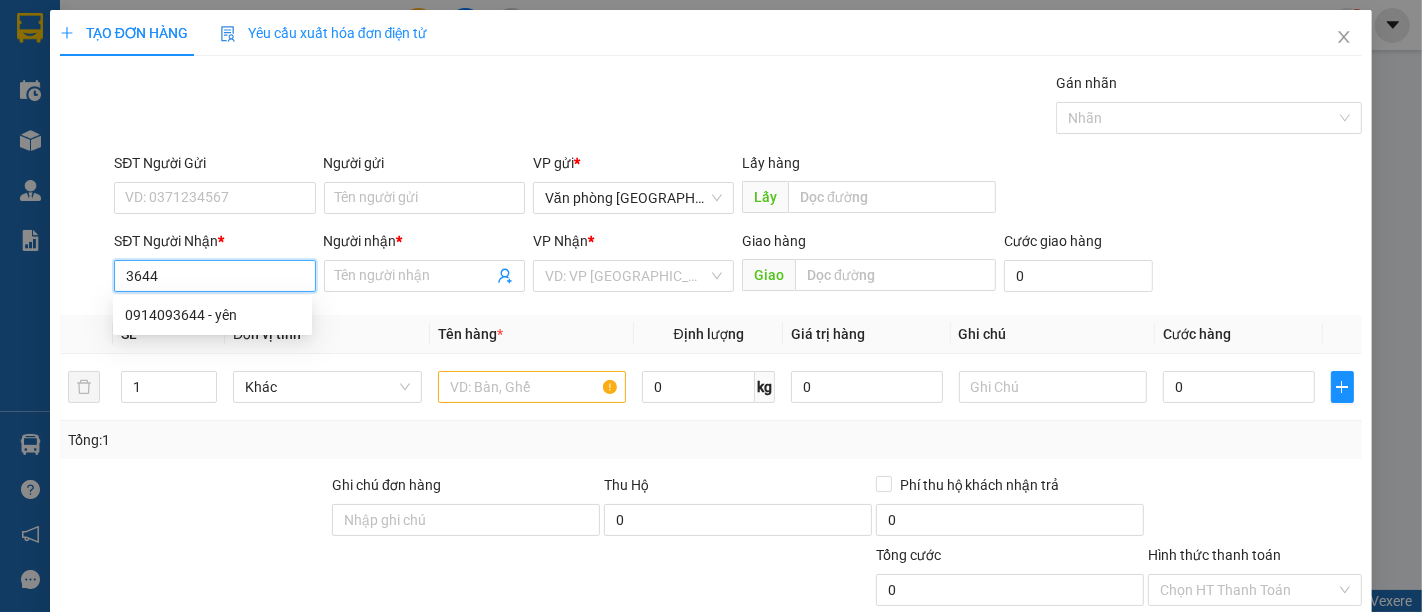 click on "0914093644 - yên" at bounding box center (212, 315) 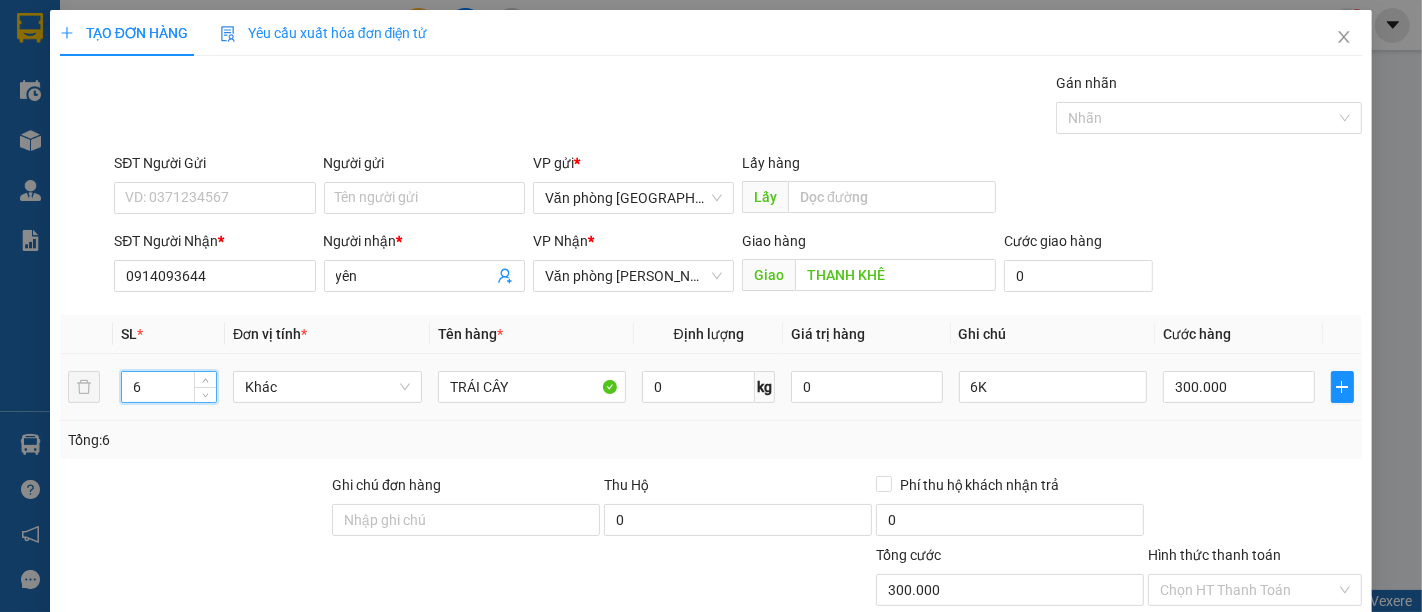 drag, startPoint x: 166, startPoint y: 390, endPoint x: 0, endPoint y: 387, distance: 166.0271 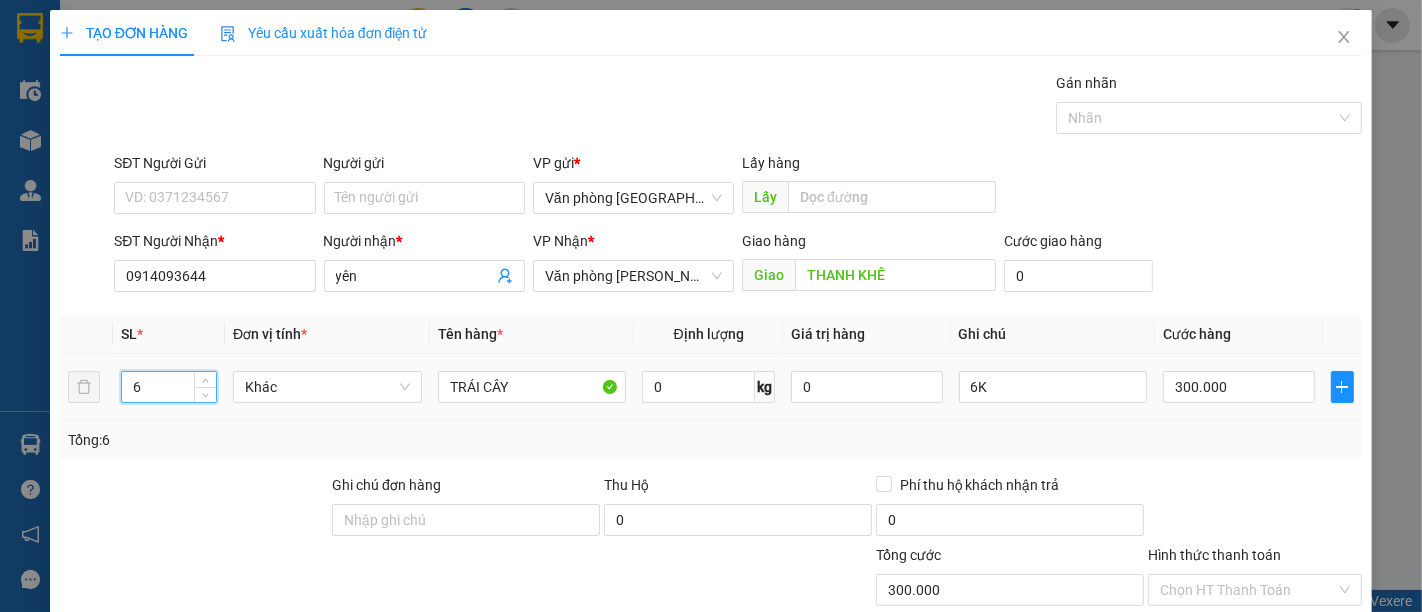 click on "TẠO ĐƠN HÀNG Yêu cầu xuất hóa đơn điện tử Transit Pickup Surcharge Ids Transit Deliver Surcharge Ids Transit Deliver Surcharge Transit Deliver Surcharge Gán nhãn   Nhãn SĐT Người Gửi VD: 0371234567 Người gửi Tên người gửi VP gửi  * Văn phòng [GEOGRAPHIC_DATA] Lấy hàng Lấy SĐT Người Nhận  * 0914093644 Người nhận  * yên VP Nhận  * Văn phòng [PERSON_NAME] Giao hàng Giao THANH KHÊ Cước giao hàng 0 SL  * Đơn vị tính  * Tên hàng  * Định lượng Giá trị hàng Ghi chú Cước hàng                   6 Khác TRÁI CÂY 0 kg 0 6K 300.000 Tổng:  6 Ghi chú đơn hàng Thu Hộ 0 Phí thu hộ khách nhận trả 0 Tổng cước 300.000 Hình thức thanh toán Chọn HT Thanh Toán Số tiền thu trước 0 Chưa thanh toán 300.000 Chọn HT Thanh Toán Ghi chú nội bộ nhà xe Chi phí nội bộ 0 Lưu nháp Xóa Thông tin [PERSON_NAME] và In" at bounding box center [711, 306] 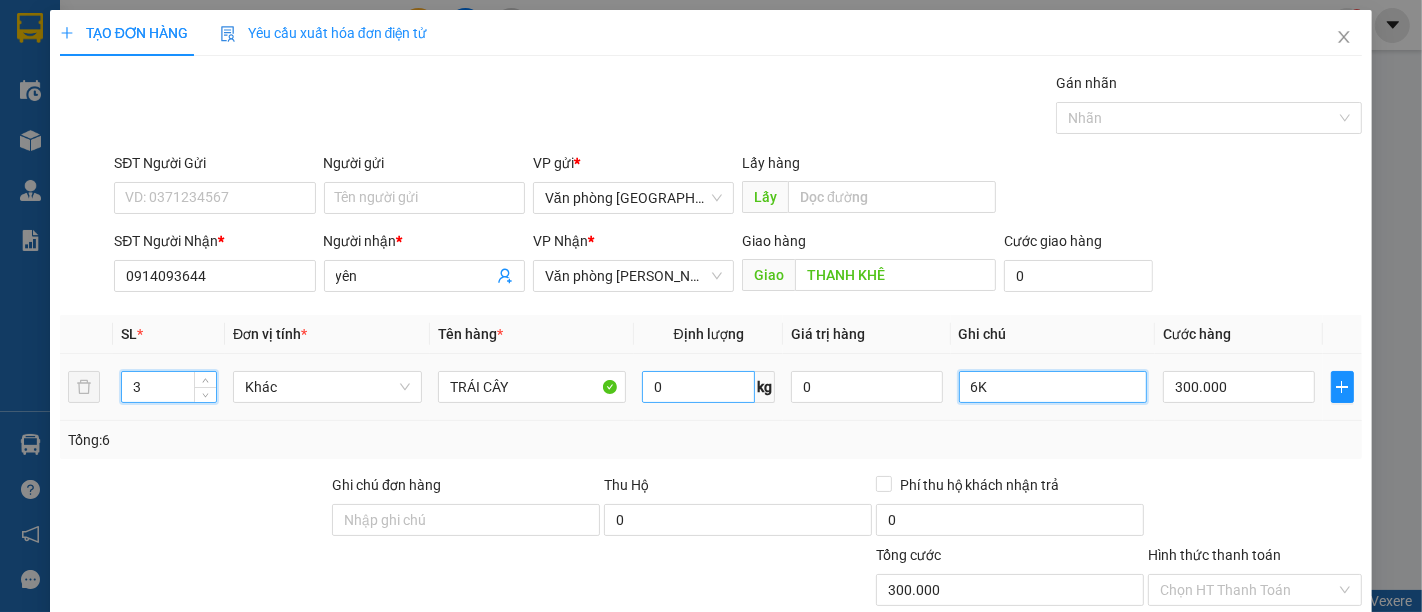 click on "3 Khác TRÁI CÂY 0 kg 0 6K 300.000" at bounding box center [711, 387] 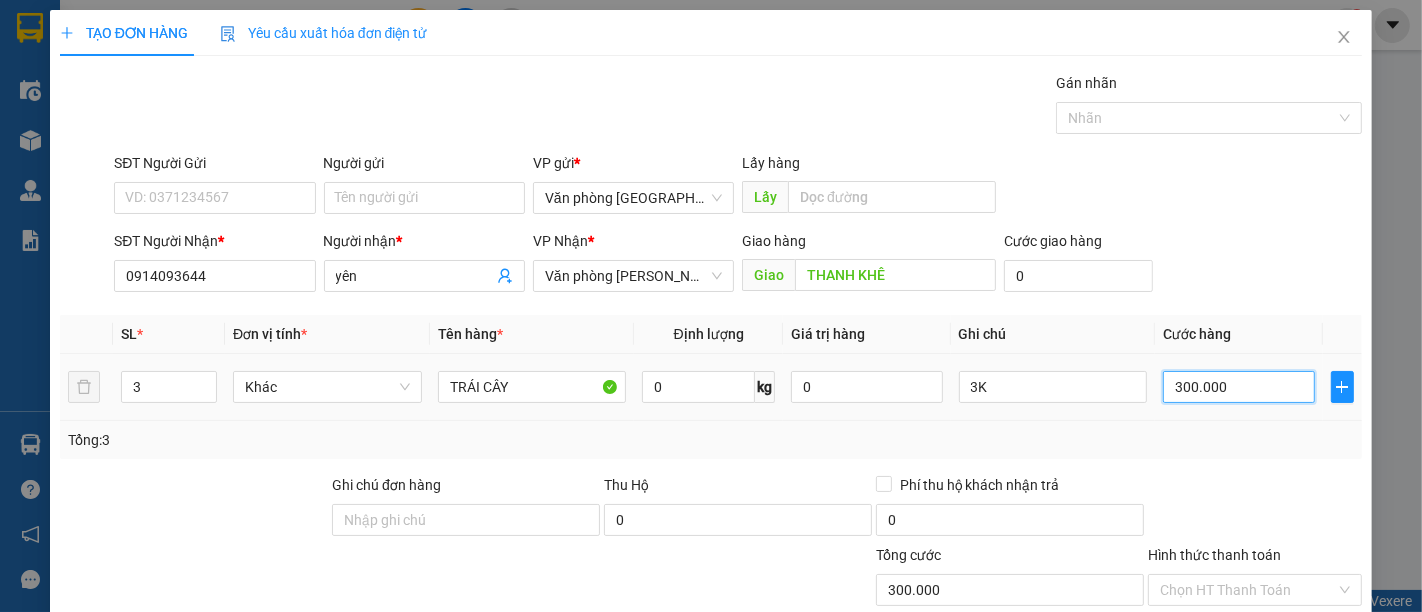 click on "300.000" at bounding box center [1238, 387] 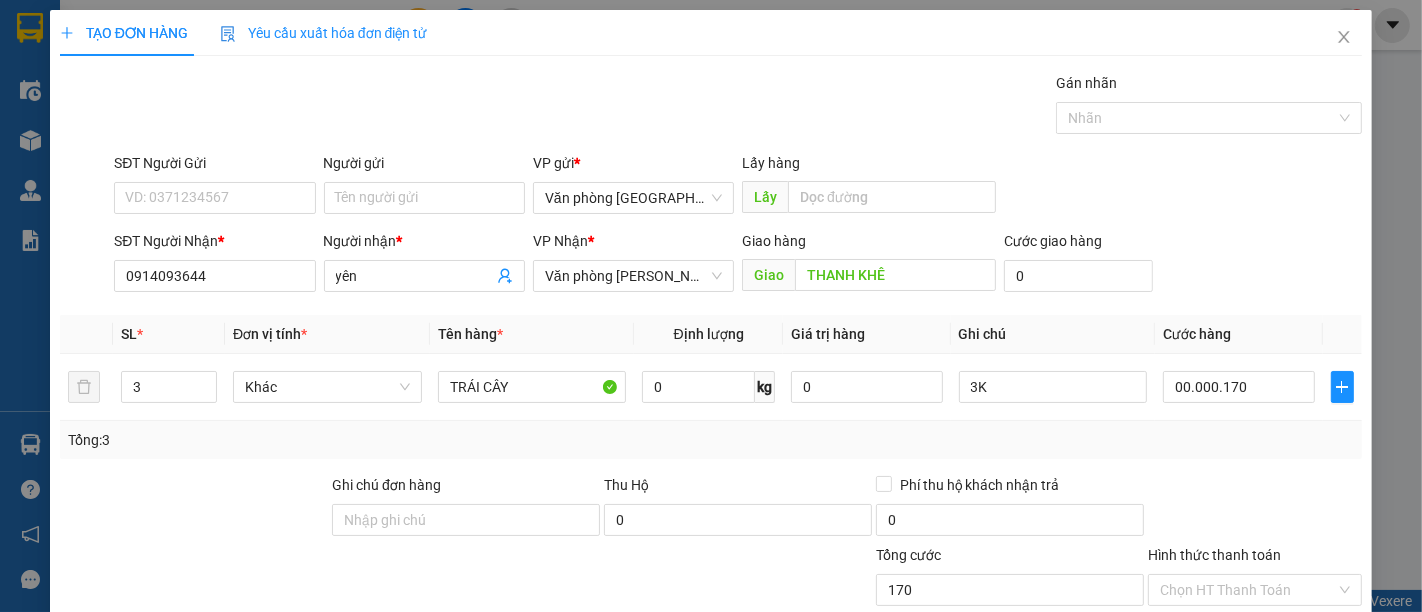 click on "SĐT Người Nhận  * 0914093644 Người nhận  * yên VP Nhận  * Văn phòng [PERSON_NAME] hàng Giao THANH KHÊ Cước giao hàng 0" at bounding box center (738, 265) 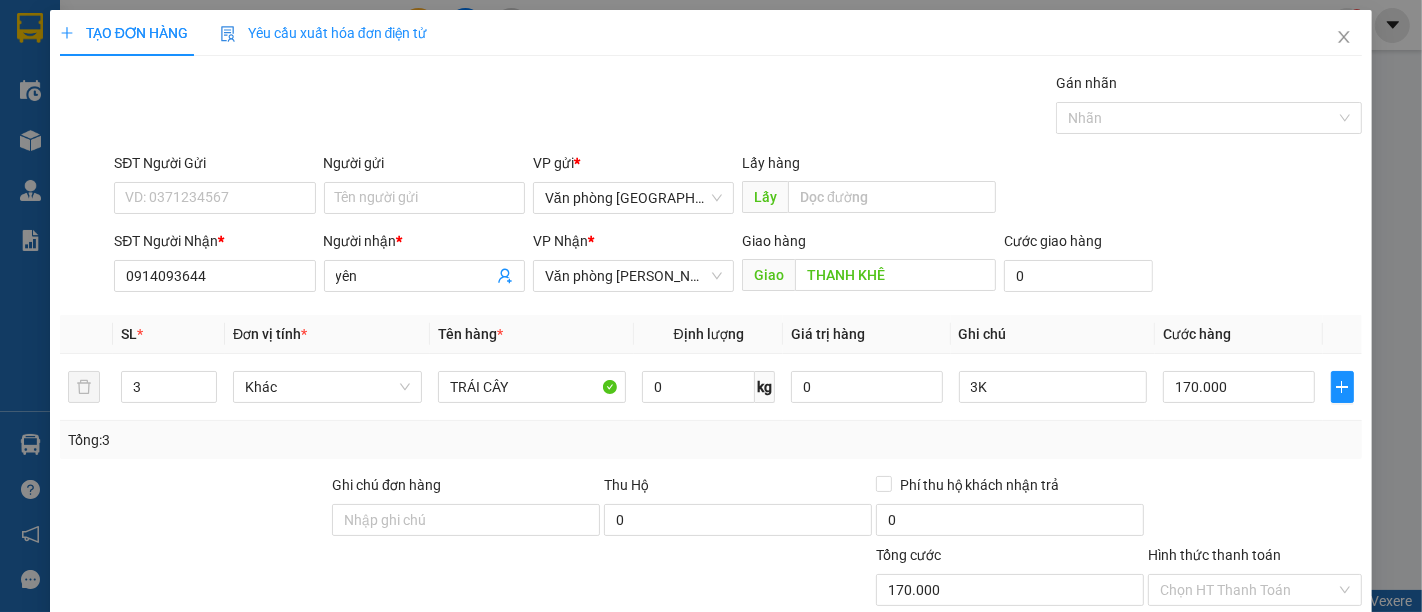 click on "[PERSON_NAME] và In" at bounding box center [1282, 747] 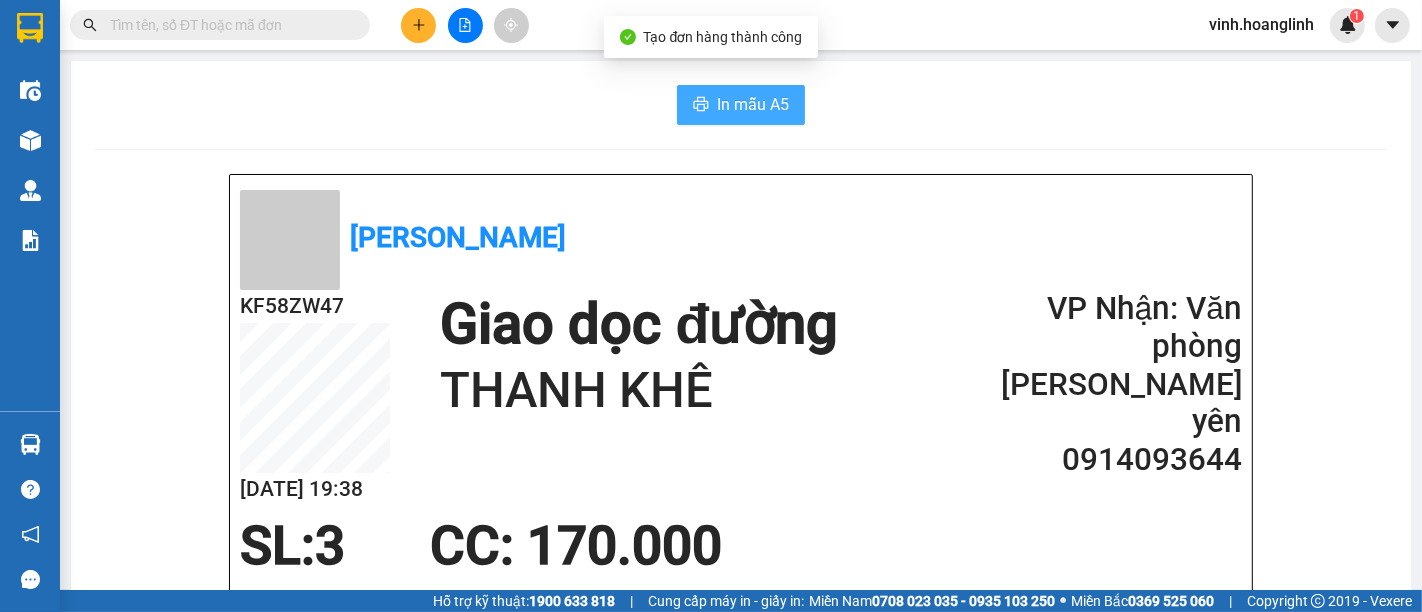 click on "In mẫu A5" at bounding box center [741, 105] 